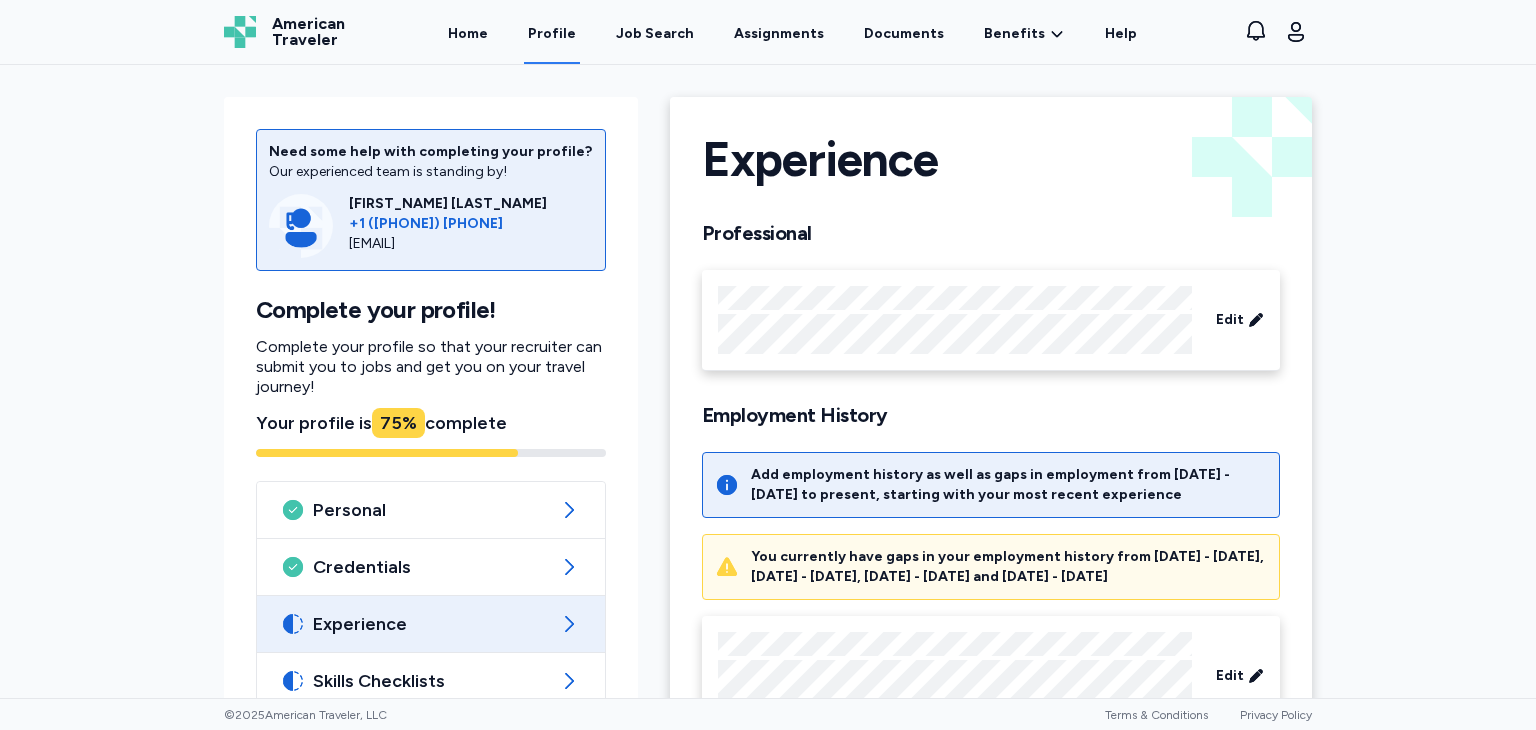 scroll, scrollTop: 0, scrollLeft: 0, axis: both 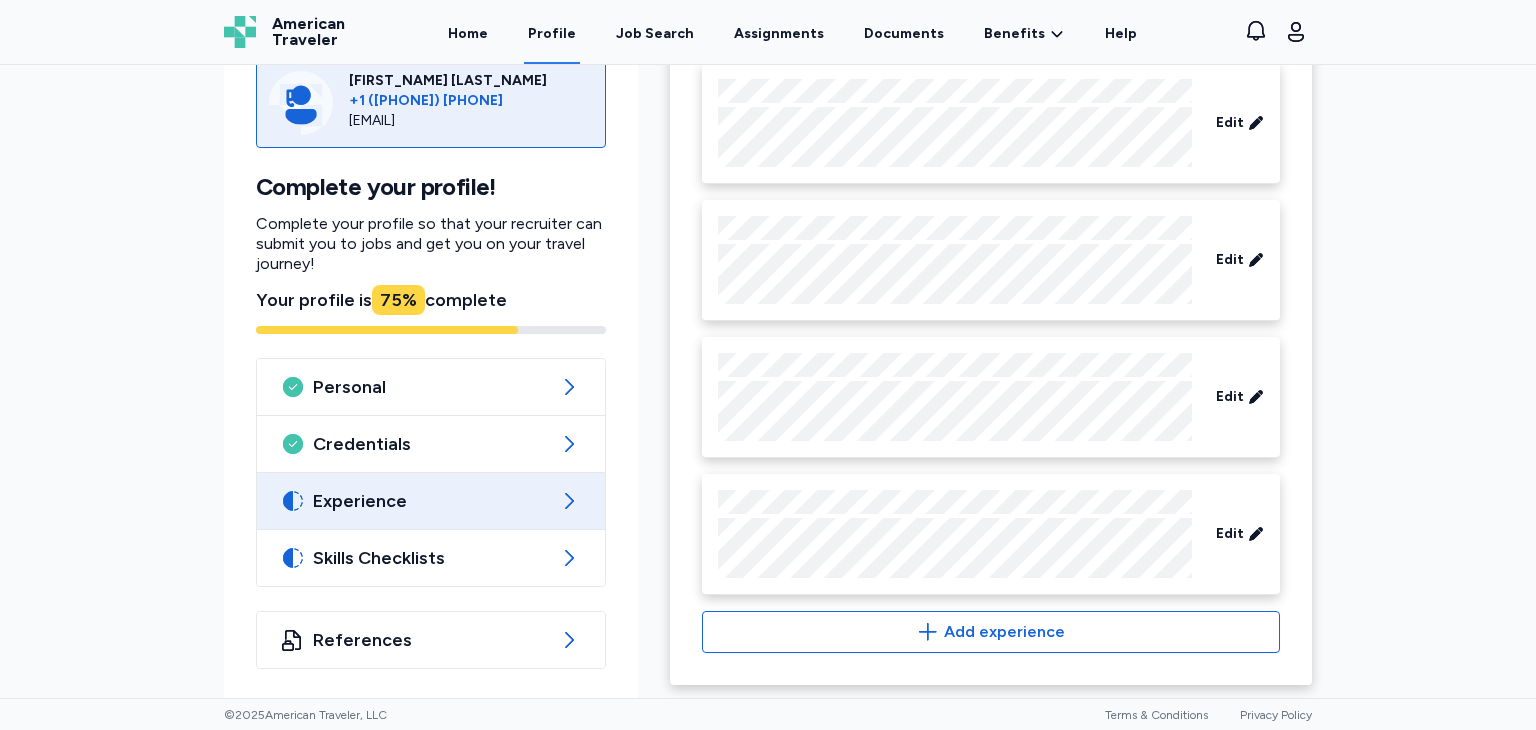 click on "Add experience" at bounding box center [1004, 632] 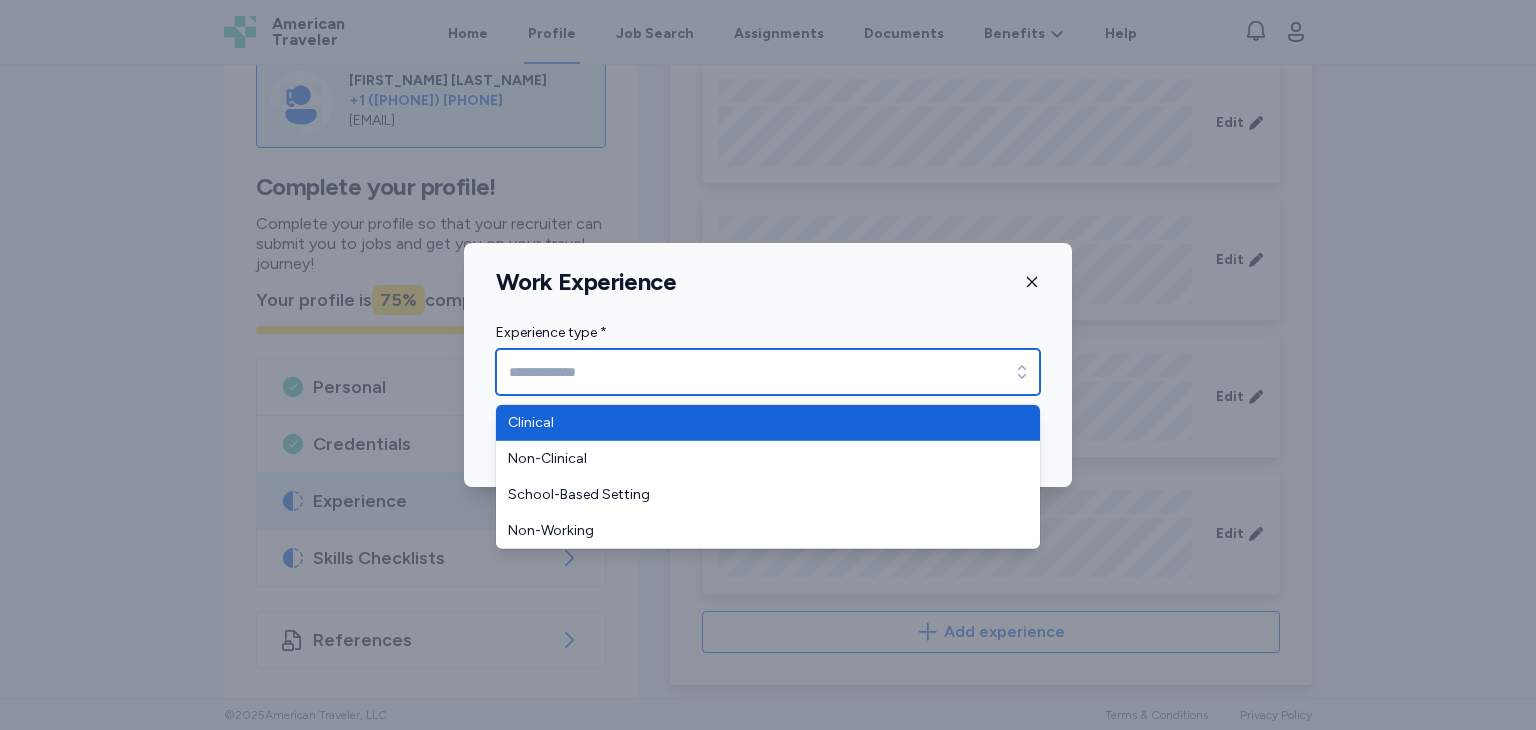 click on "Experience type *" at bounding box center (768, 372) 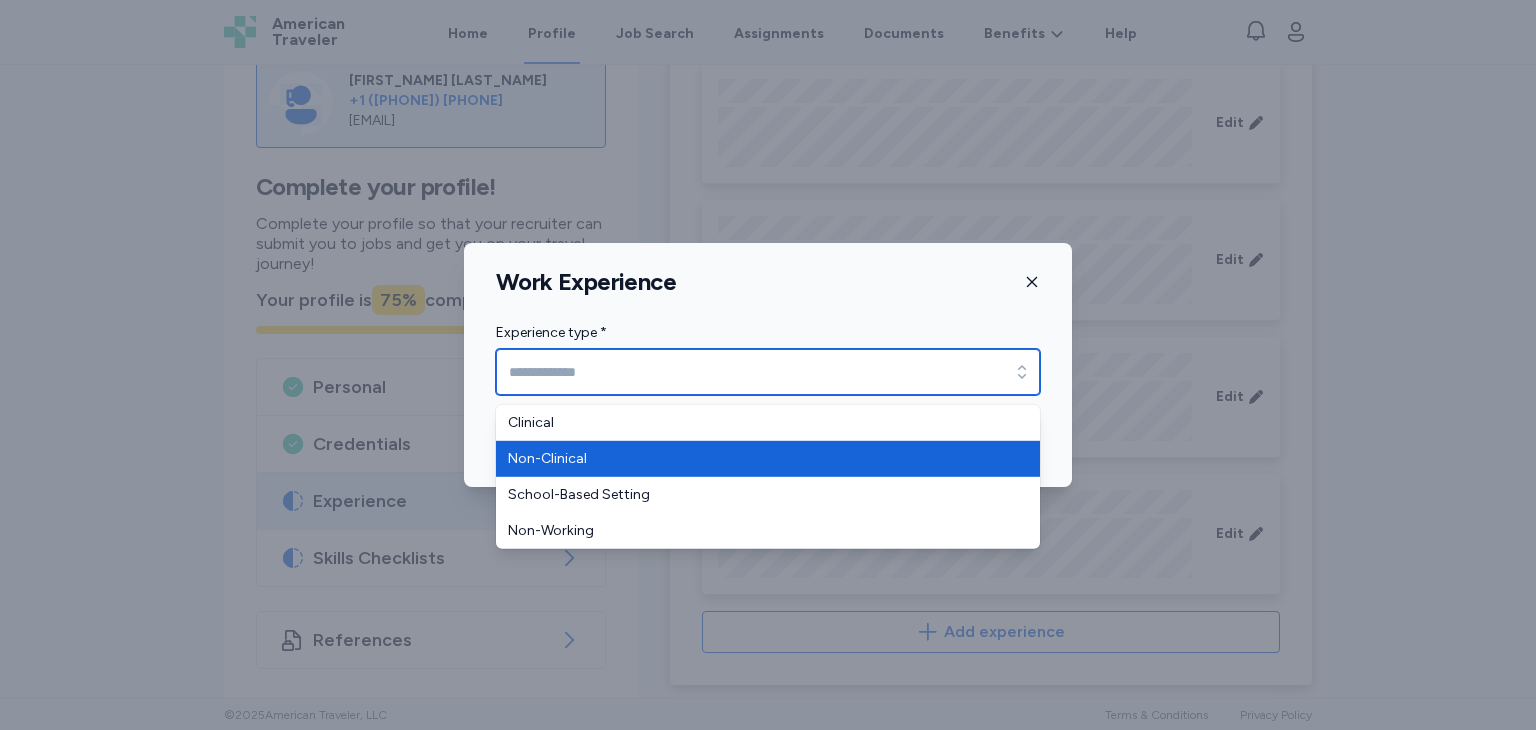 type on "**********" 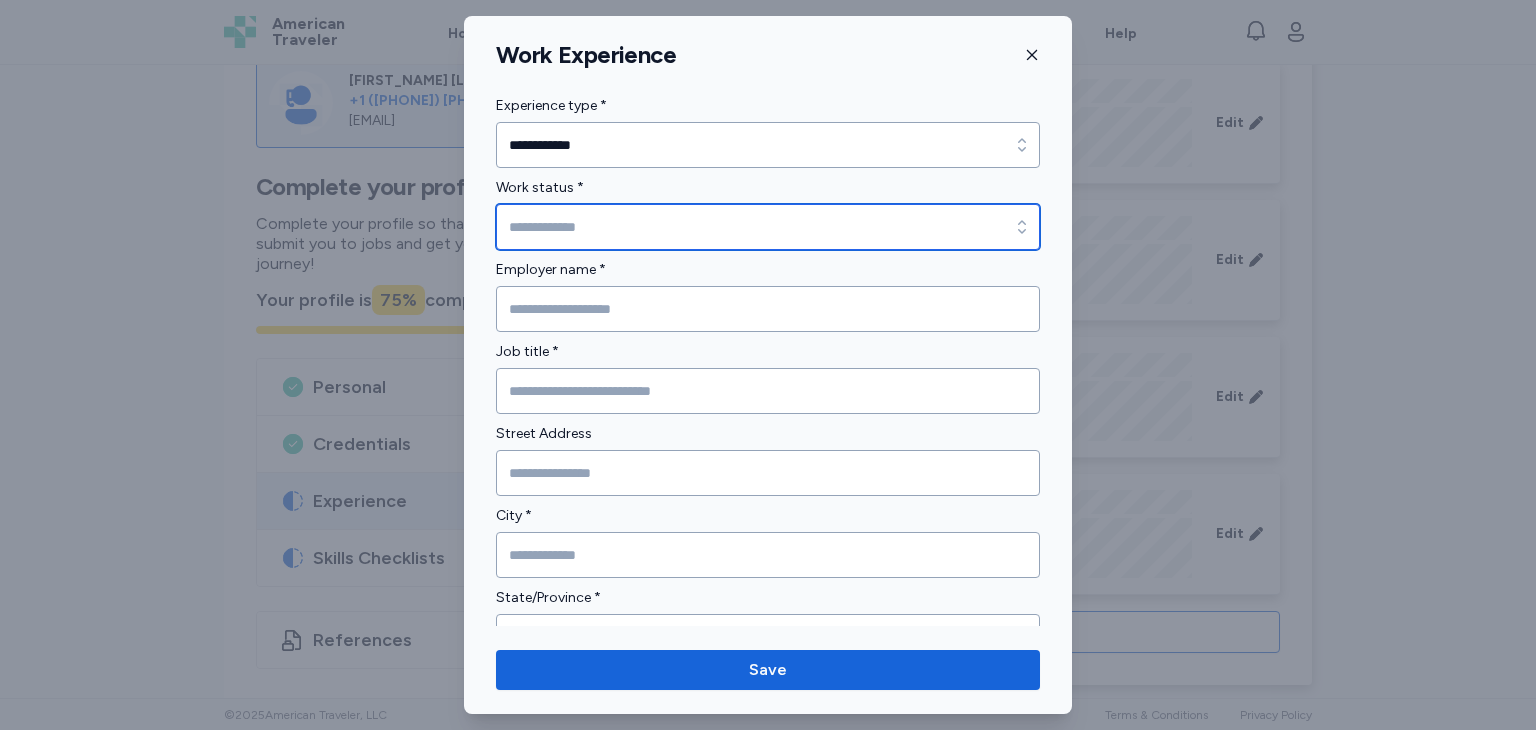 click on "Work status *" at bounding box center [768, 227] 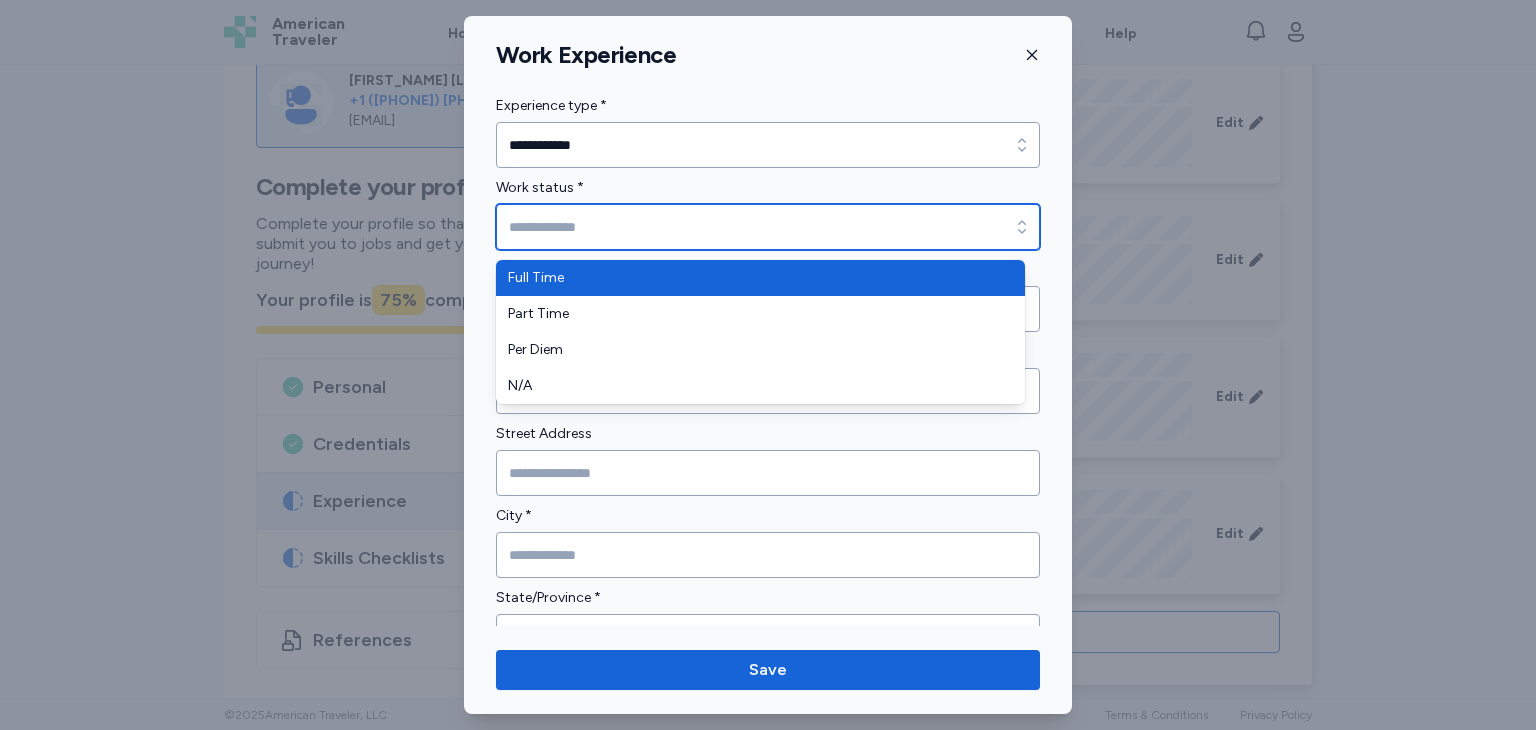 type on "*********" 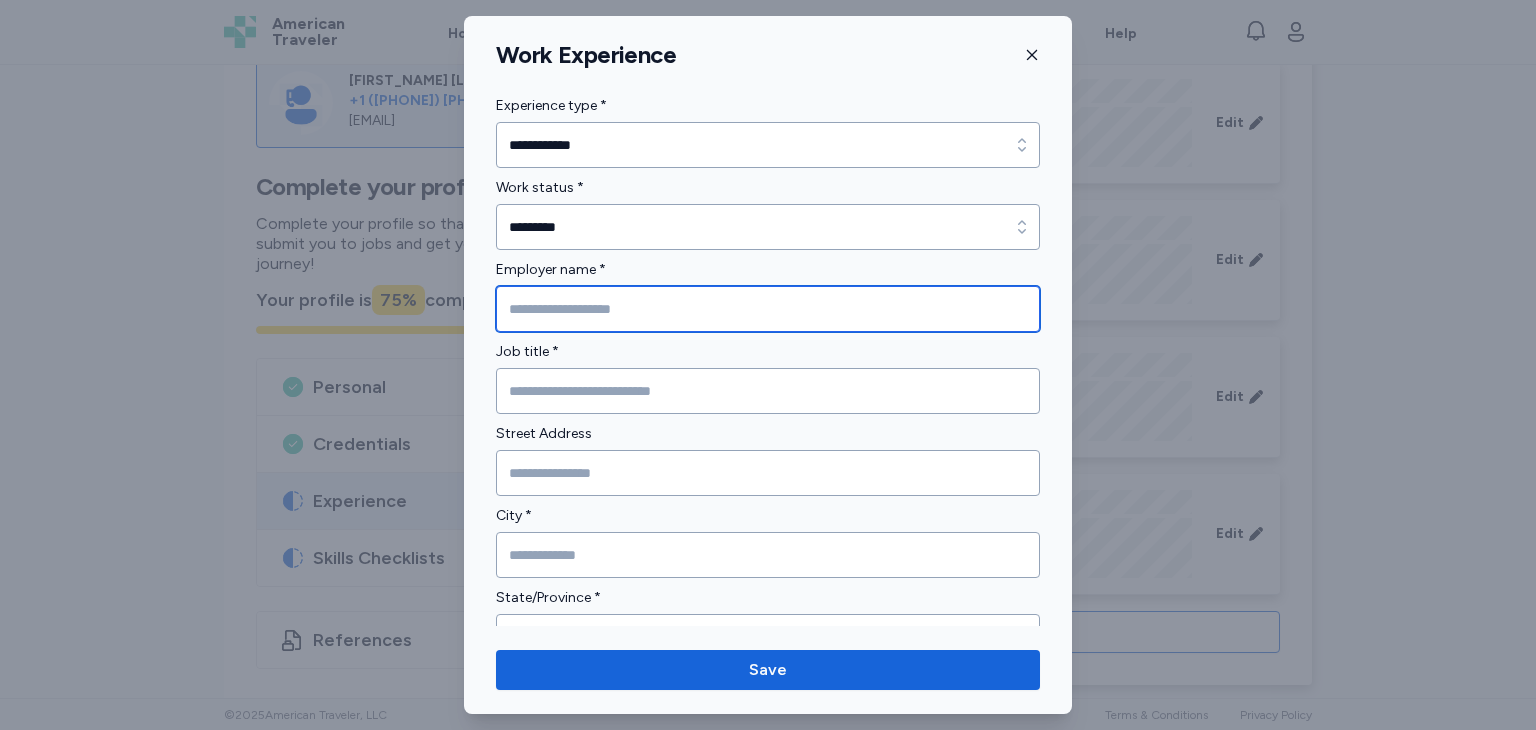 click at bounding box center [768, 309] 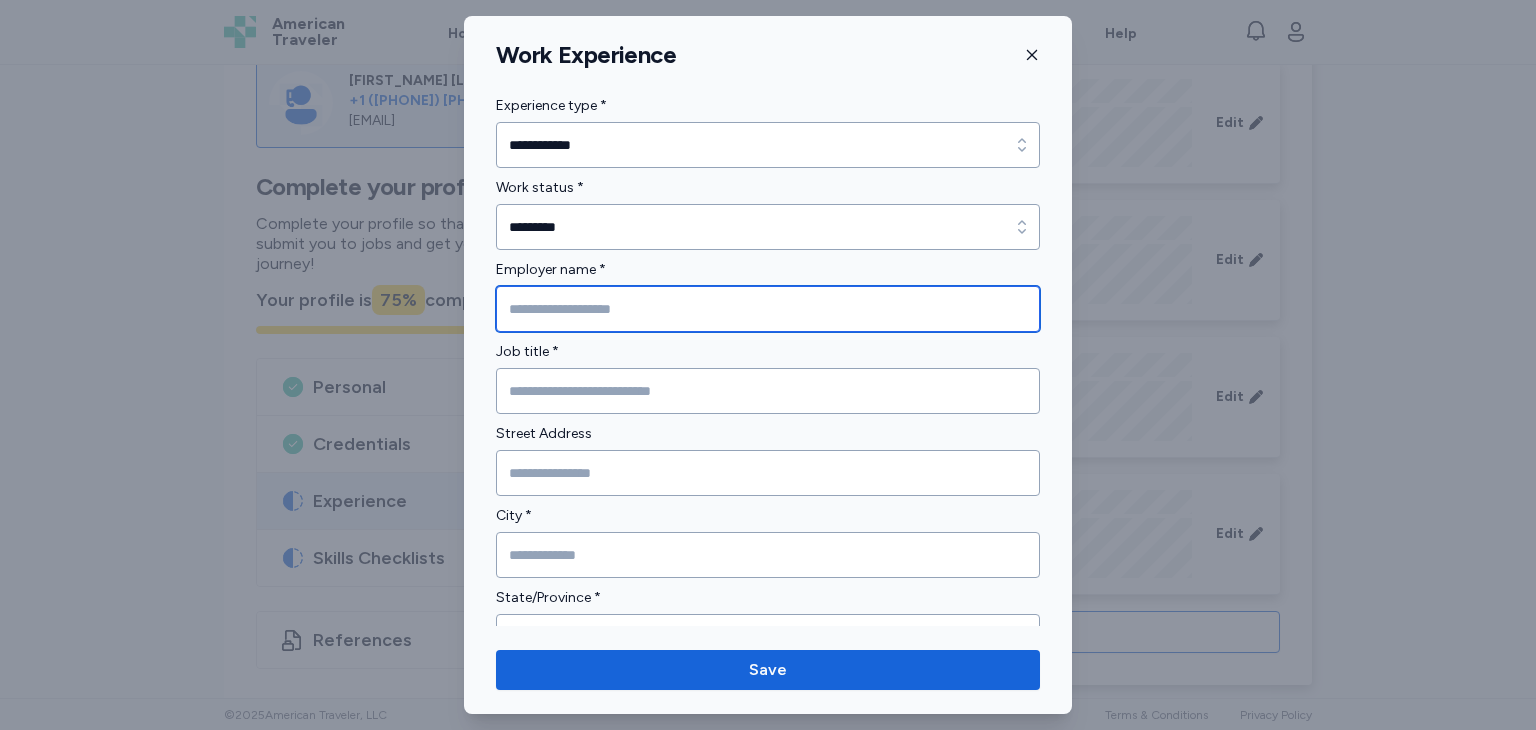 click at bounding box center [768, 309] 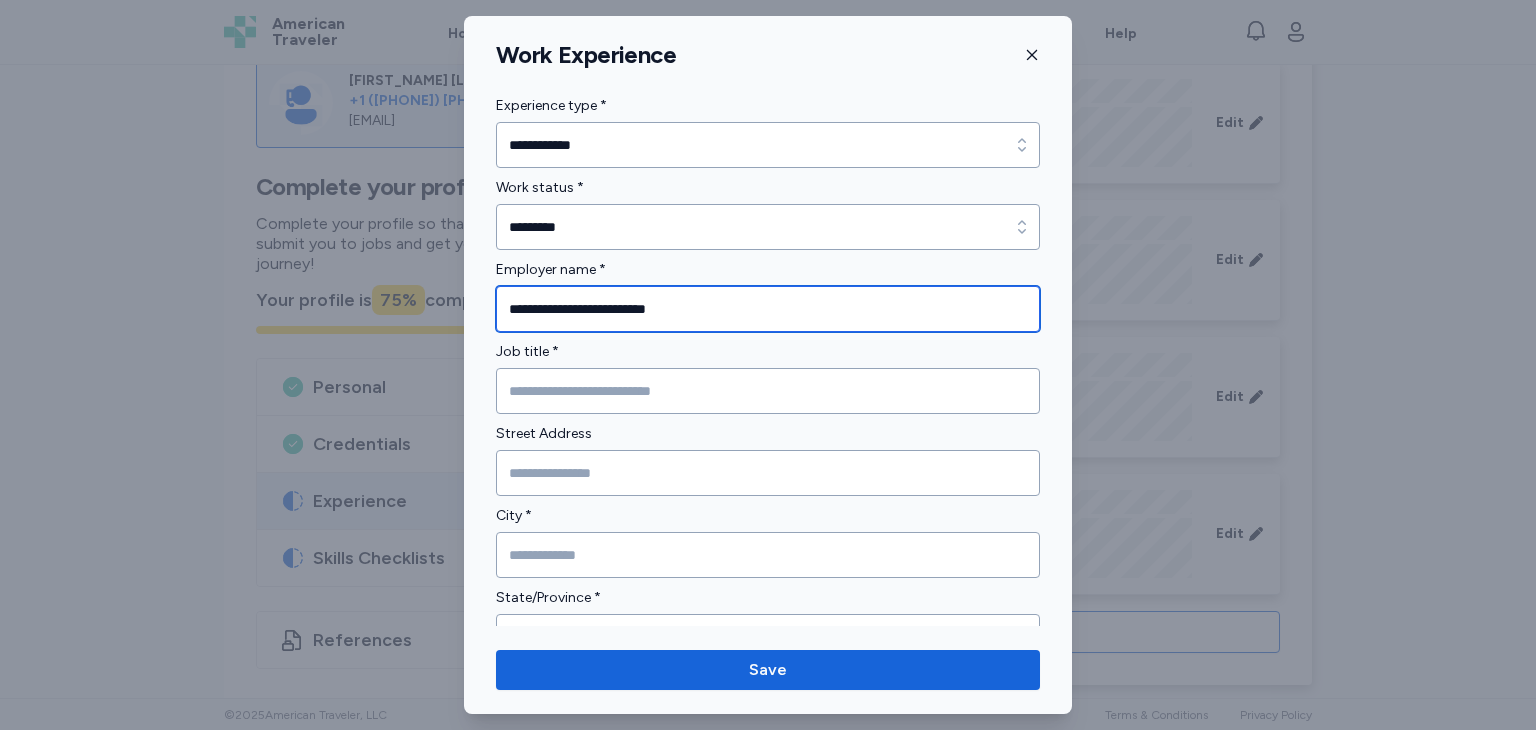 type on "**********" 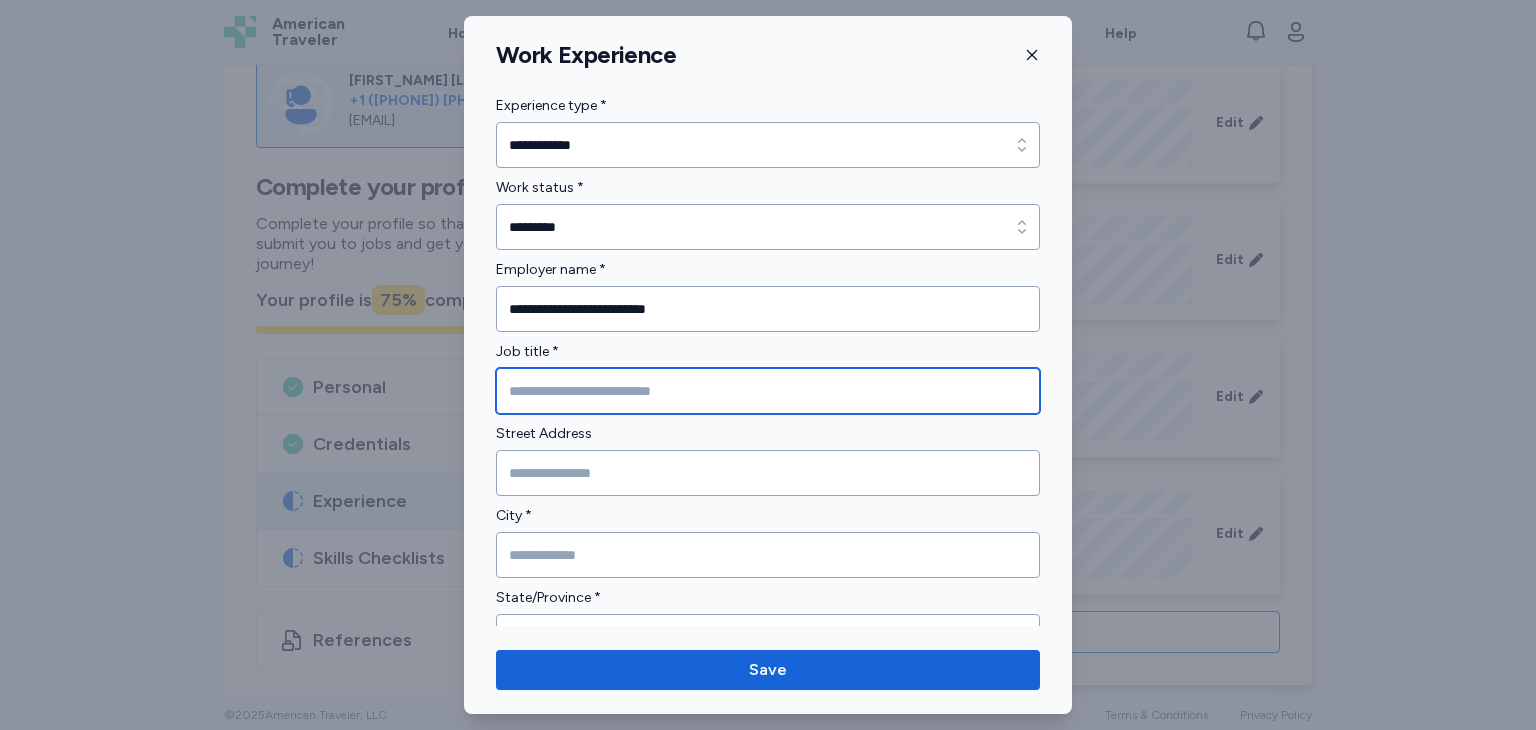 click at bounding box center [768, 391] 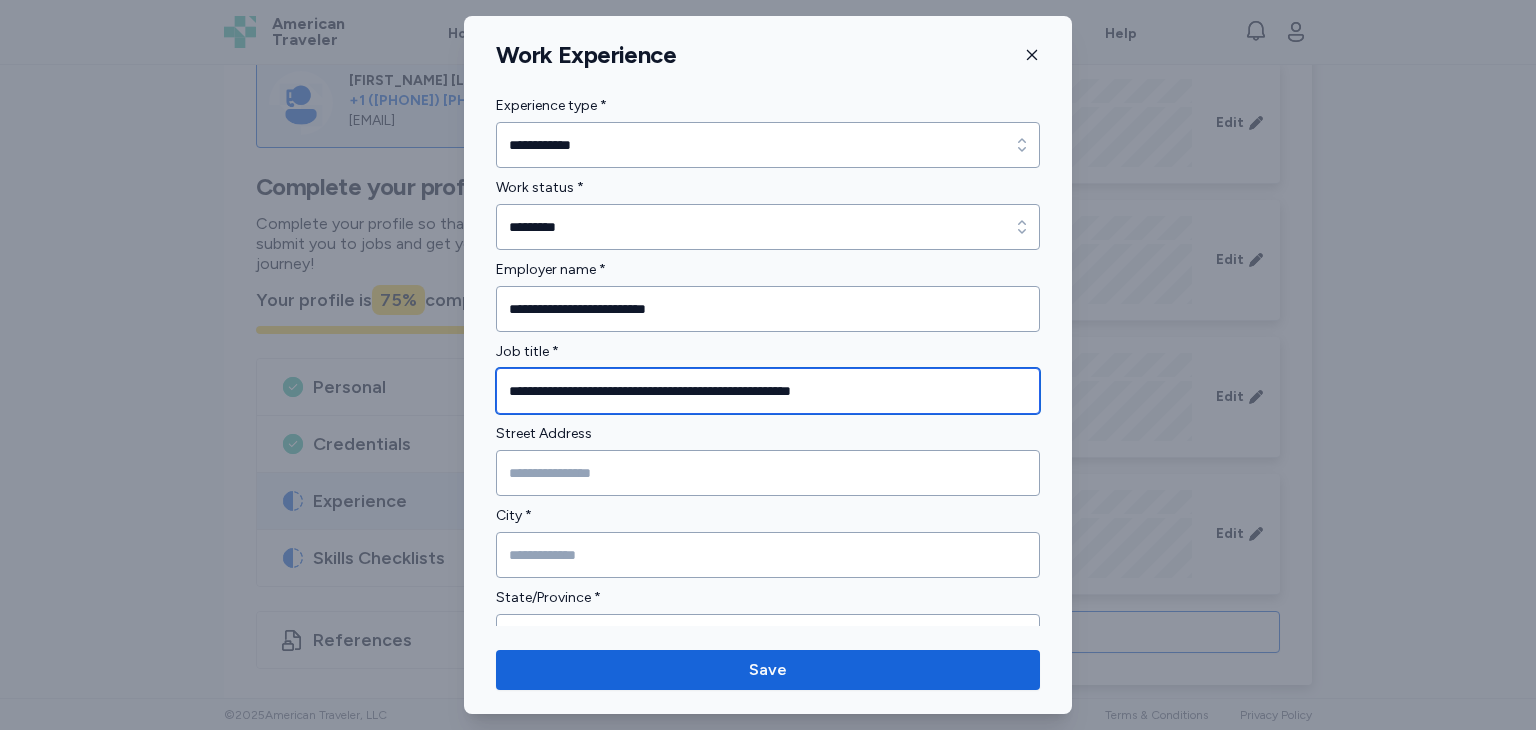 type on "**********" 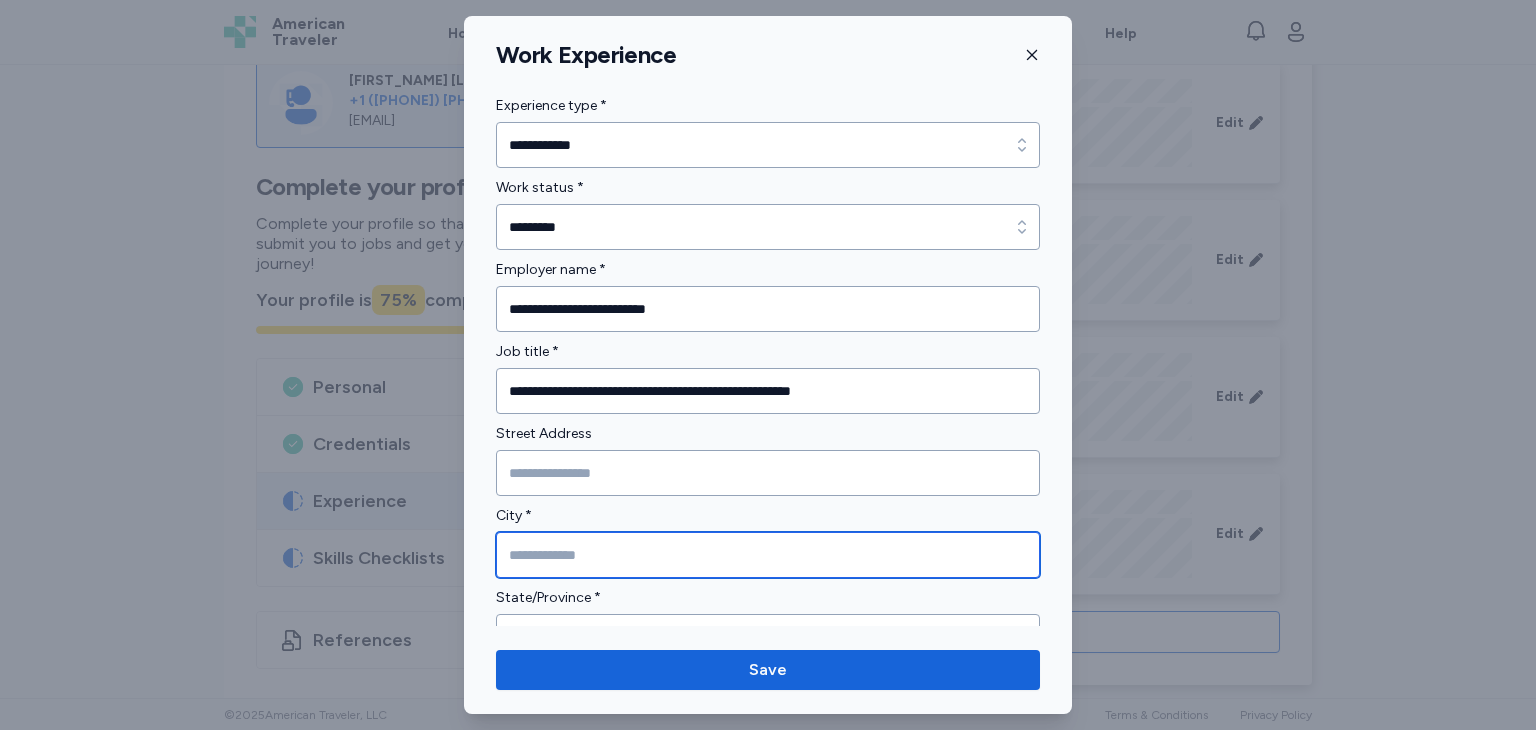 click at bounding box center (768, 555) 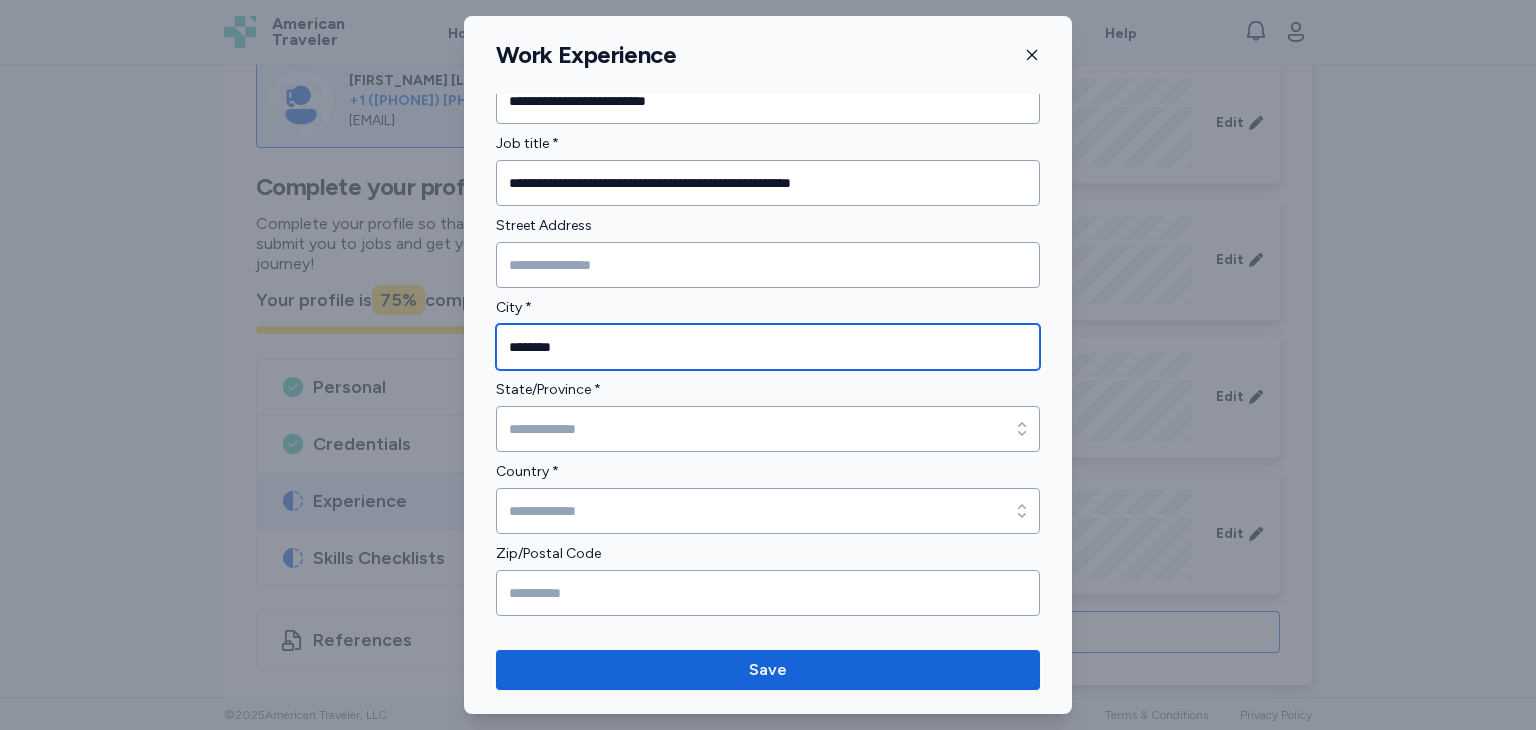 scroll, scrollTop: 220, scrollLeft: 0, axis: vertical 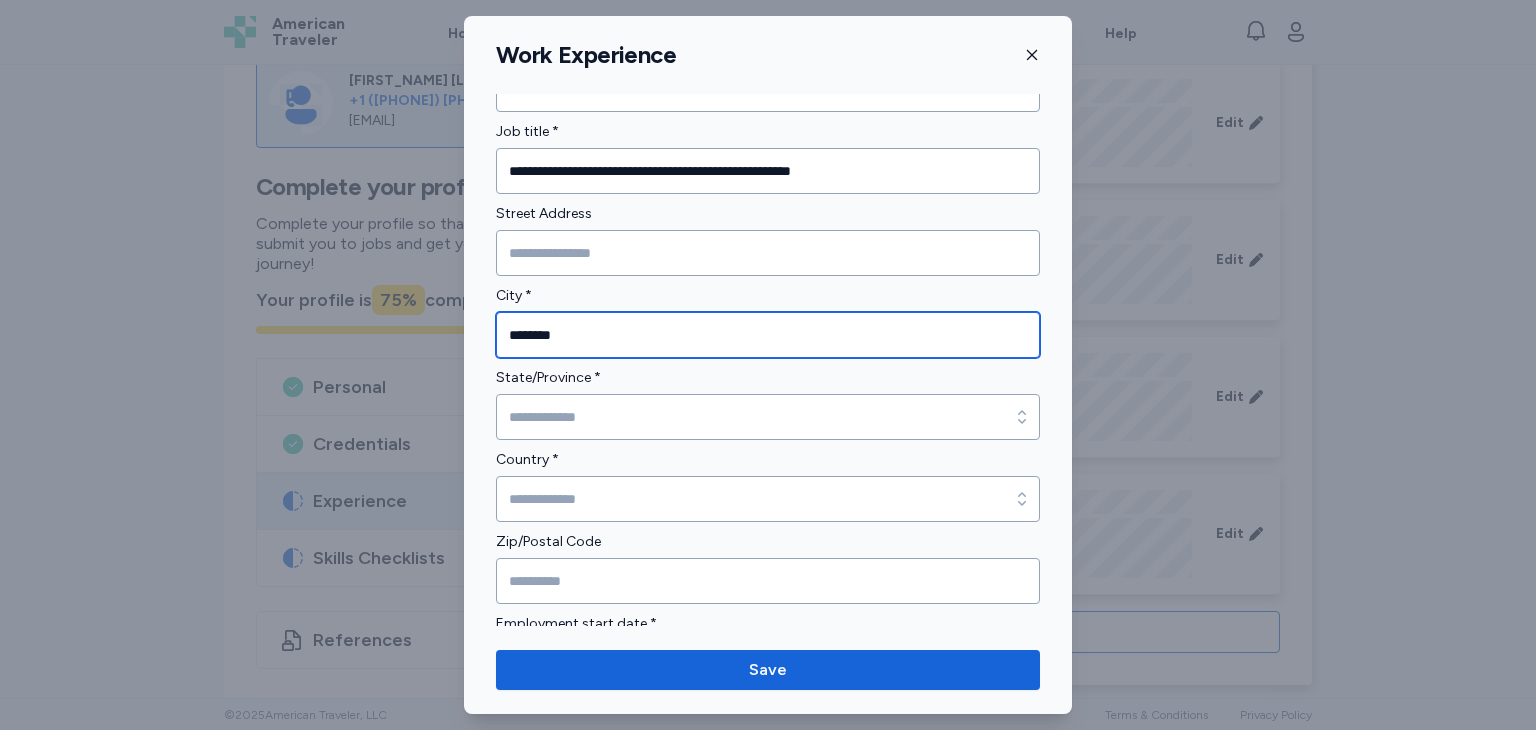 type on "********" 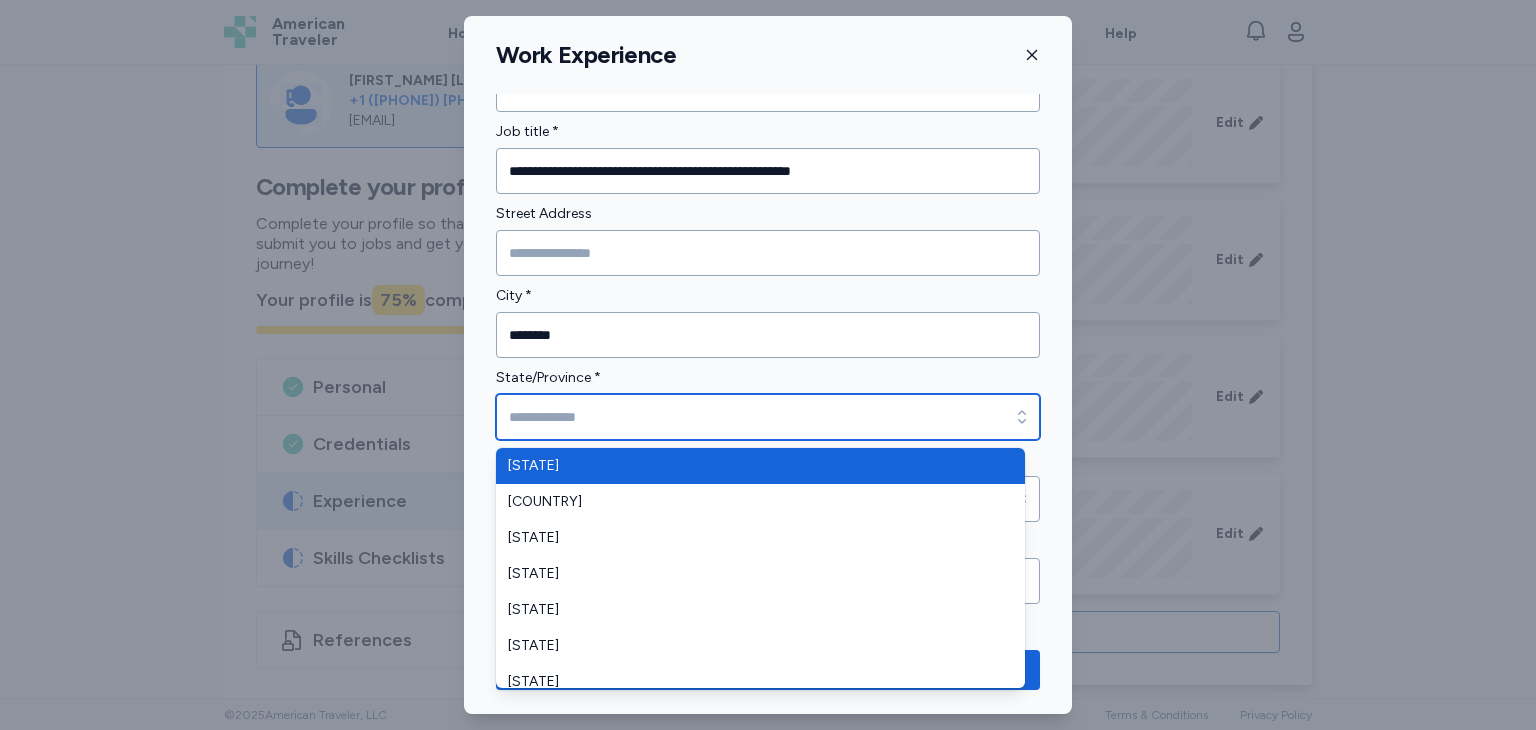 click on "State/Province *" at bounding box center [768, 417] 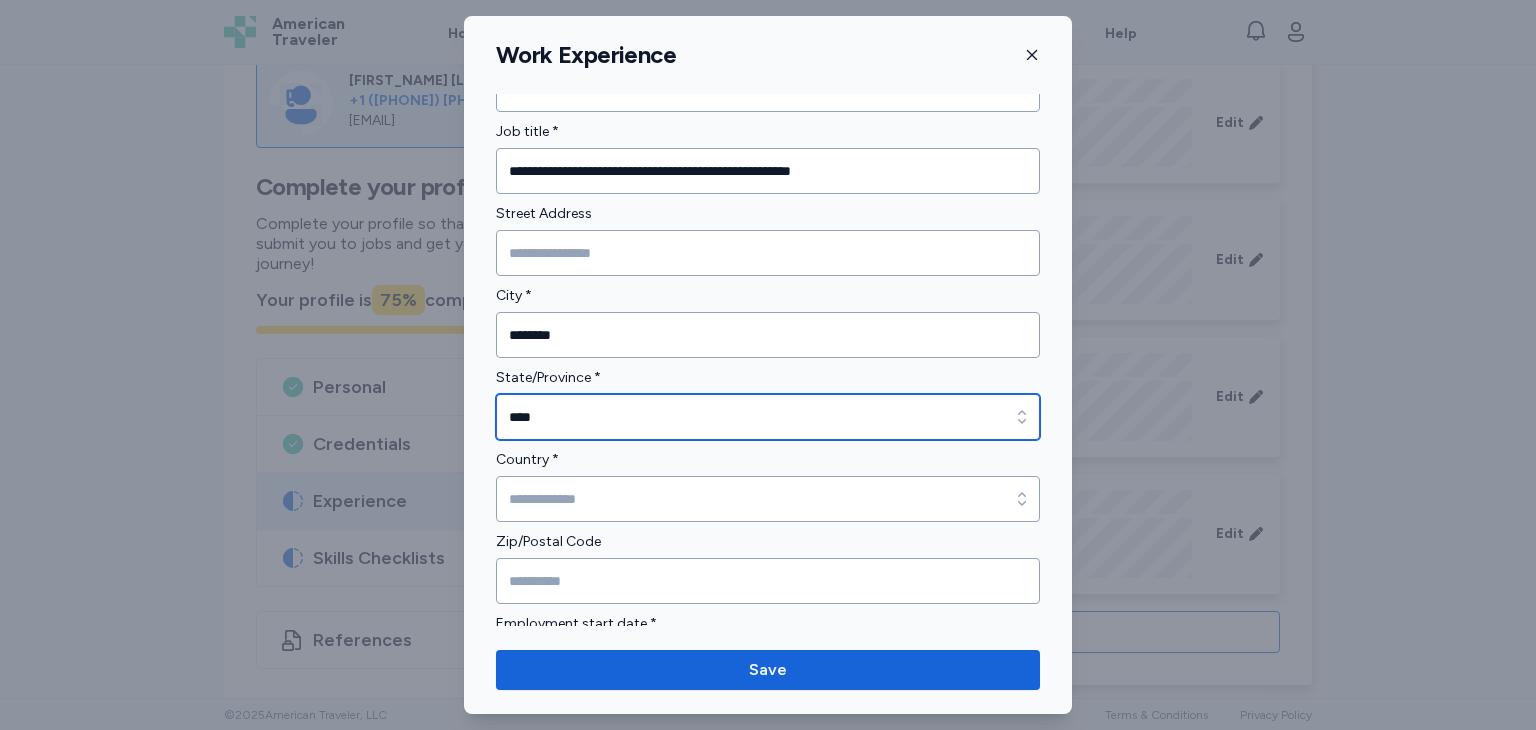 type on "****" 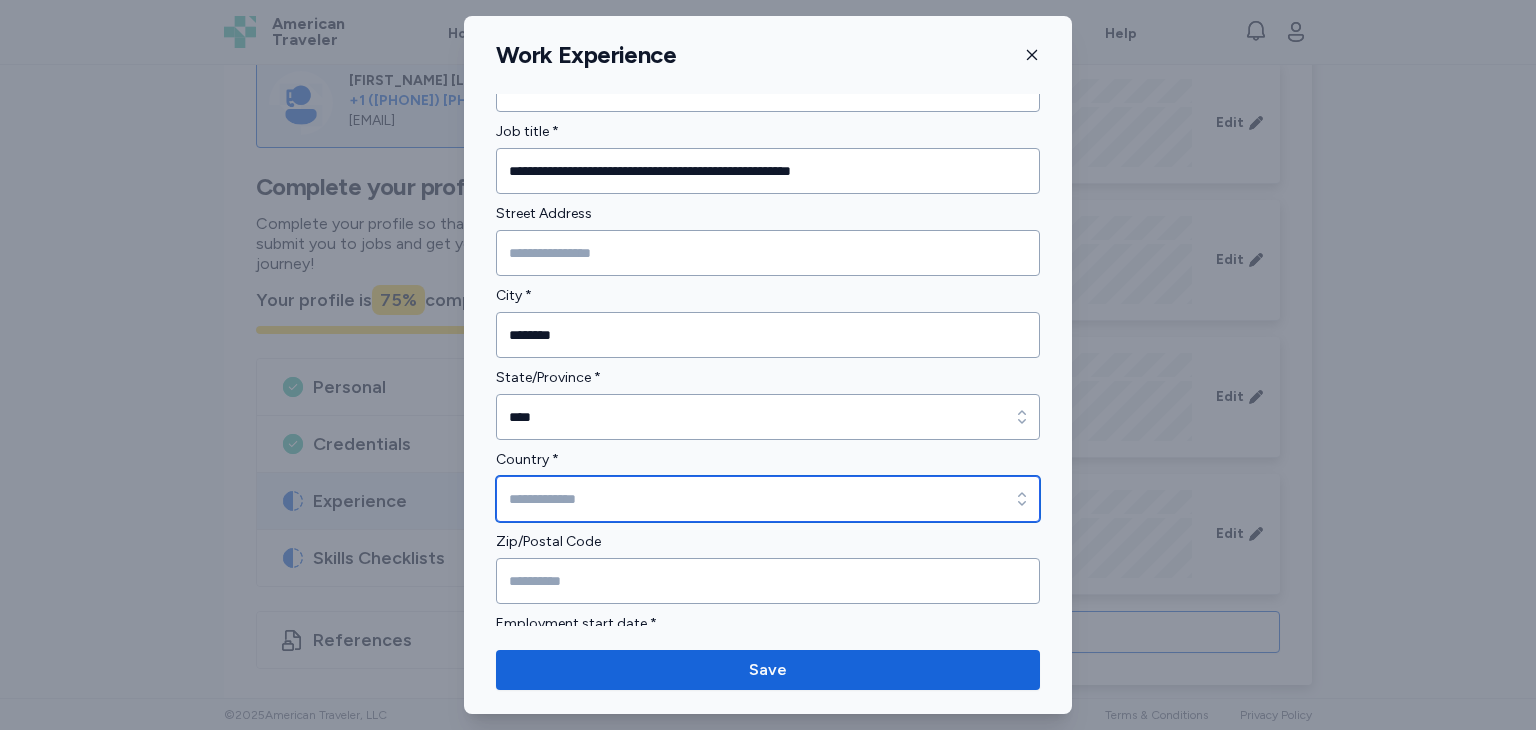 click on "Country *" at bounding box center (768, 499) 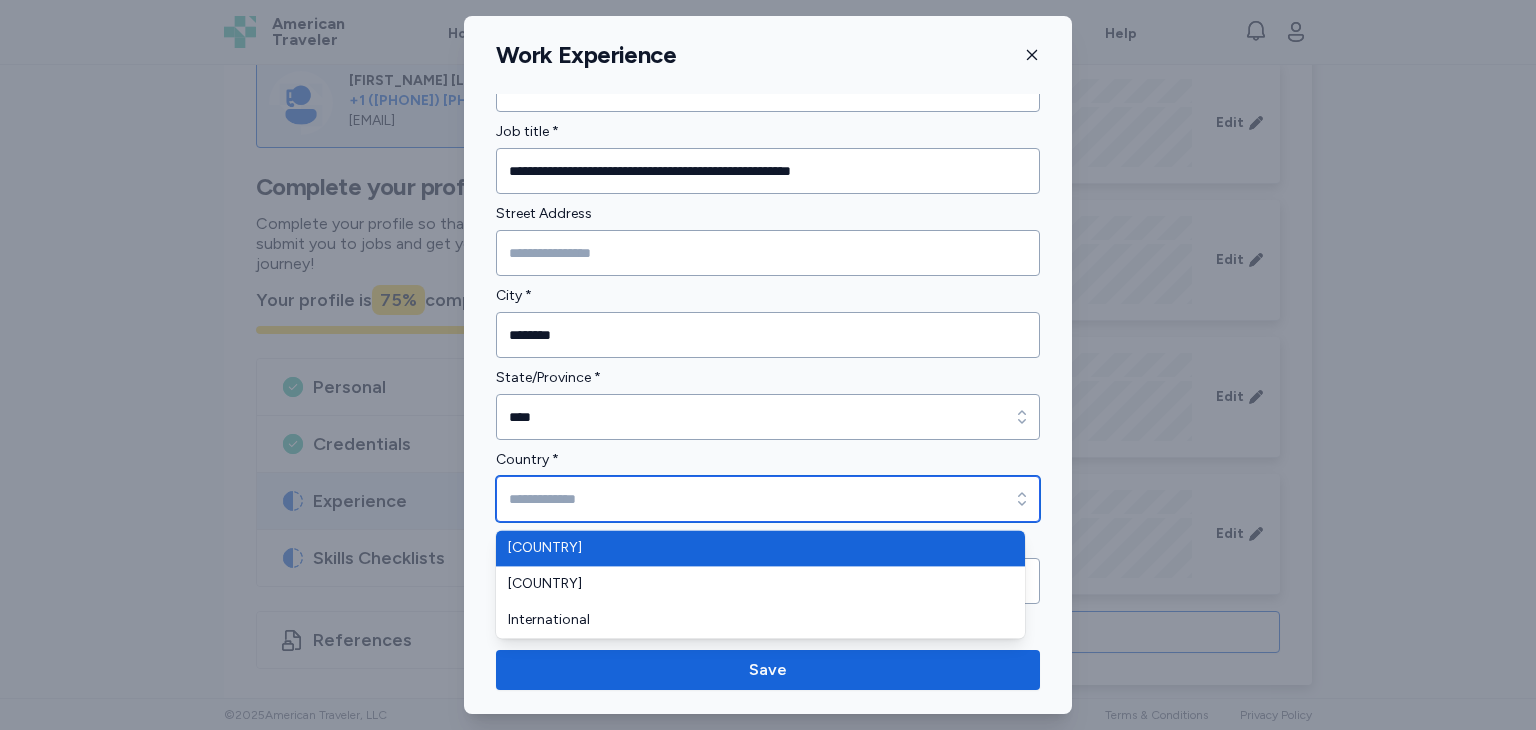 type on "**********" 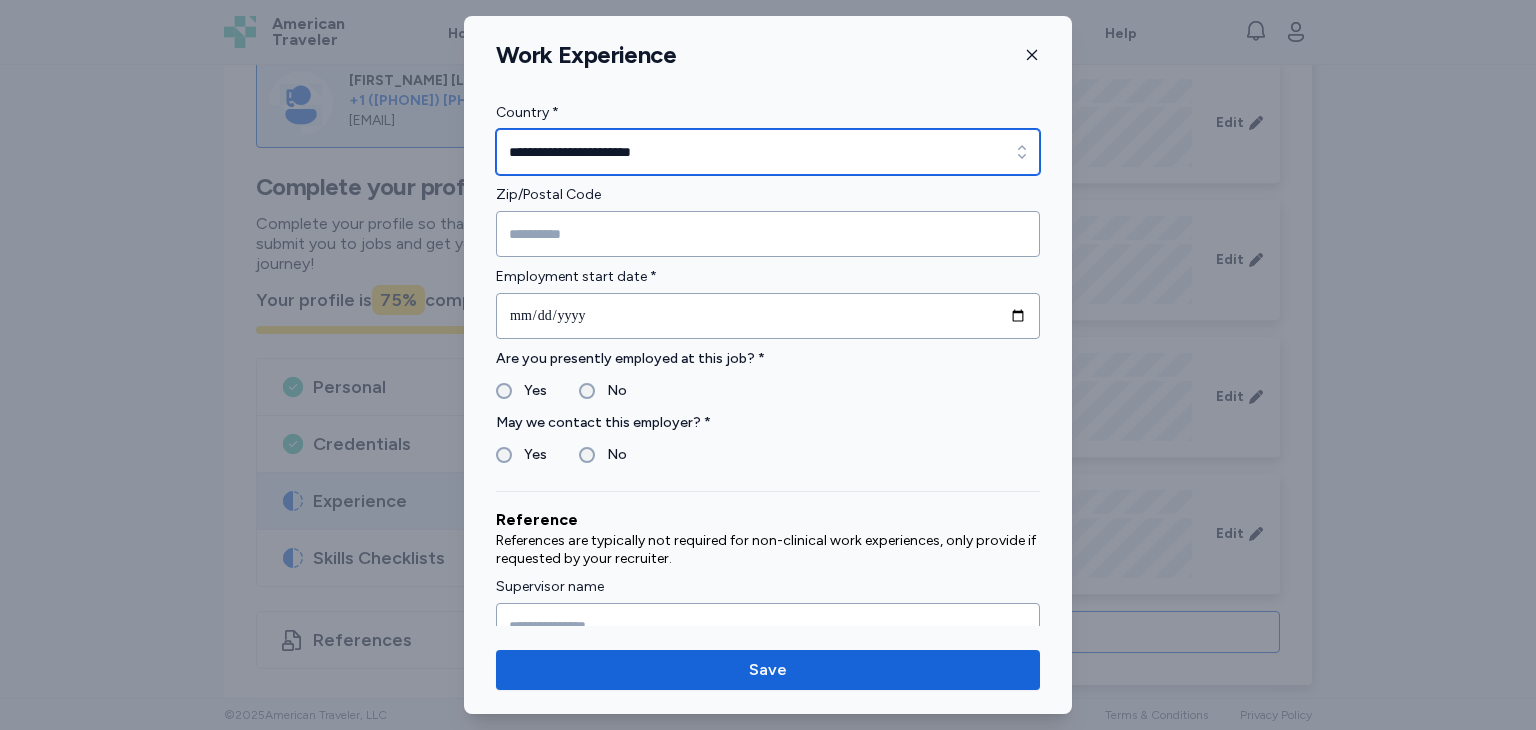 scroll, scrollTop: 568, scrollLeft: 0, axis: vertical 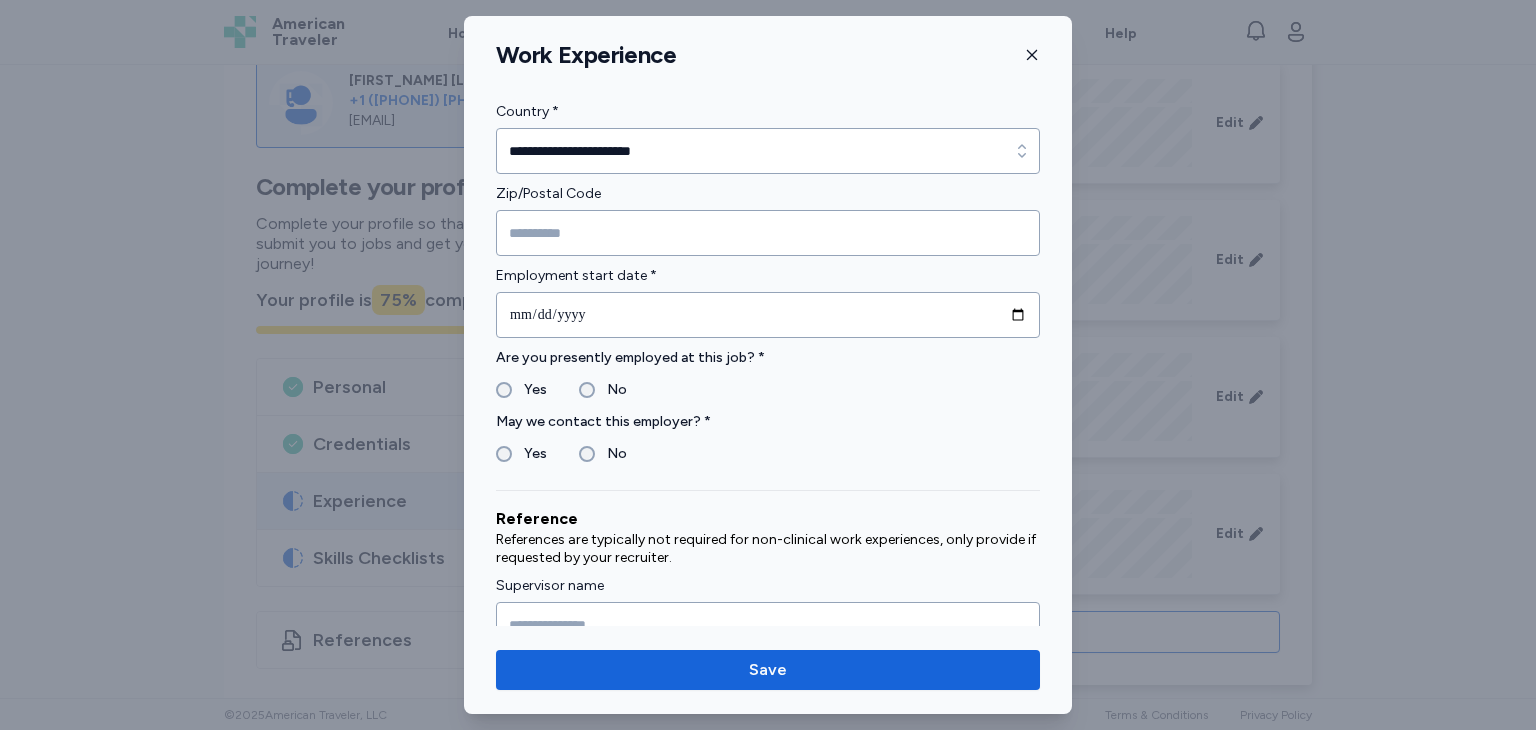 click on "Employer name * [NAME] Job title * [TITLE] Street Address City * [CITY] State/Province * [STATE] State/Province * [STATE] Country * [COUNTRY] Country * [COUNTRY] Zip/Postal Code [POSTAL_CODE] Employment start date * [DATE] Are you presently employed at this job? * Yes No May we contact this employer? * Yes No Reference References are typically not required for non-clinical work experiences, only provide if requested by your recruiter. Supervisor name [NAME] Supervisor title [TITLE] Supervisor phone number [PHONE] Supervisor phone extension [EXTENSION] Supervisor email [EMAIL]" at bounding box center (768, 292) 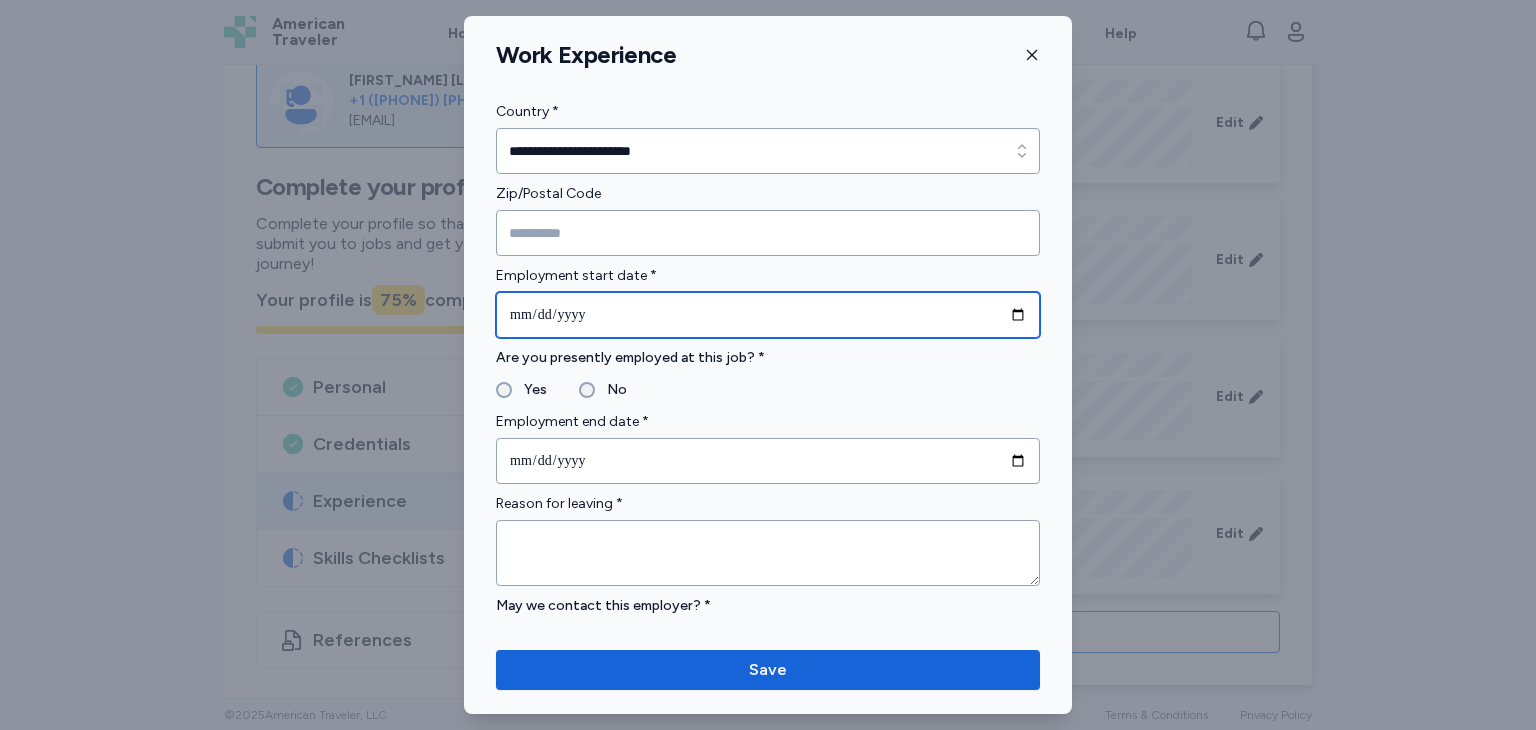click at bounding box center [768, 315] 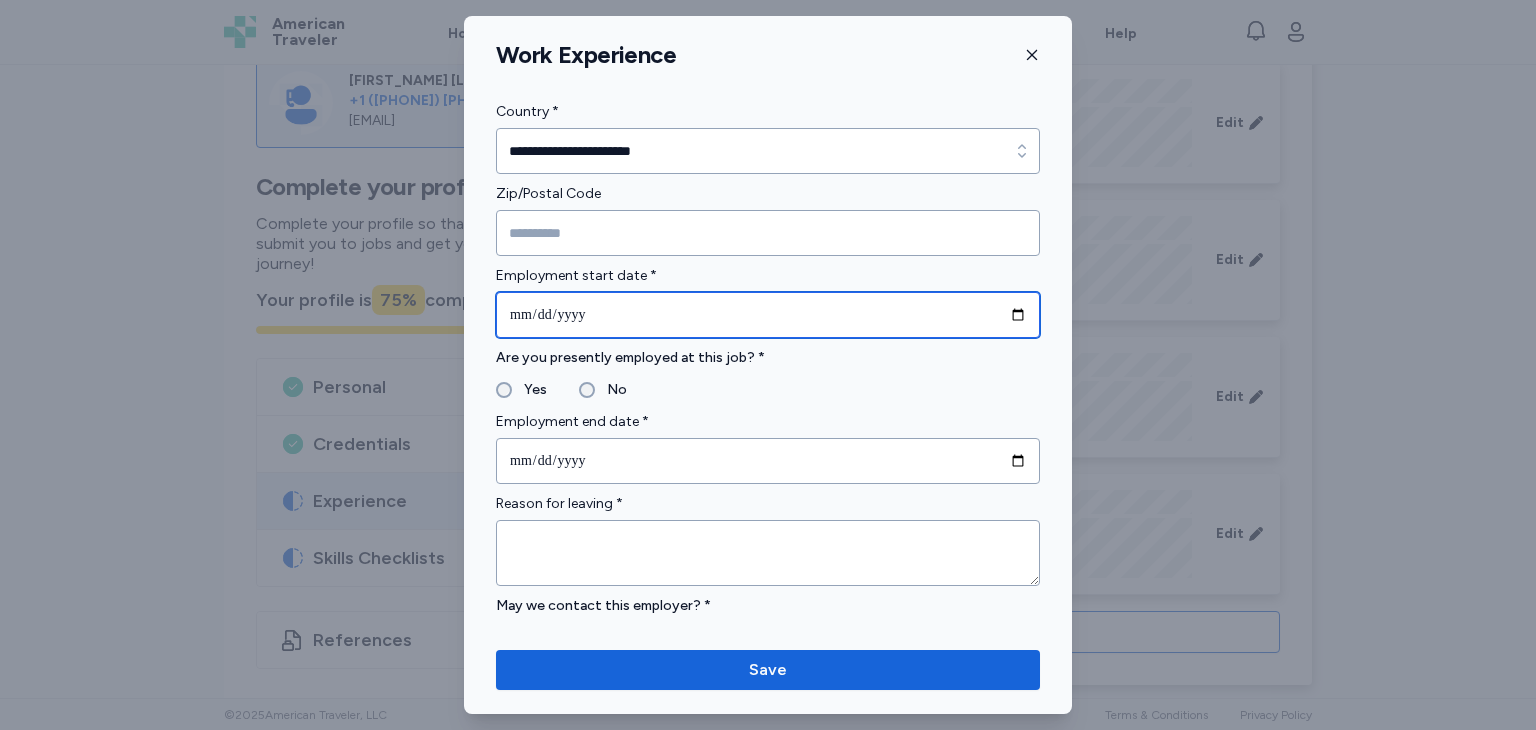 type on "**********" 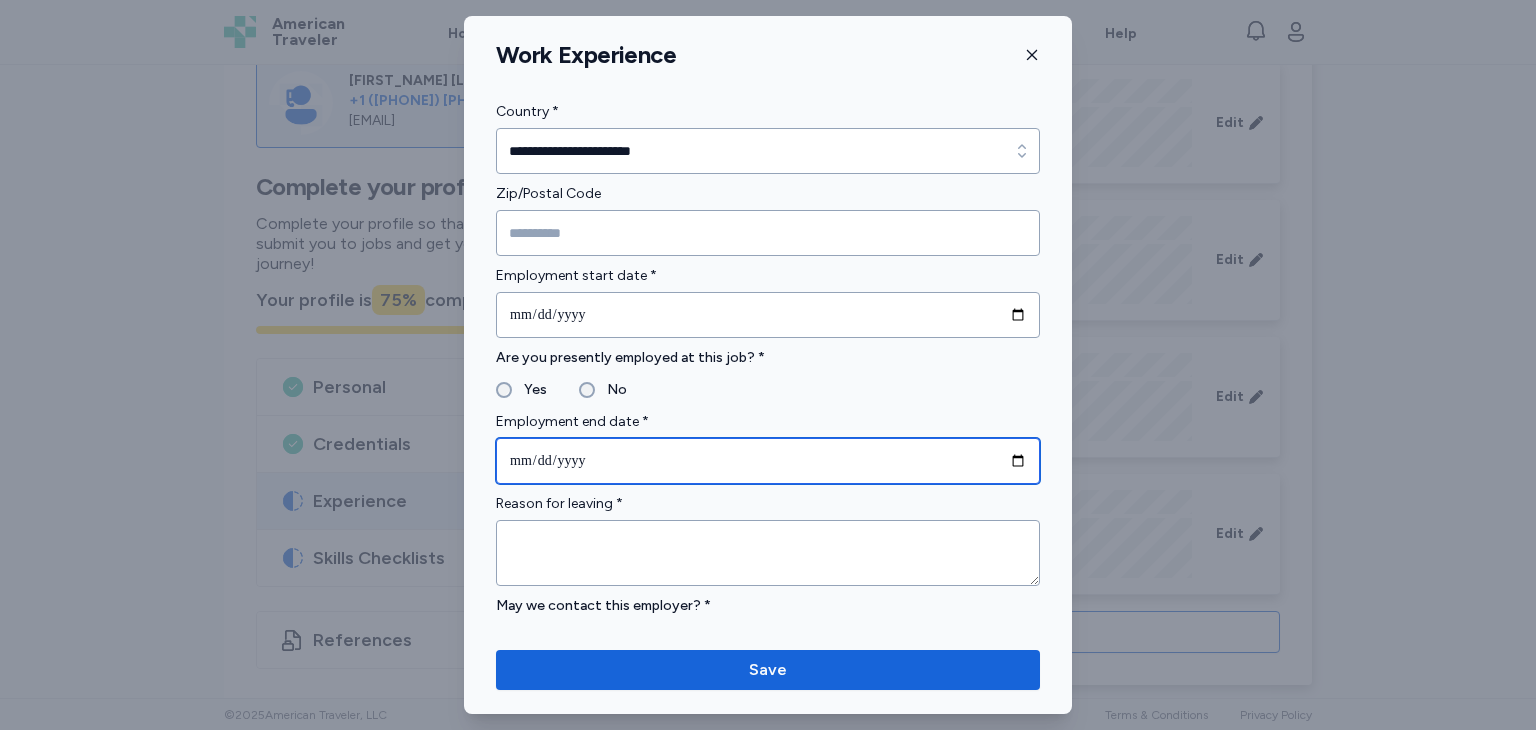 click at bounding box center (768, 461) 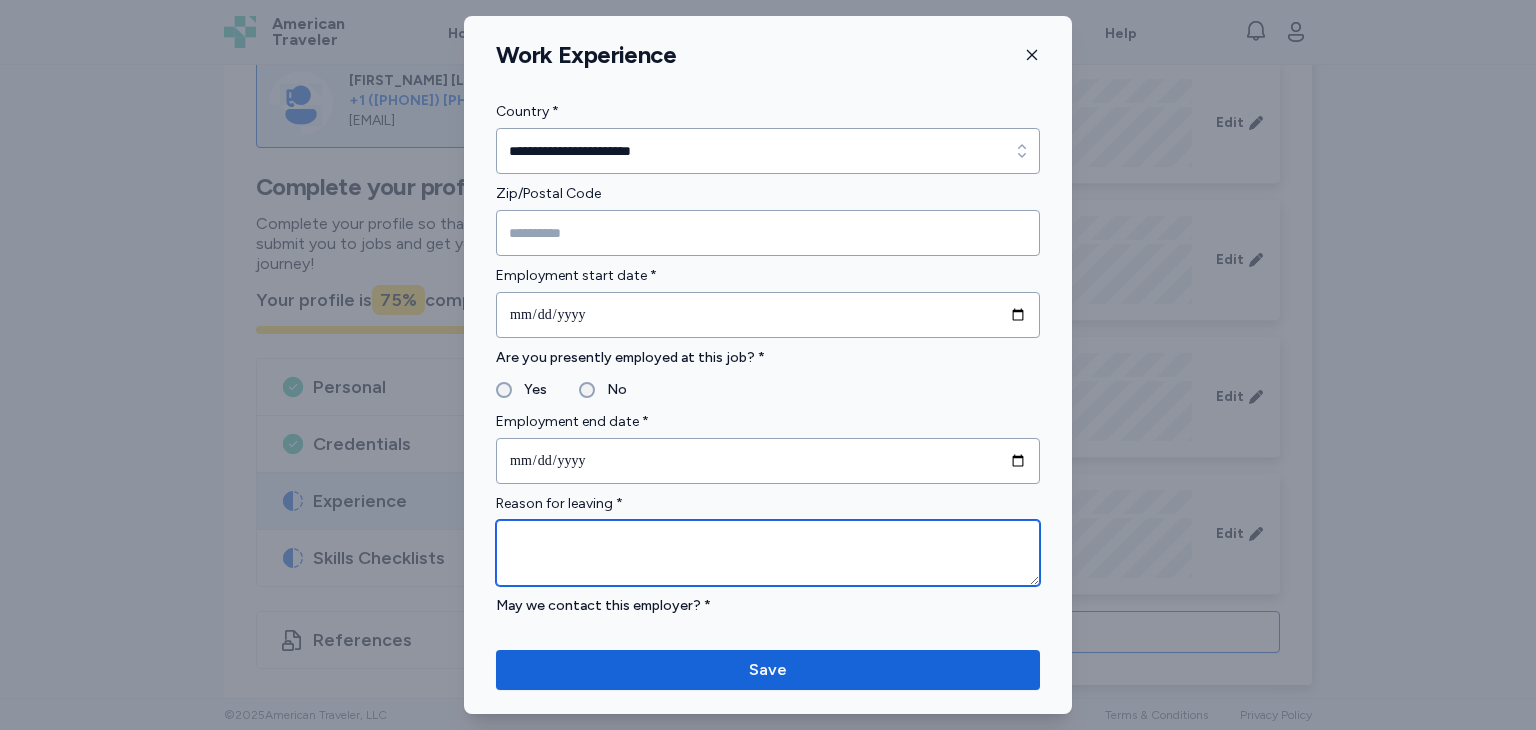 click at bounding box center [768, 553] 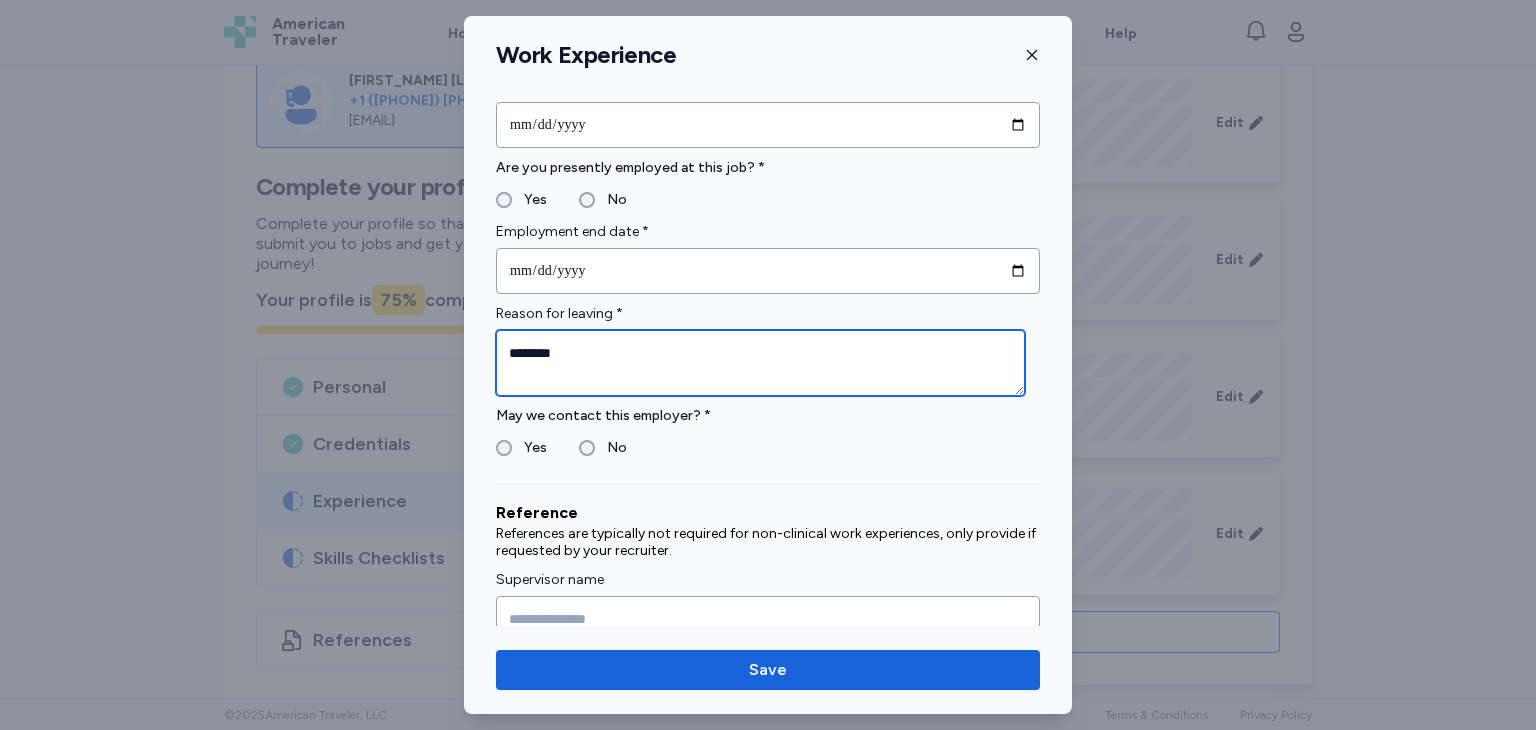 scroll, scrollTop: 796, scrollLeft: 0, axis: vertical 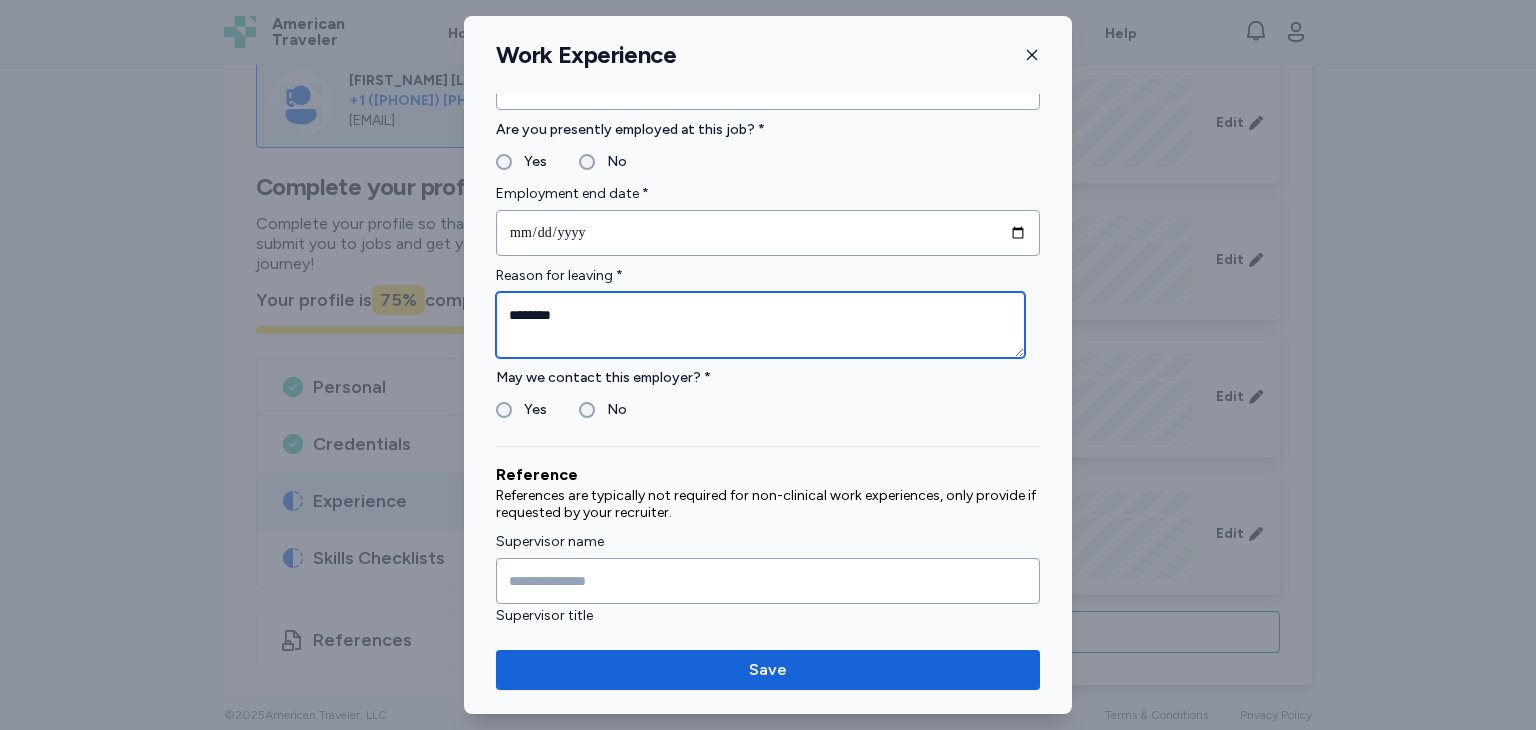 type on "********" 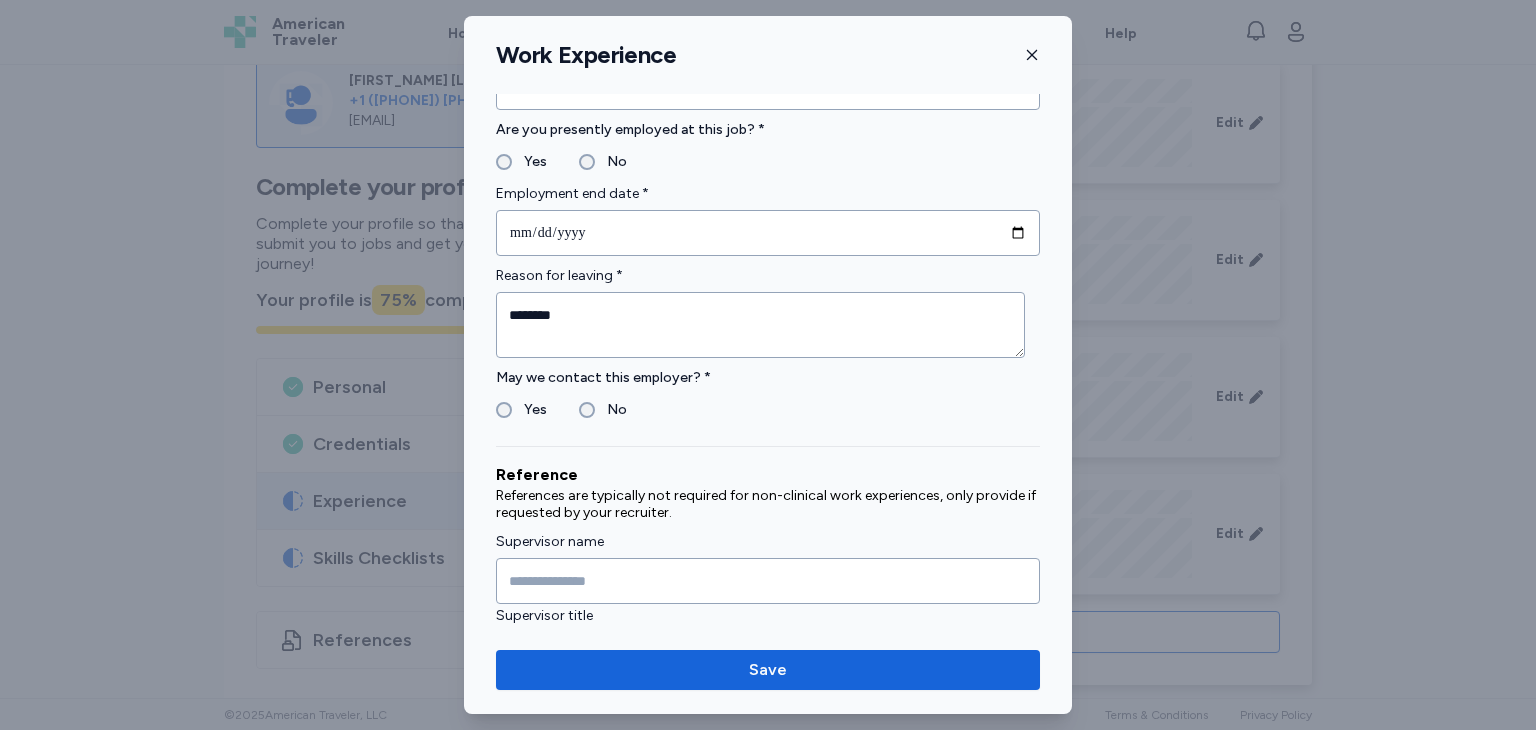 click on "Yes No" at bounding box center [768, 410] 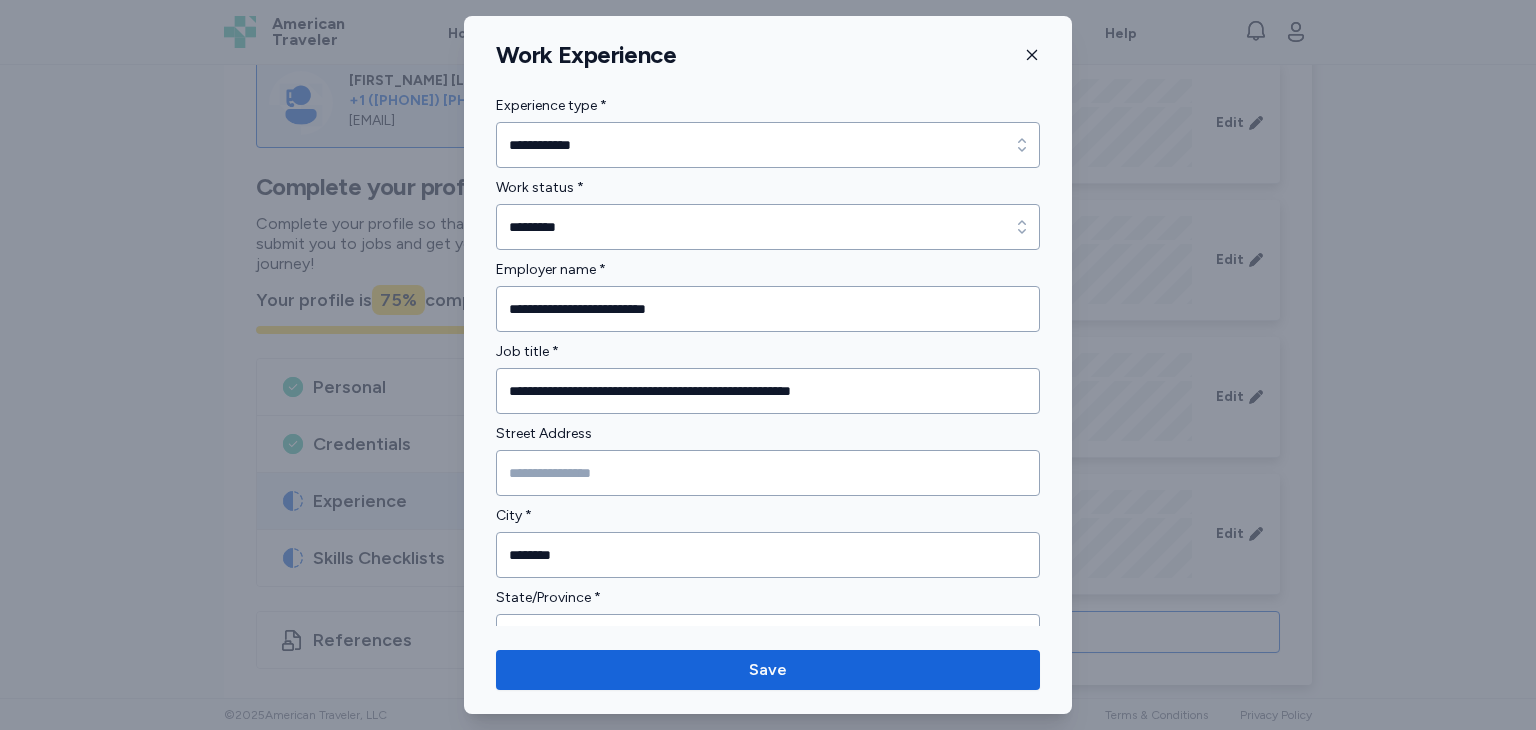 scroll, scrollTop: 1100, scrollLeft: 0, axis: vertical 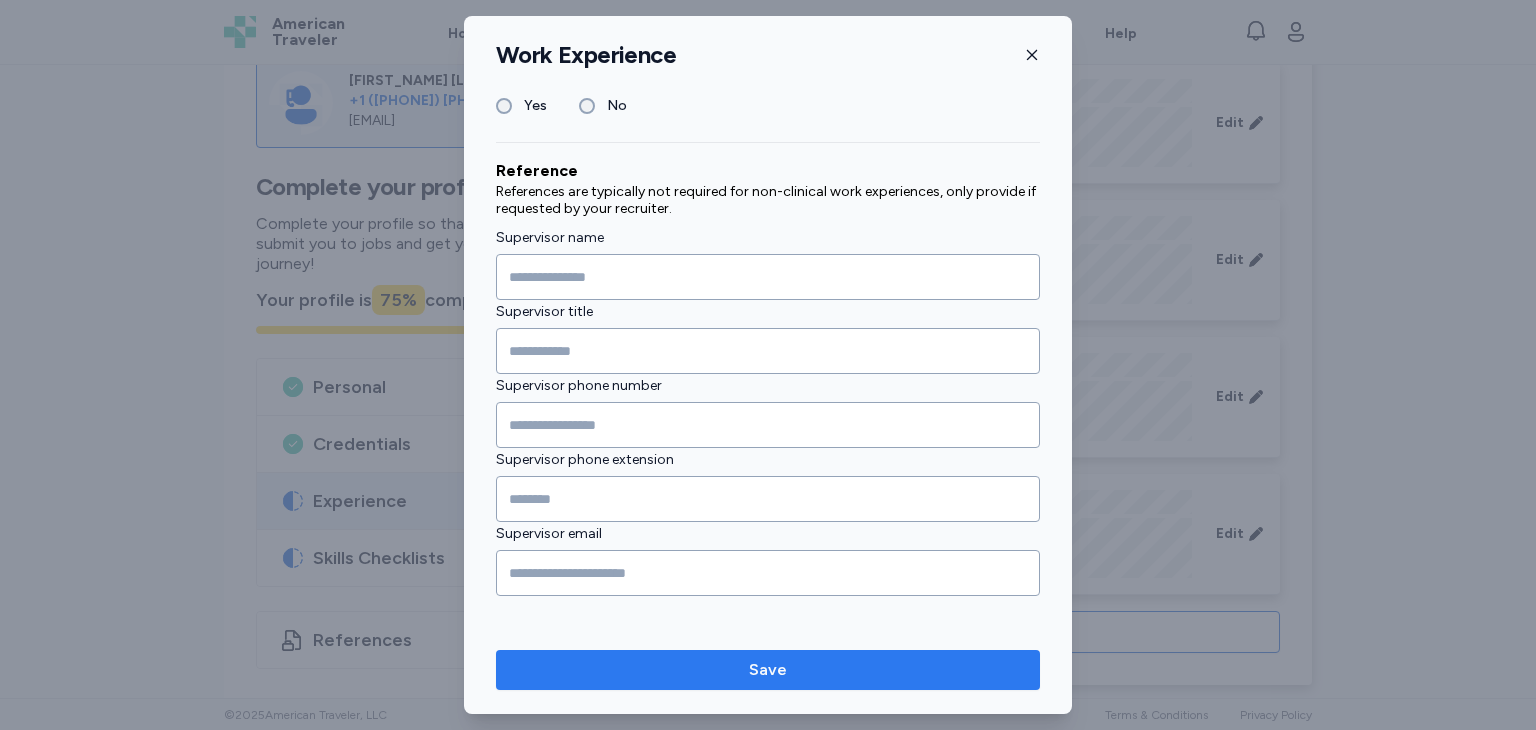 click on "Save" at bounding box center [768, 670] 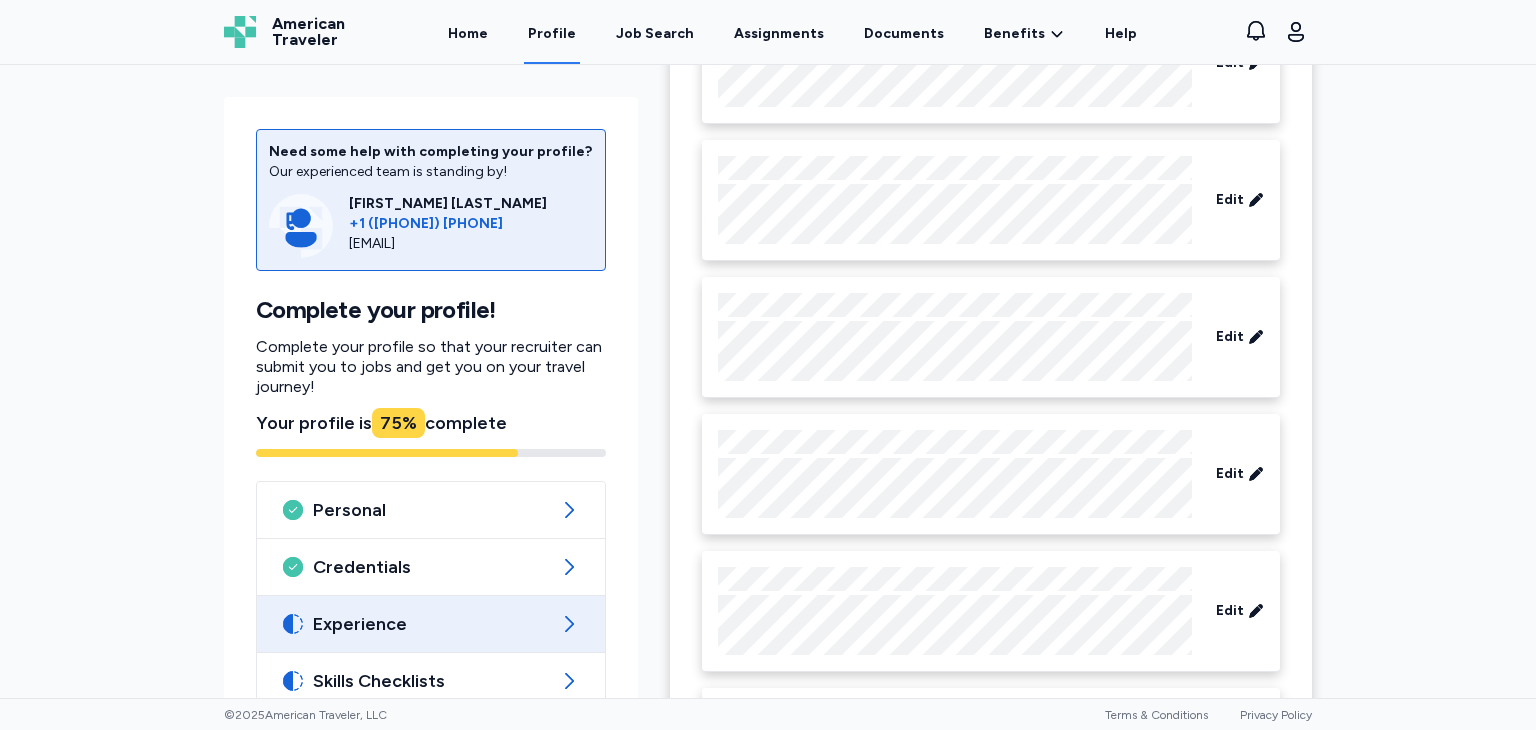scroll, scrollTop: 886, scrollLeft: 0, axis: vertical 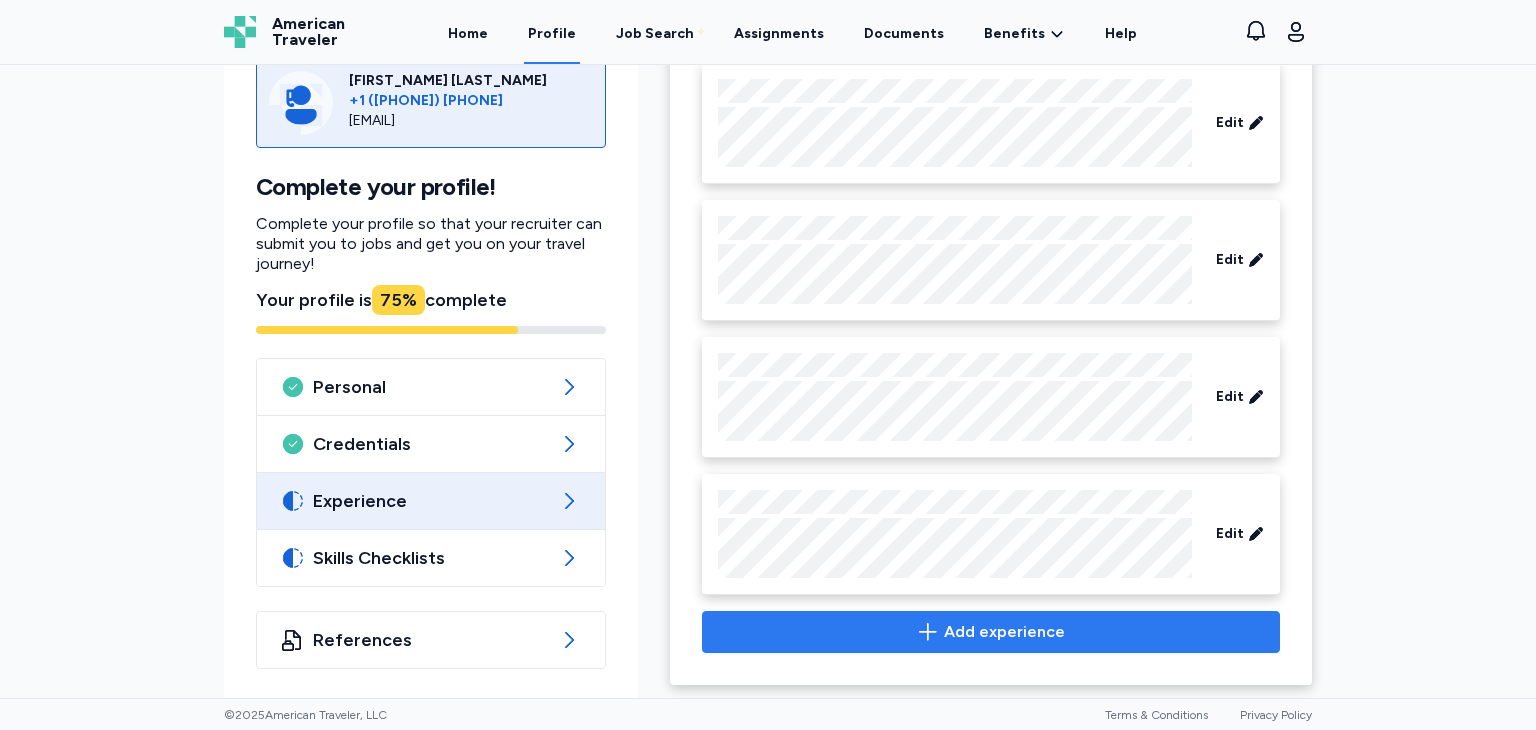 click on "Add experience" at bounding box center (1004, 632) 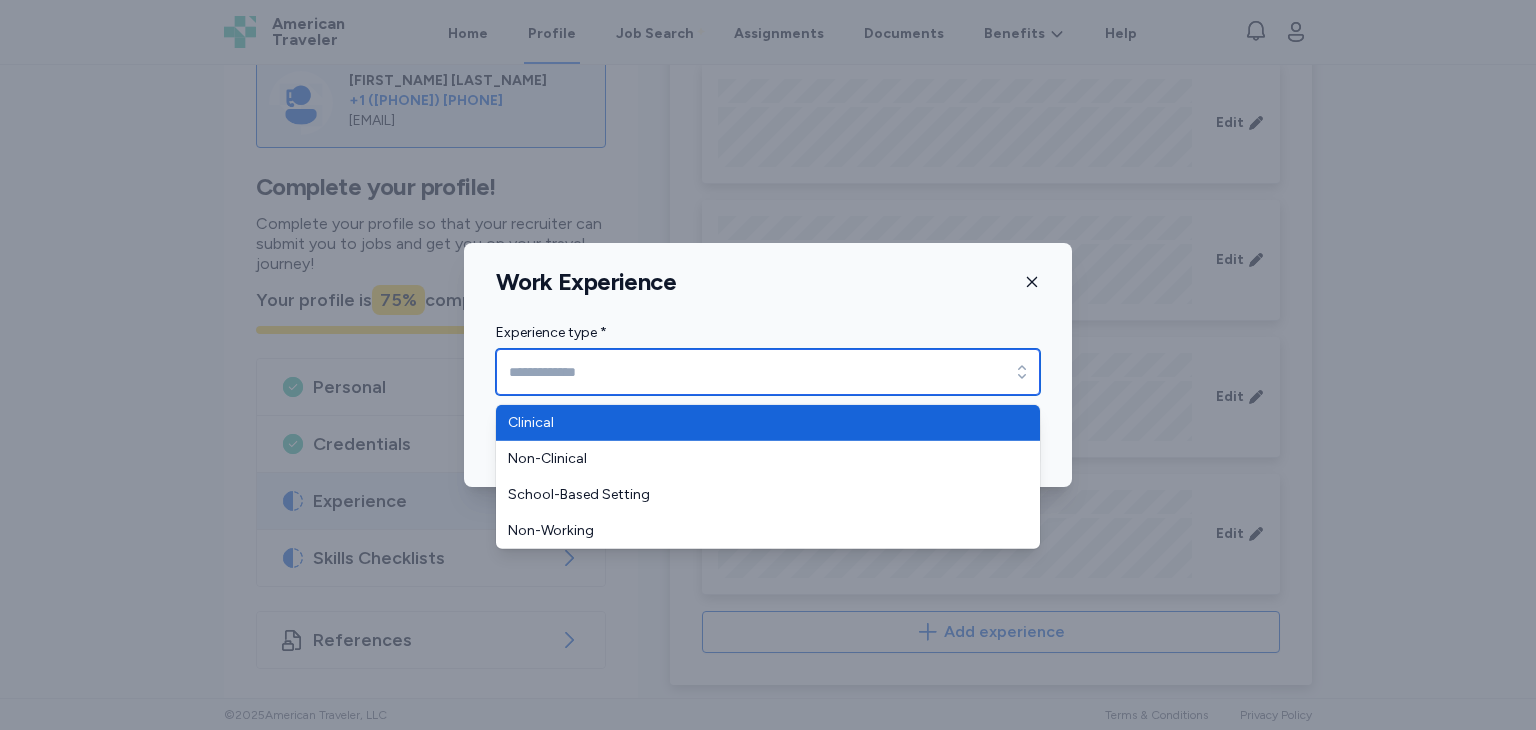 click on "Experience type *" at bounding box center (768, 372) 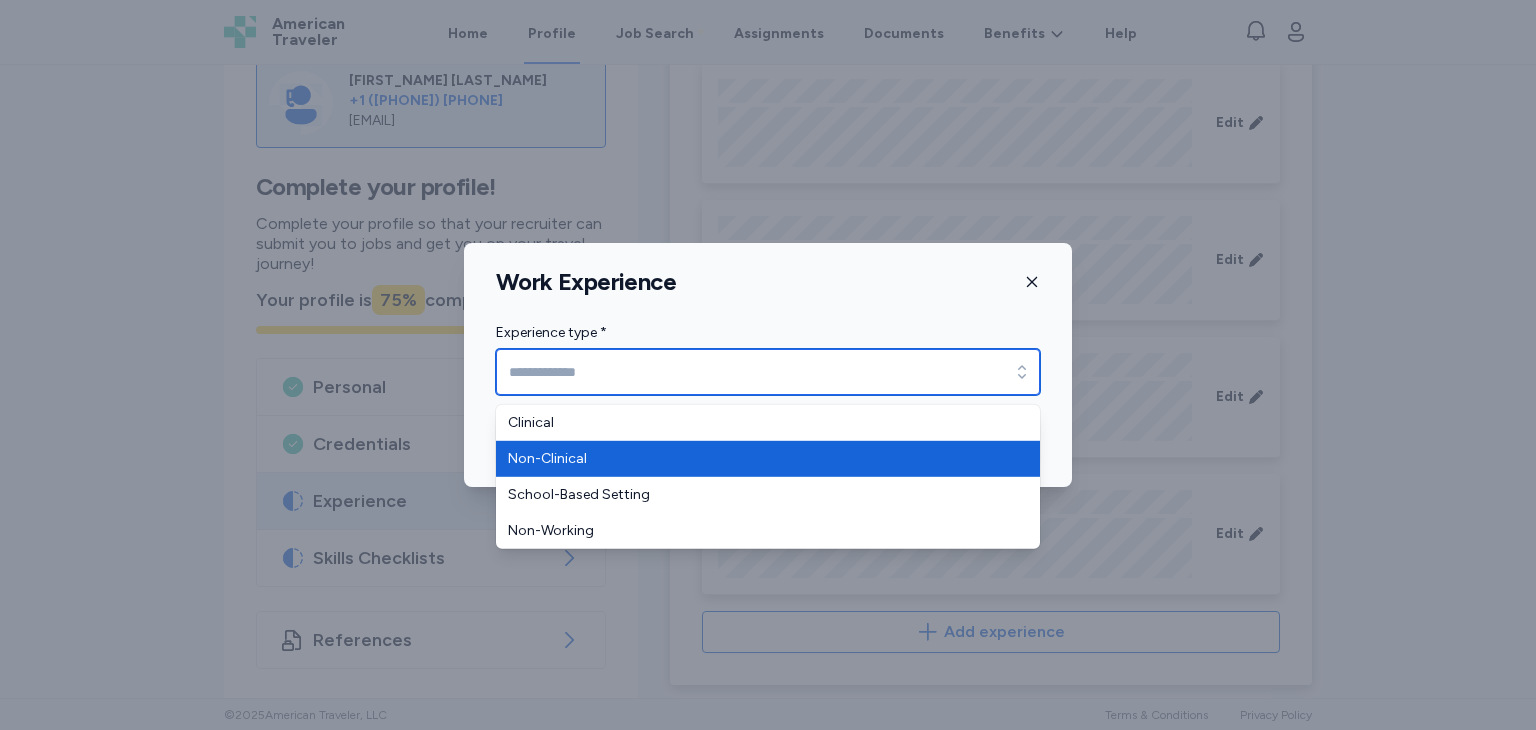 type on "**********" 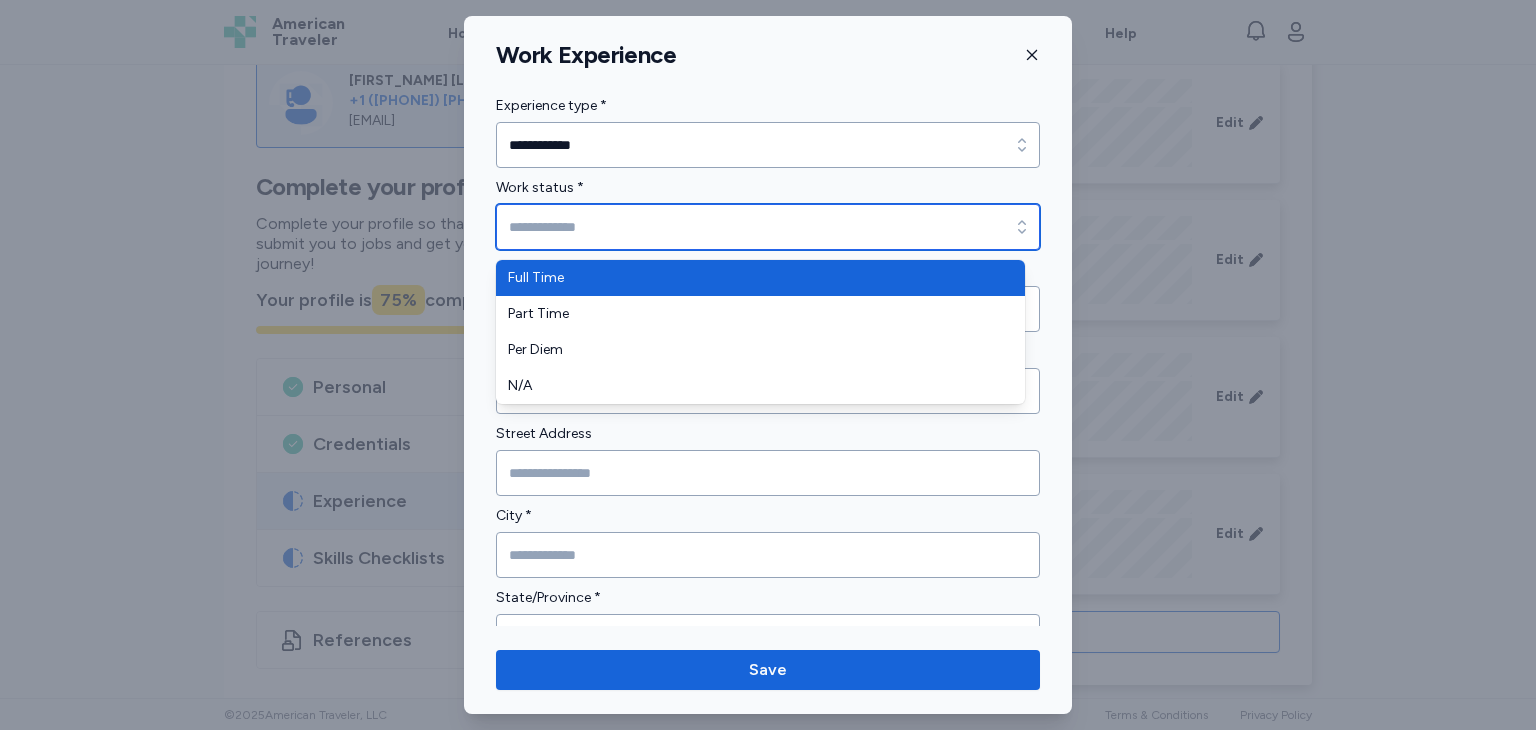 click on "Work status *" at bounding box center [768, 227] 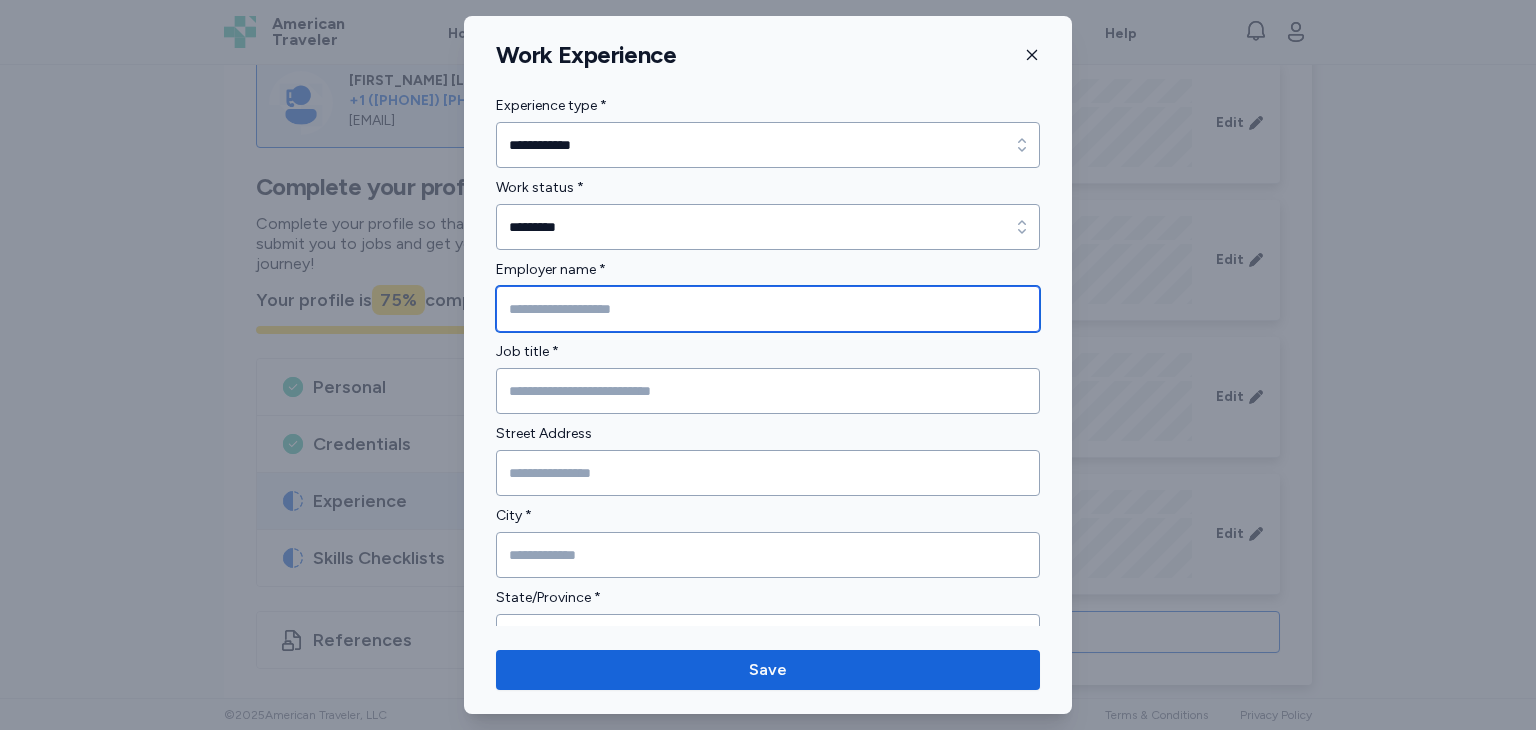 click at bounding box center (768, 309) 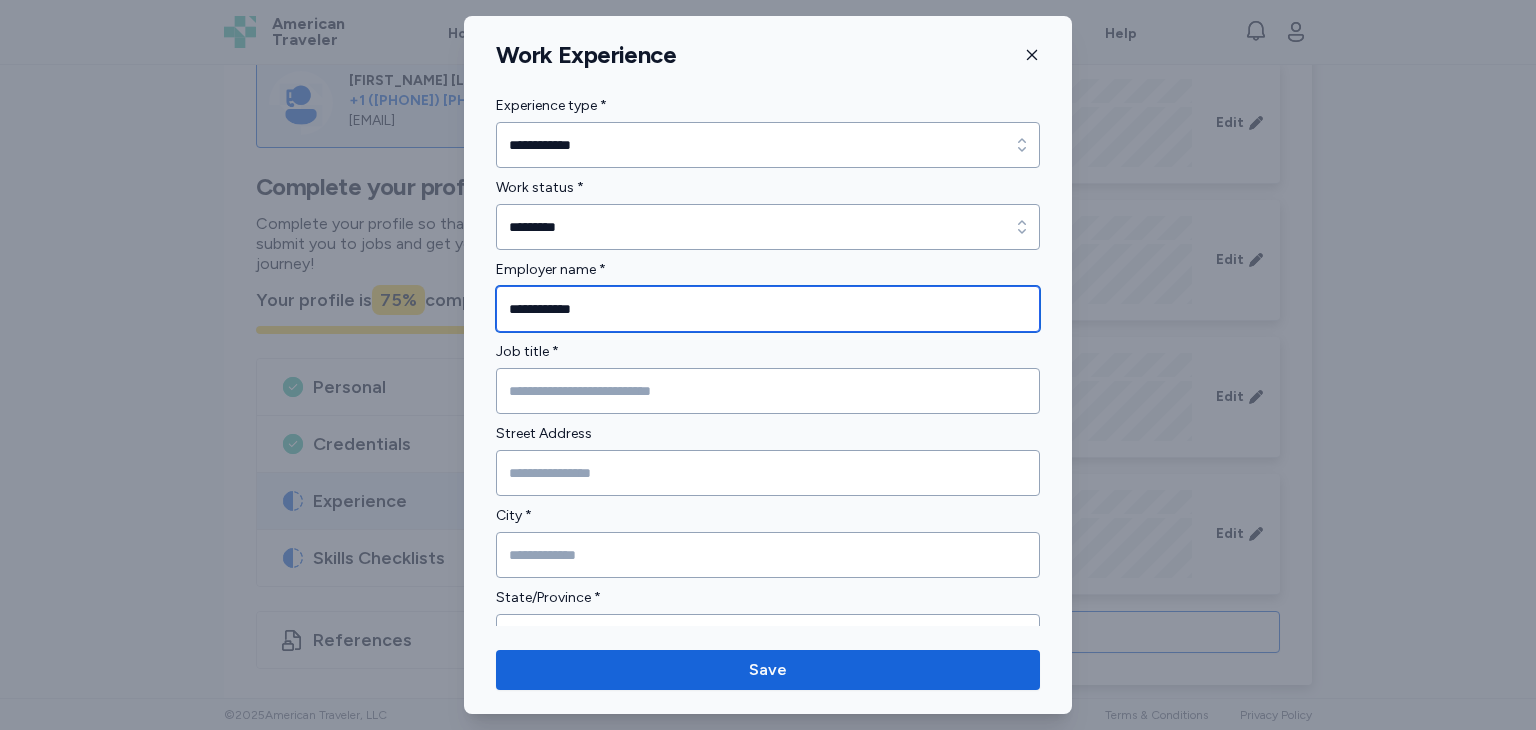 type on "**********" 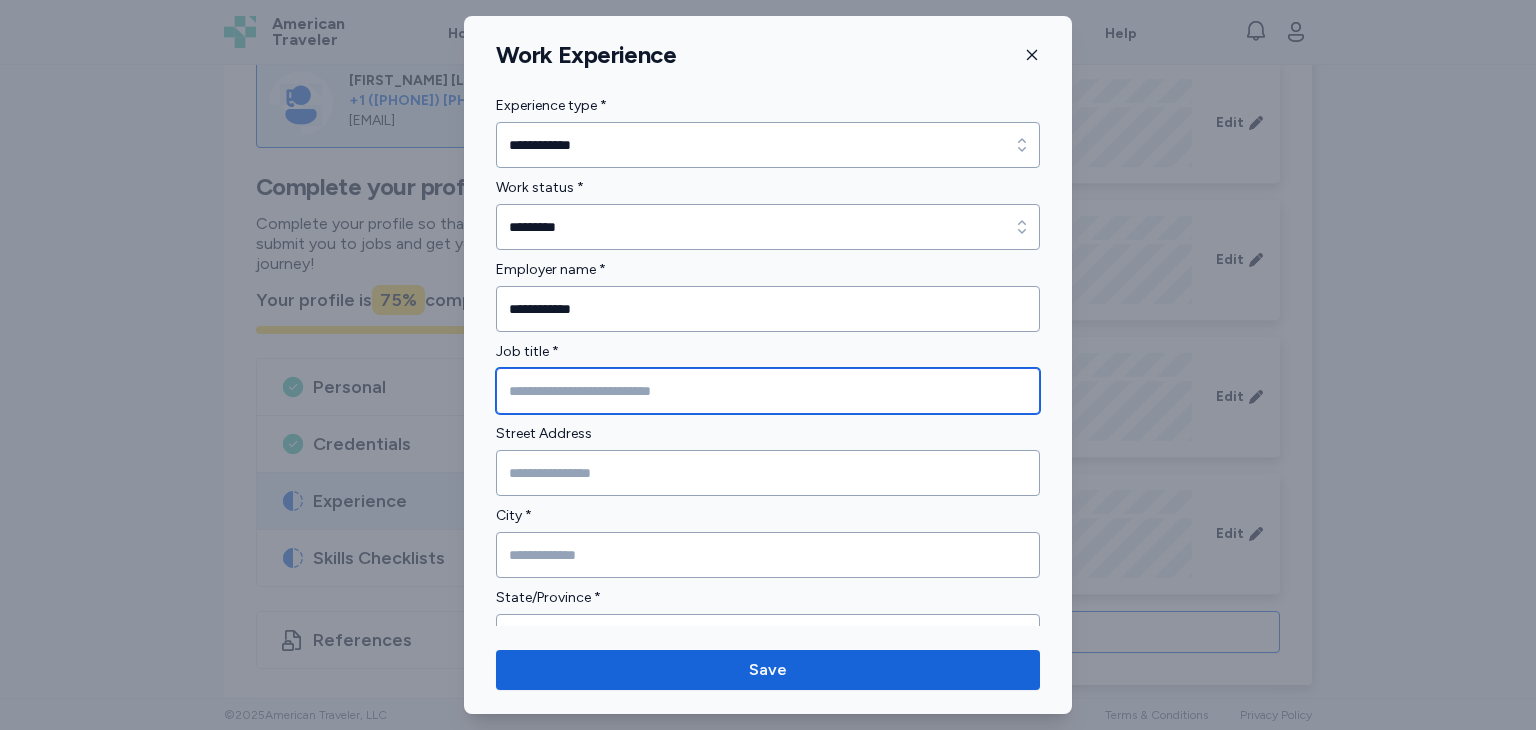click at bounding box center [768, 391] 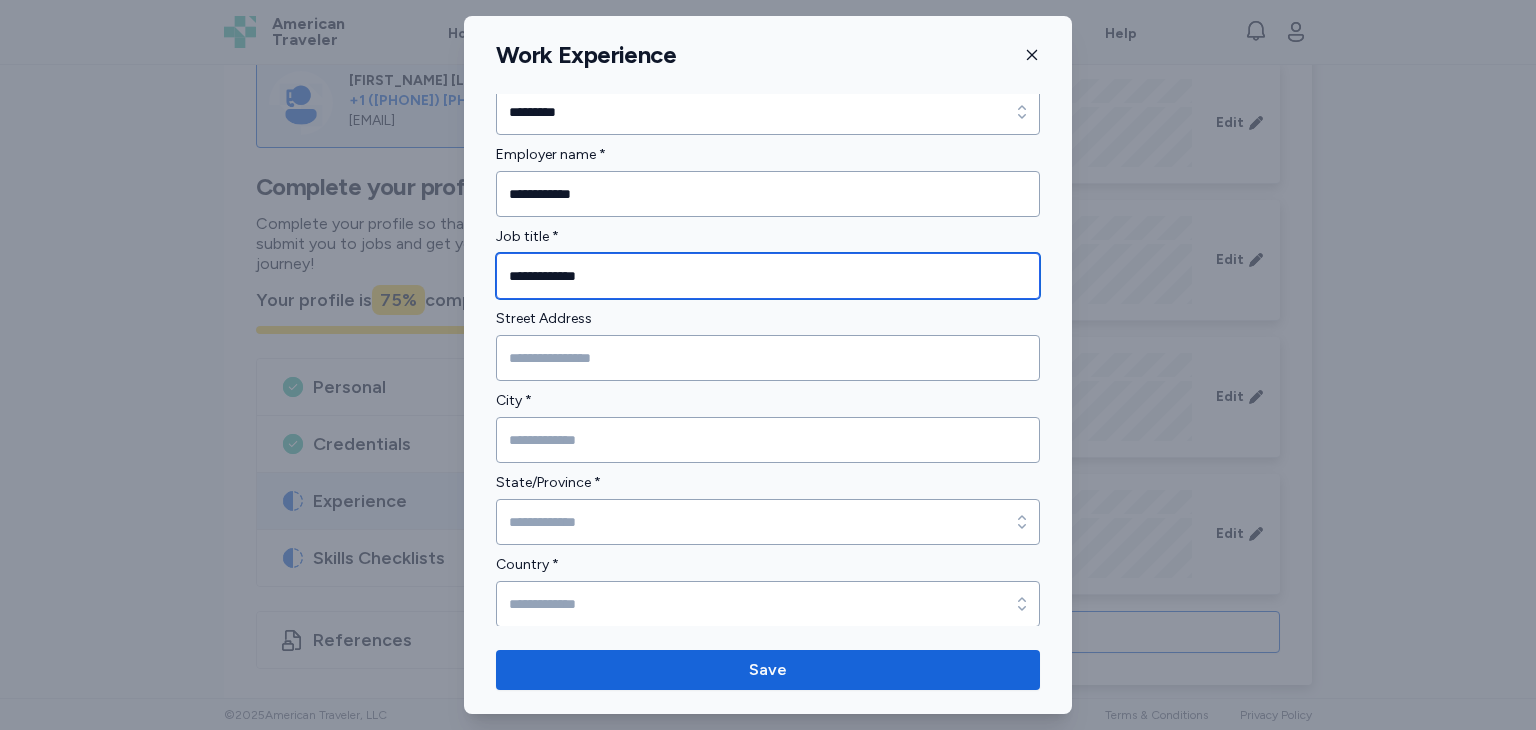 scroll, scrollTop: 134, scrollLeft: 0, axis: vertical 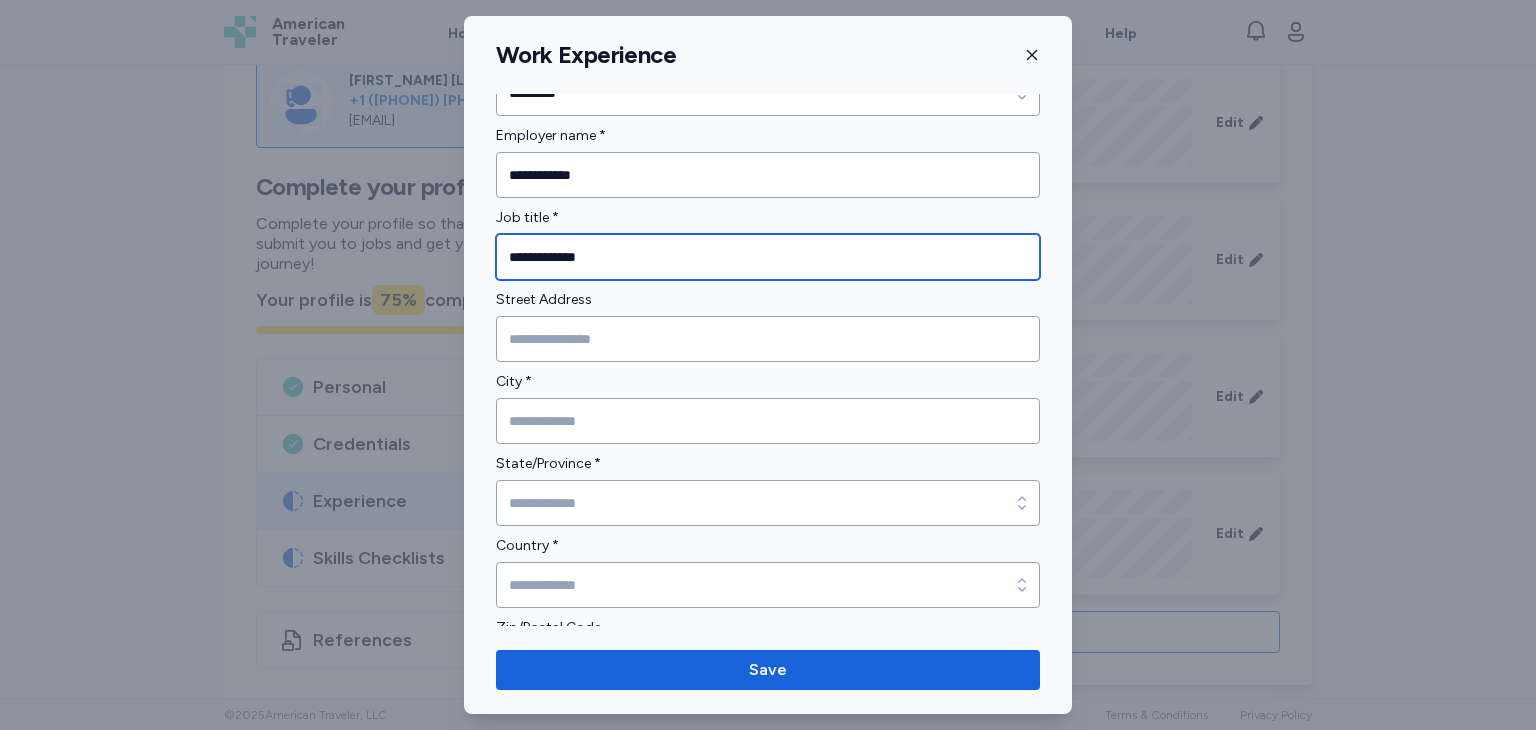 type on "**********" 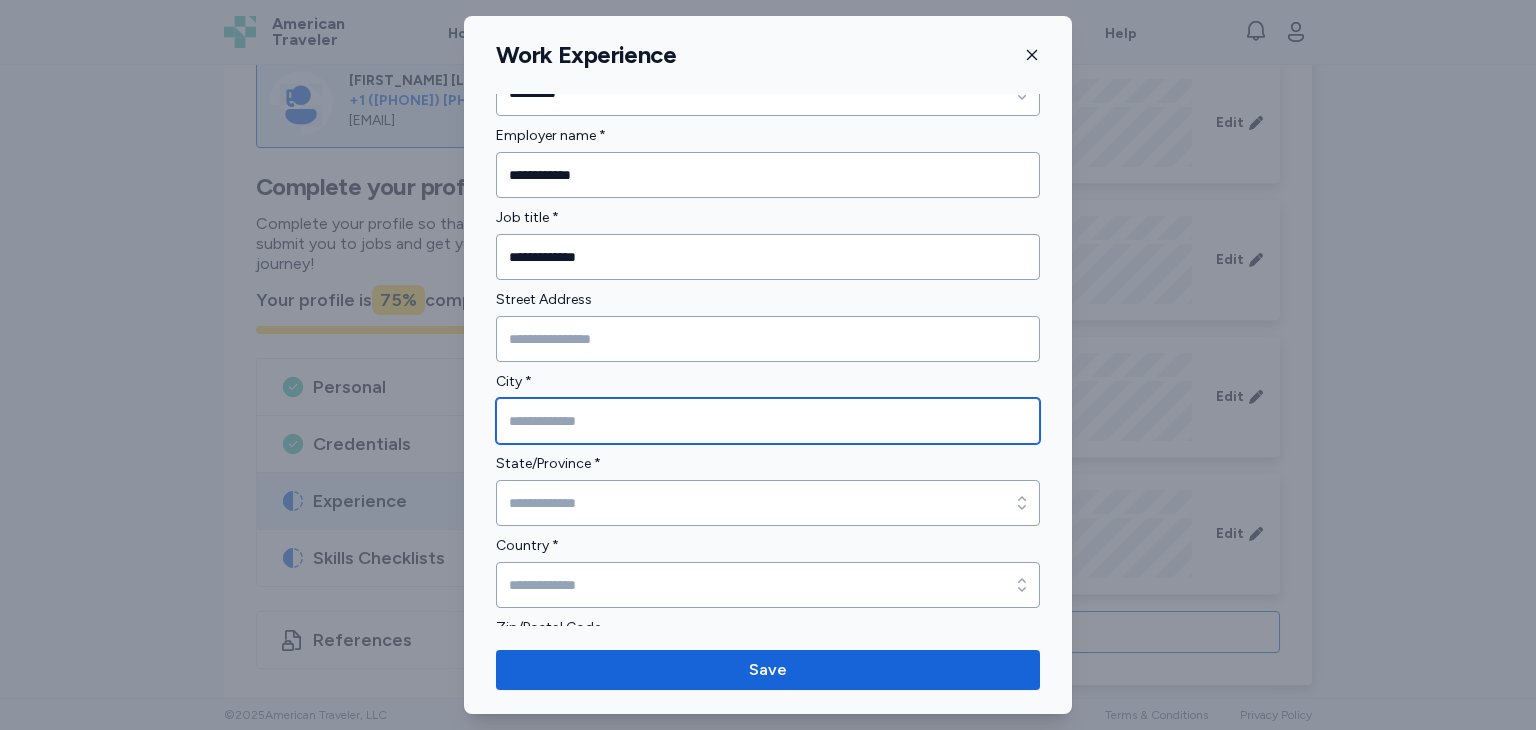 click at bounding box center (768, 421) 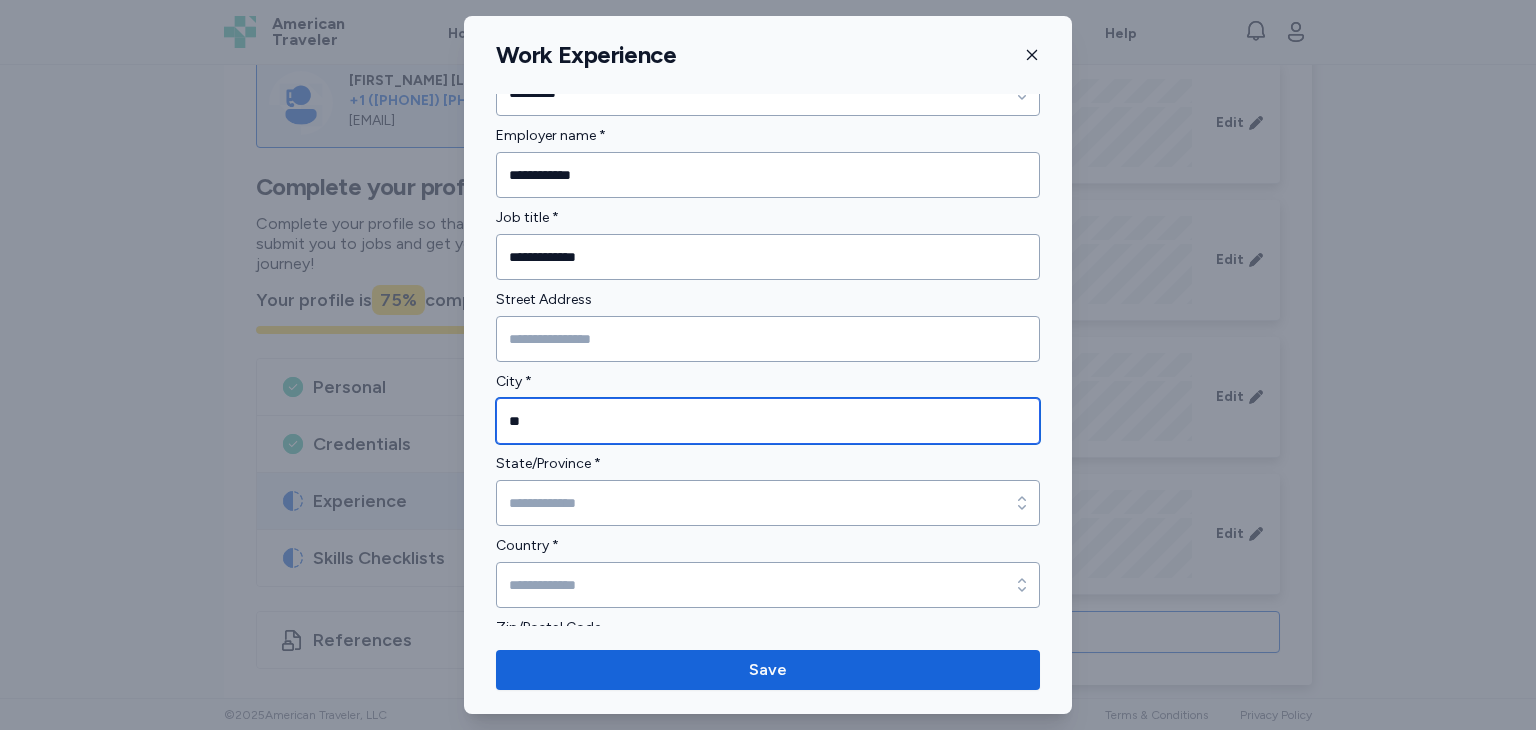 type on "*" 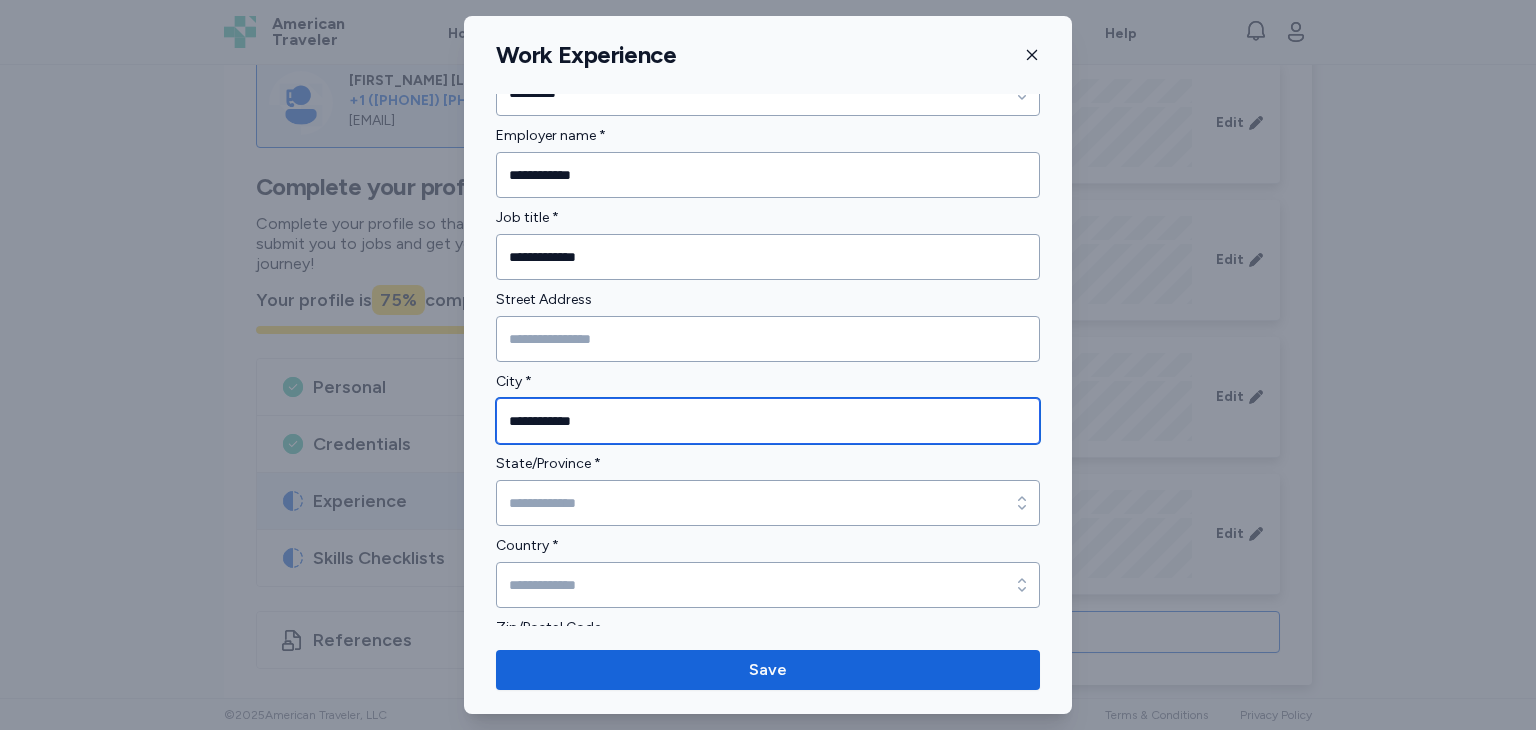 type on "**********" 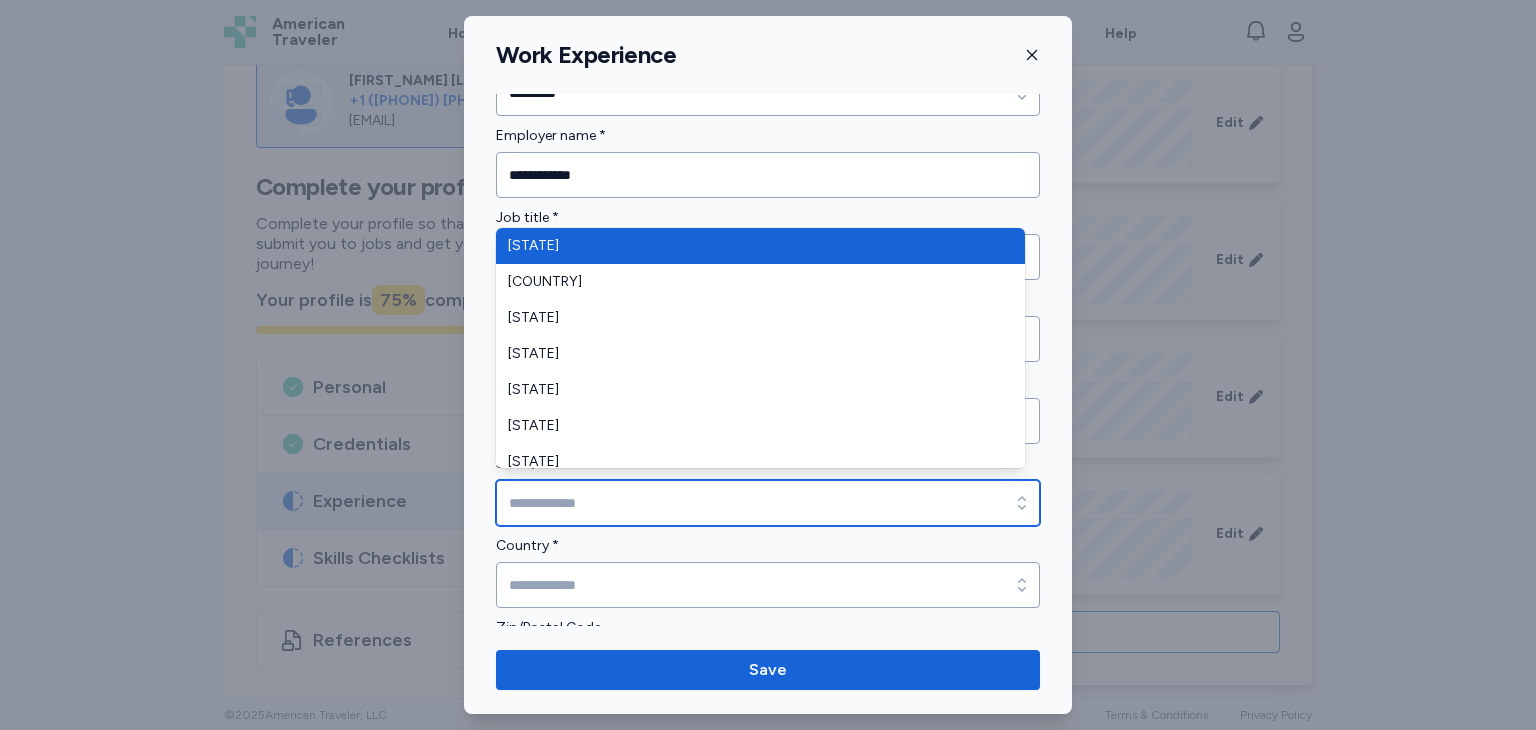 click on "State/Province *" at bounding box center (768, 503) 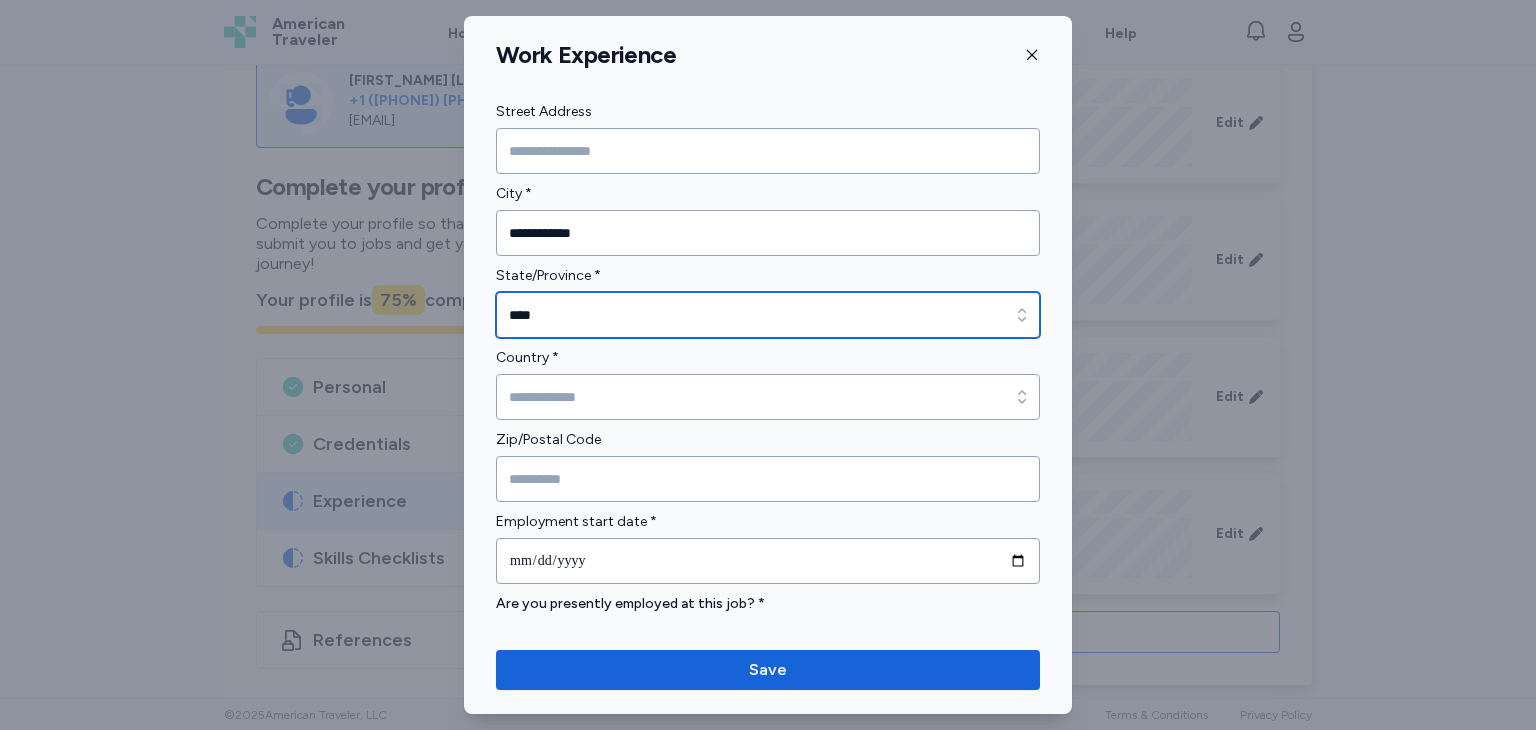 scroll, scrollTop: 340, scrollLeft: 0, axis: vertical 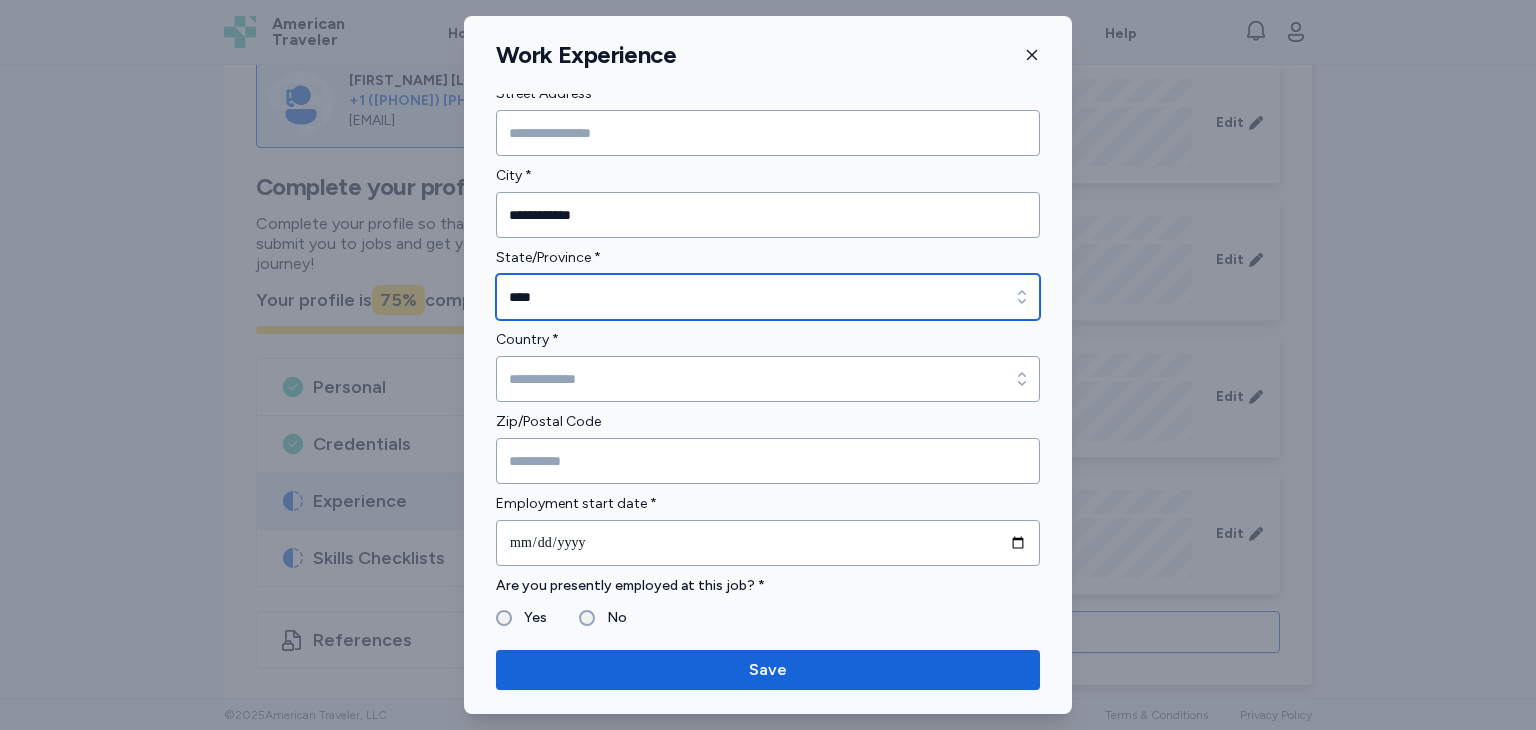 type on "****" 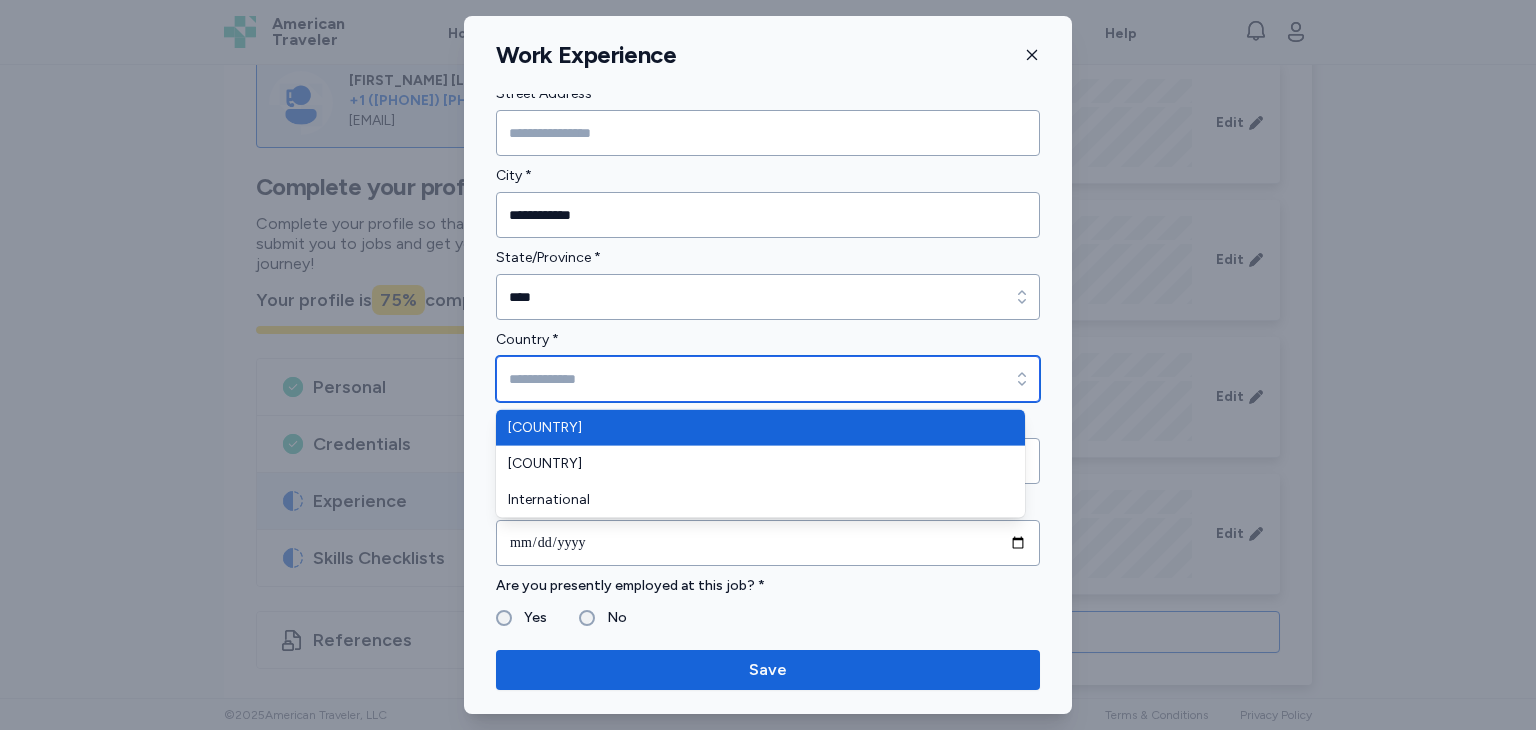 click on "Country *" at bounding box center (768, 379) 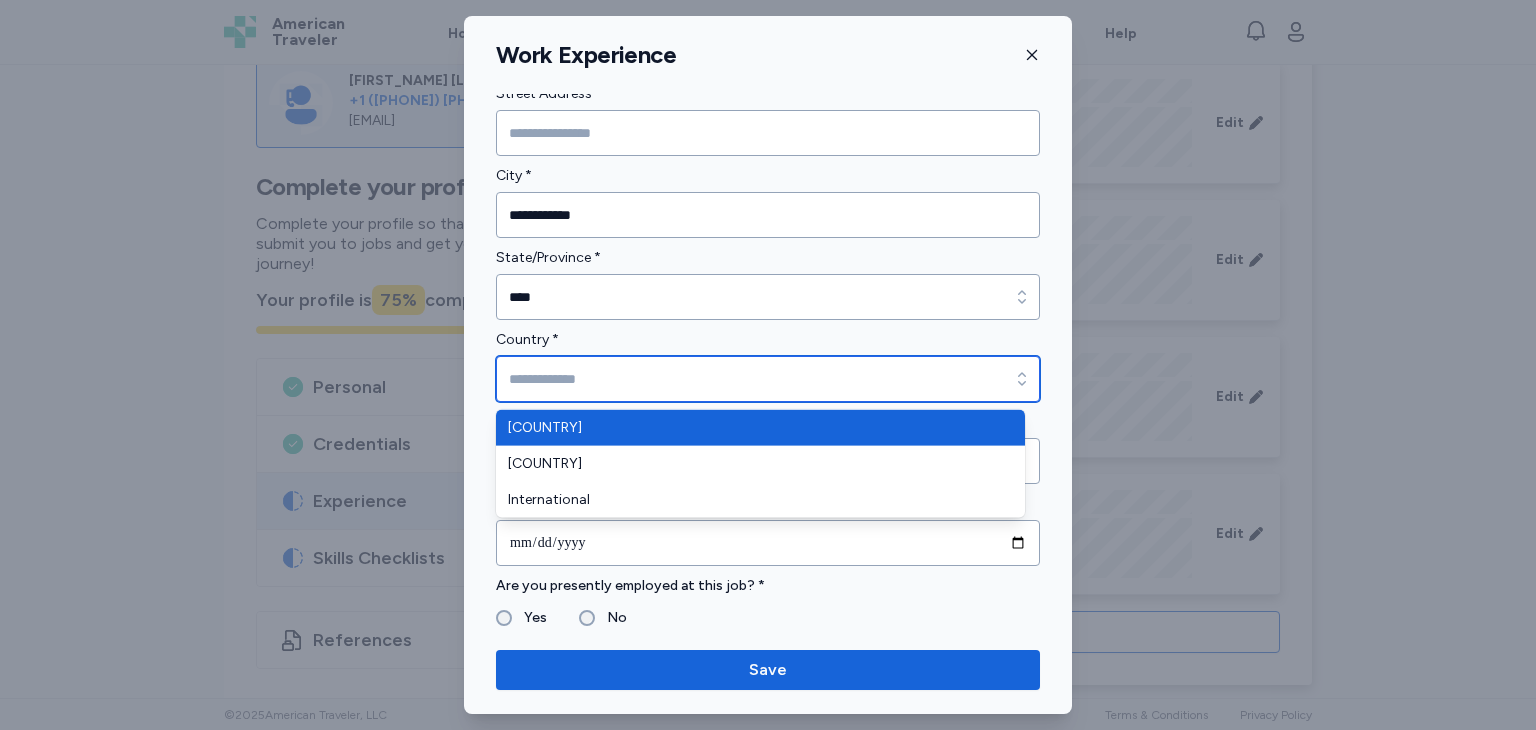 type on "**********" 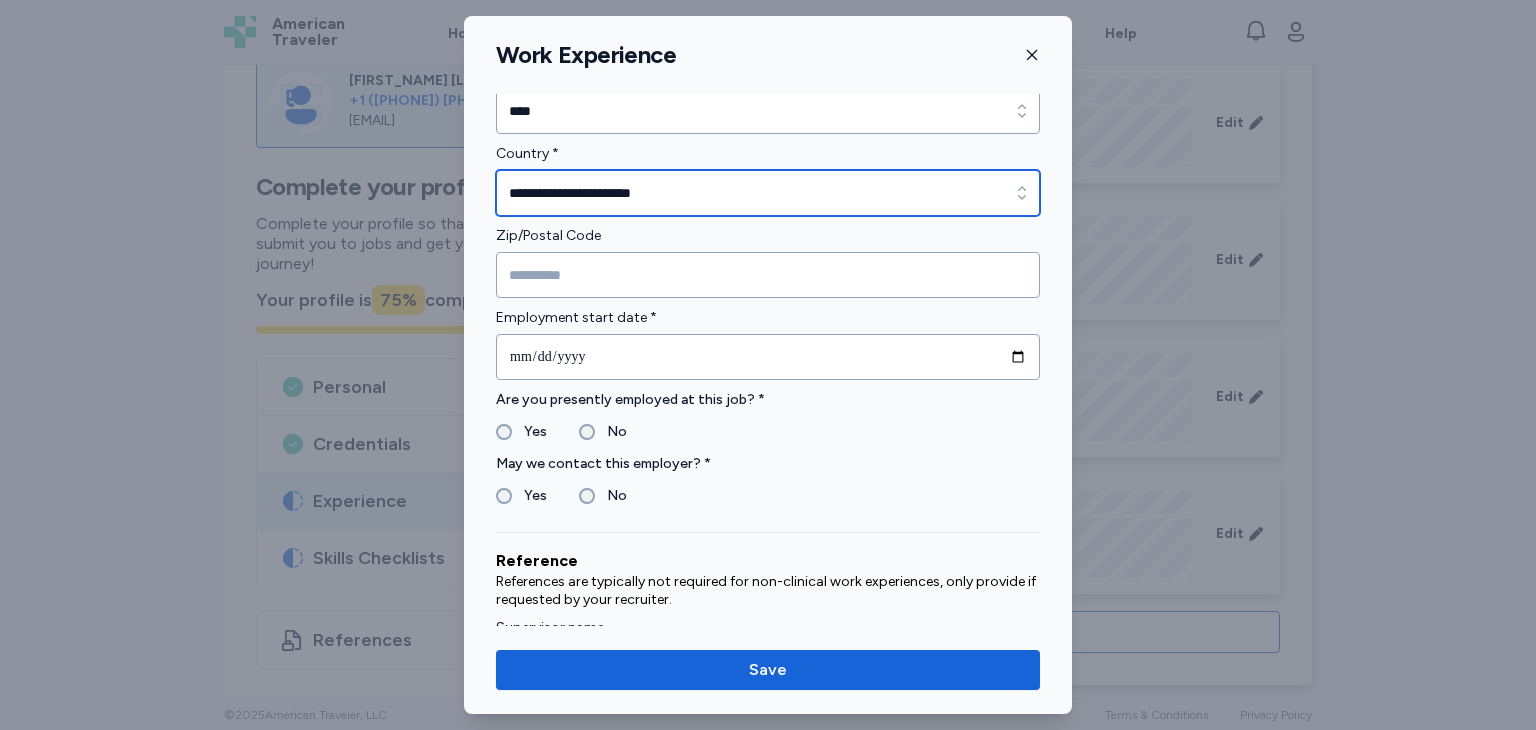 scroll, scrollTop: 524, scrollLeft: 0, axis: vertical 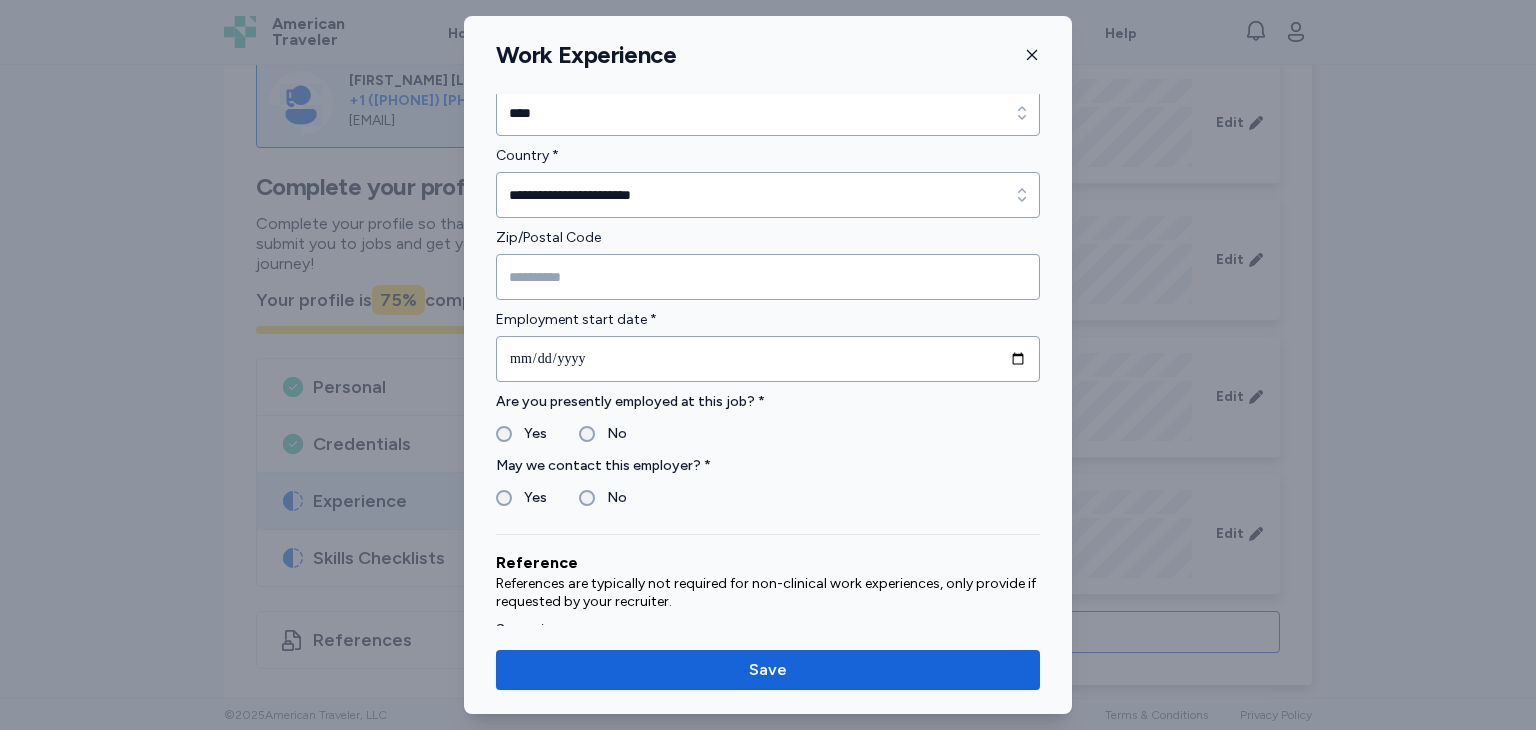 click on "No" at bounding box center (603, 434) 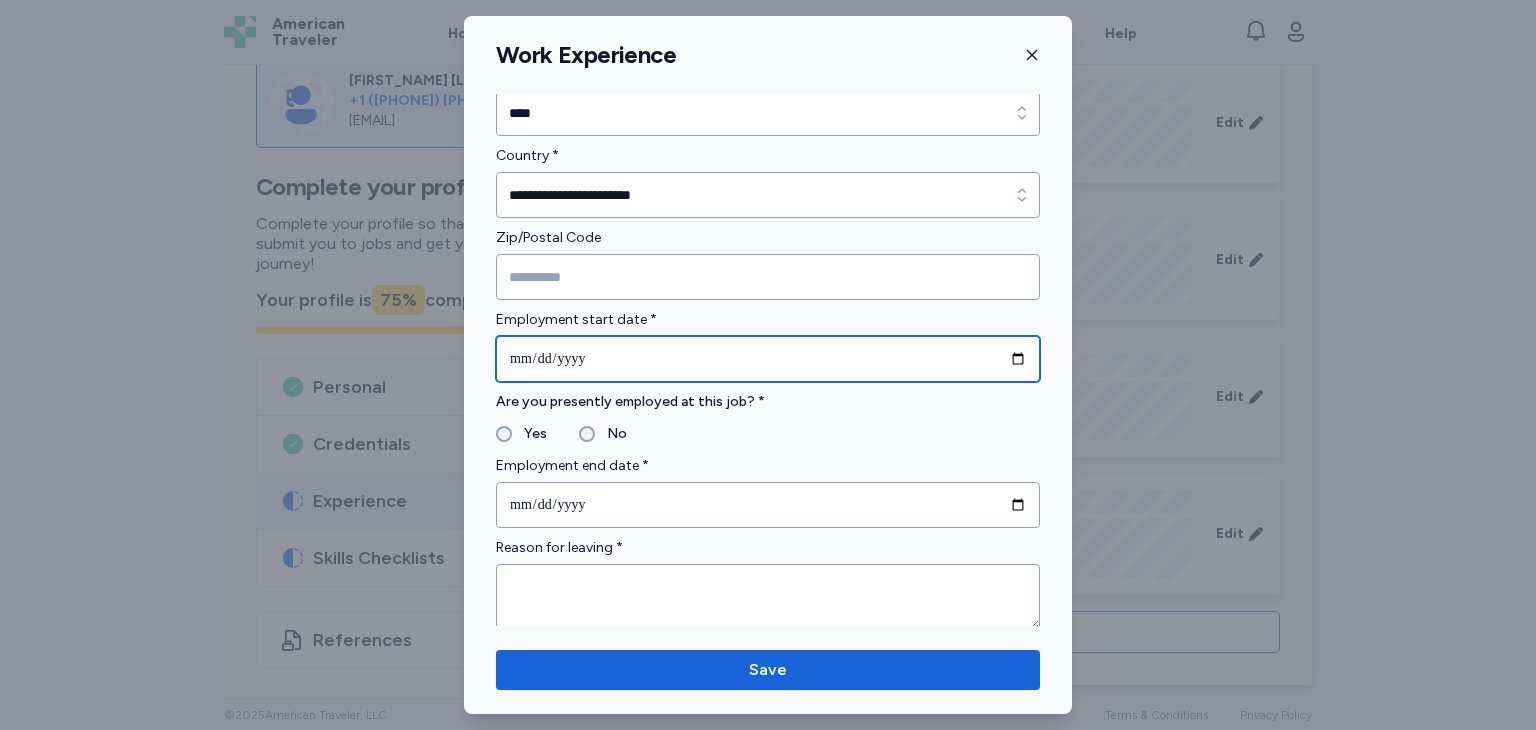 click at bounding box center (768, 359) 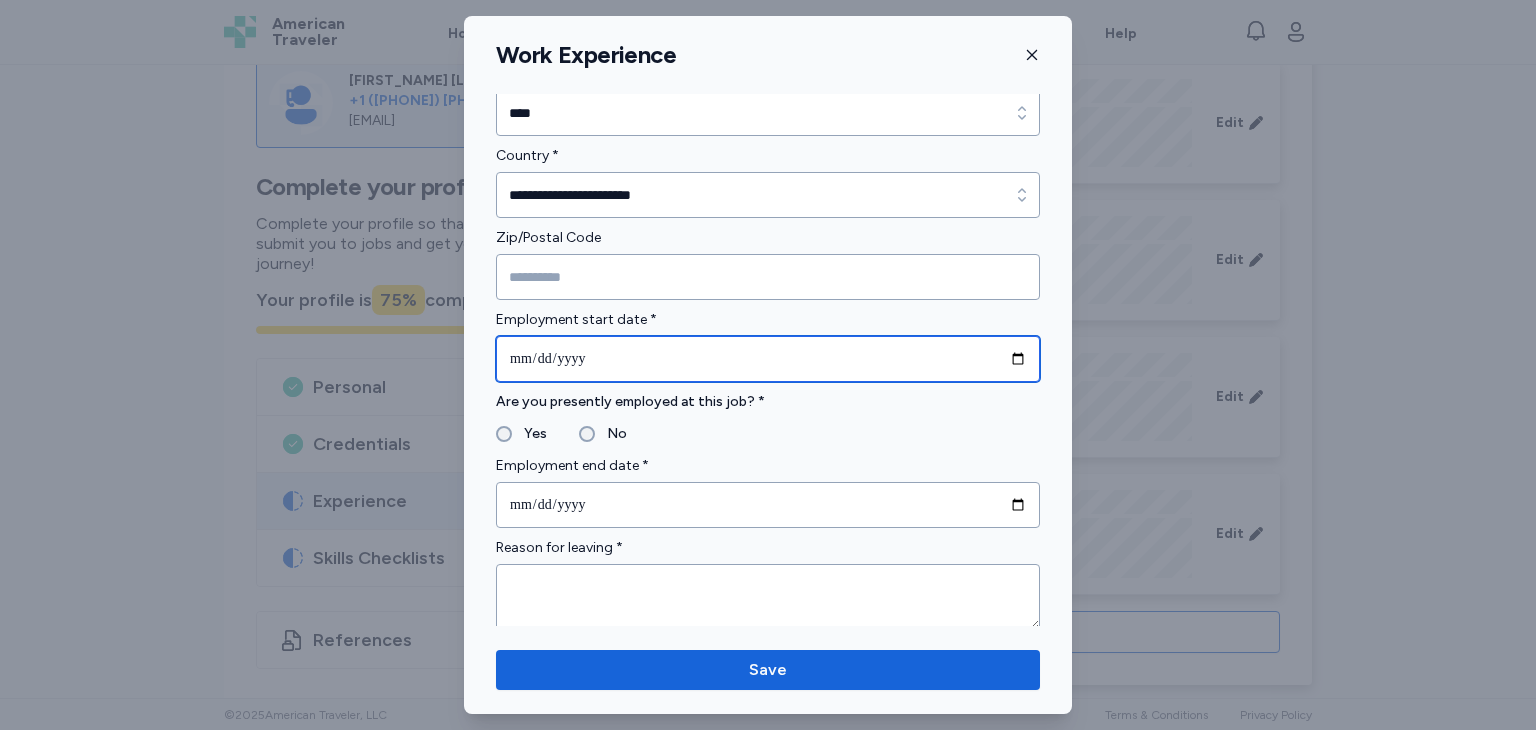 type on "**********" 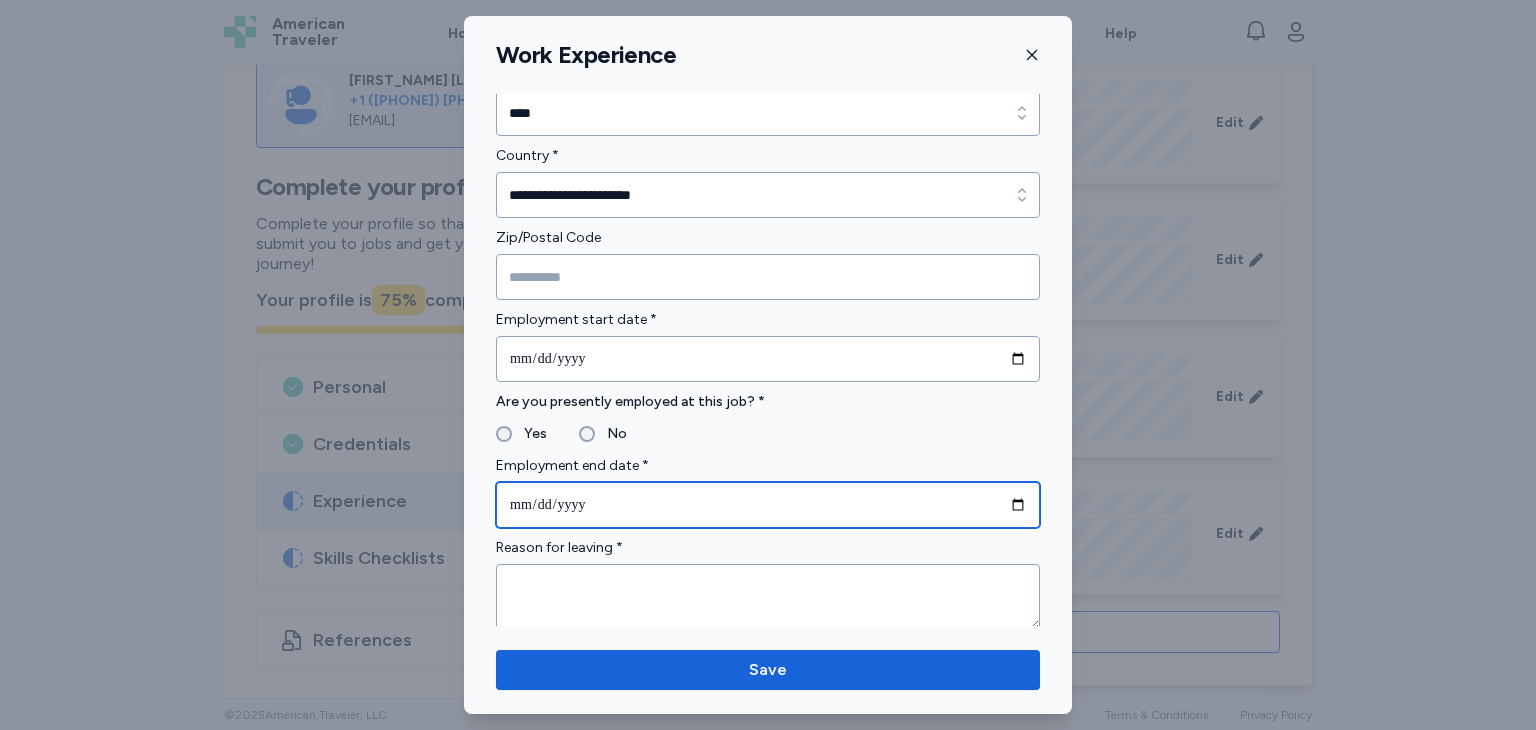 click at bounding box center (768, 505) 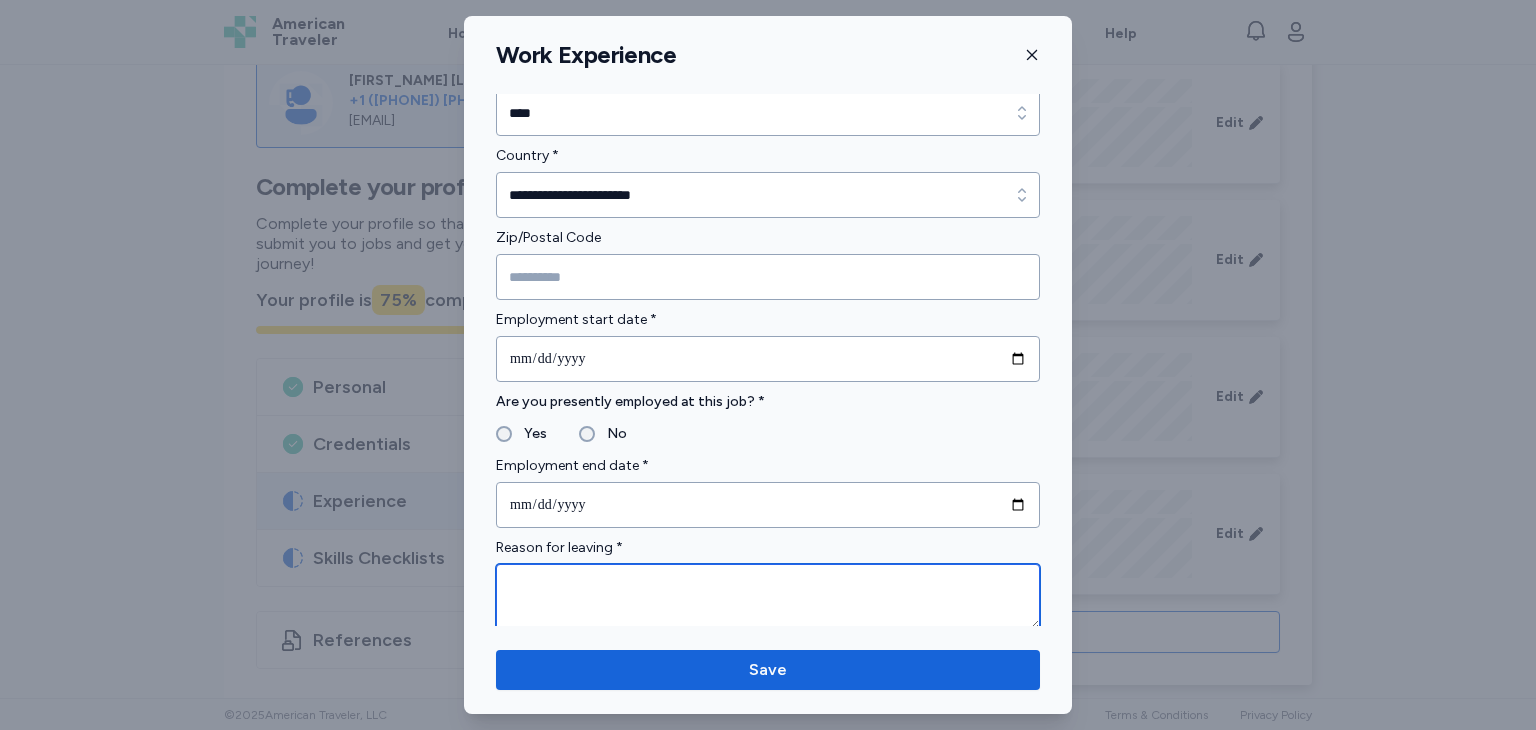 click at bounding box center [768, 597] 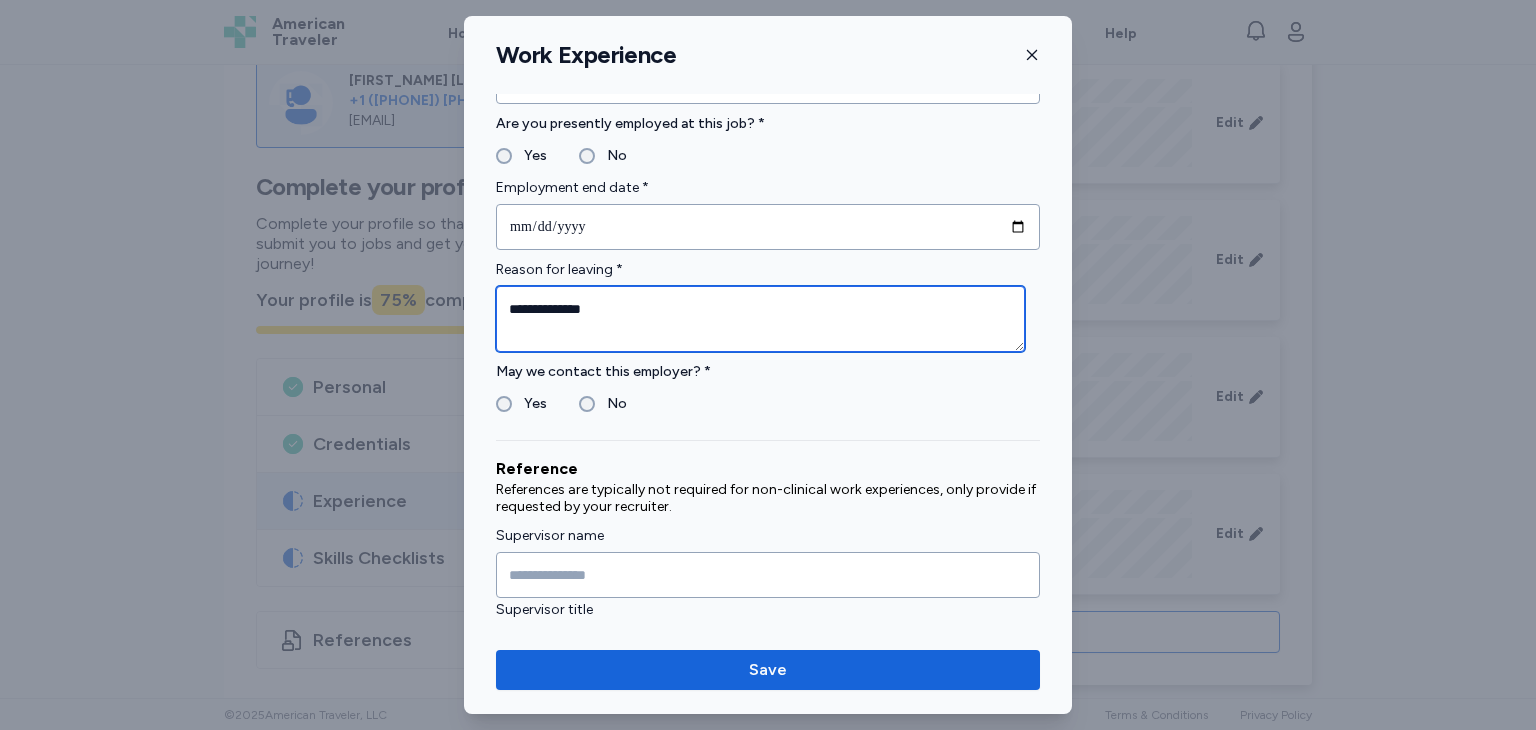 scroll, scrollTop: 803, scrollLeft: 0, axis: vertical 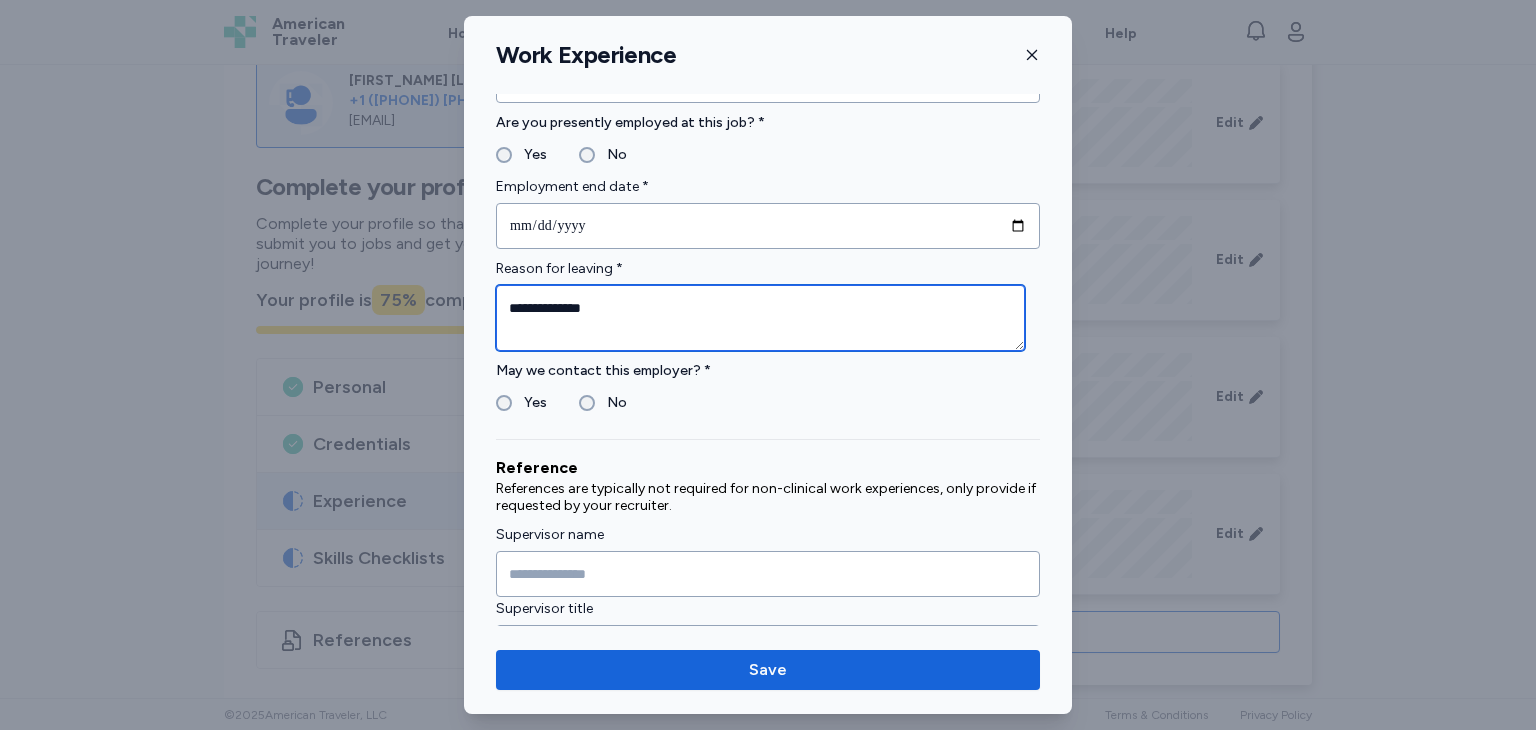 type on "**********" 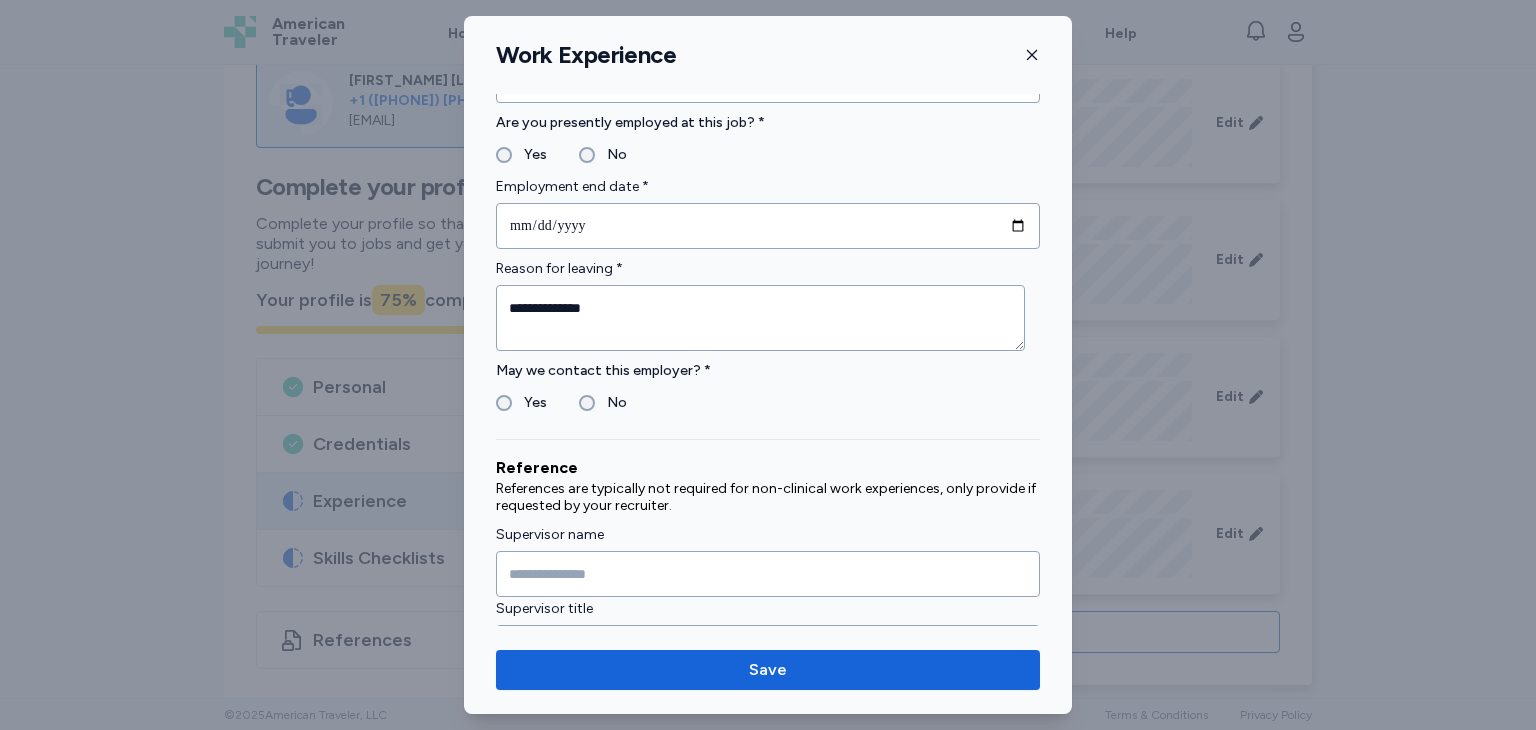 click on "No" at bounding box center (611, 403) 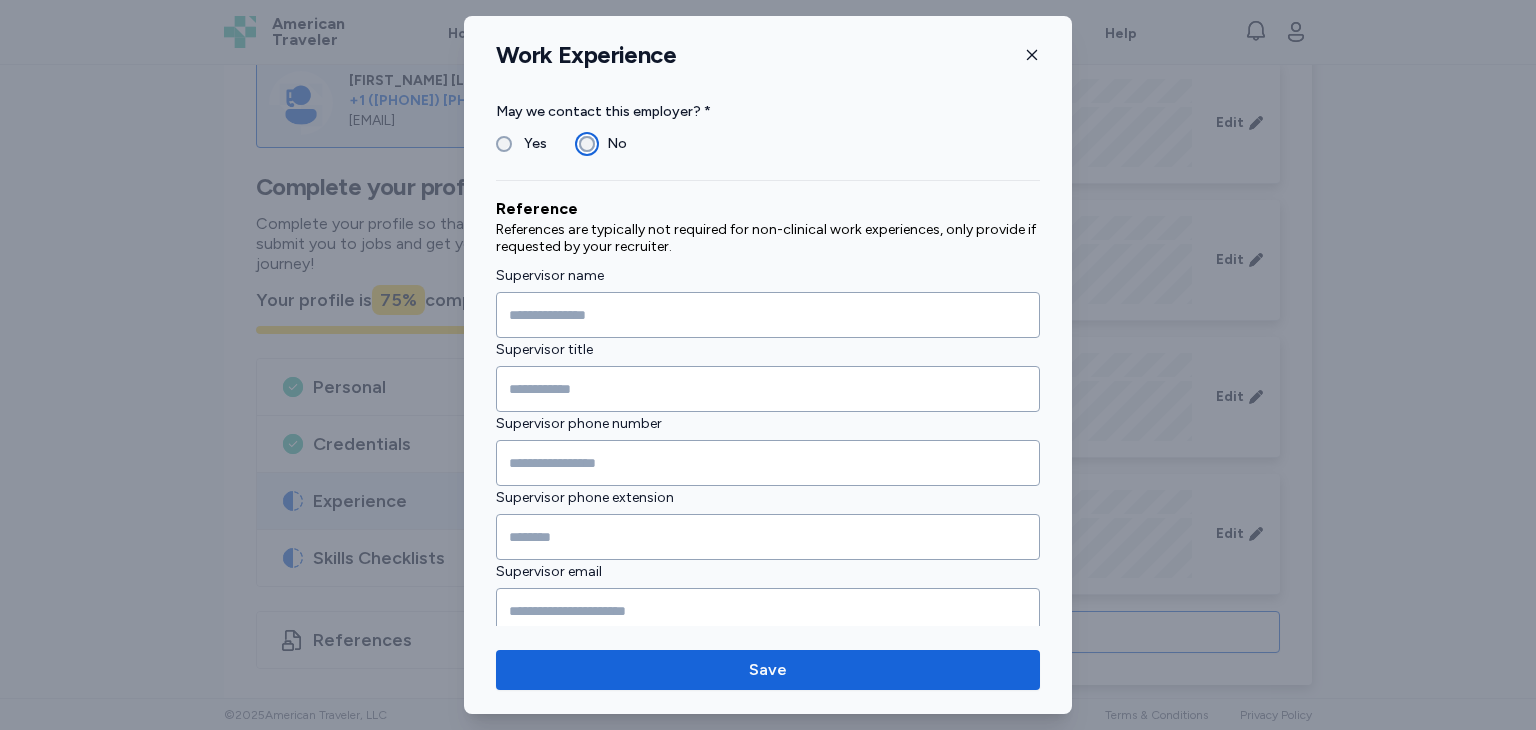 scroll, scrollTop: 1100, scrollLeft: 0, axis: vertical 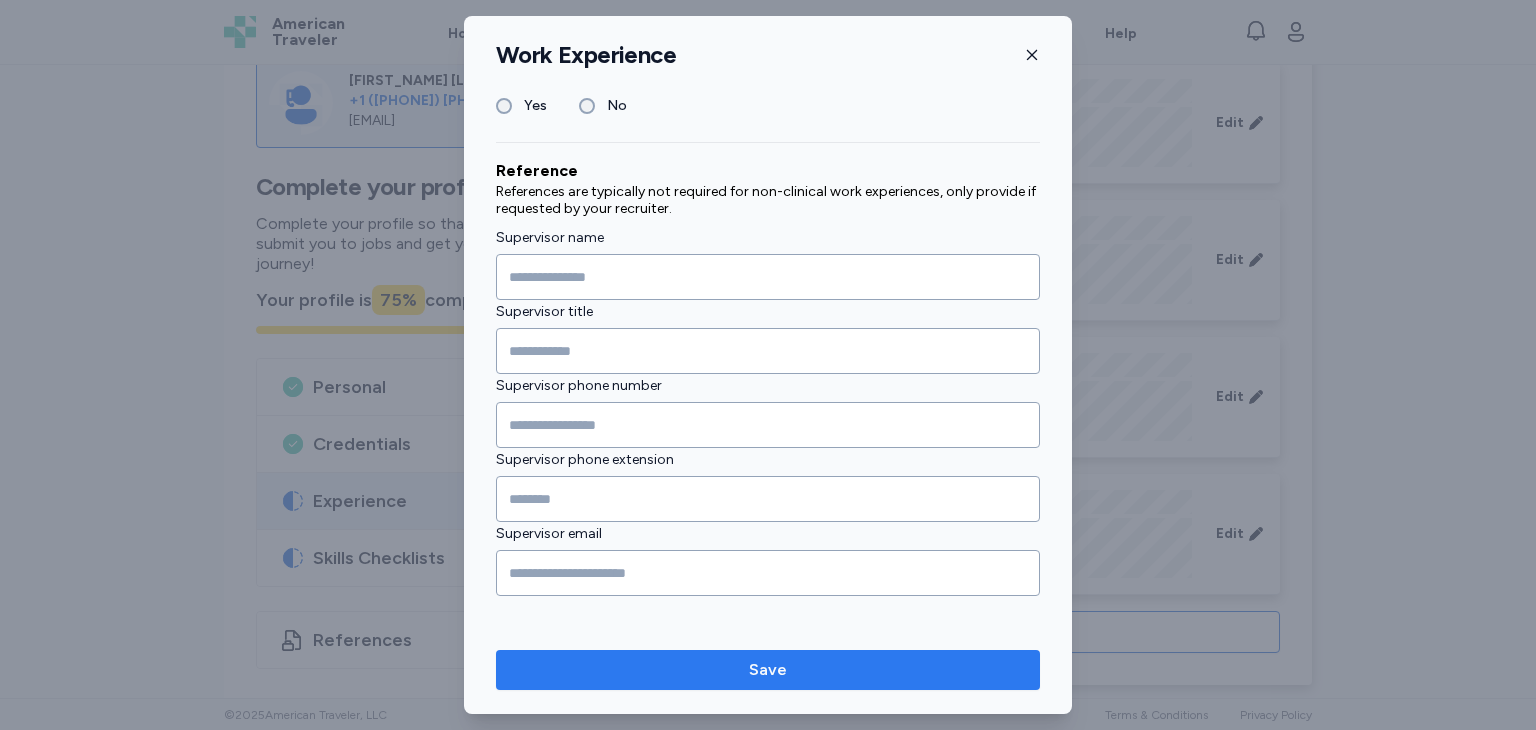 click on "Save" at bounding box center [768, 670] 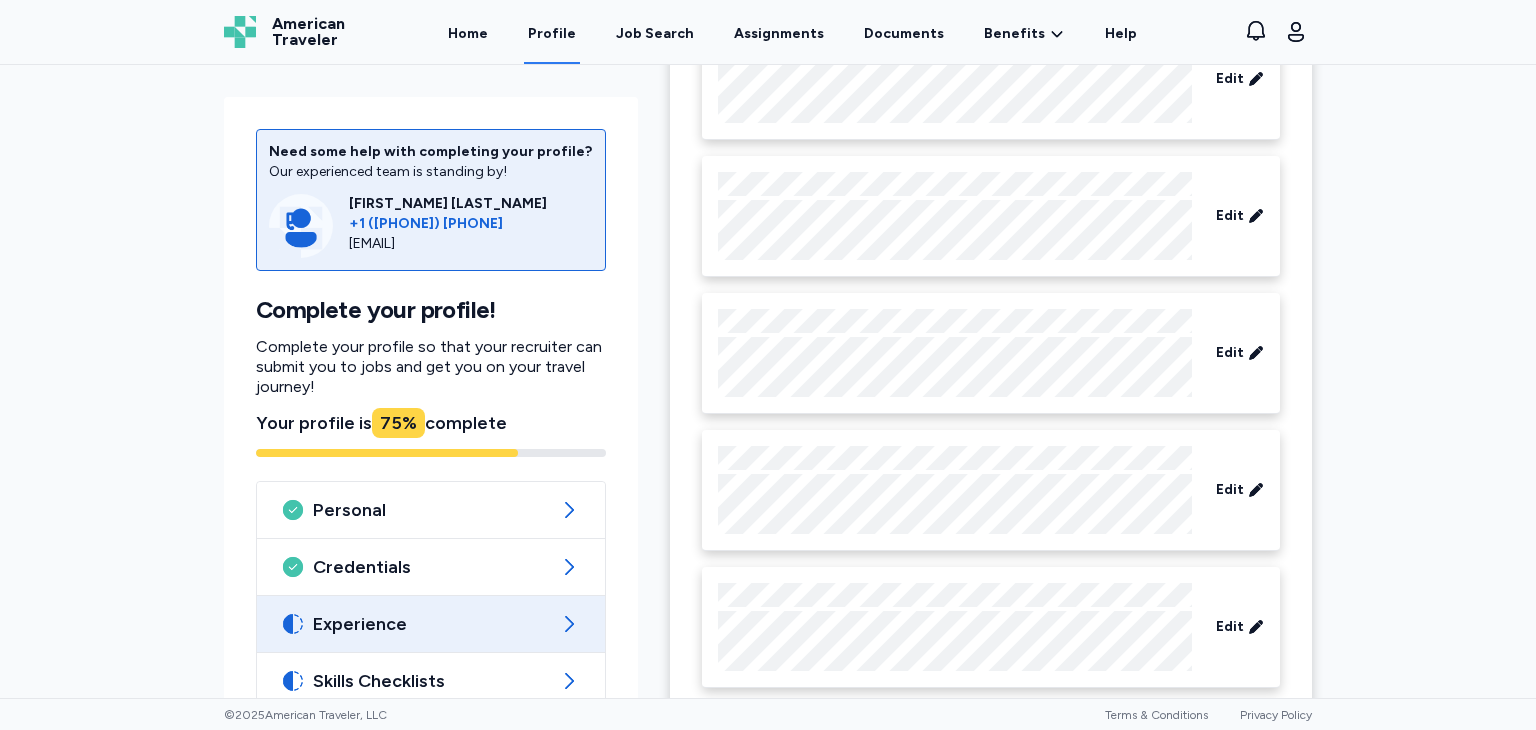 scroll, scrollTop: 1005, scrollLeft: 0, axis: vertical 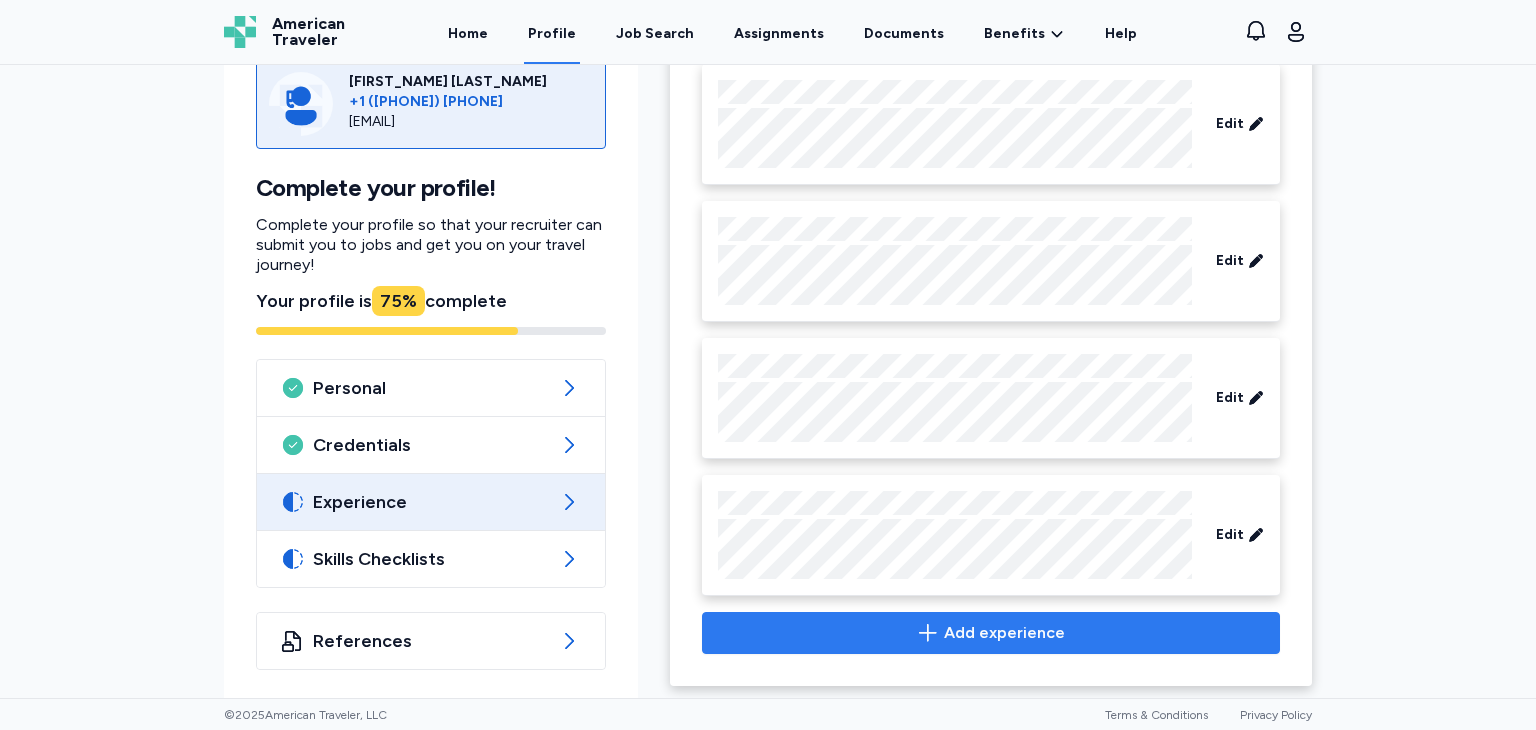 click on "Add experience" at bounding box center (1004, 633) 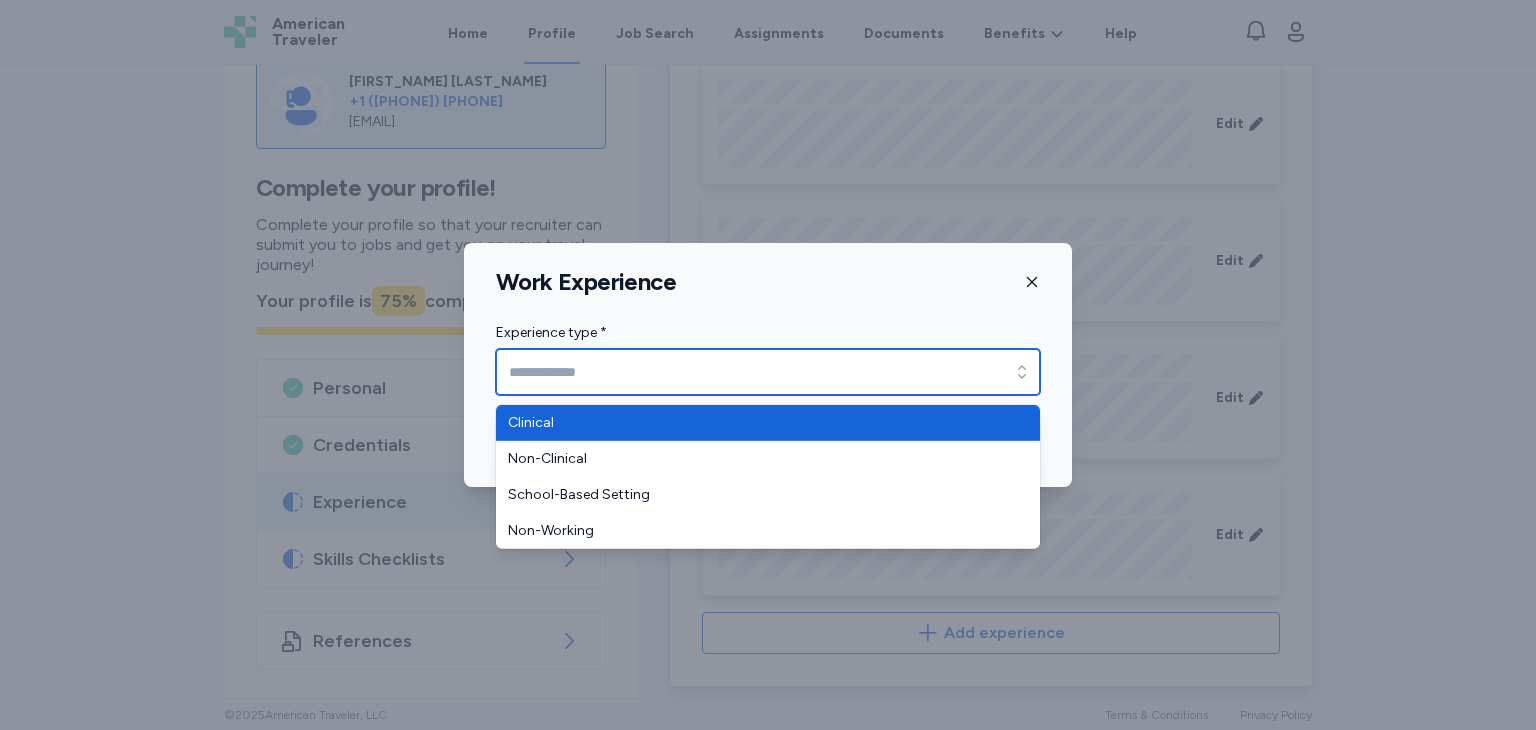 click on "Experience type *" at bounding box center (768, 372) 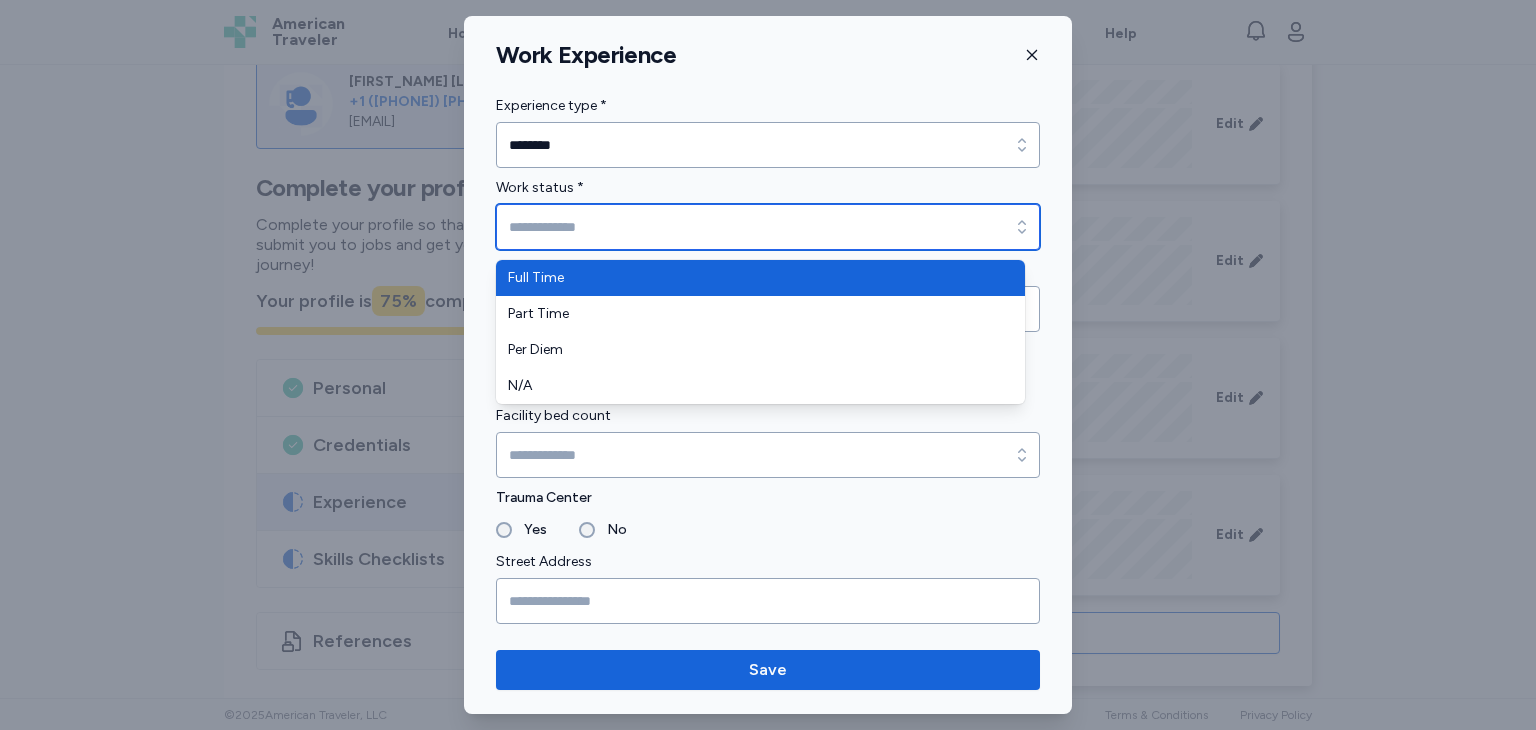 drag, startPoint x: 600, startPoint y: 231, endPoint x: 592, endPoint y: 293, distance: 62.514 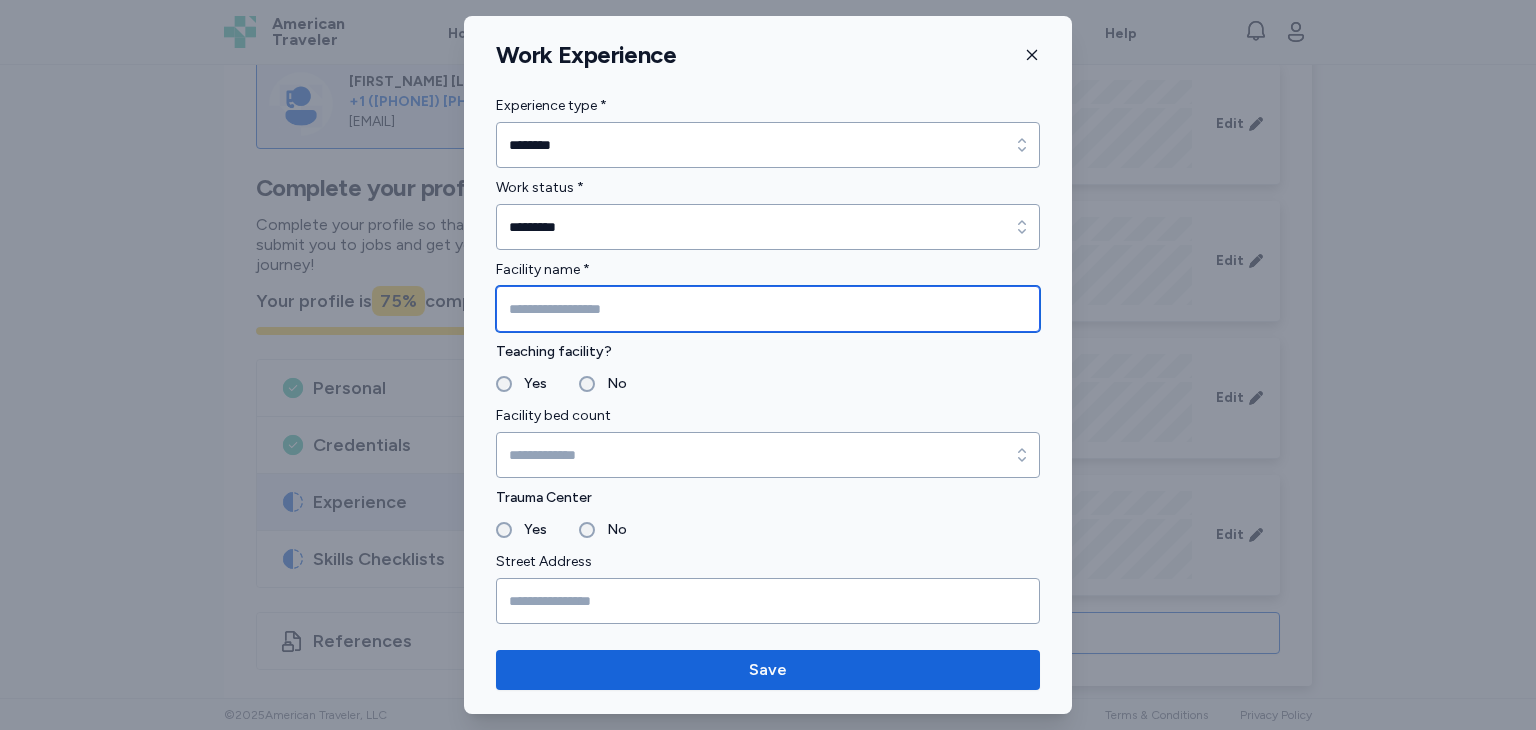 click at bounding box center (768, 309) 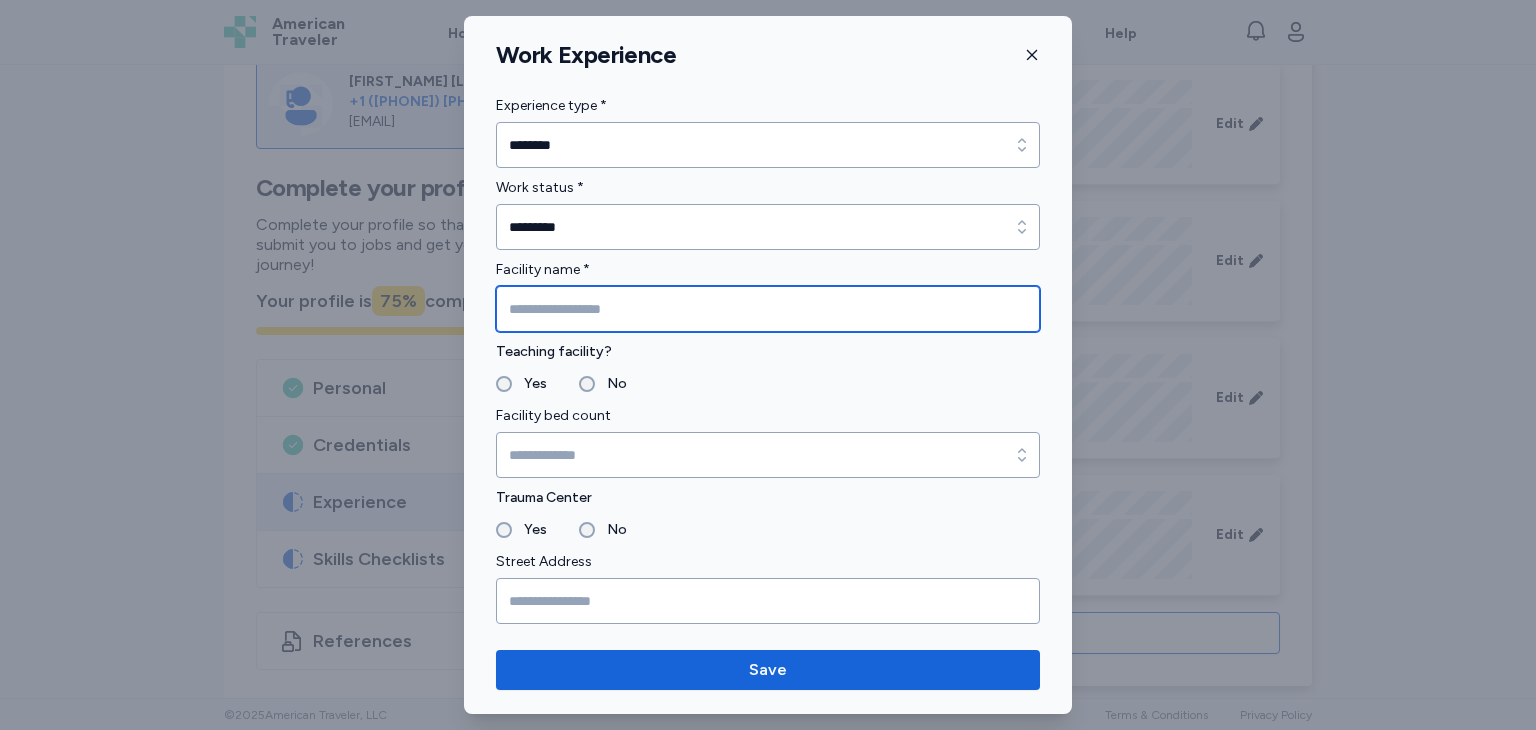 click at bounding box center [768, 309] 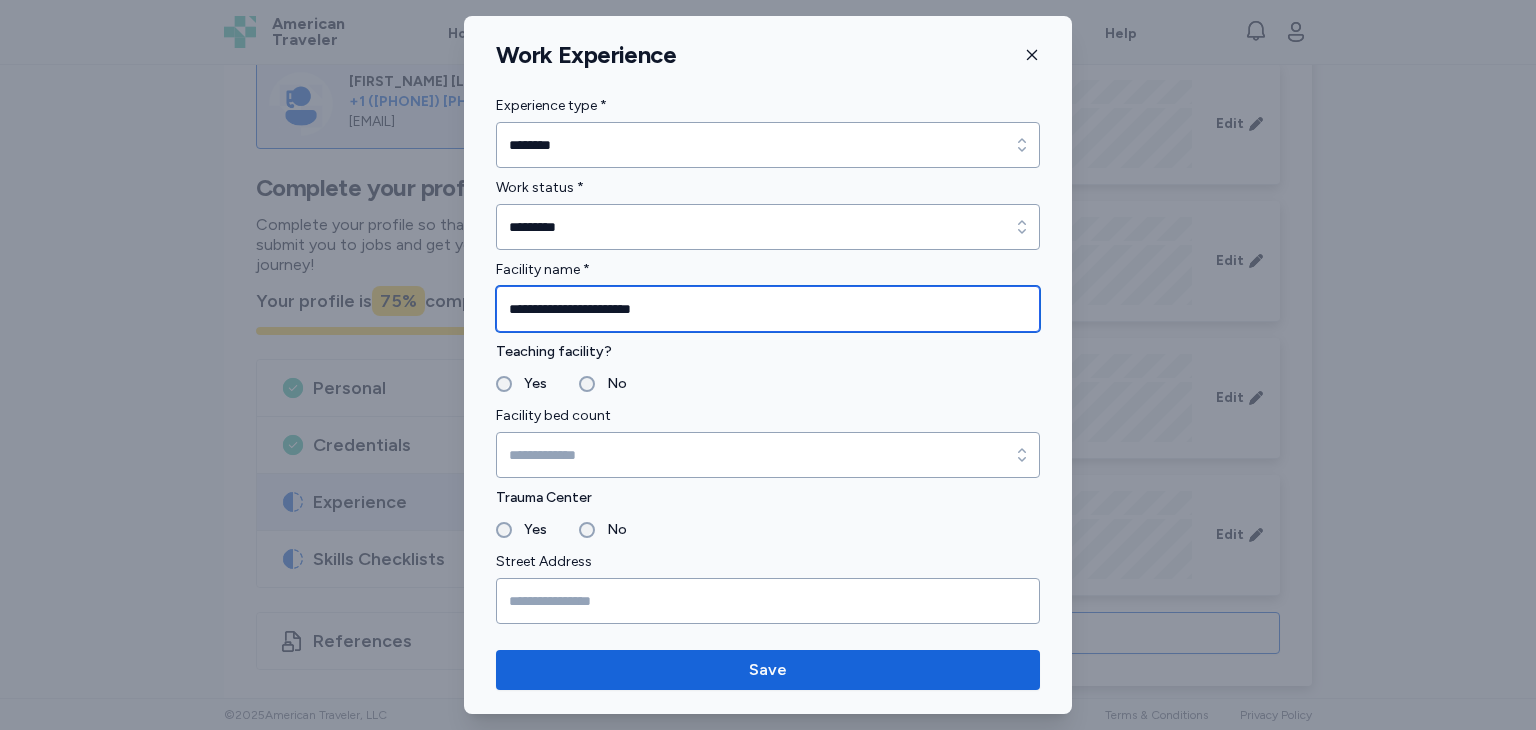 type on "**********" 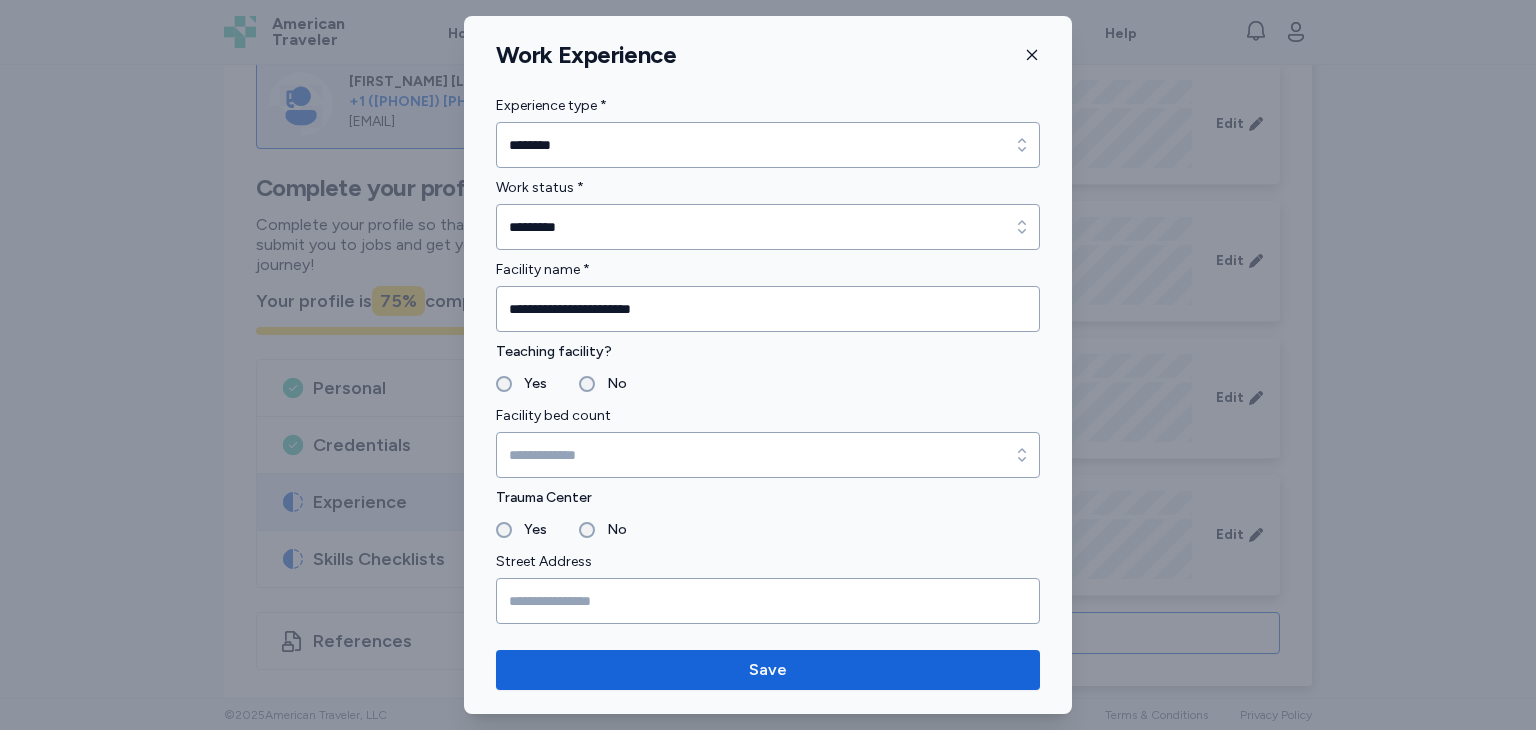 click on "Yes" at bounding box center [529, 530] 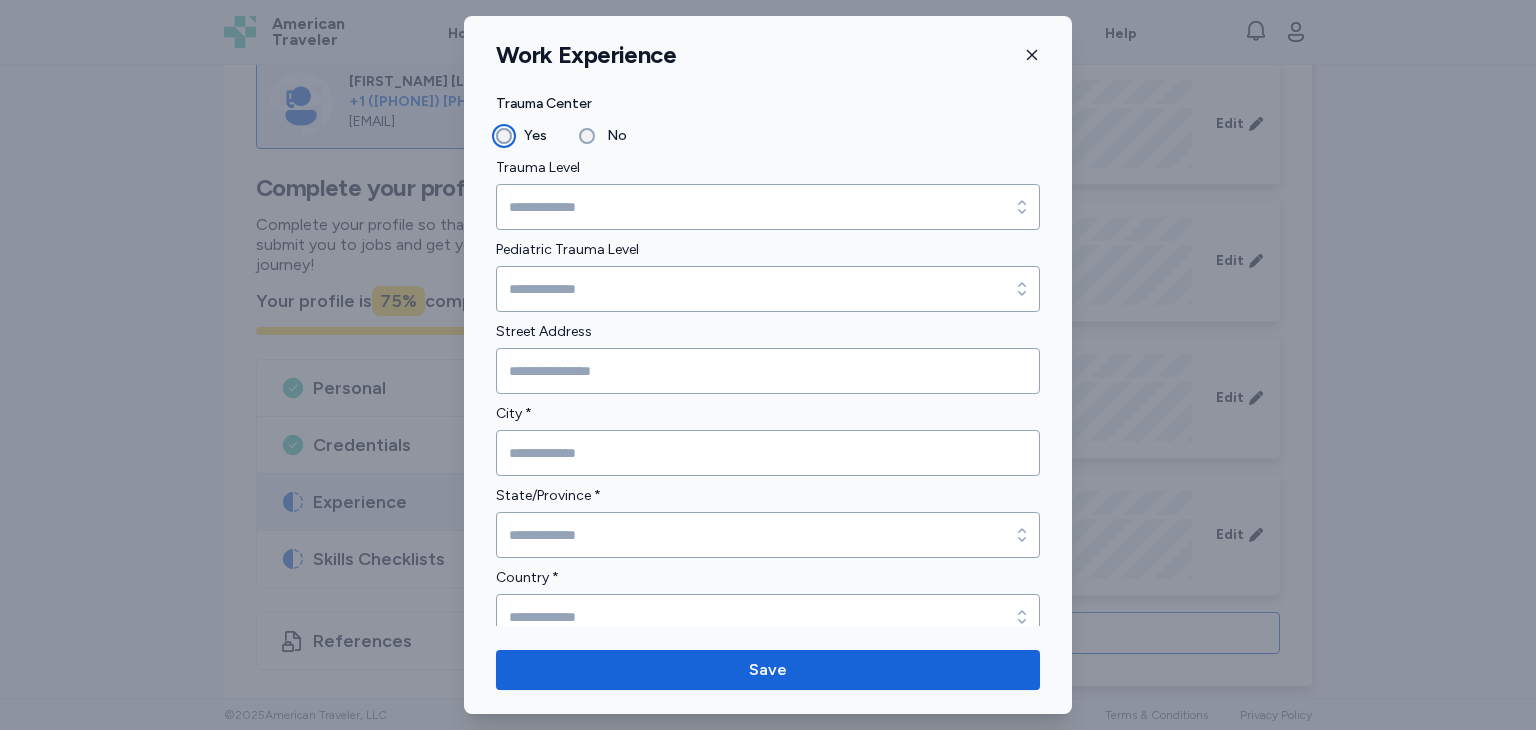 scroll, scrollTop: 395, scrollLeft: 0, axis: vertical 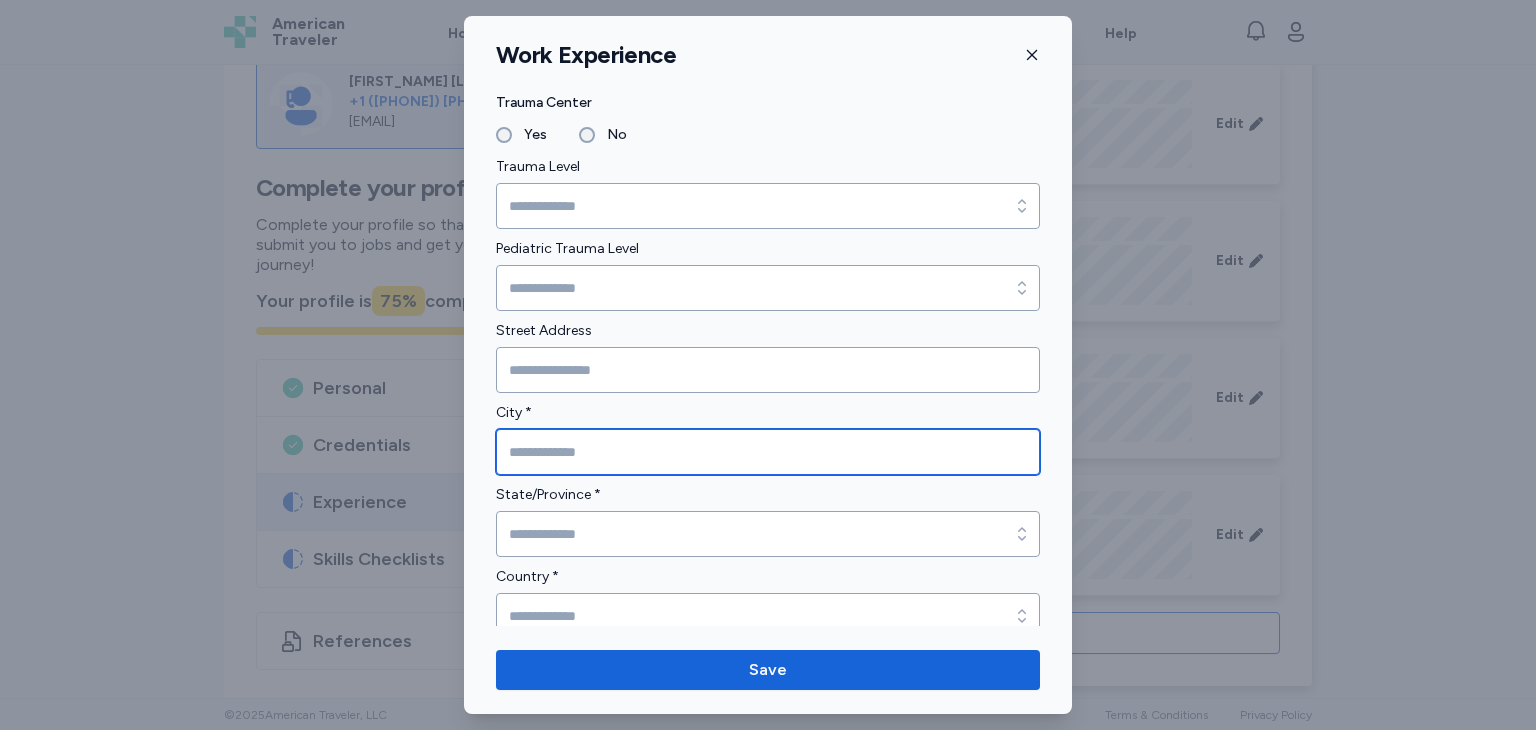 click at bounding box center (768, 452) 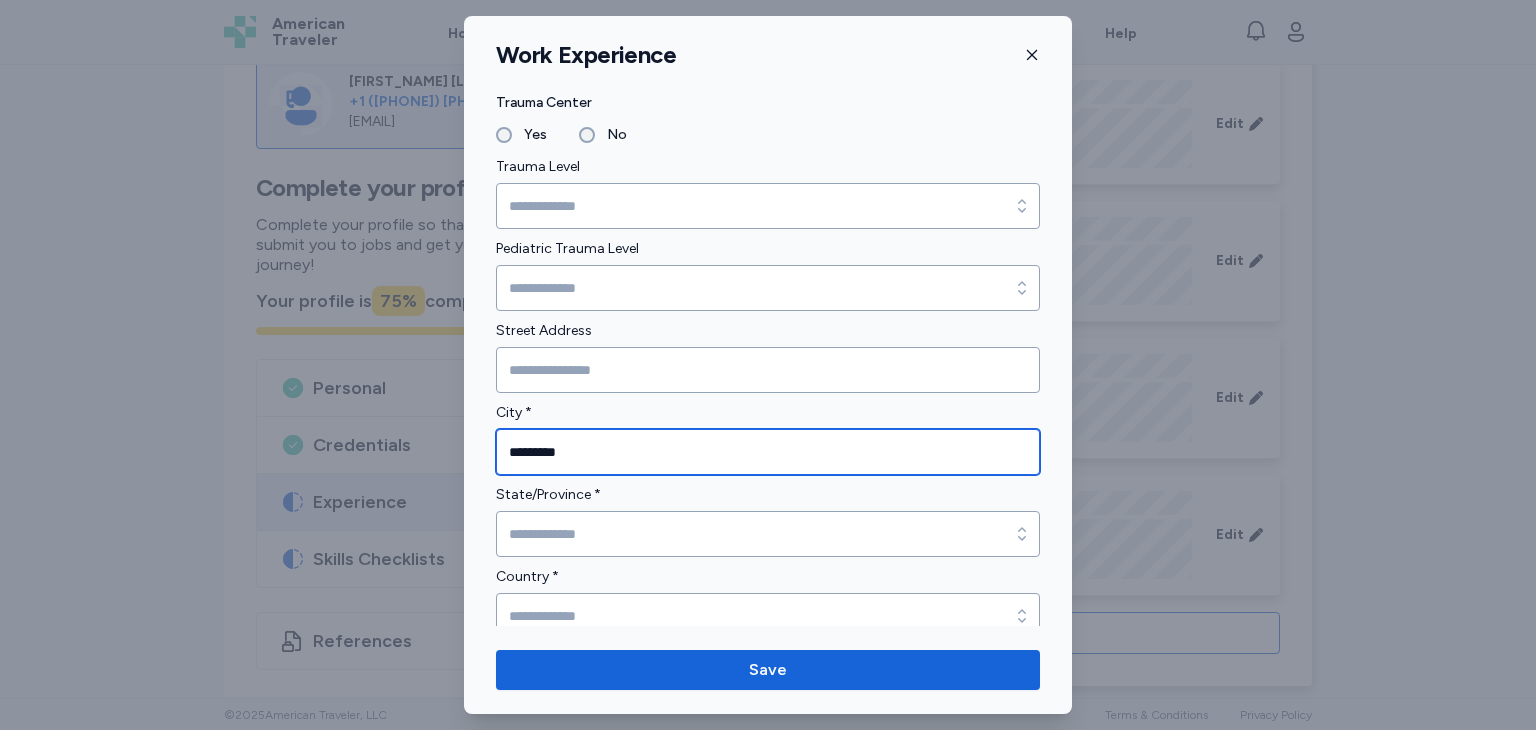 type on "*********" 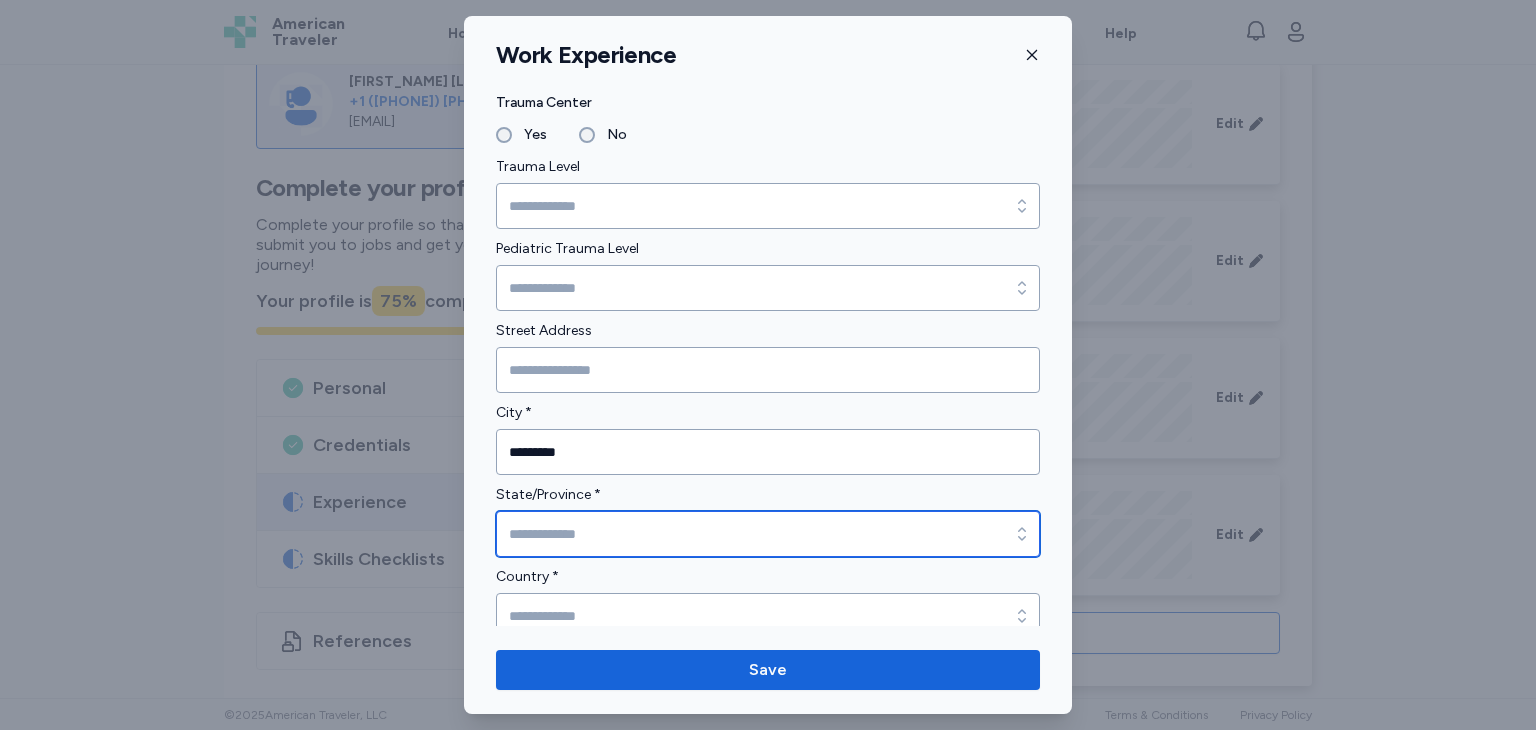 click on "State/Province *" at bounding box center (768, 534) 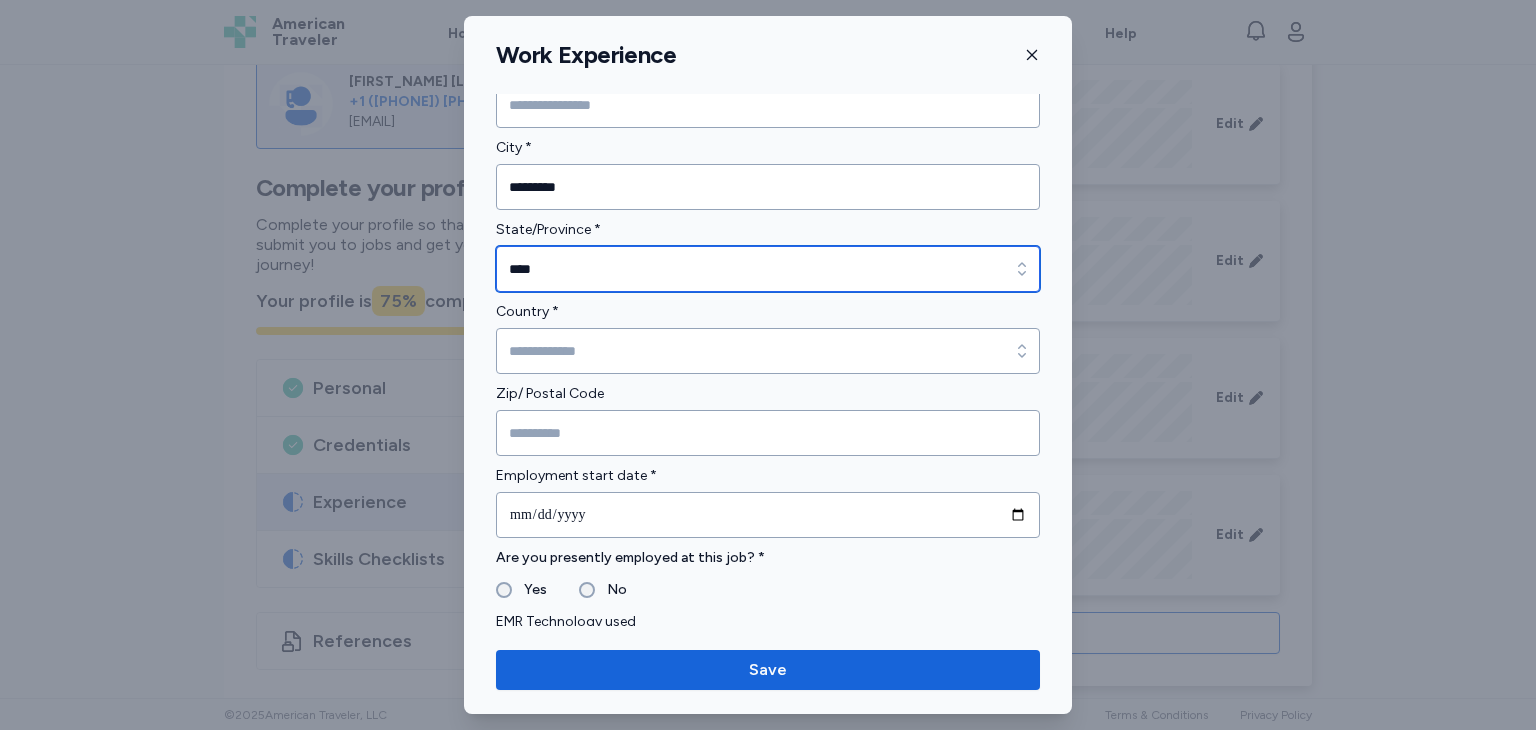 scroll, scrollTop: 663, scrollLeft: 0, axis: vertical 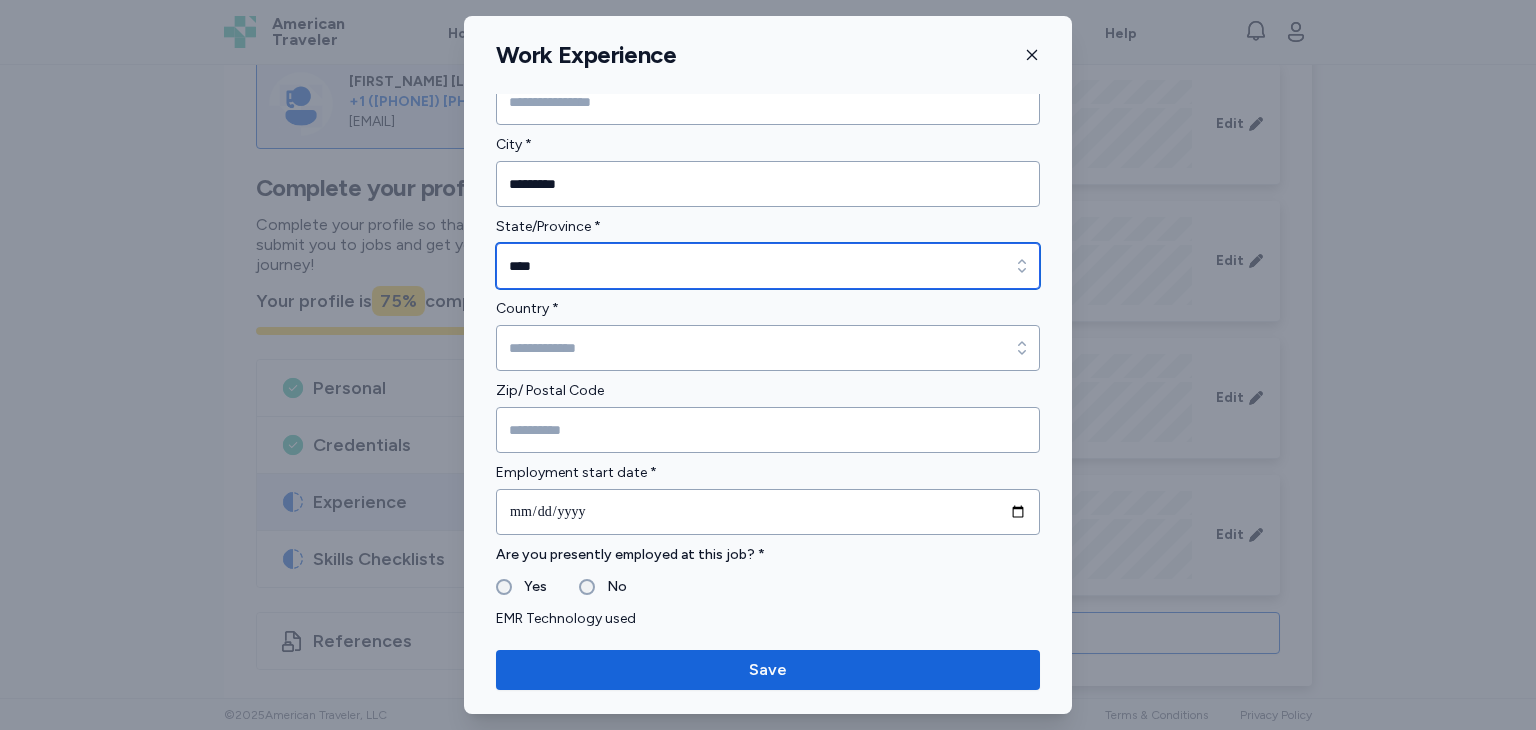type on "****" 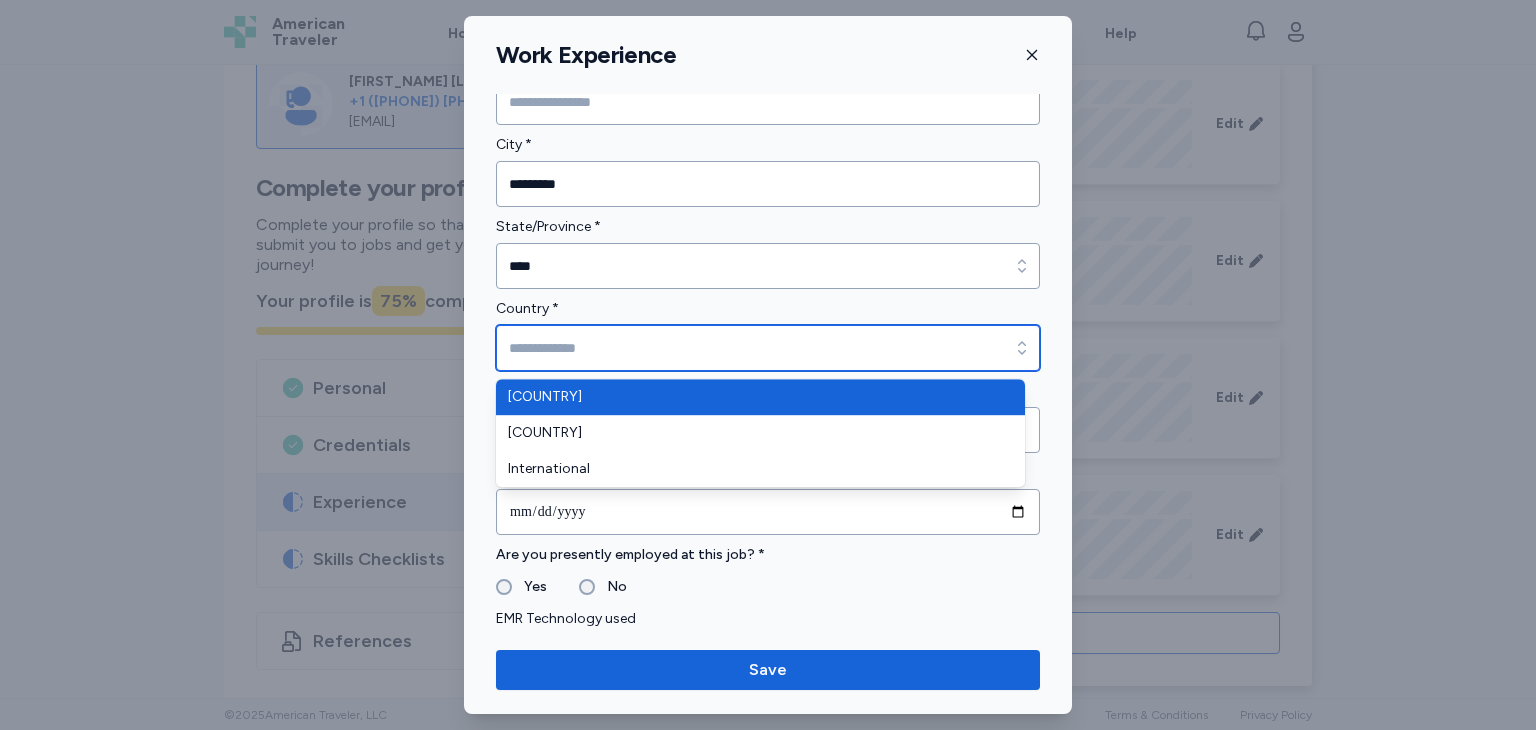click on "Country *" at bounding box center (768, 348) 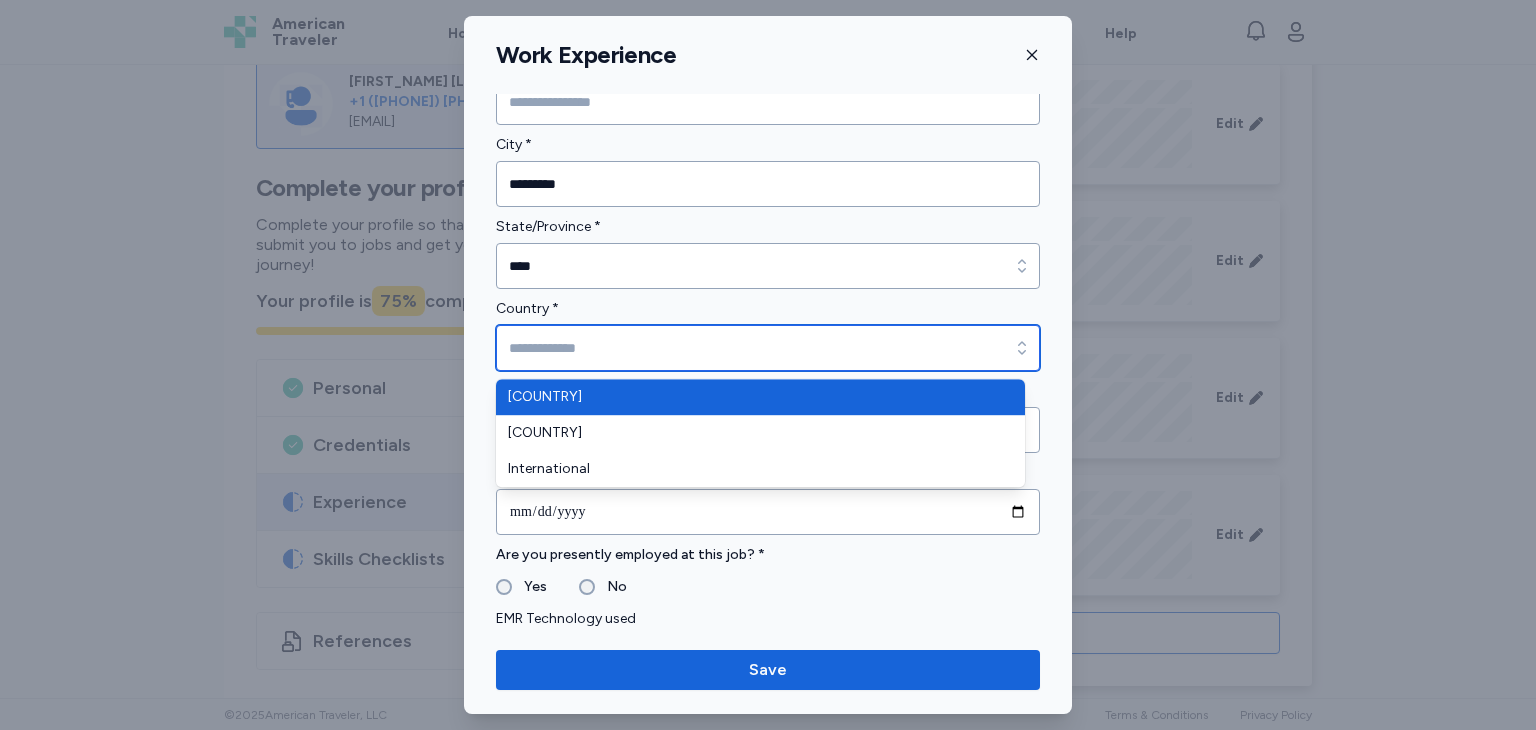 type on "**********" 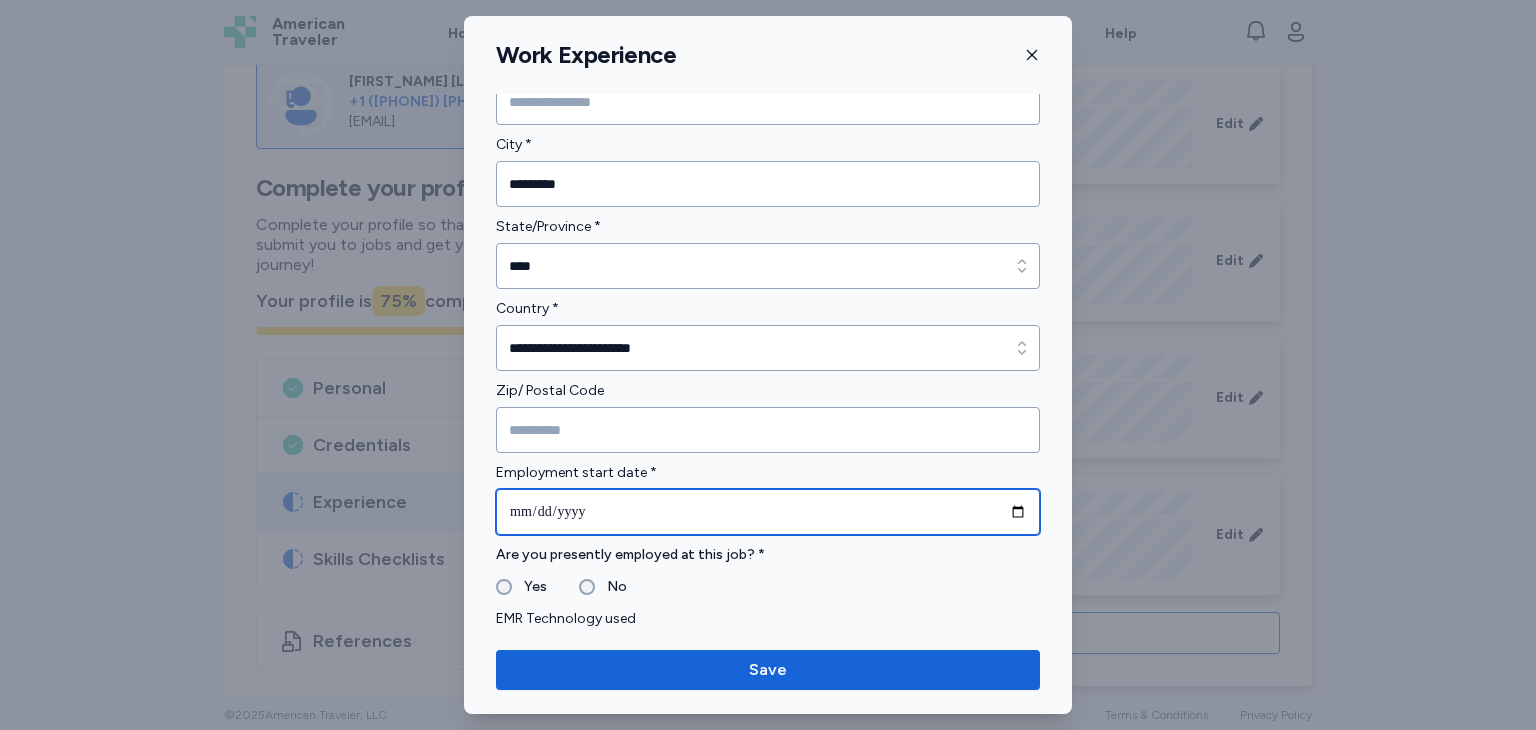 click at bounding box center (768, 512) 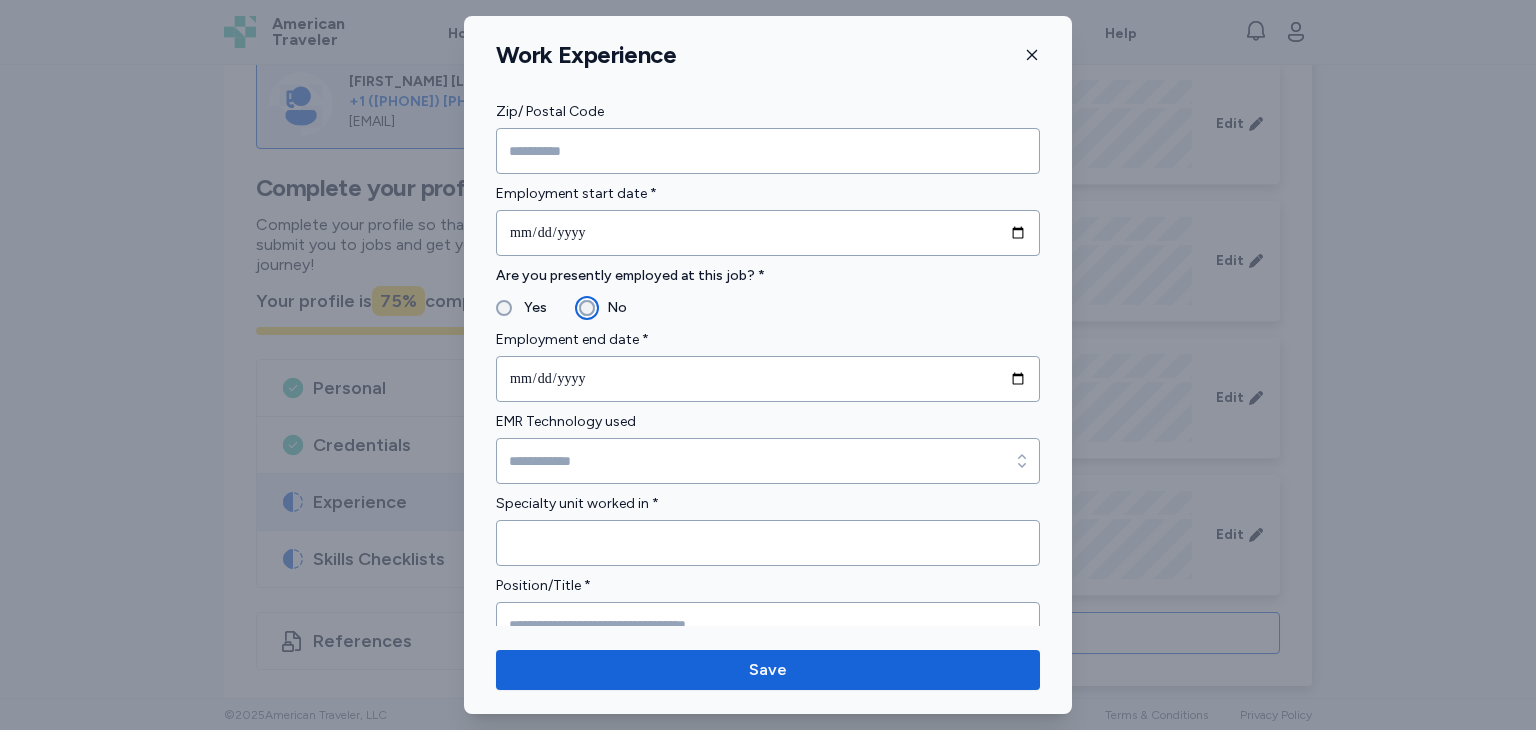 scroll, scrollTop: 944, scrollLeft: 0, axis: vertical 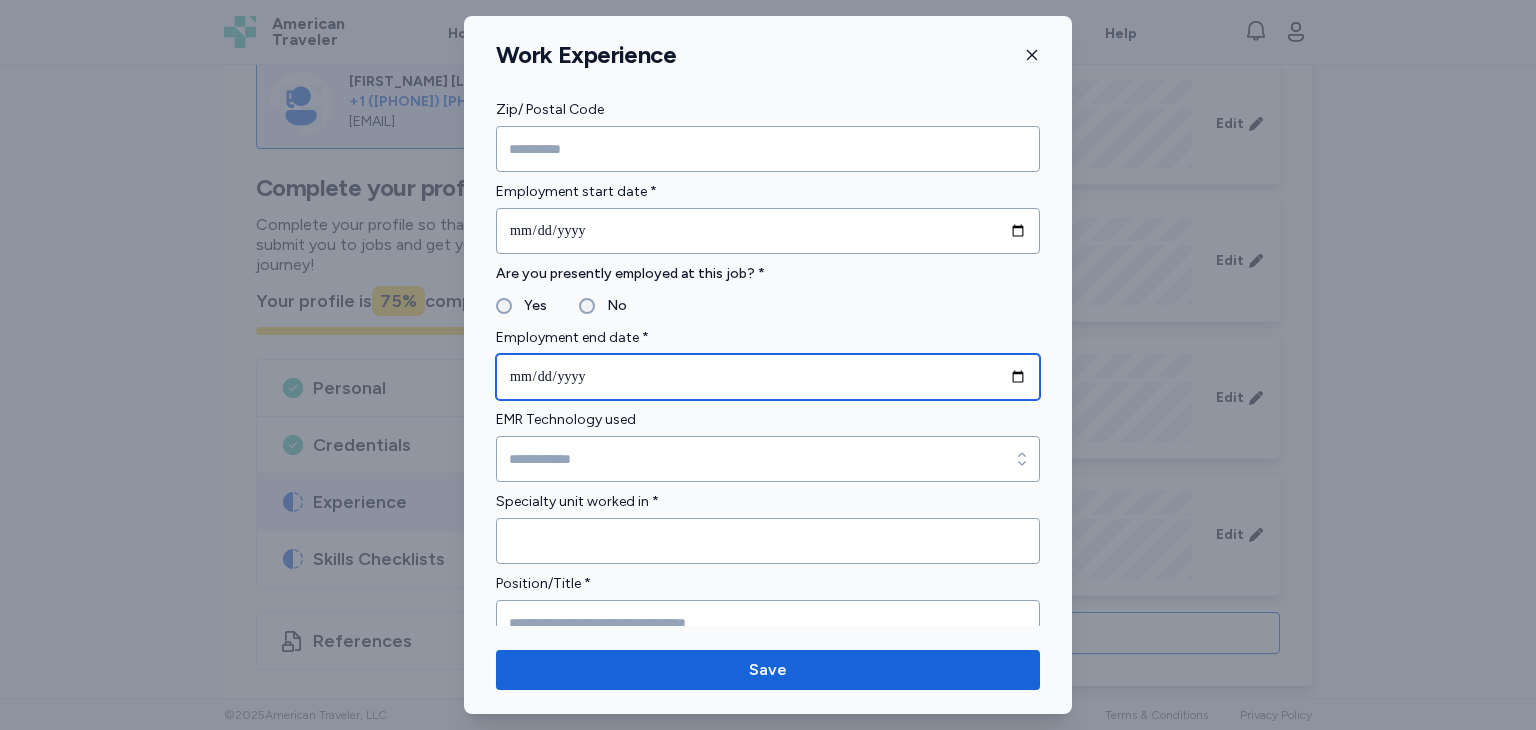 drag, startPoint x: 533, startPoint y: 381, endPoint x: 521, endPoint y: 375, distance: 13.416408 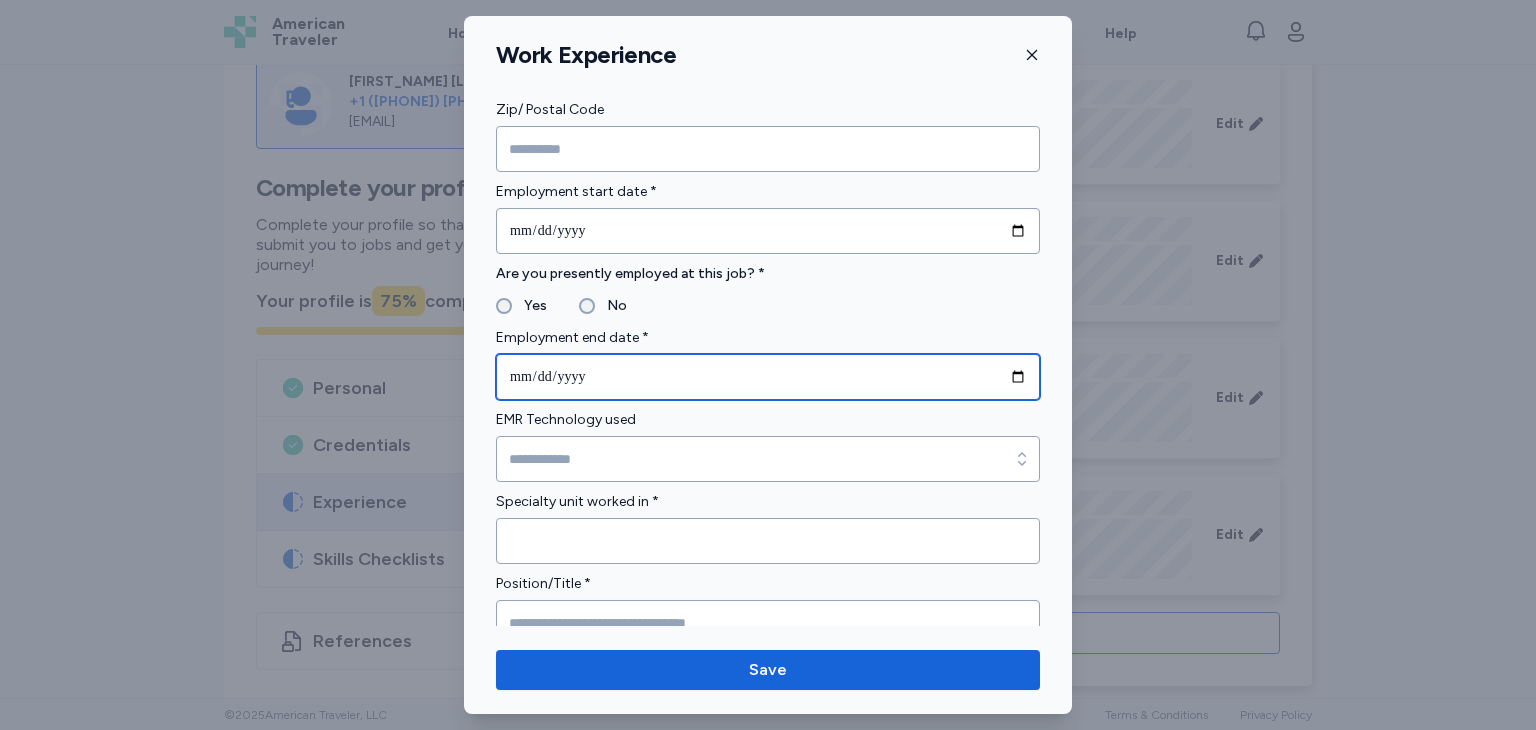 click at bounding box center [768, 377] 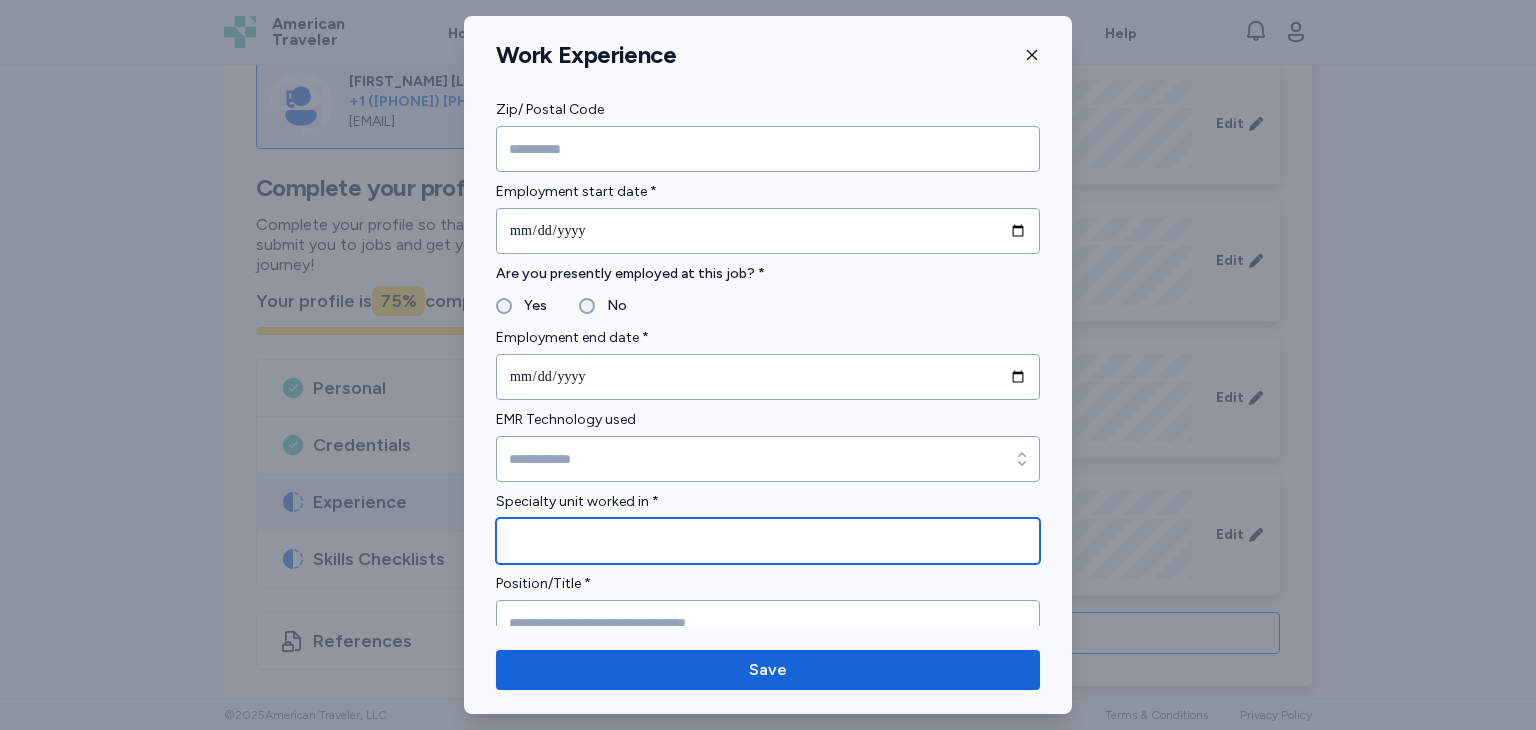 click at bounding box center [768, 541] 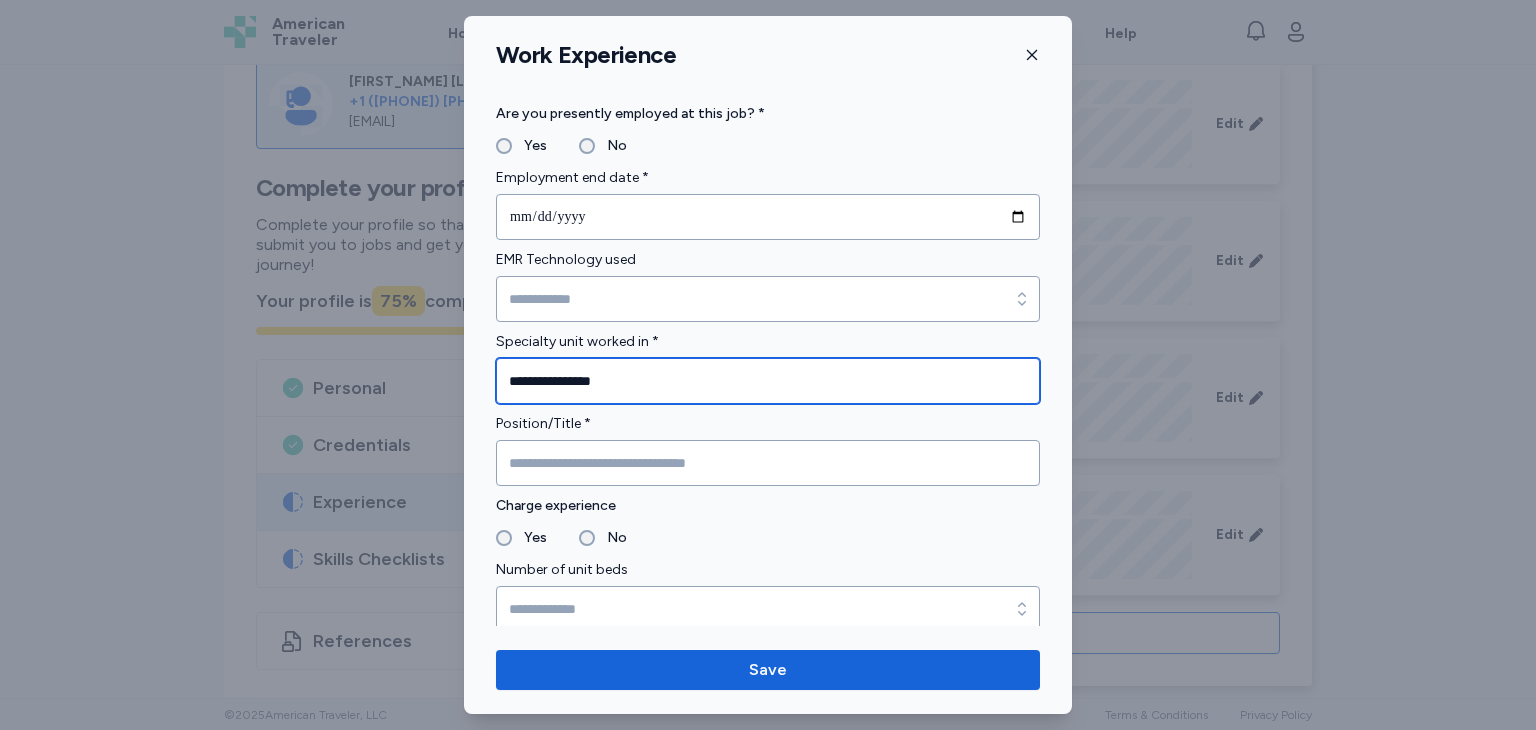 scroll, scrollTop: 1111, scrollLeft: 0, axis: vertical 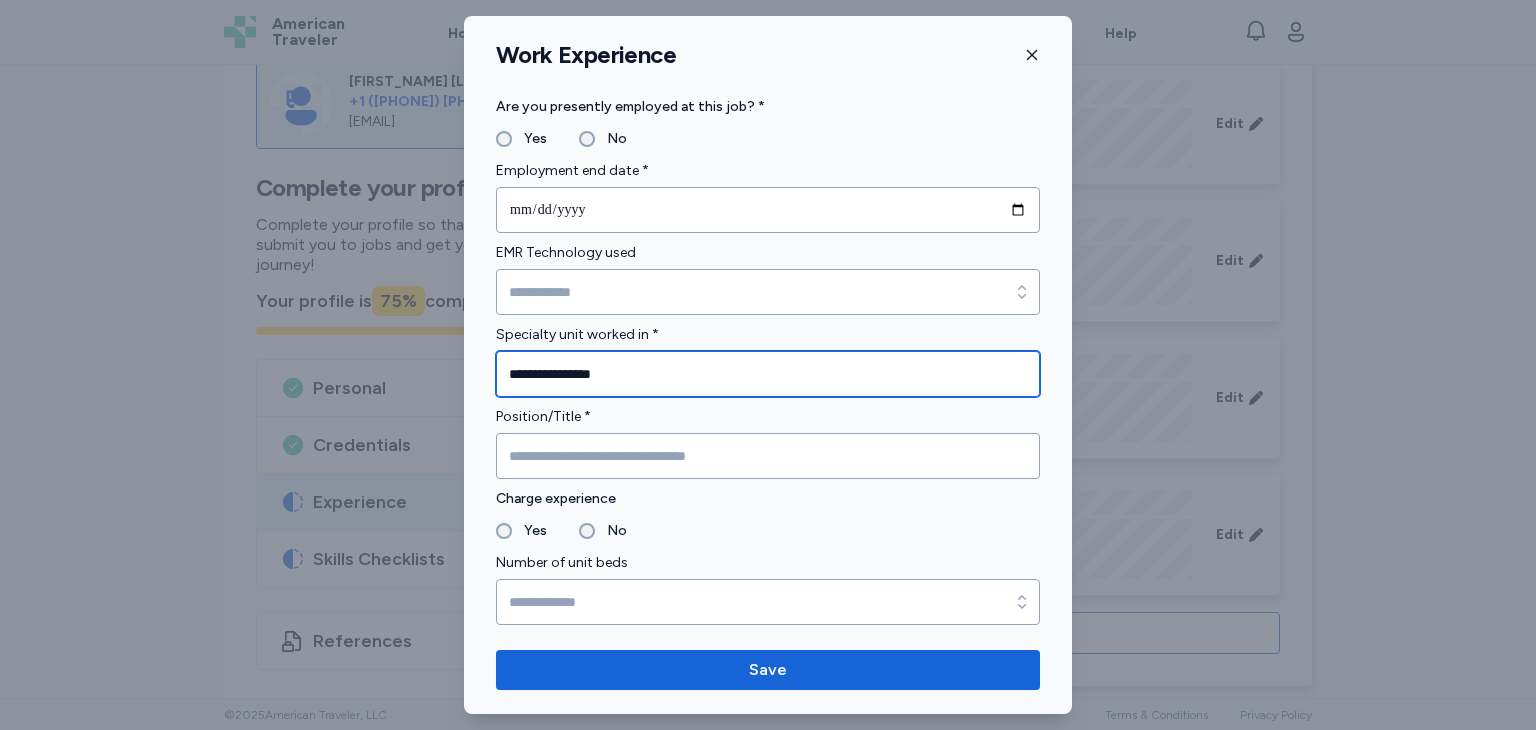 type on "**********" 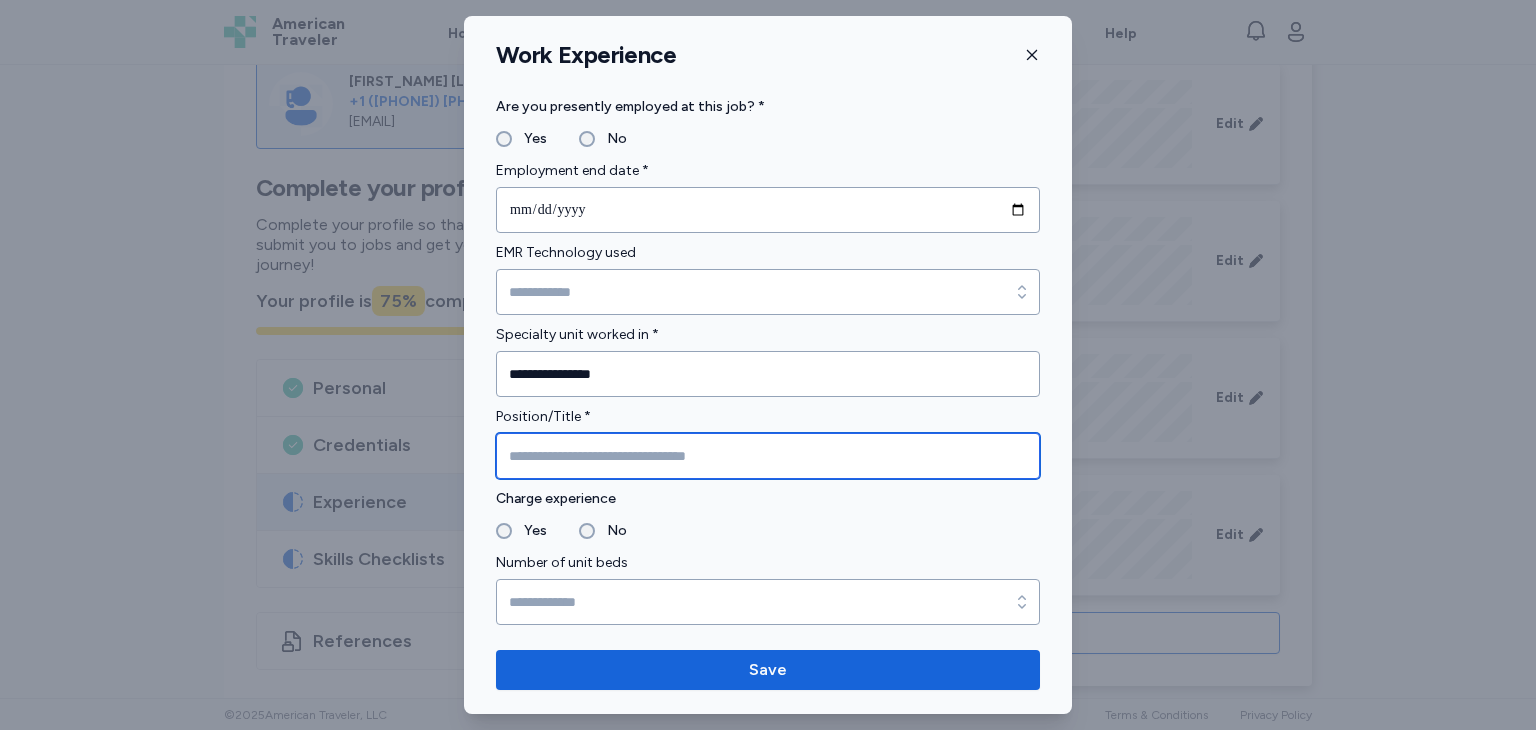click at bounding box center (768, 456) 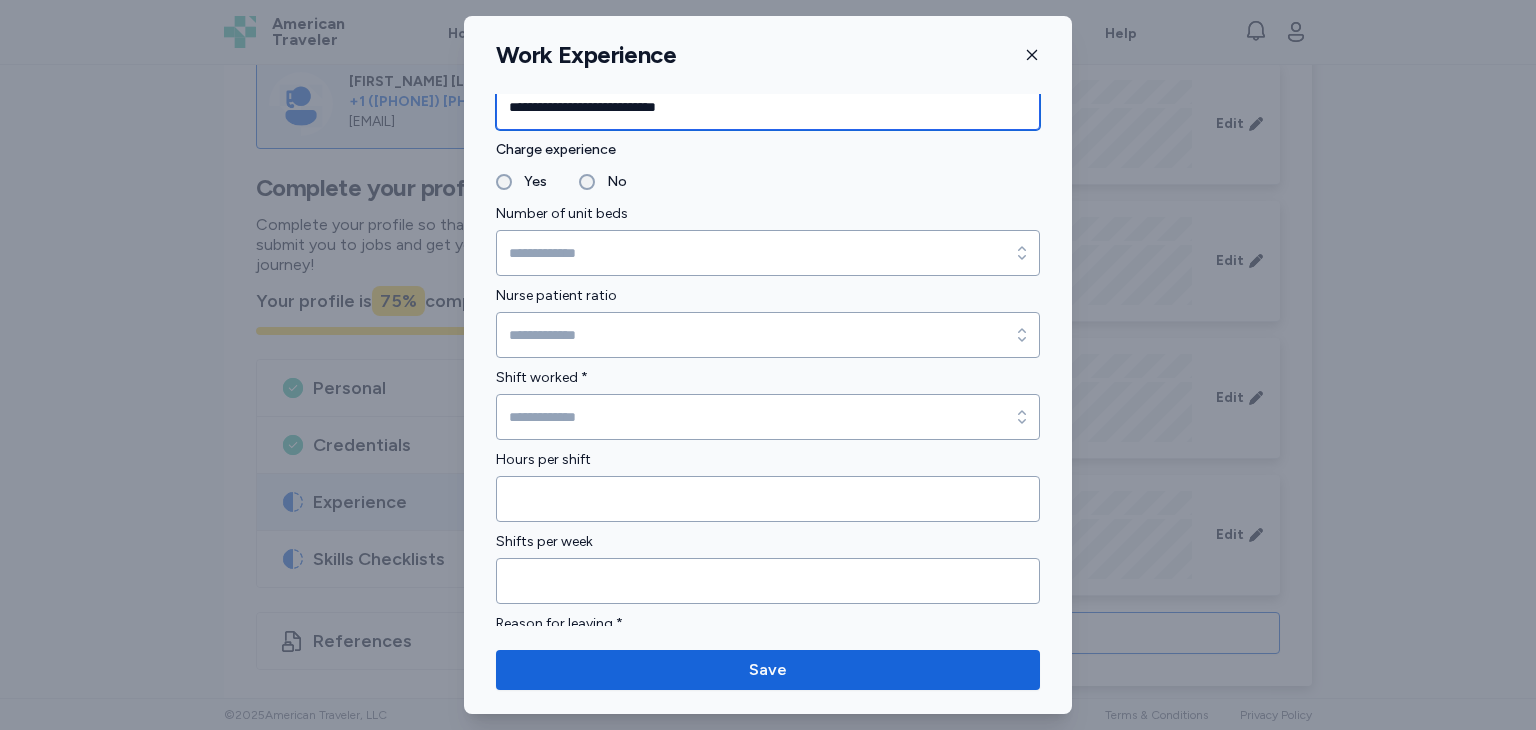 scroll, scrollTop: 1463, scrollLeft: 0, axis: vertical 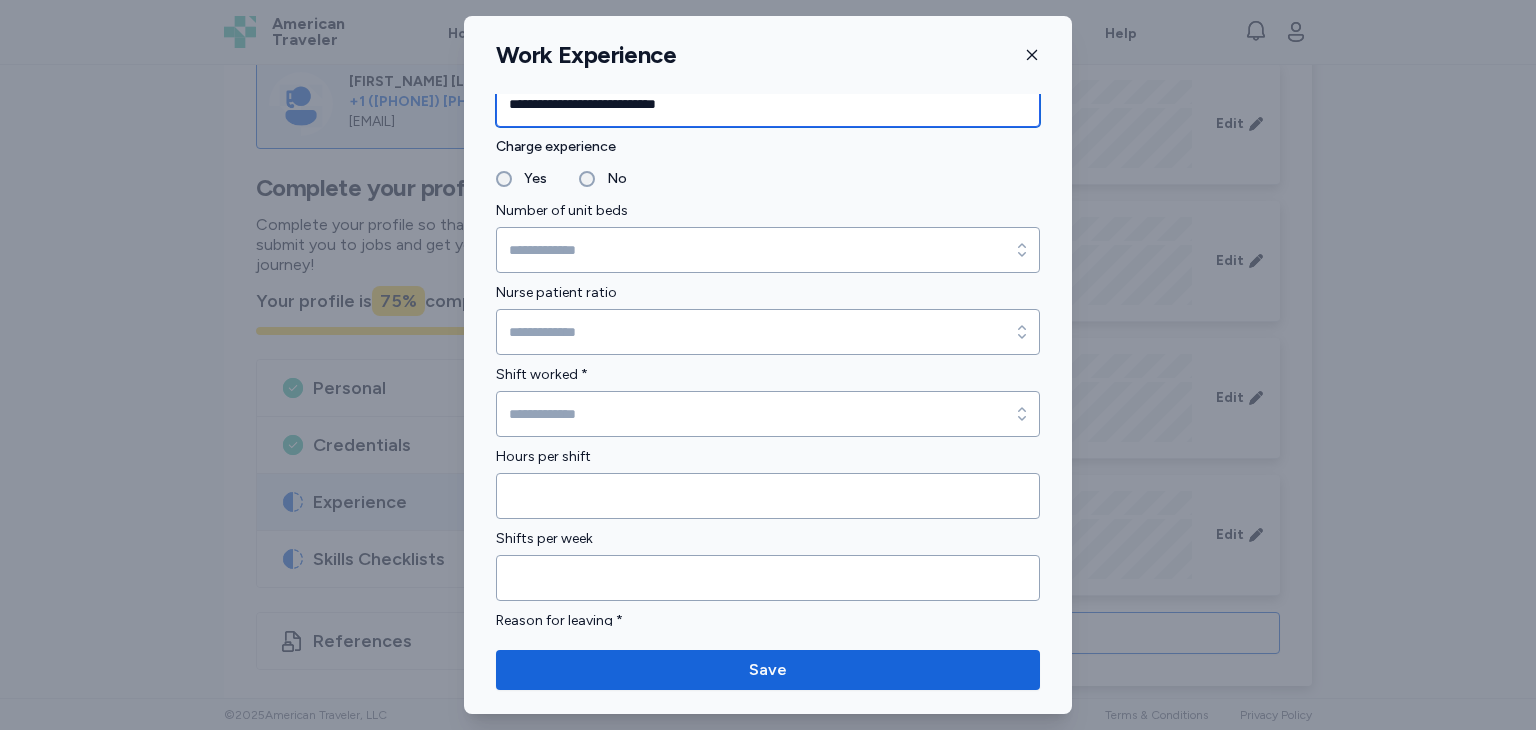 type on "**********" 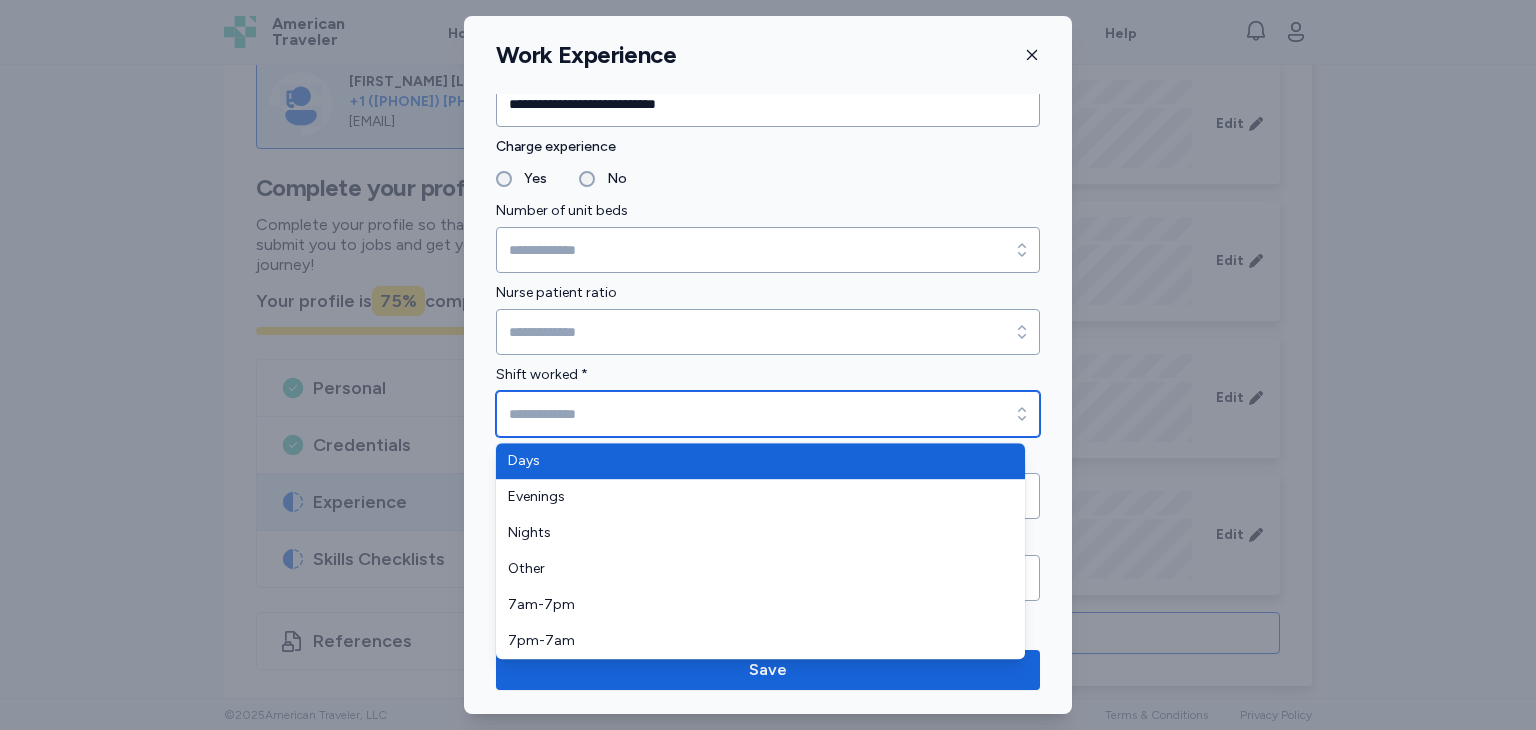 click on "Shift worked *" at bounding box center [768, 414] 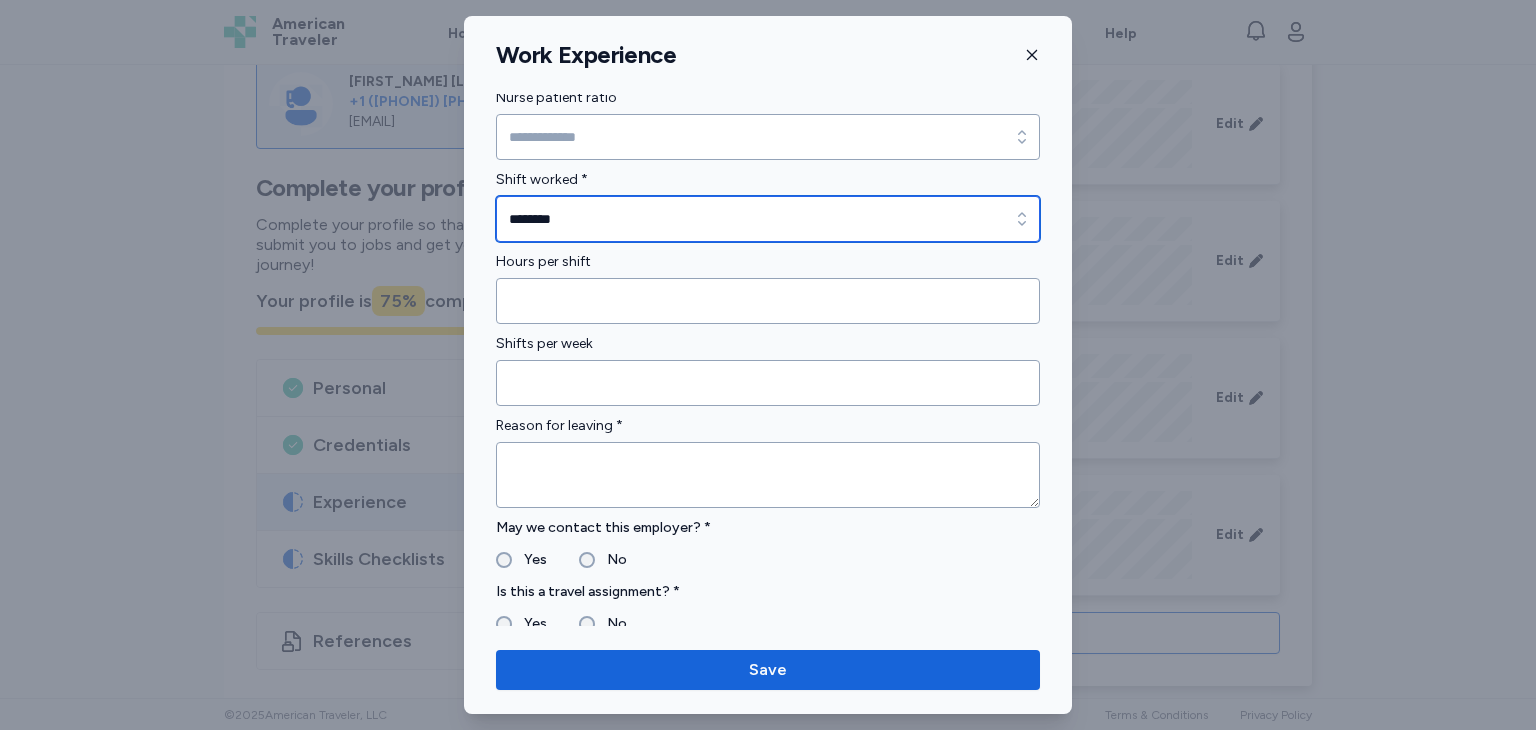 scroll, scrollTop: 1659, scrollLeft: 0, axis: vertical 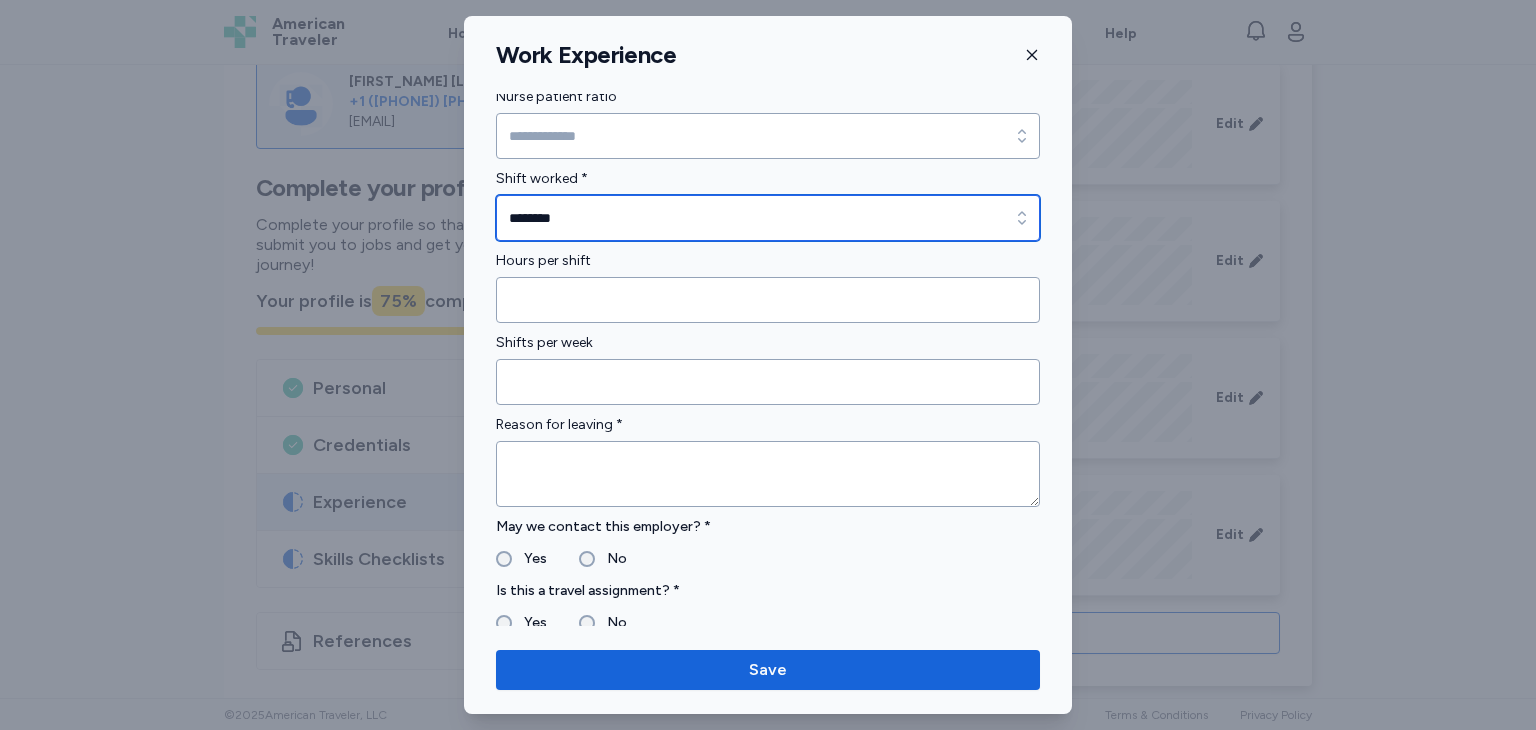 type on "********" 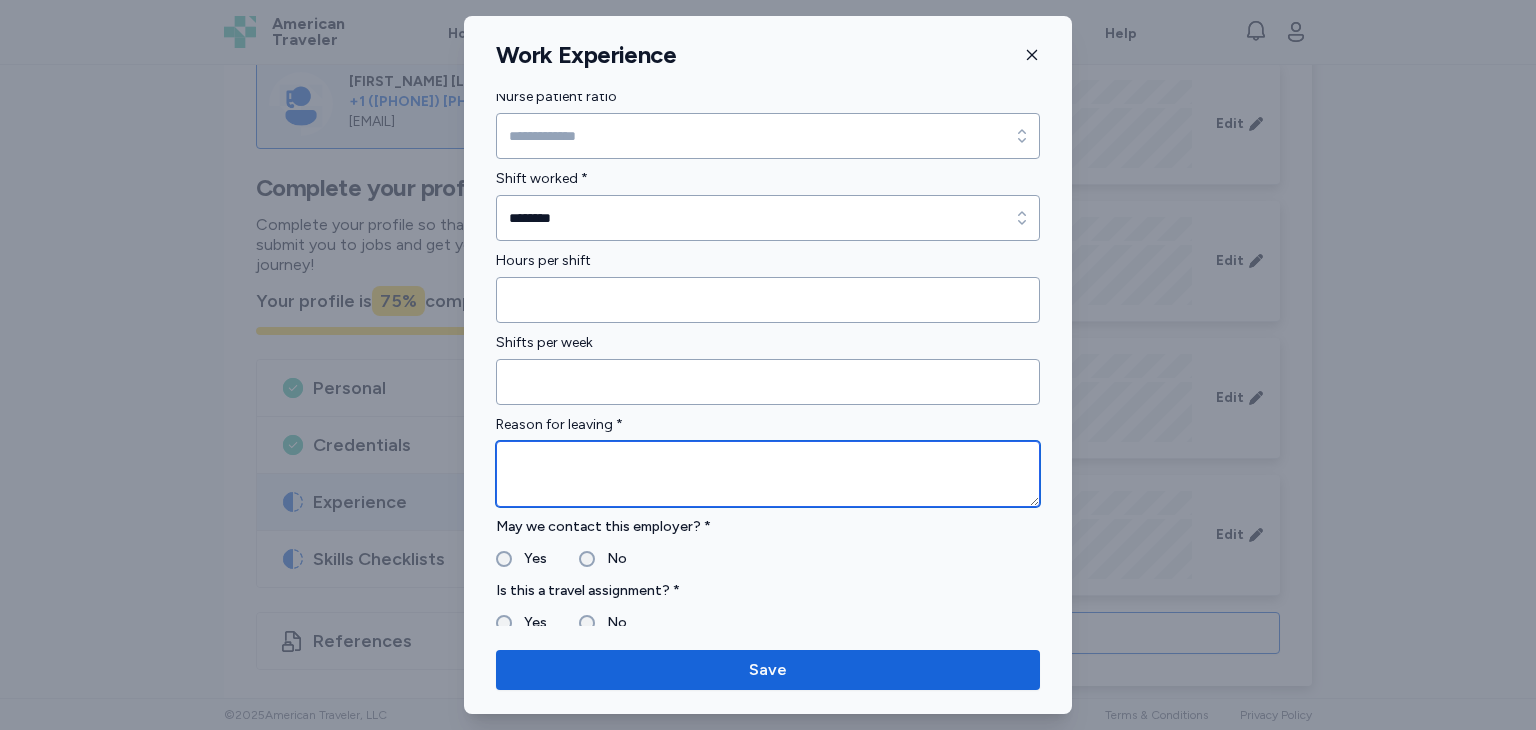 click at bounding box center [768, 474] 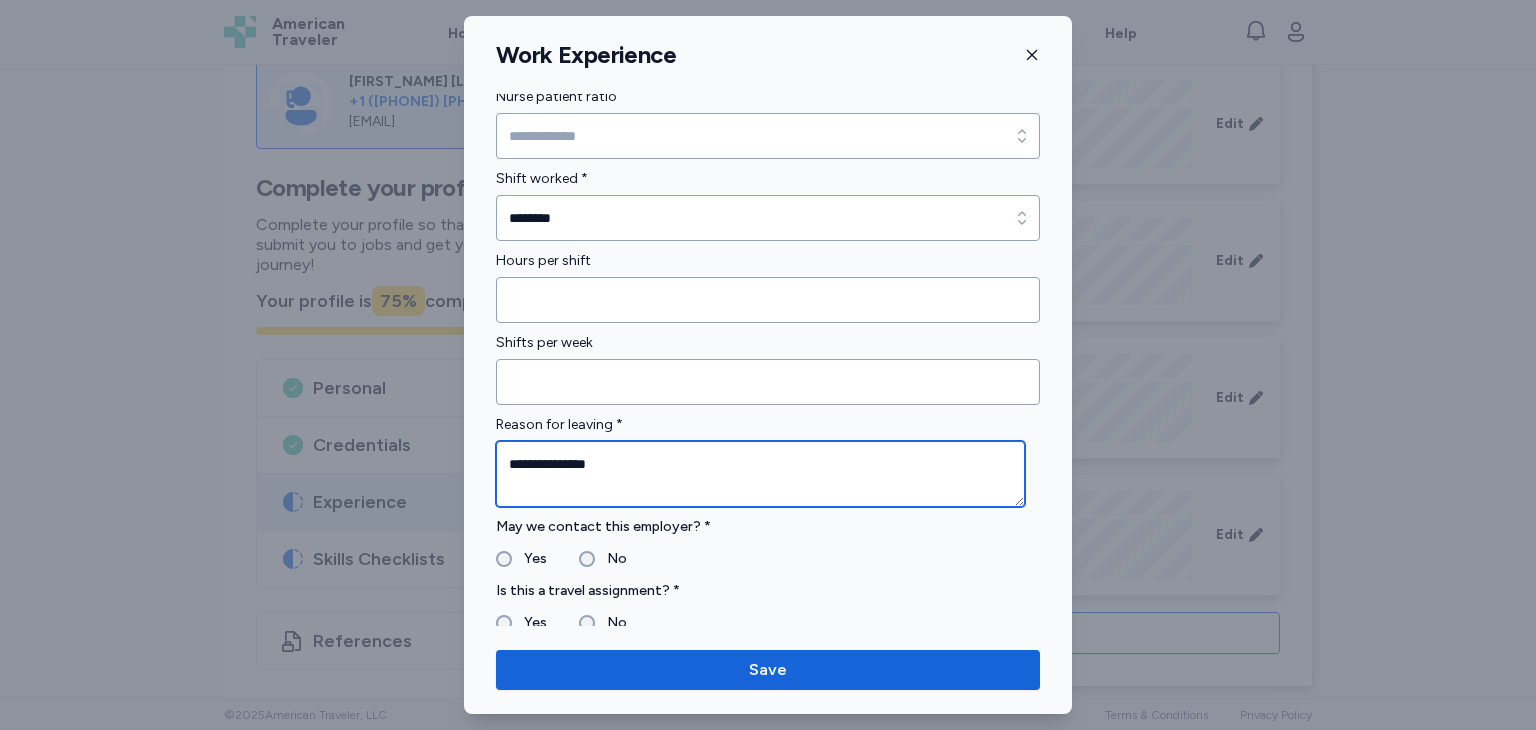 type on "**********" 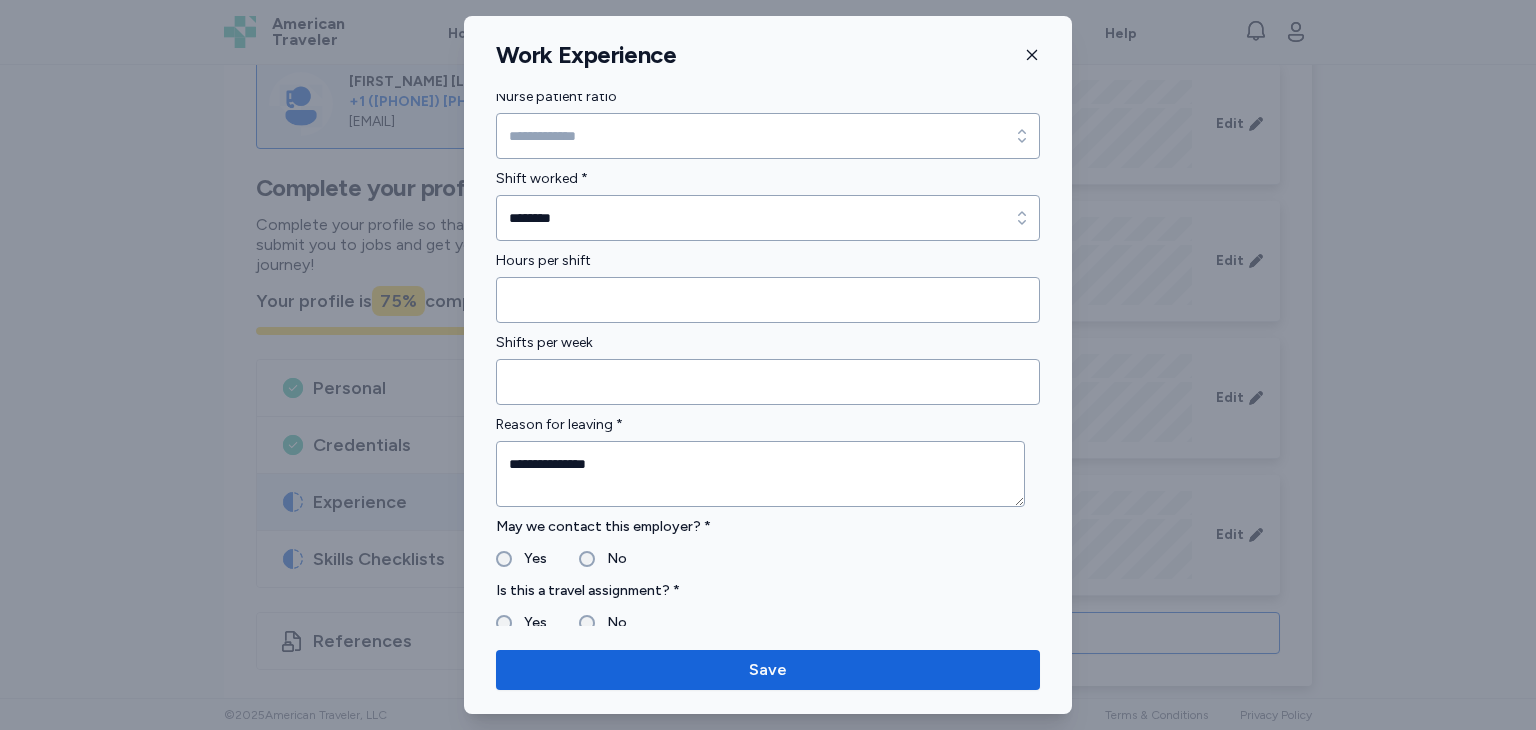 click on "No" at bounding box center [611, 623] 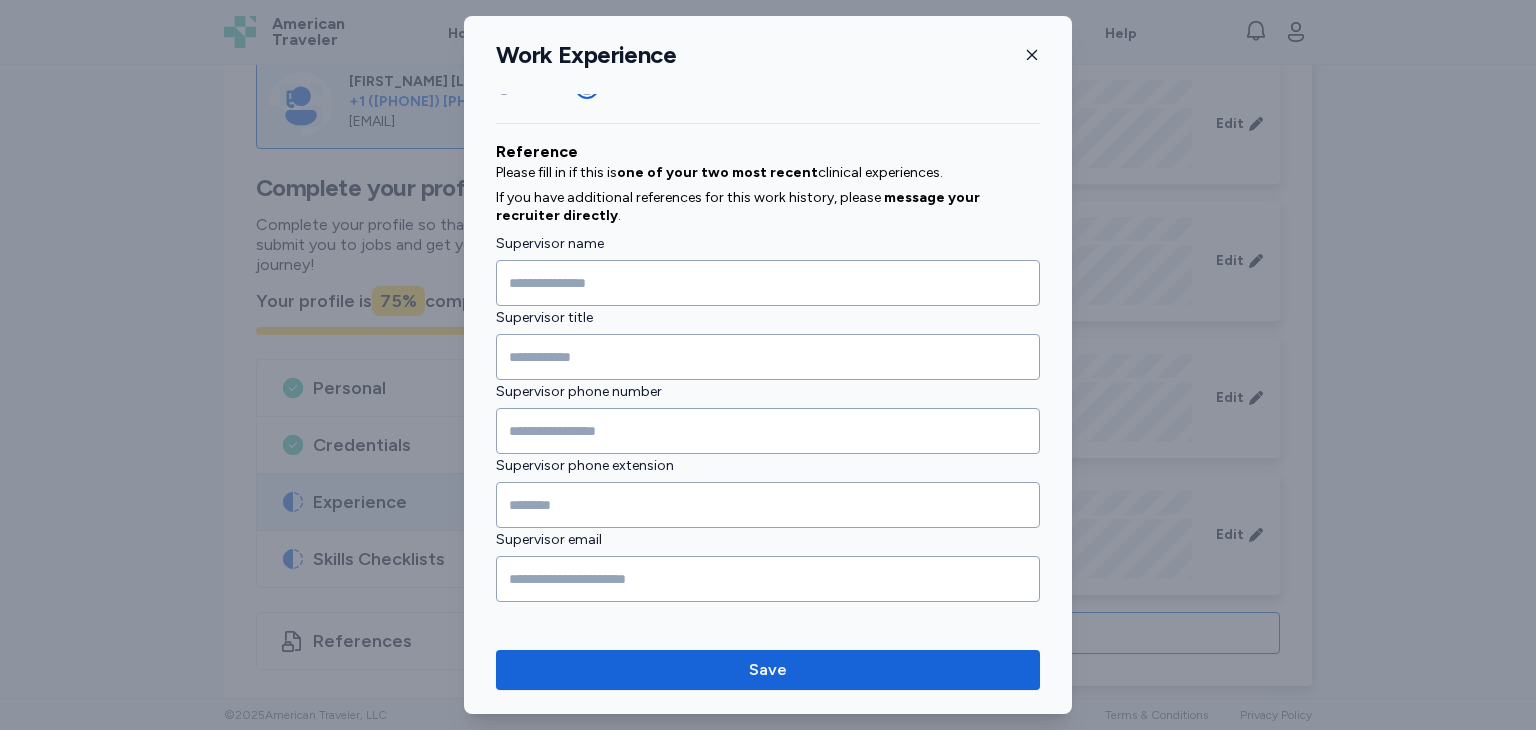 scroll, scrollTop: 2200, scrollLeft: 0, axis: vertical 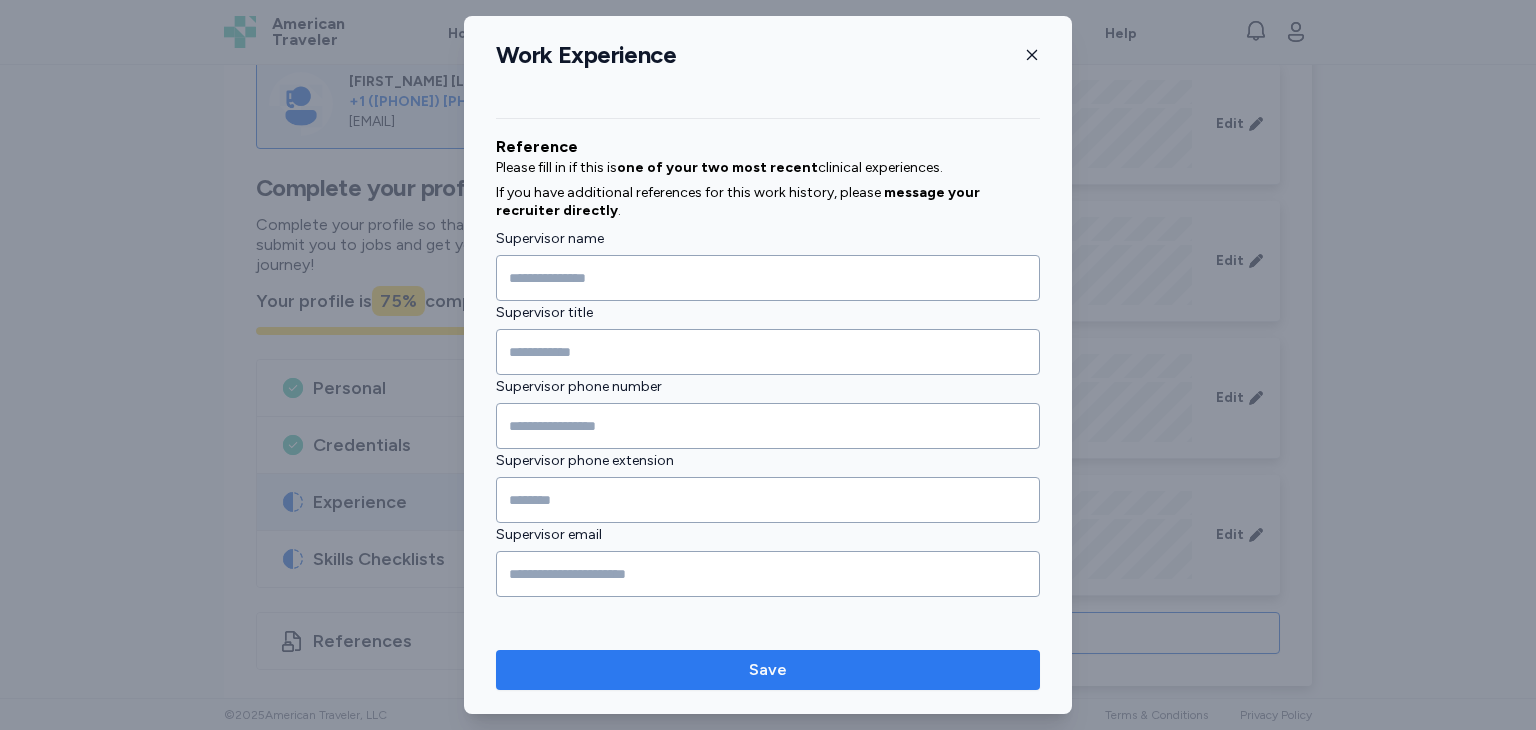 click on "Save" at bounding box center [768, 670] 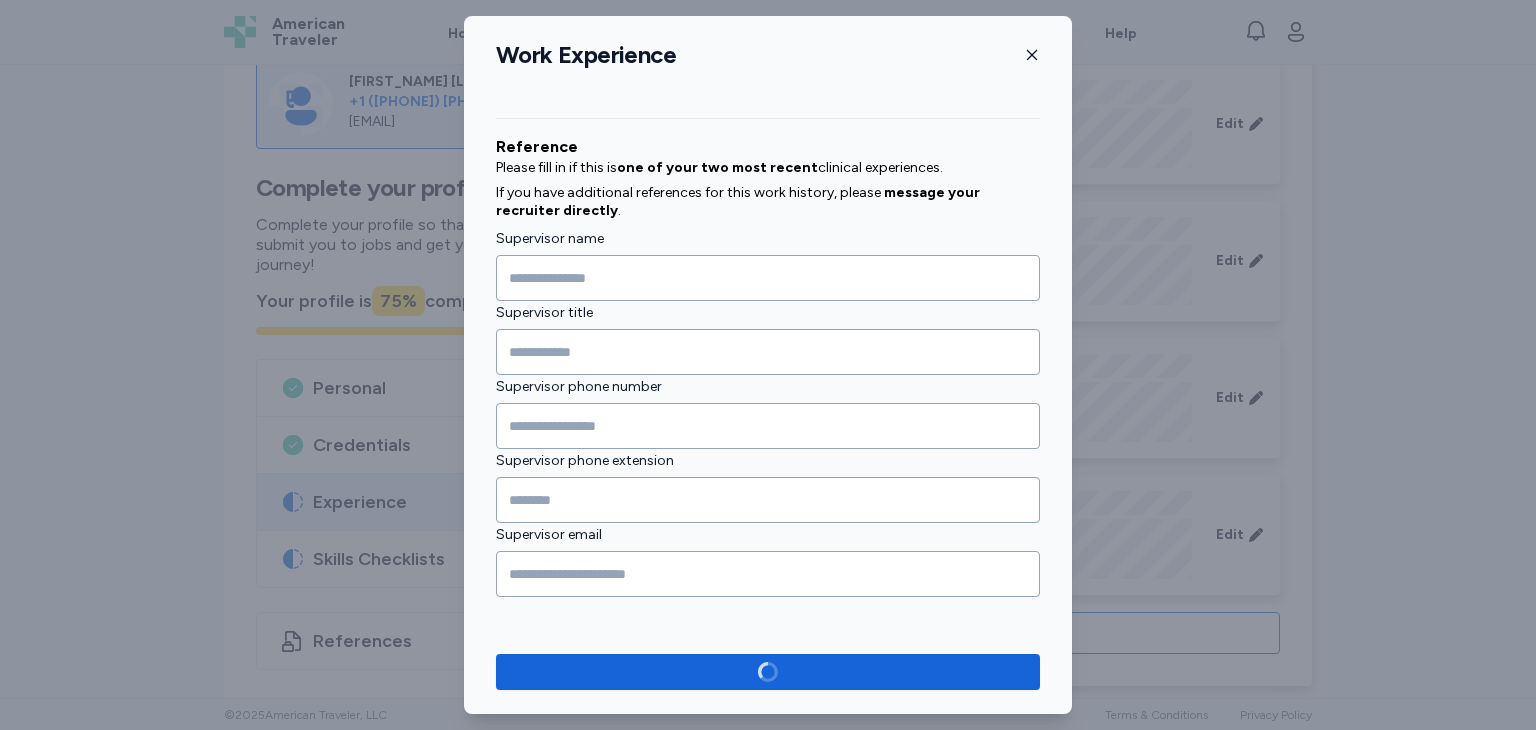 scroll, scrollTop: 2196, scrollLeft: 0, axis: vertical 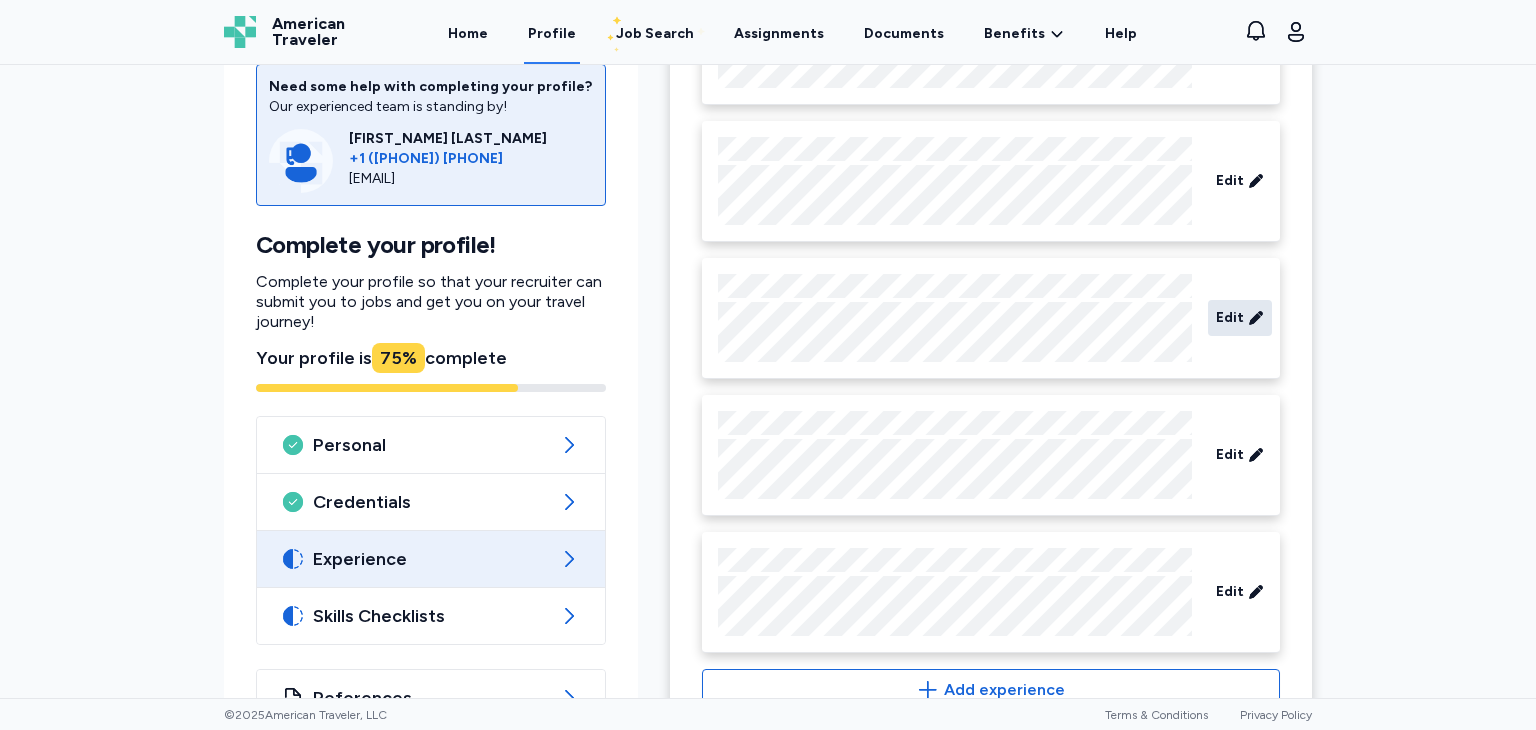 click on "Edit" at bounding box center [1240, 318] 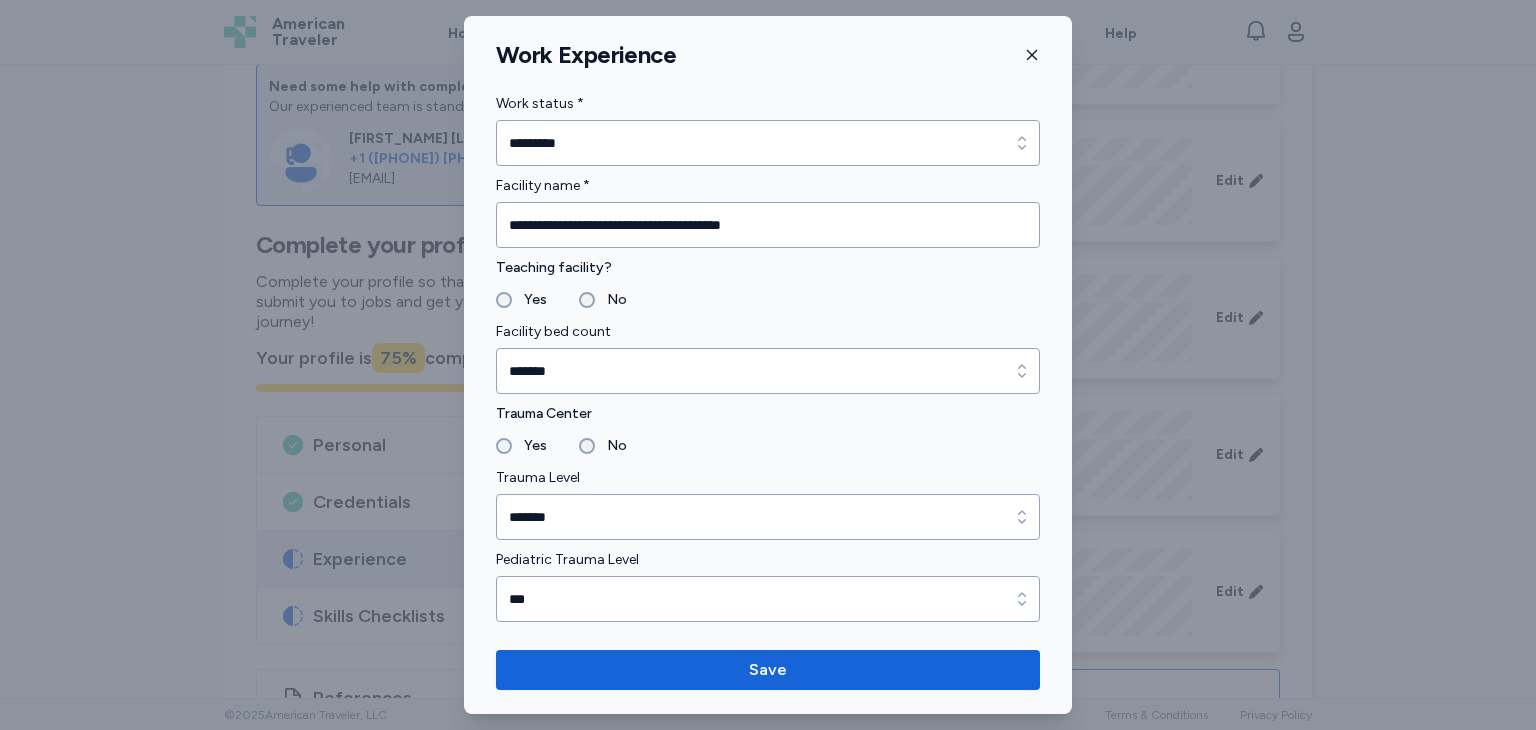 scroll, scrollTop: 86, scrollLeft: 0, axis: vertical 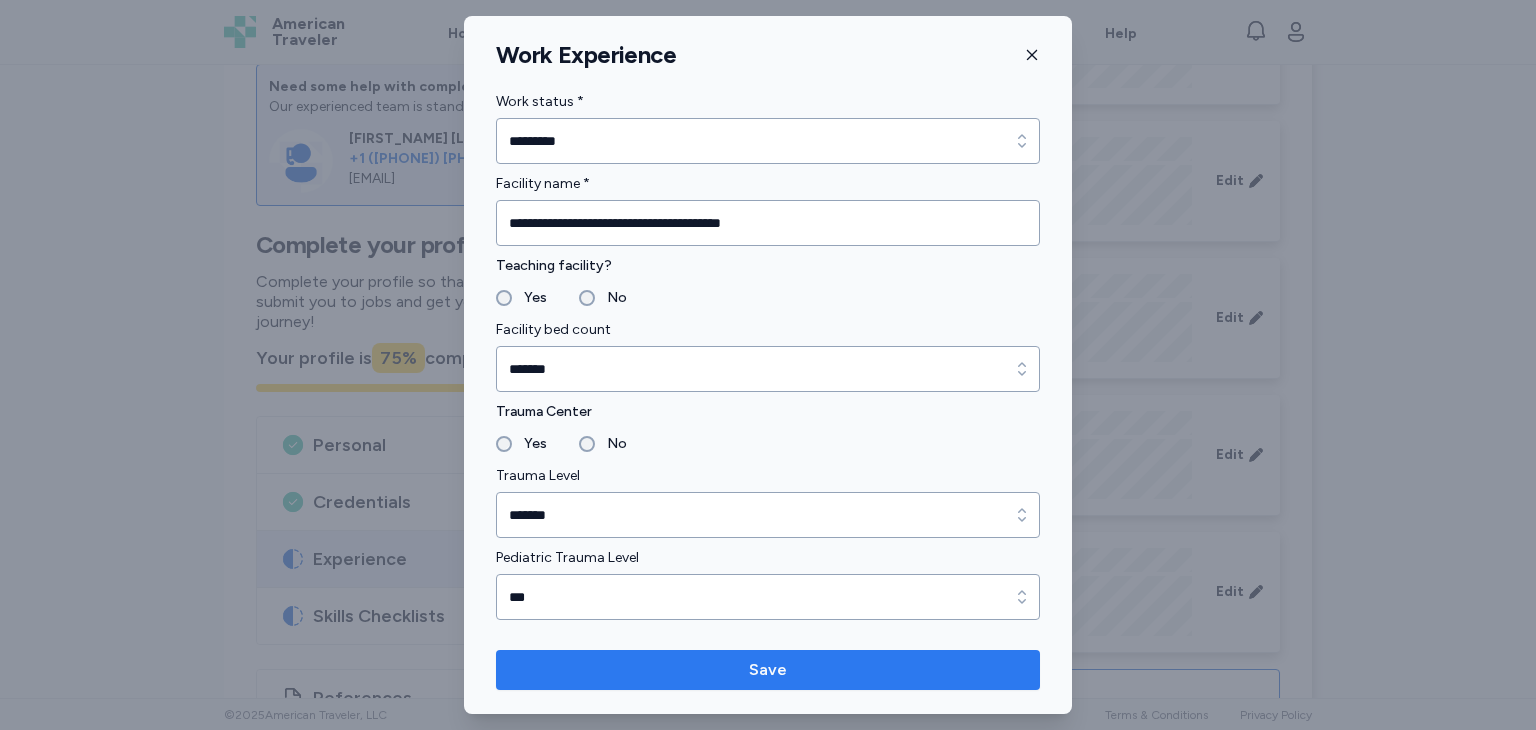 click on "Save" at bounding box center [768, 670] 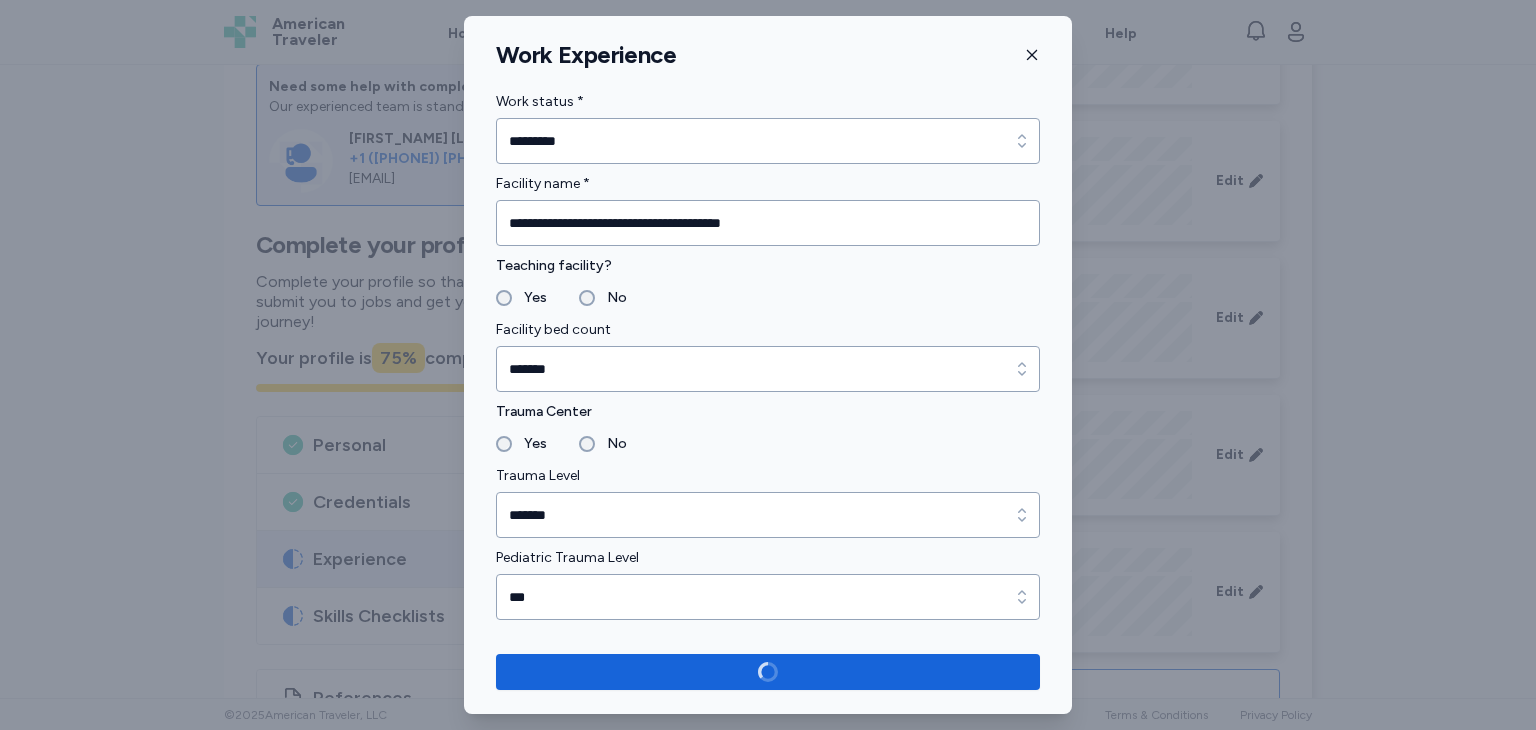 click 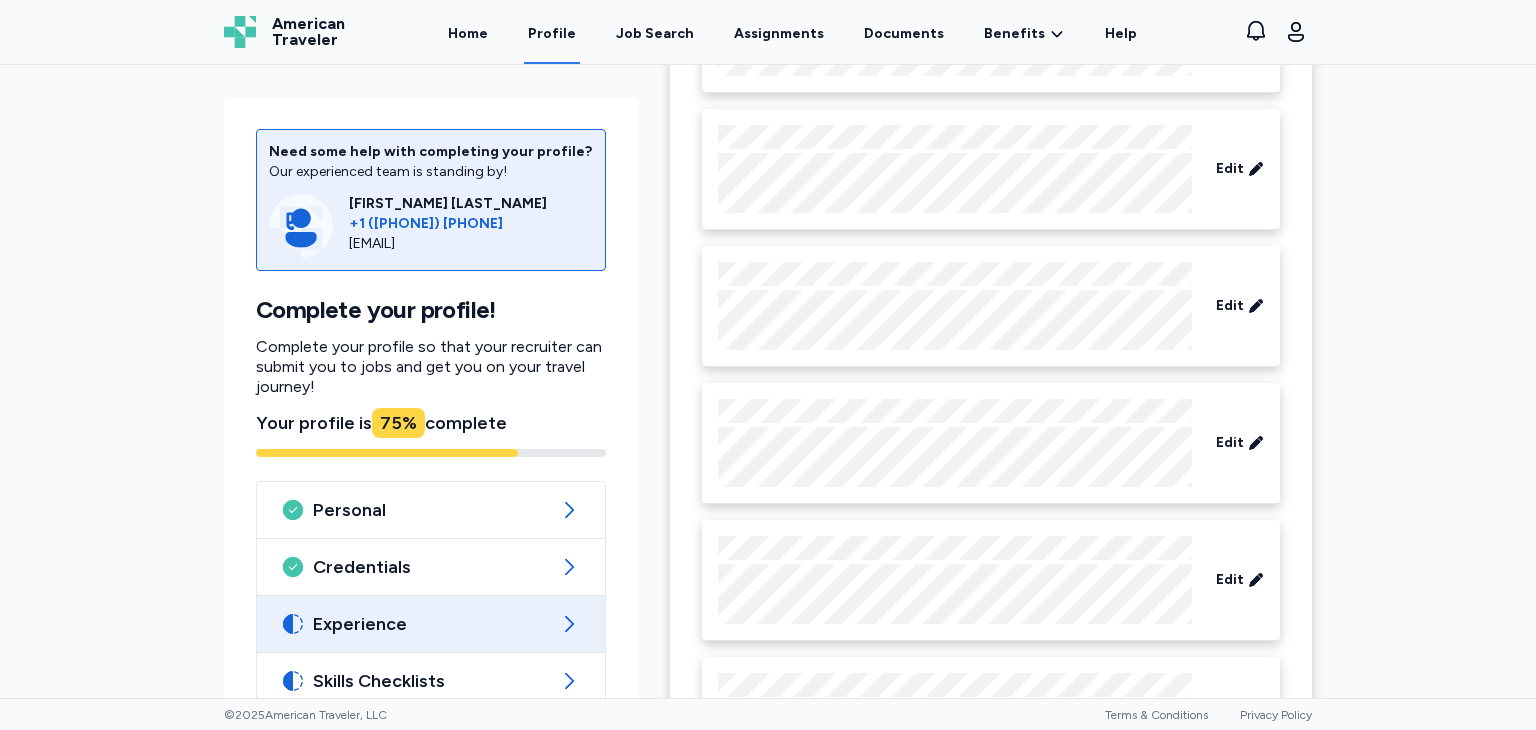 scroll, scrollTop: 1464, scrollLeft: 0, axis: vertical 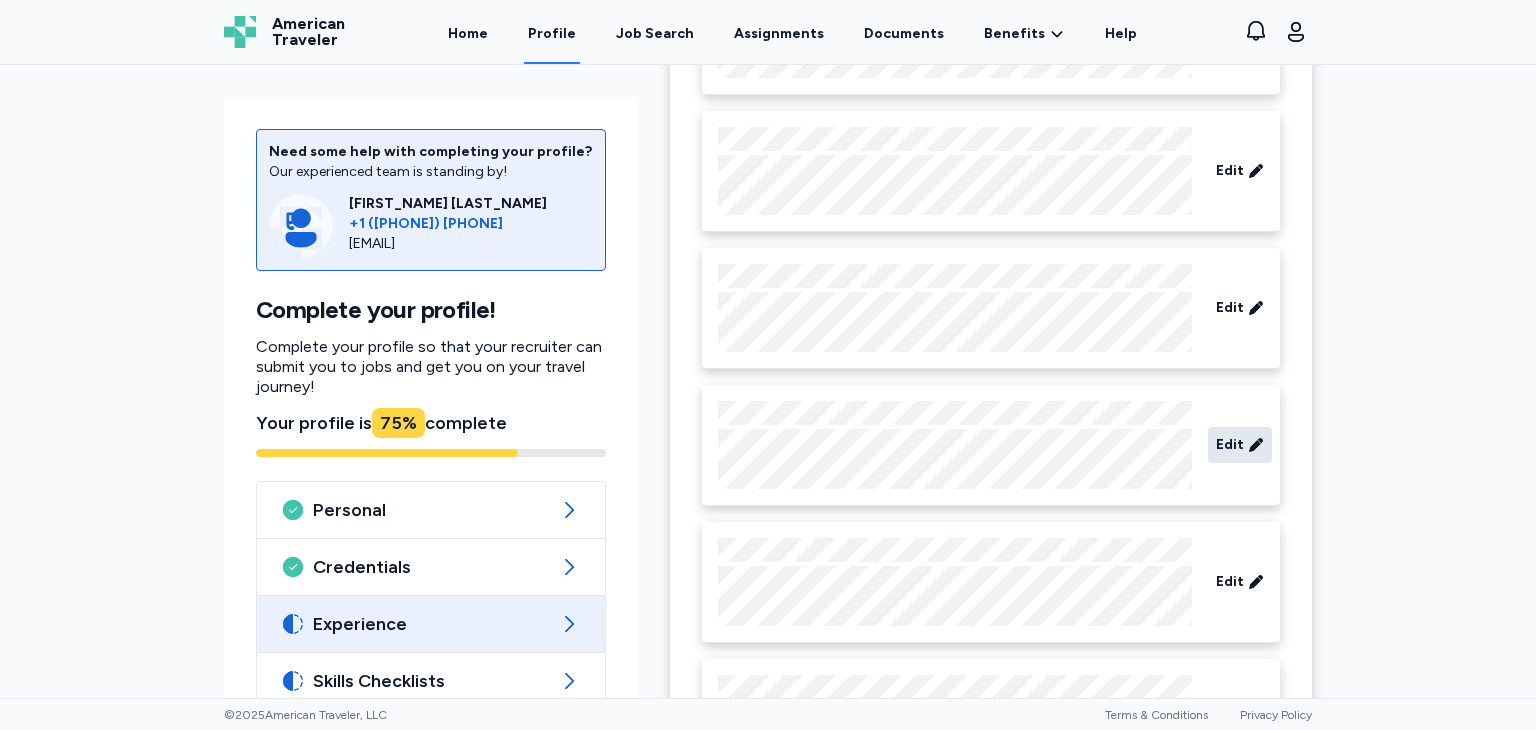 click on "Edit" at bounding box center (1230, 445) 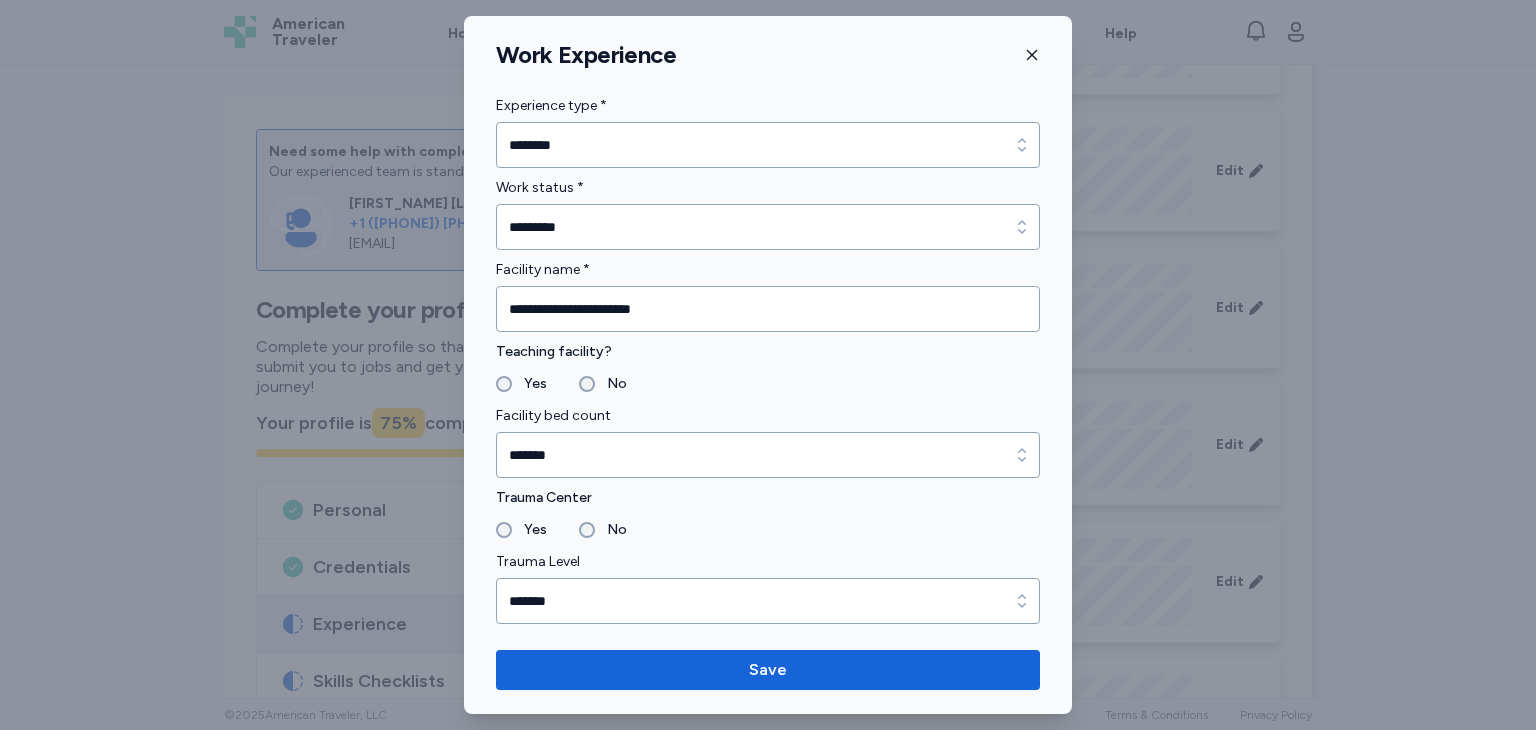 click 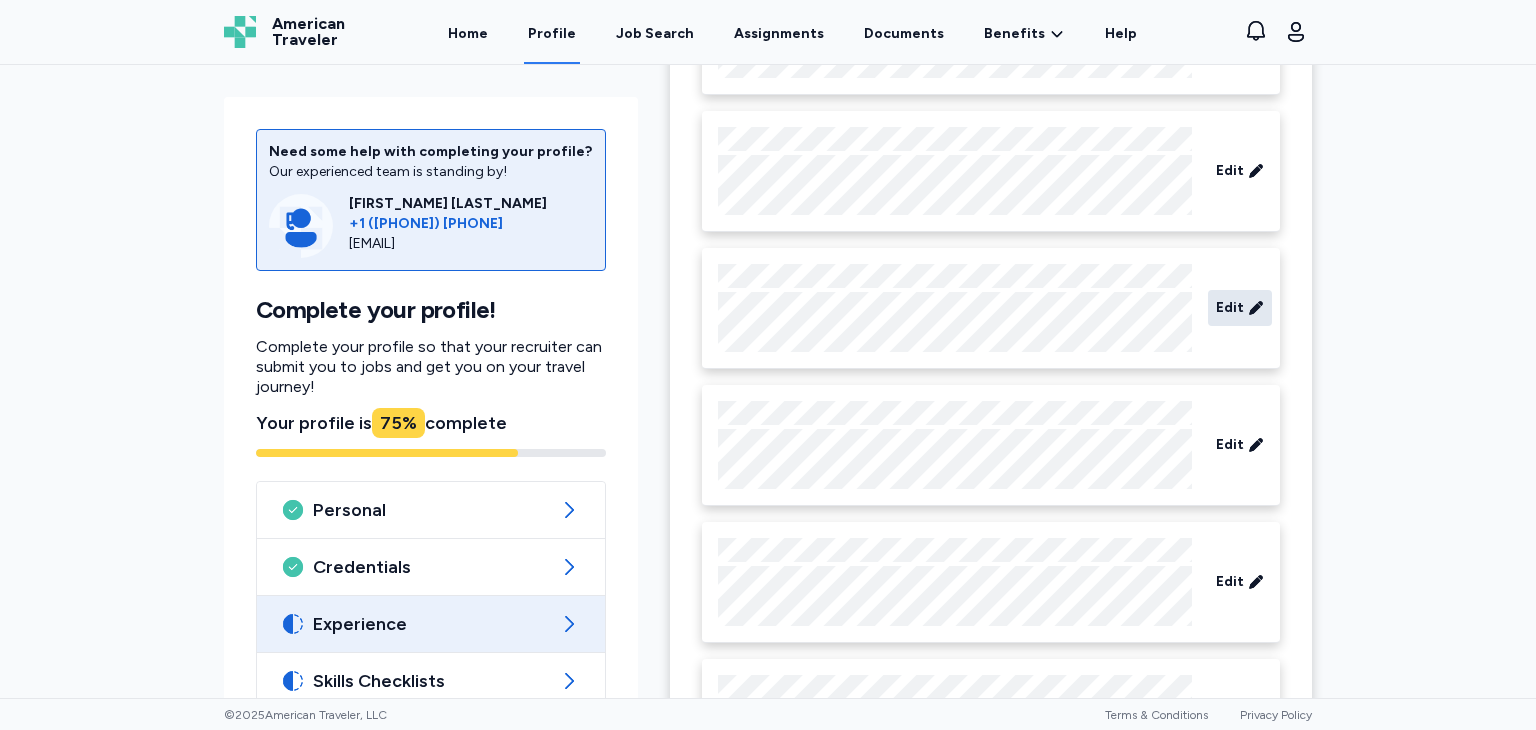 click 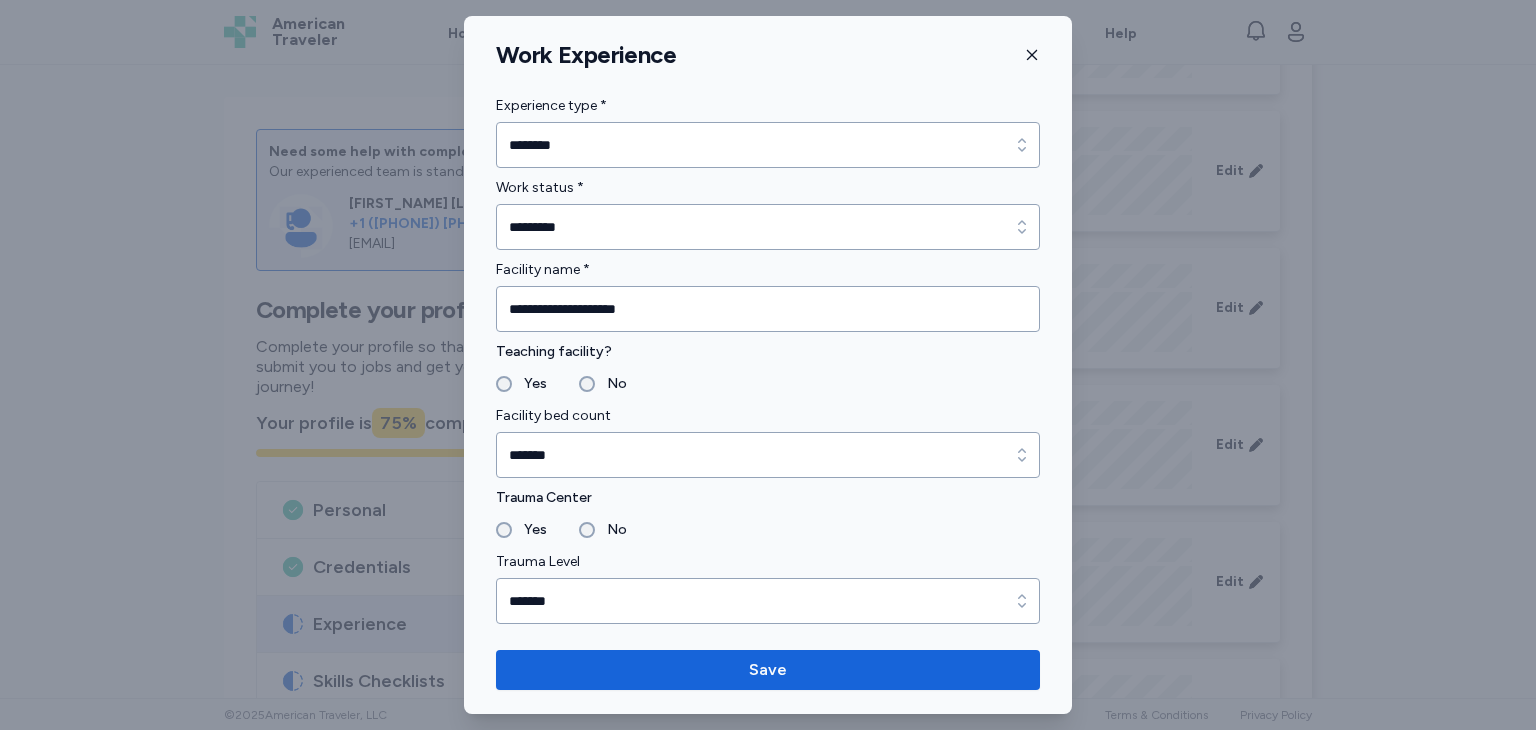click 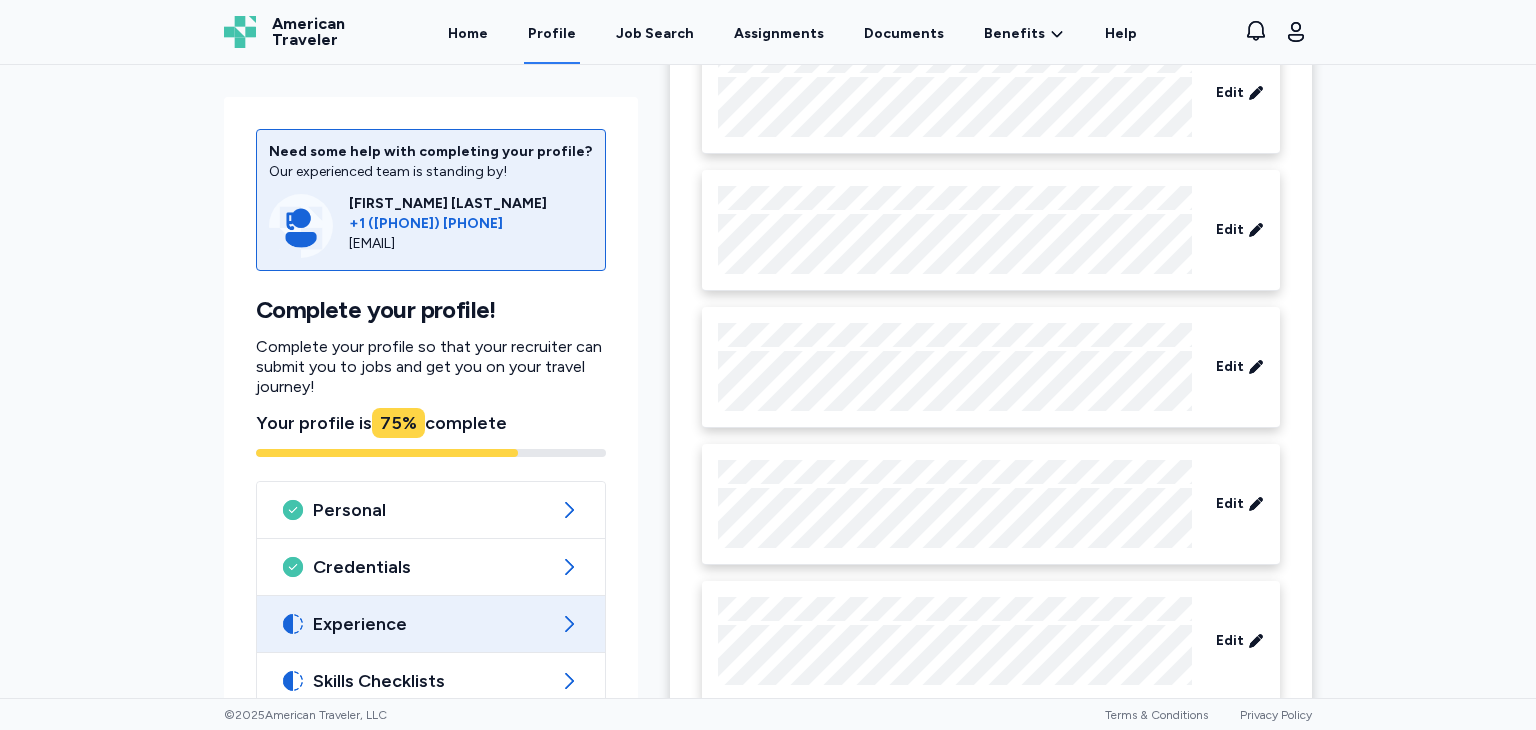 scroll, scrollTop: 720, scrollLeft: 0, axis: vertical 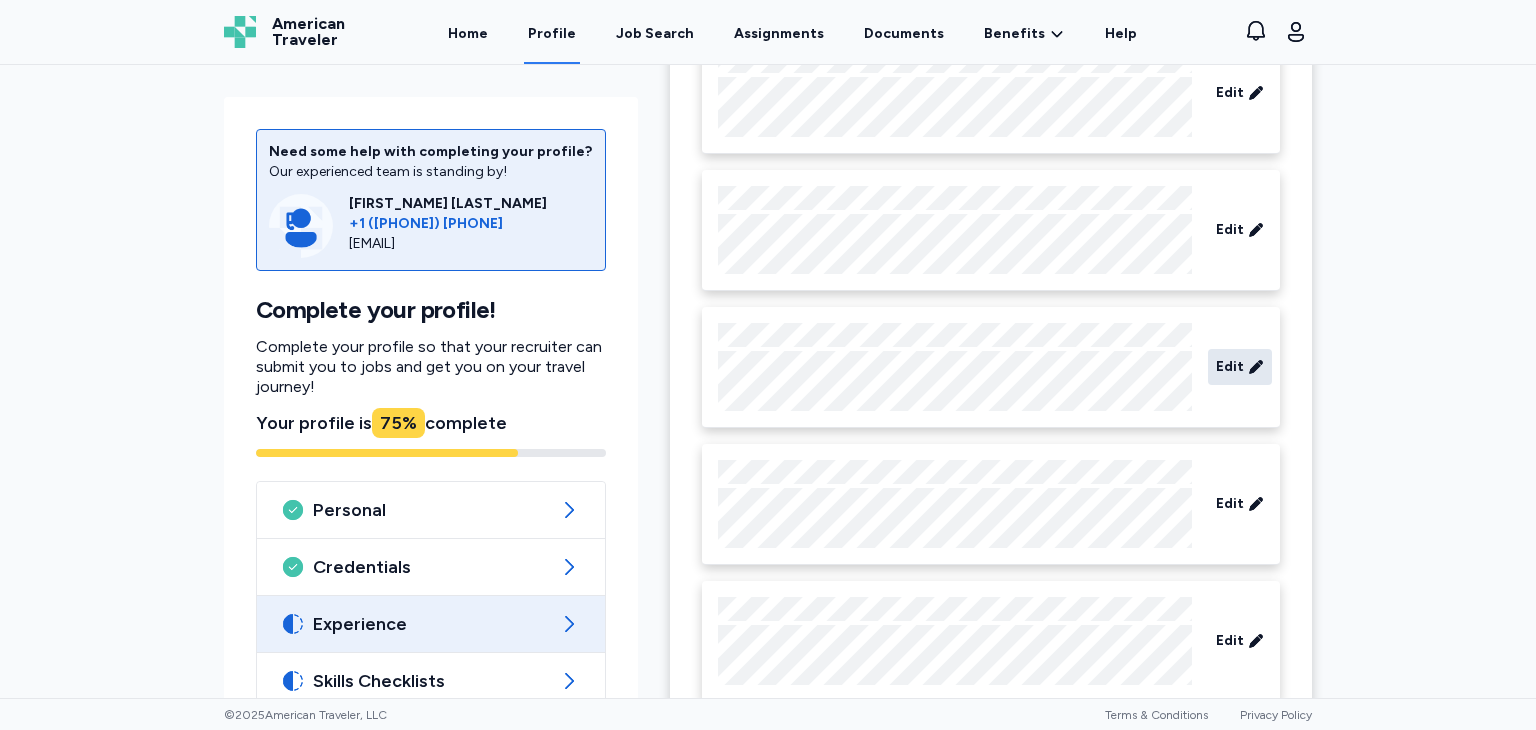 click on "Edit" at bounding box center (1240, 367) 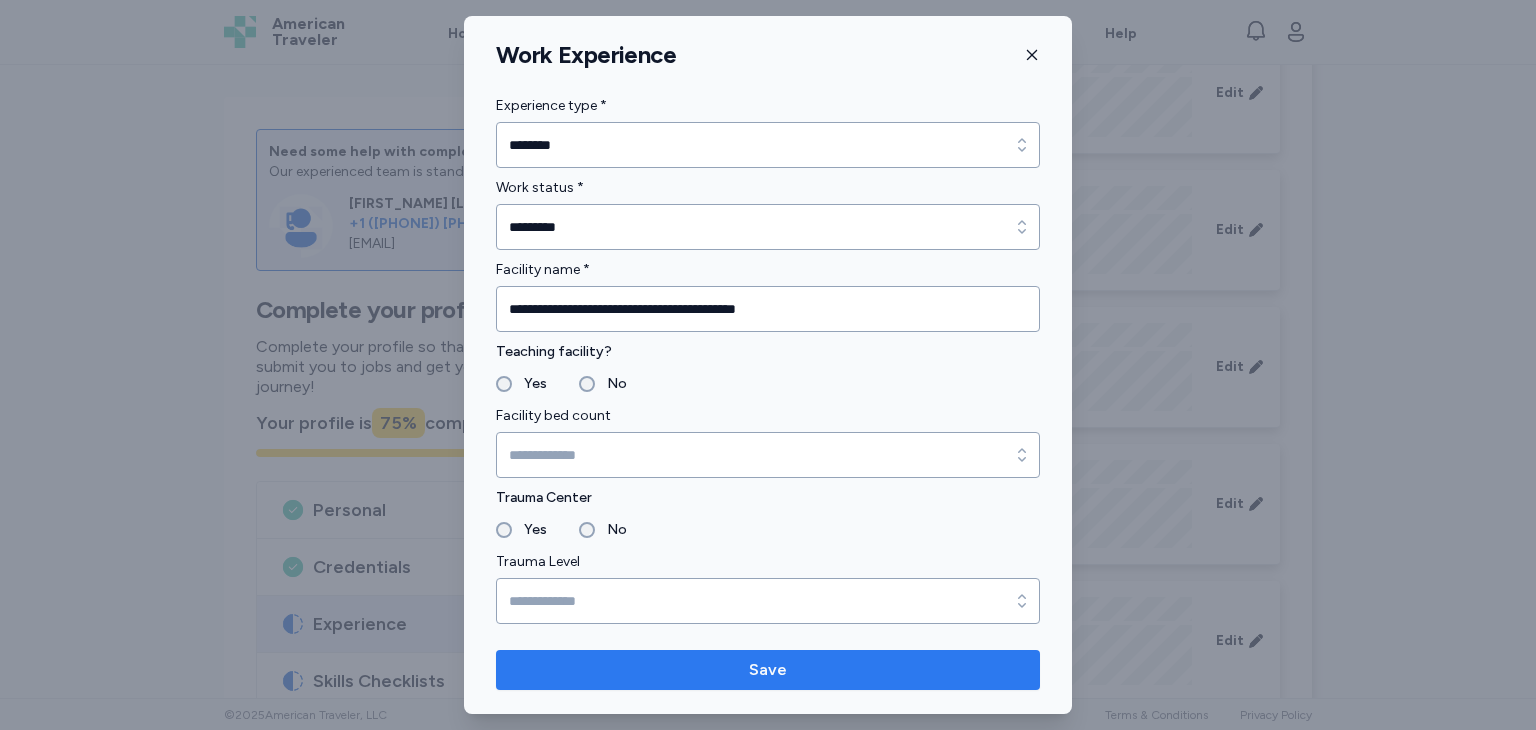 click on "Save" at bounding box center [768, 670] 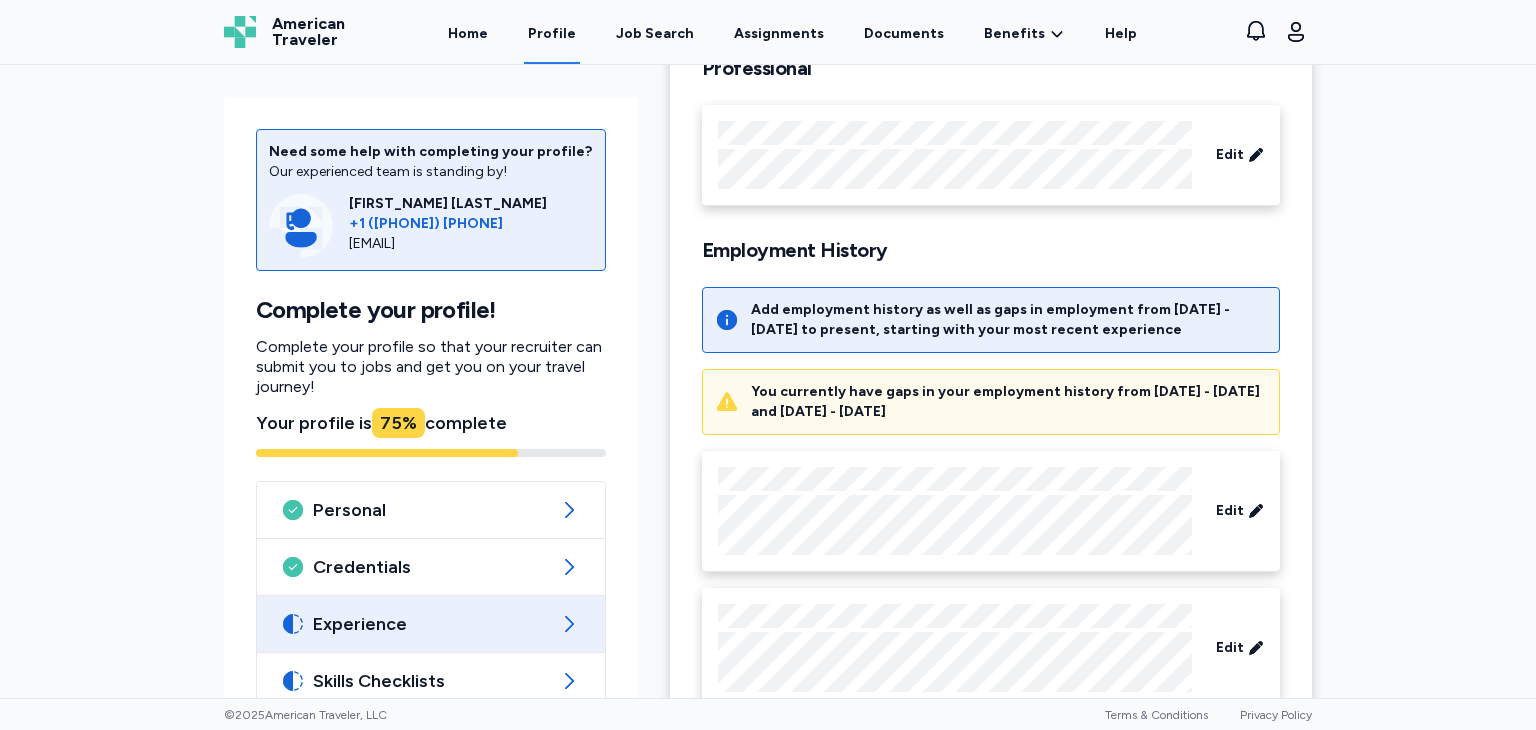 scroll, scrollTop: 164, scrollLeft: 0, axis: vertical 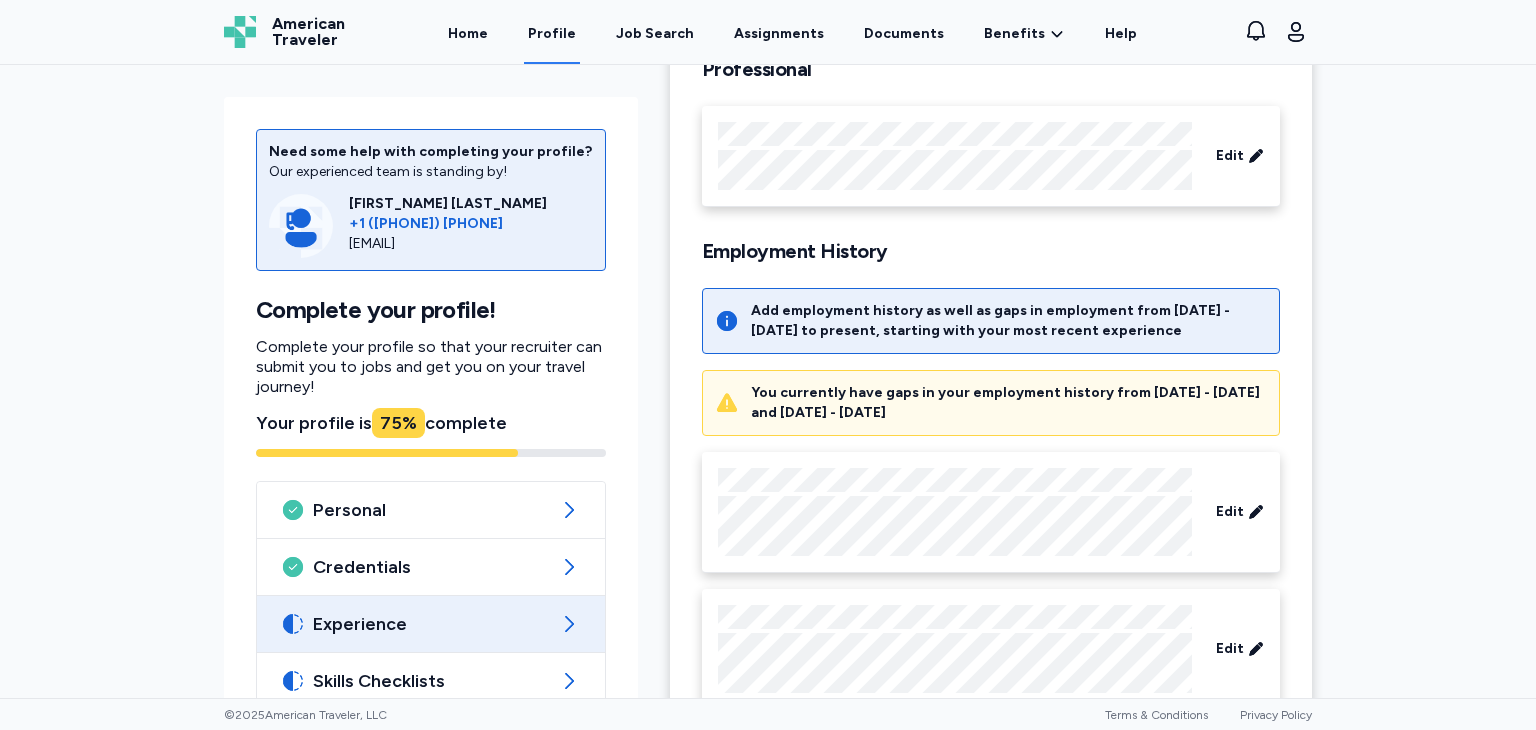 drag, startPoint x: 946, startPoint y: 453, endPoint x: 794, endPoint y: 428, distance: 154.0422 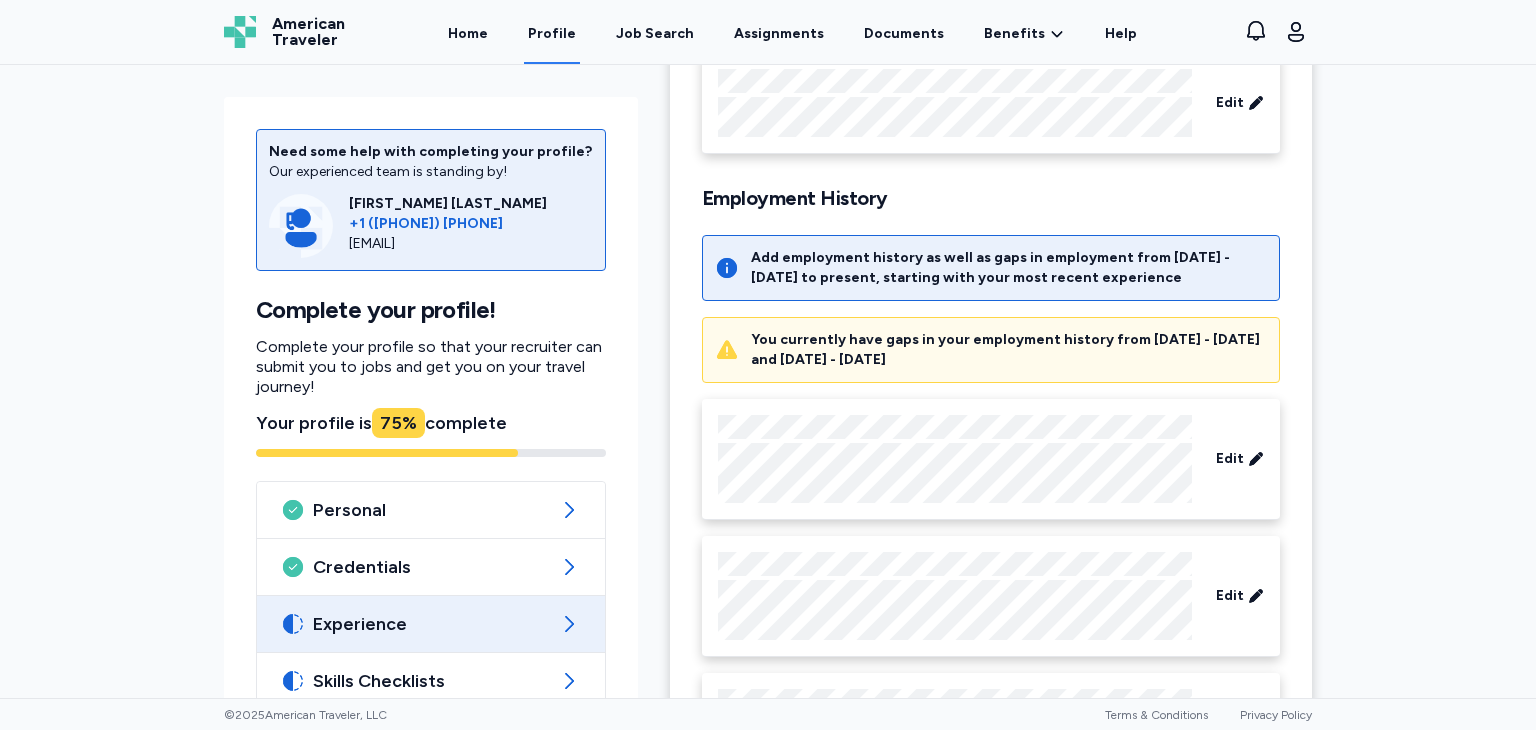 scroll, scrollTop: 216, scrollLeft: 0, axis: vertical 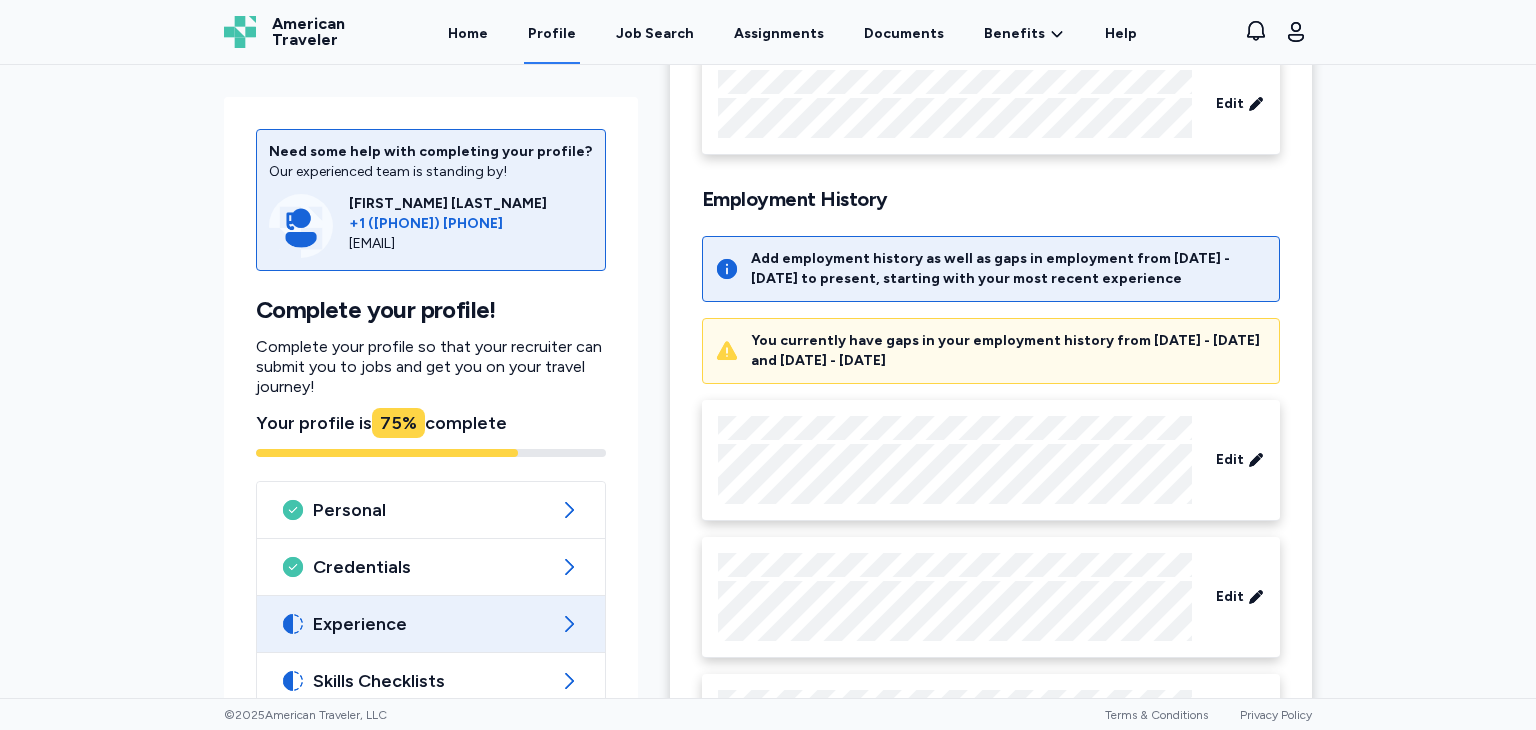 drag, startPoint x: 1206, startPoint y: 357, endPoint x: 1053, endPoint y: 373, distance: 153.83432 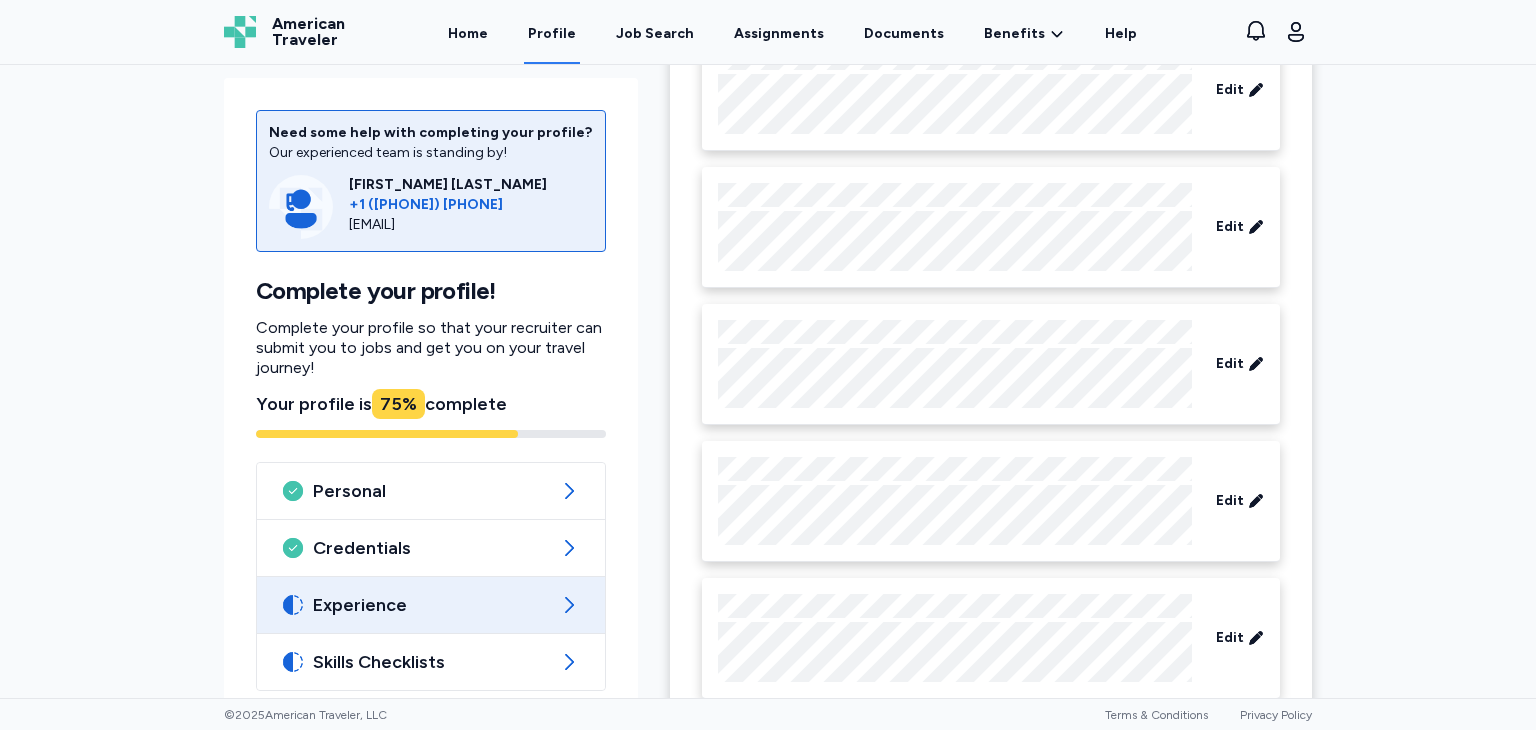 scroll, scrollTop: 1785, scrollLeft: 0, axis: vertical 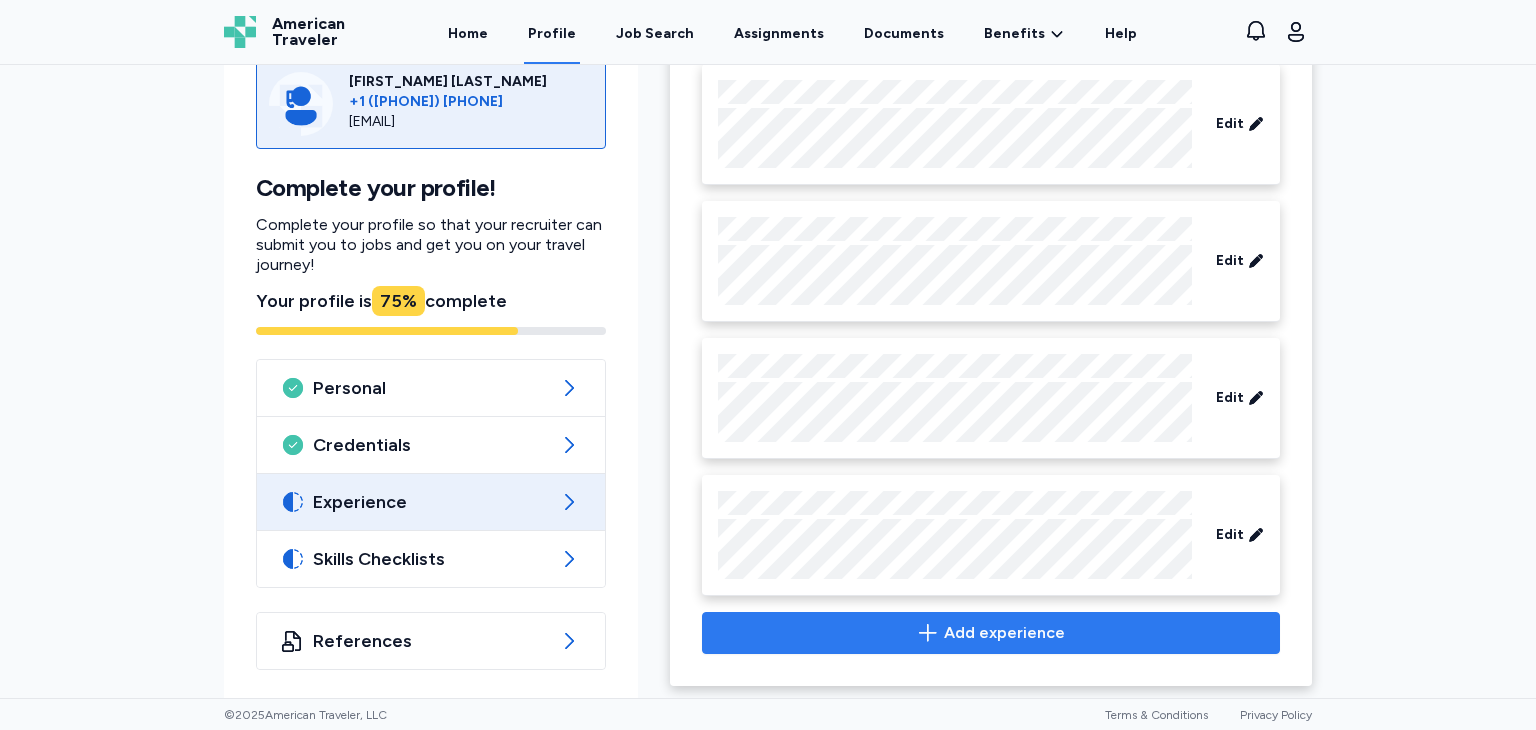 click on "Add experience" at bounding box center (1004, 633) 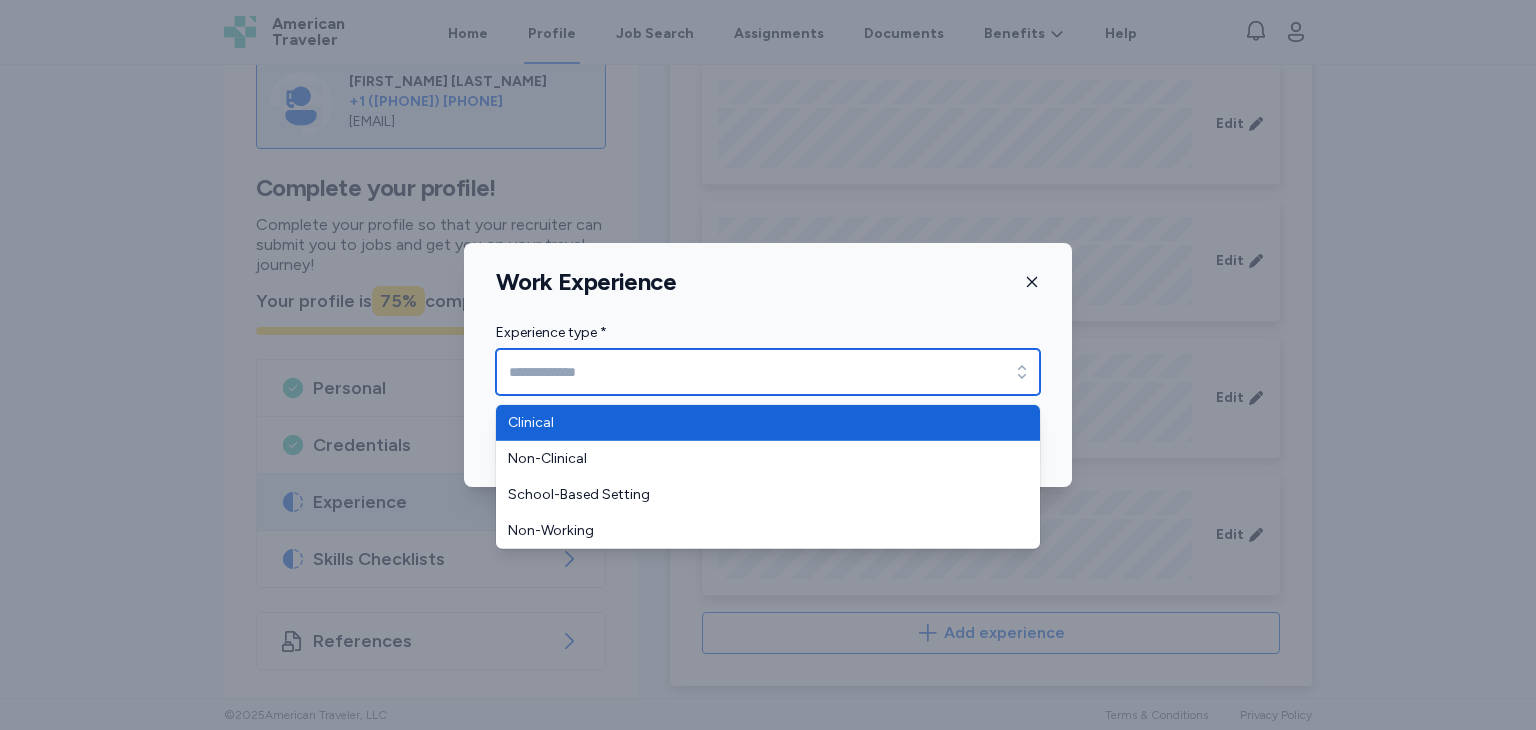click on "Experience type *" at bounding box center [768, 372] 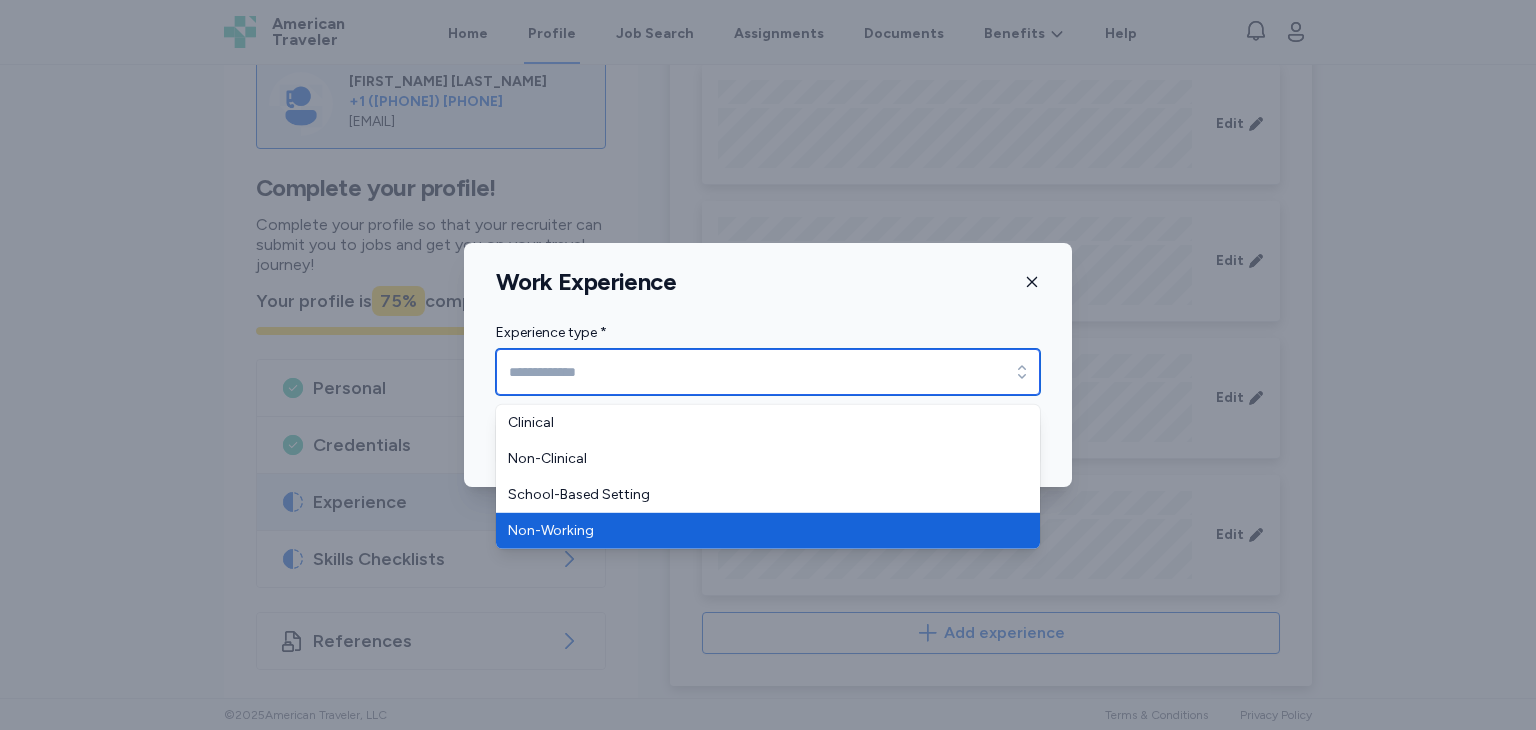 type on "**********" 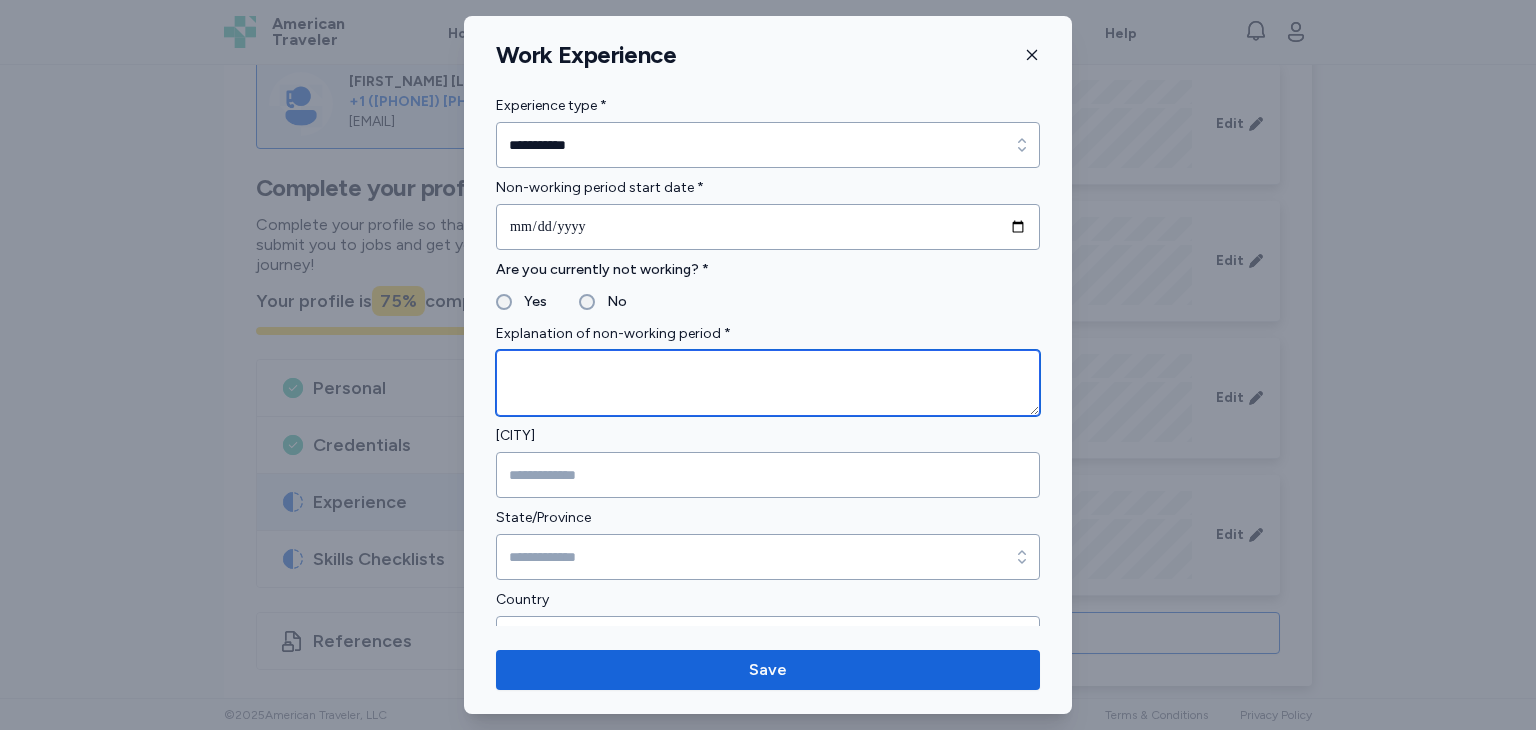 click at bounding box center (768, 383) 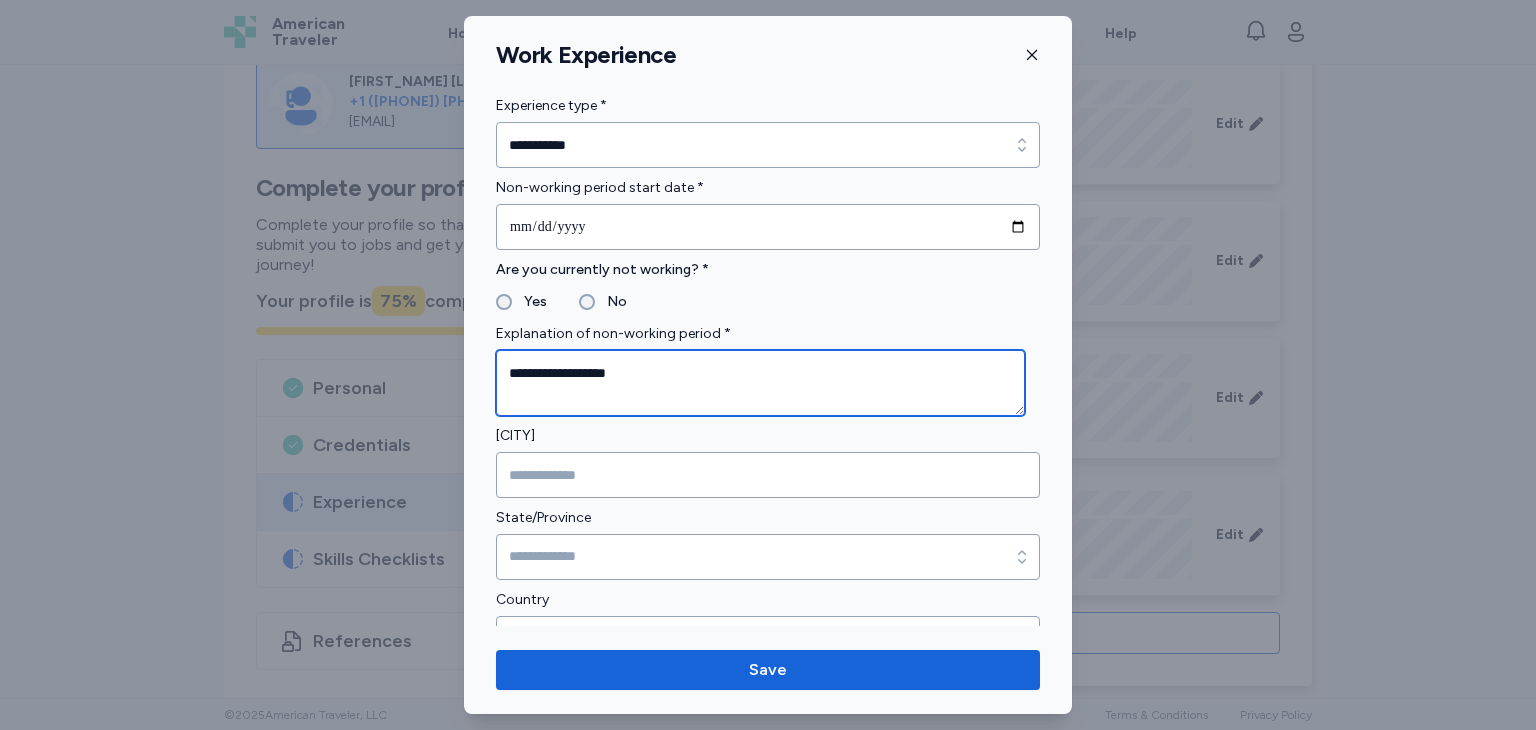 type on "**********" 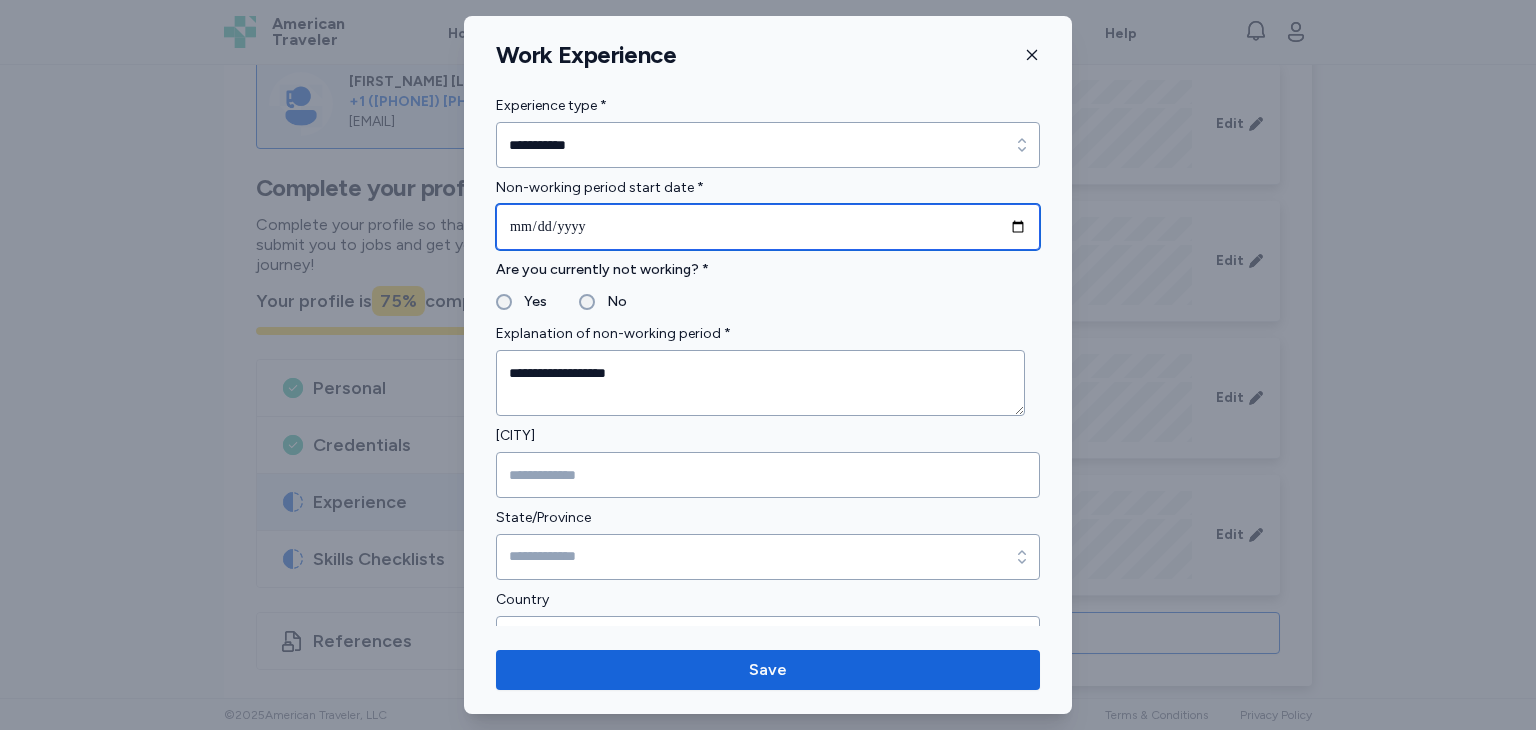 click at bounding box center [768, 227] 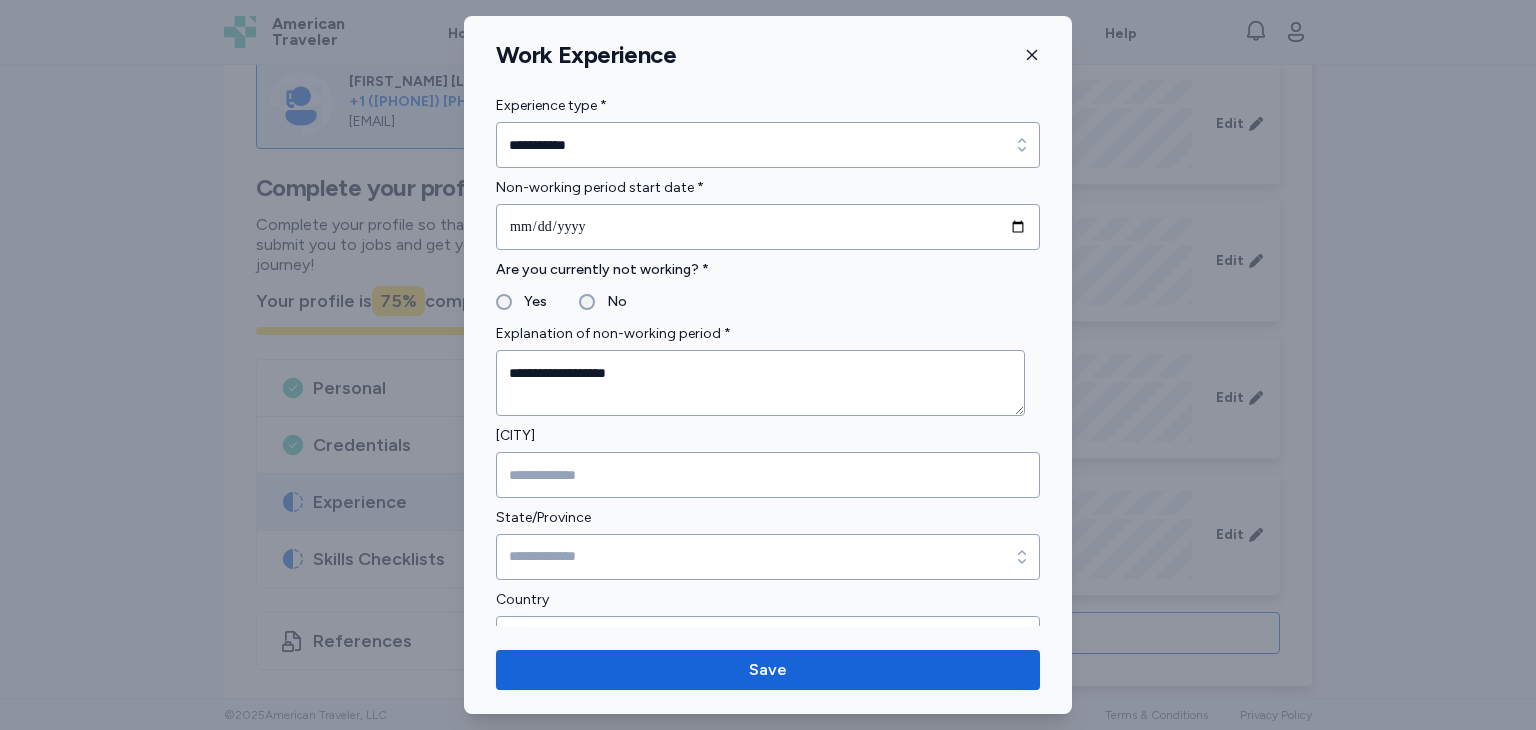 click on "Are you currently not working? *" at bounding box center [768, 270] 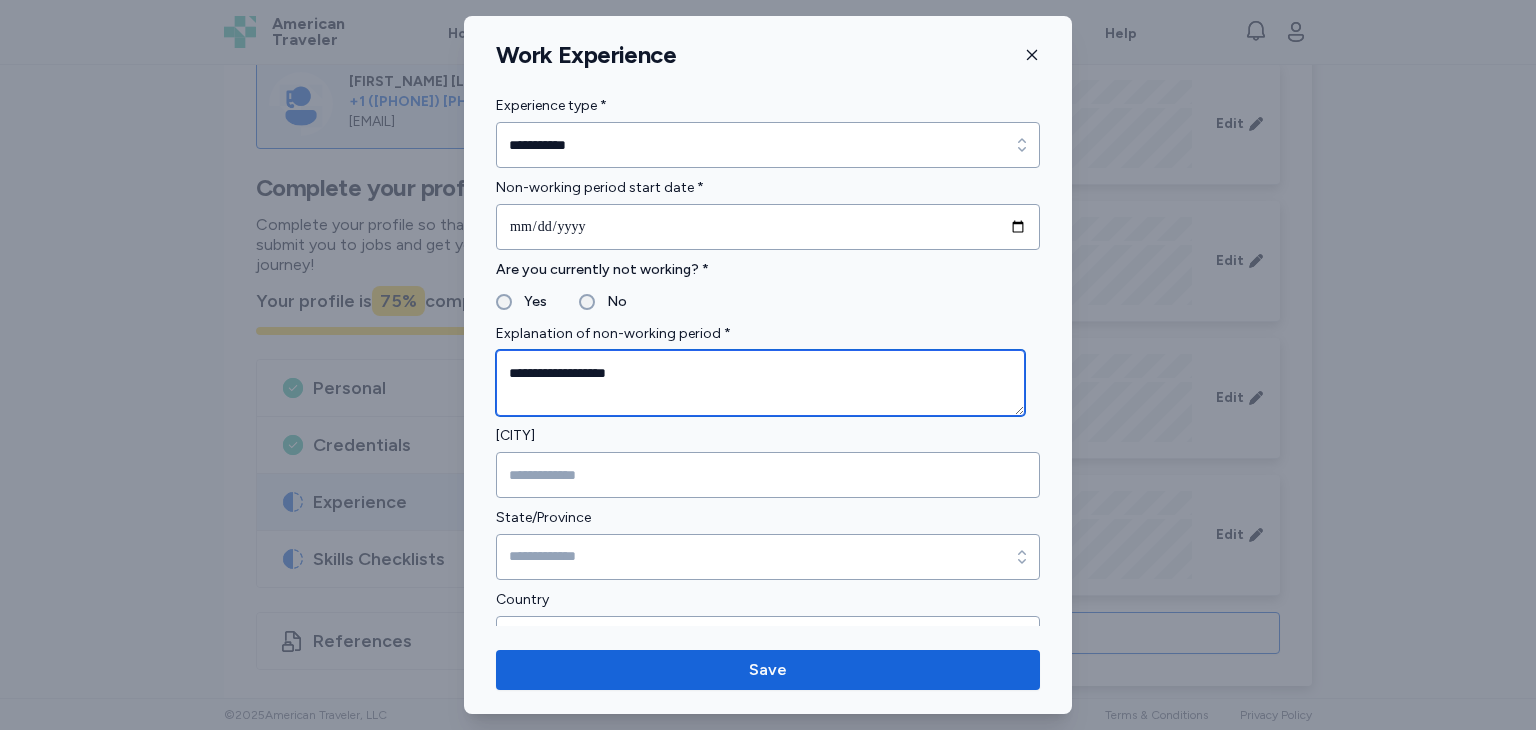 click on "**********" at bounding box center (760, 383) 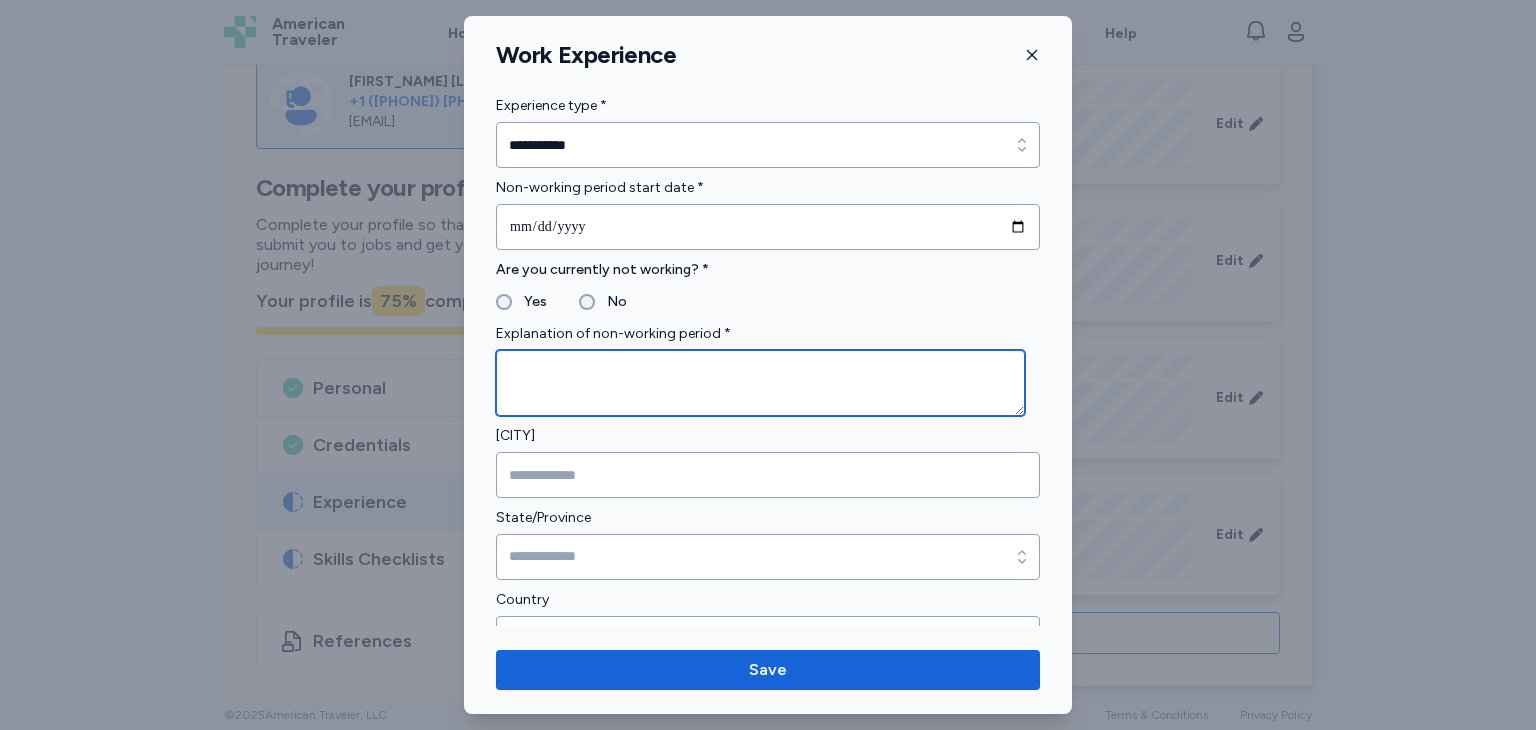 type 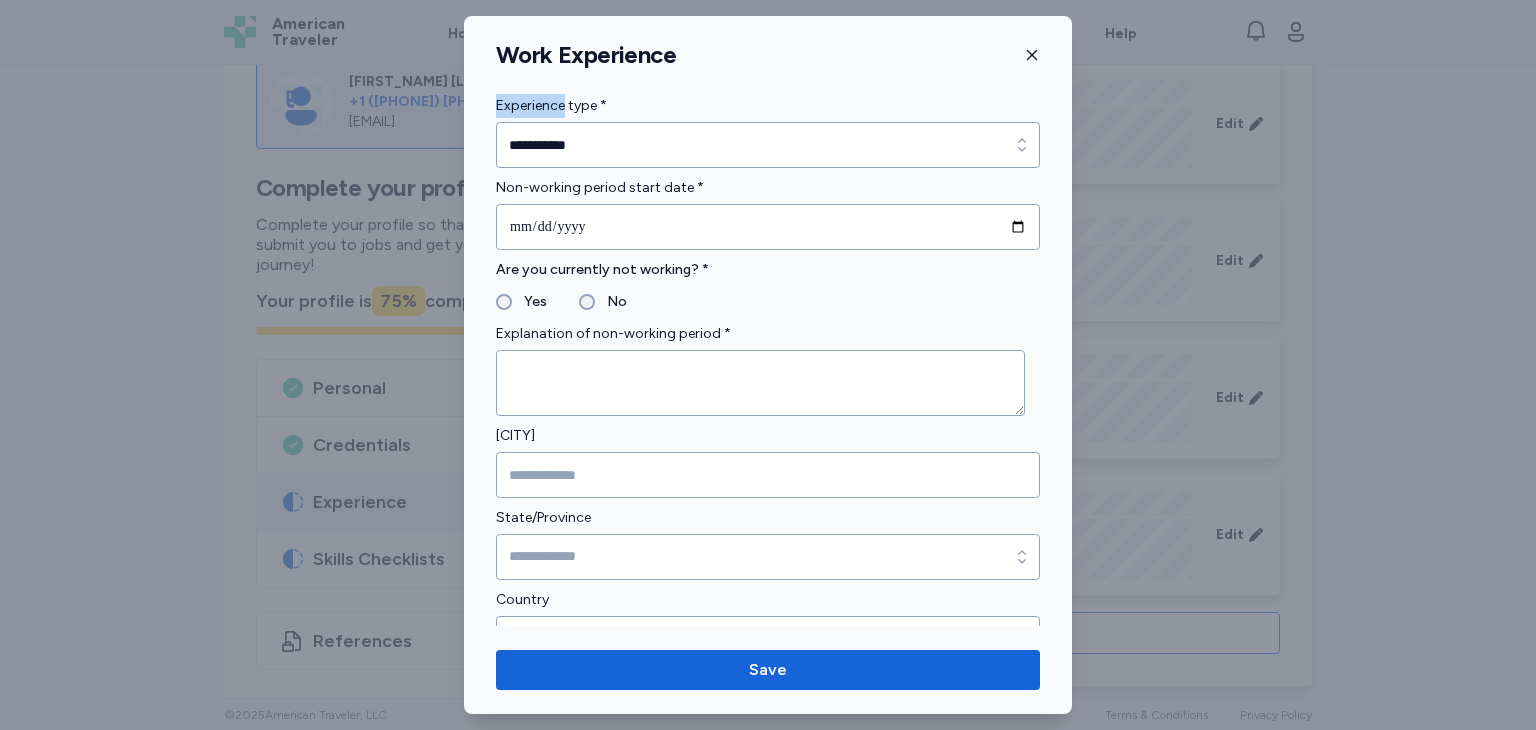 drag, startPoint x: 707, startPoint y: 62, endPoint x: 570, endPoint y: 93, distance: 140.46352 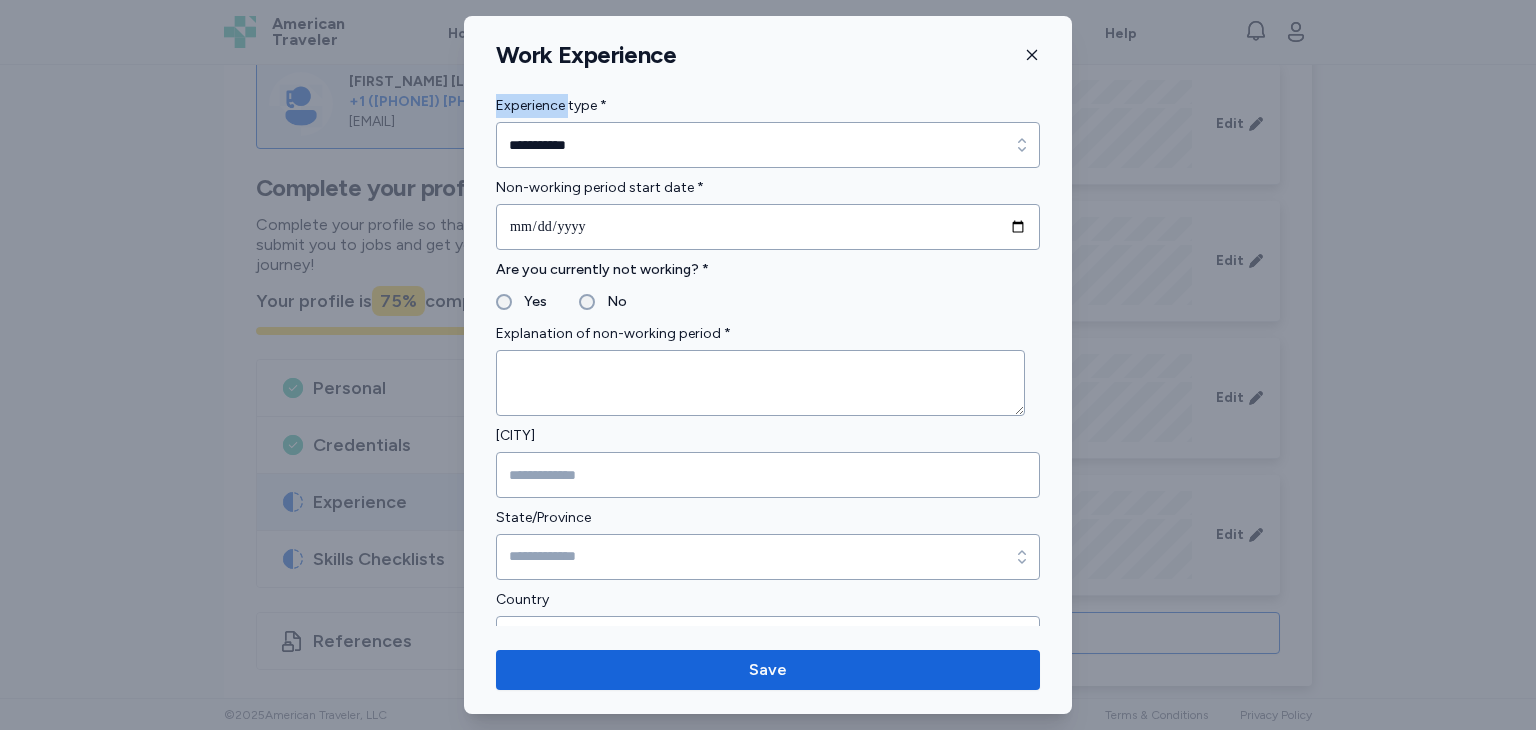 click 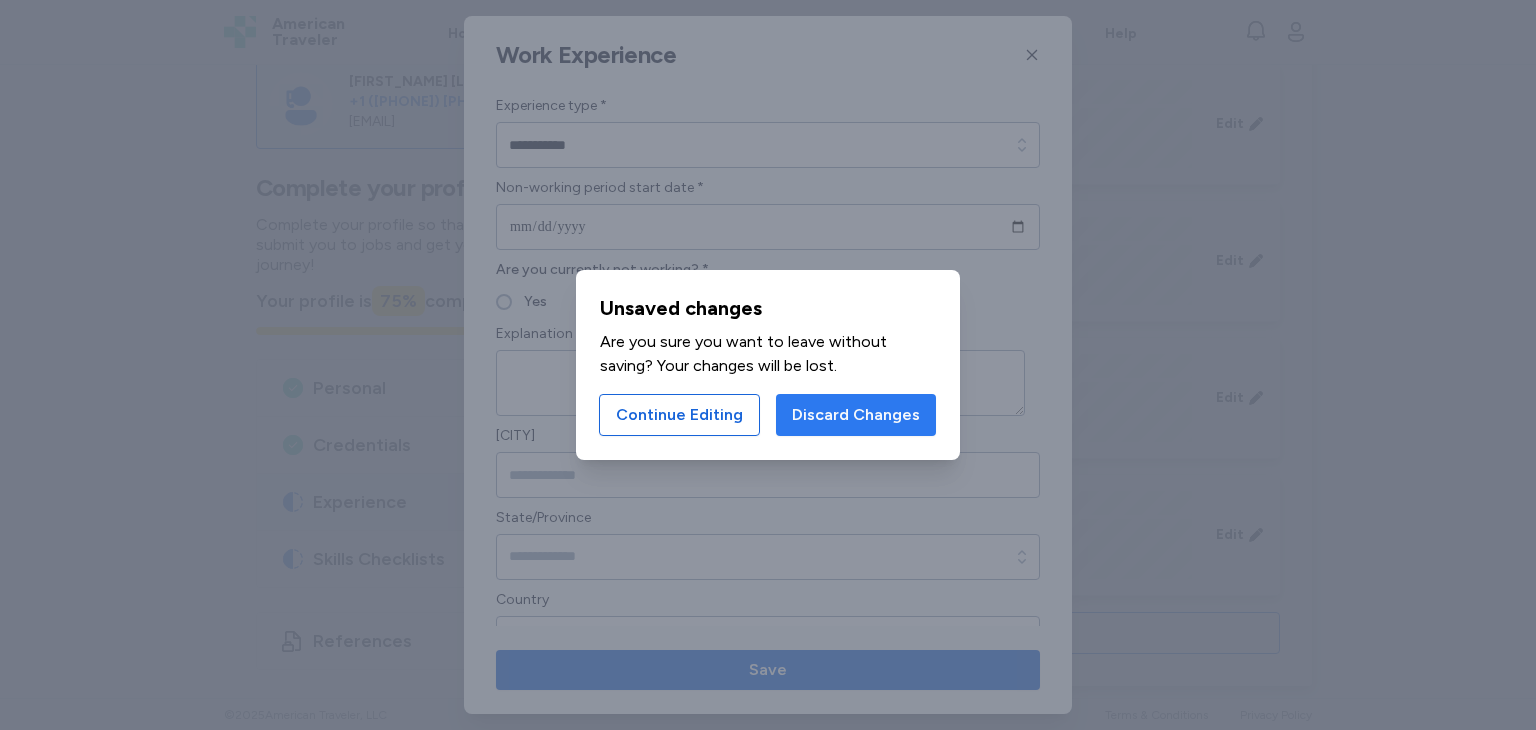 click on "Discard Changes" at bounding box center (856, 415) 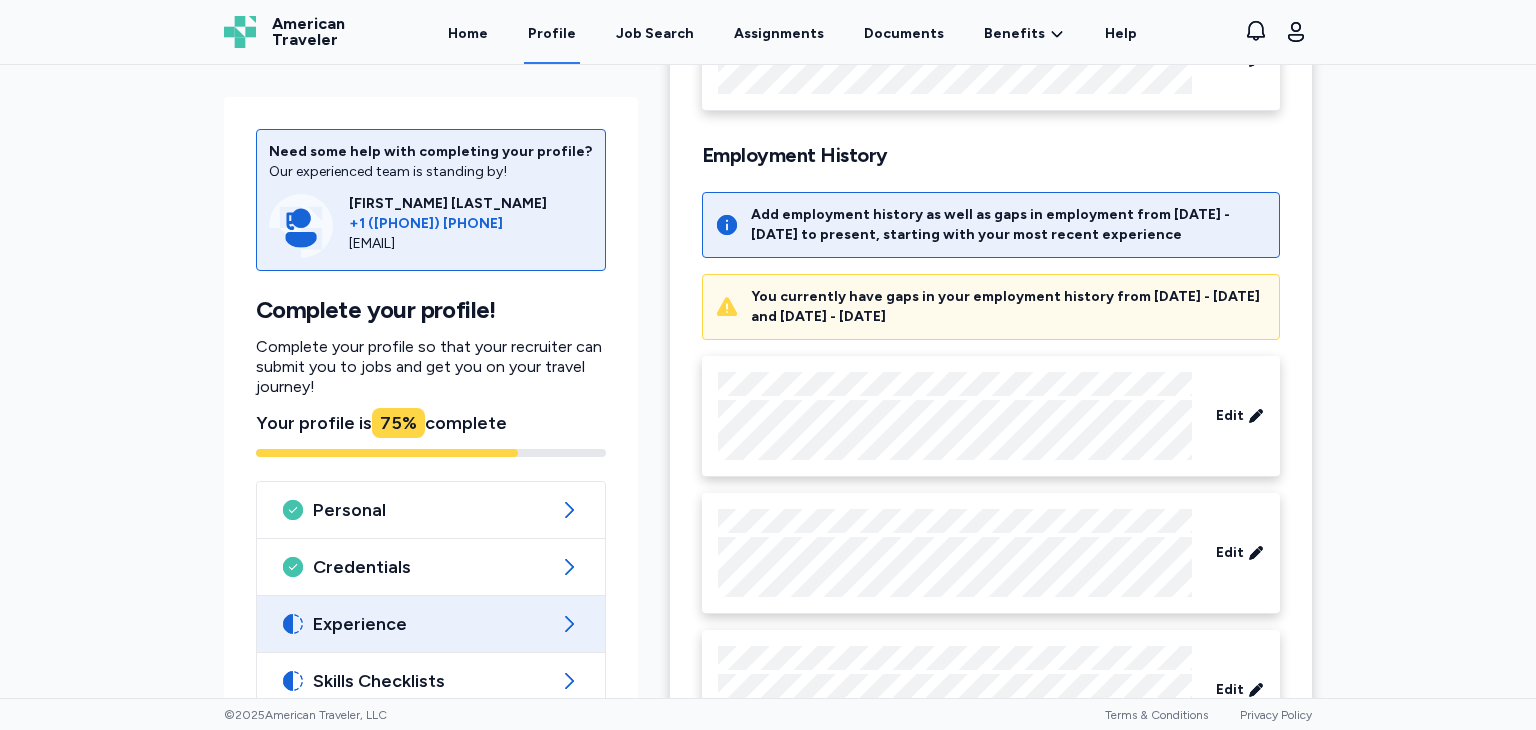 scroll, scrollTop: 264, scrollLeft: 0, axis: vertical 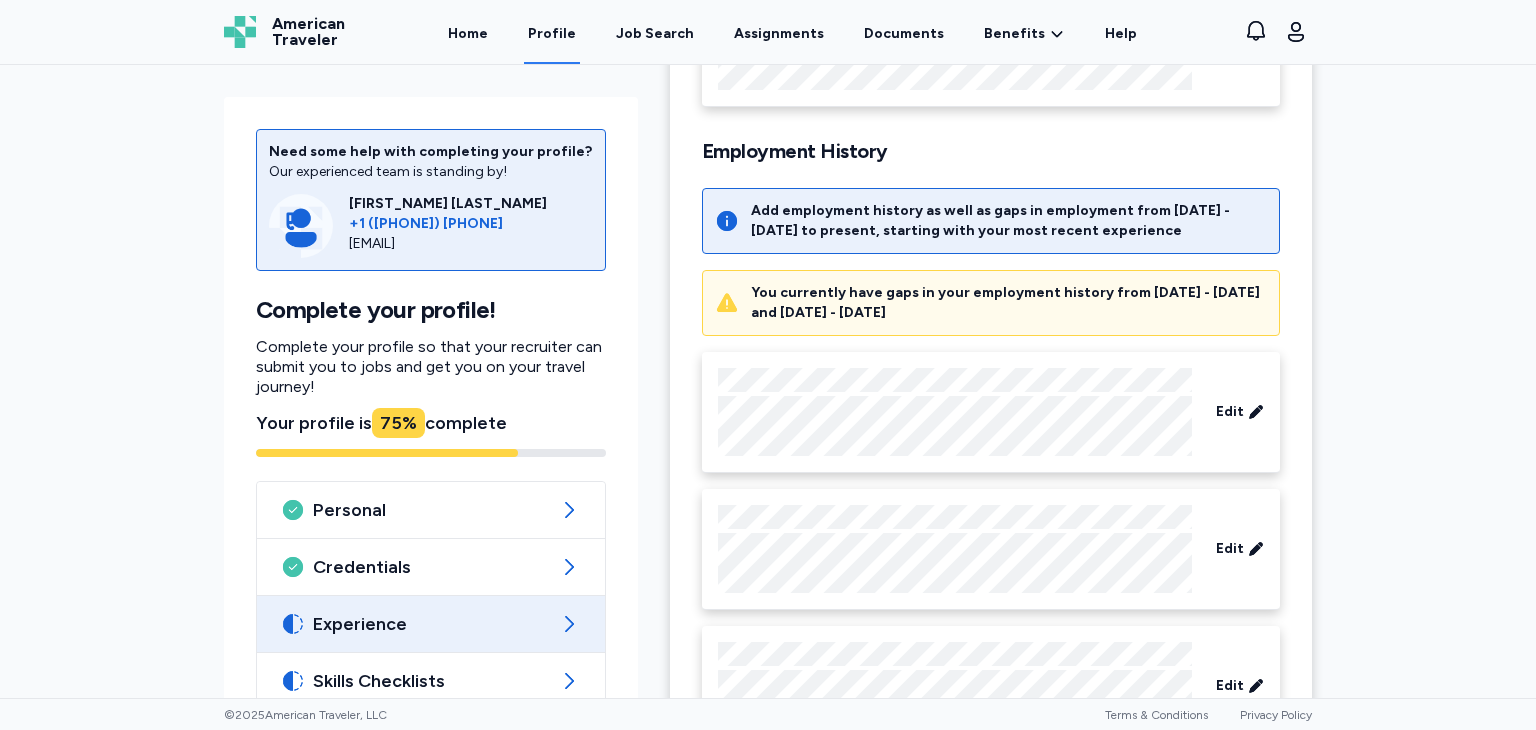 drag, startPoint x: 1203, startPoint y: 313, endPoint x: 1055, endPoint y: 329, distance: 148.86235 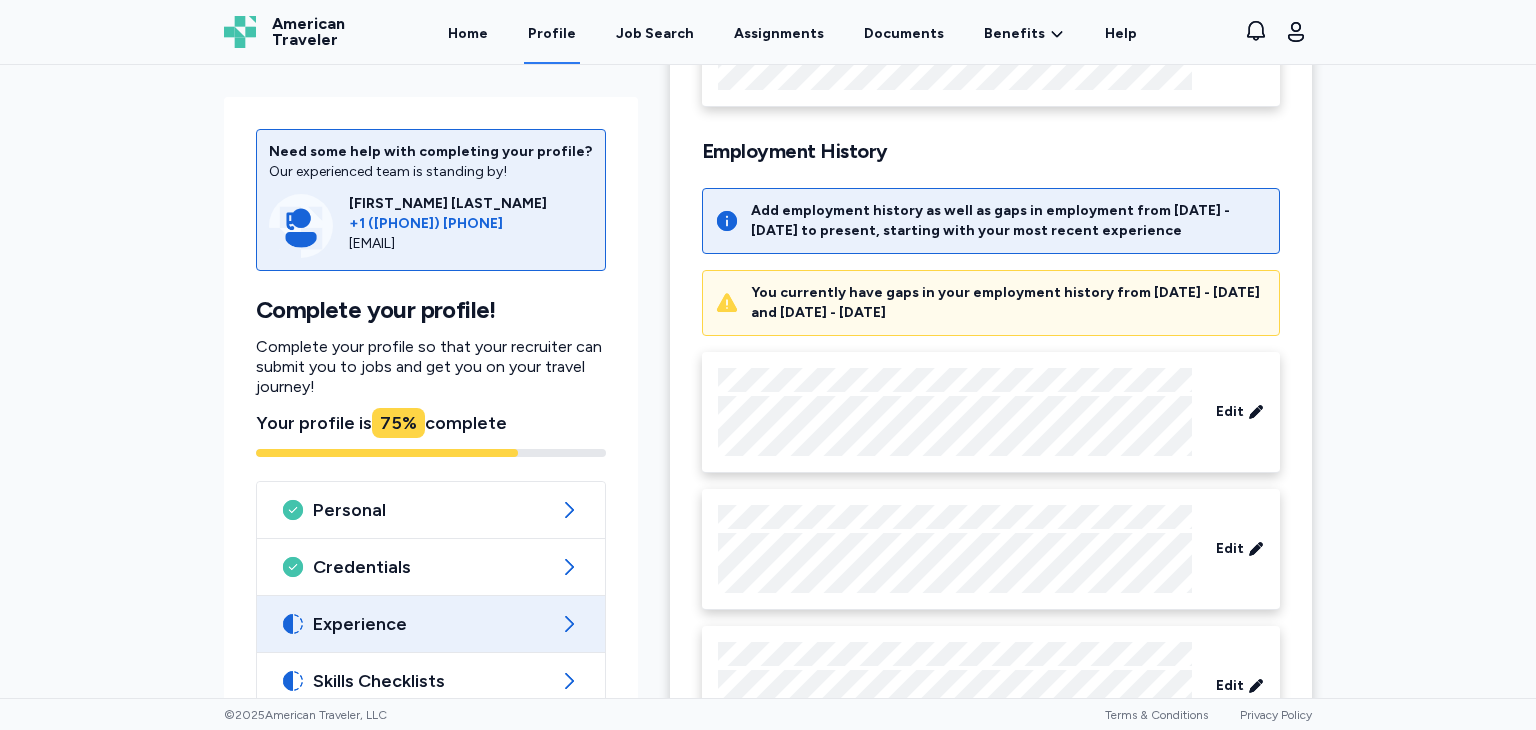copy on "[DATE] - [DATE]" 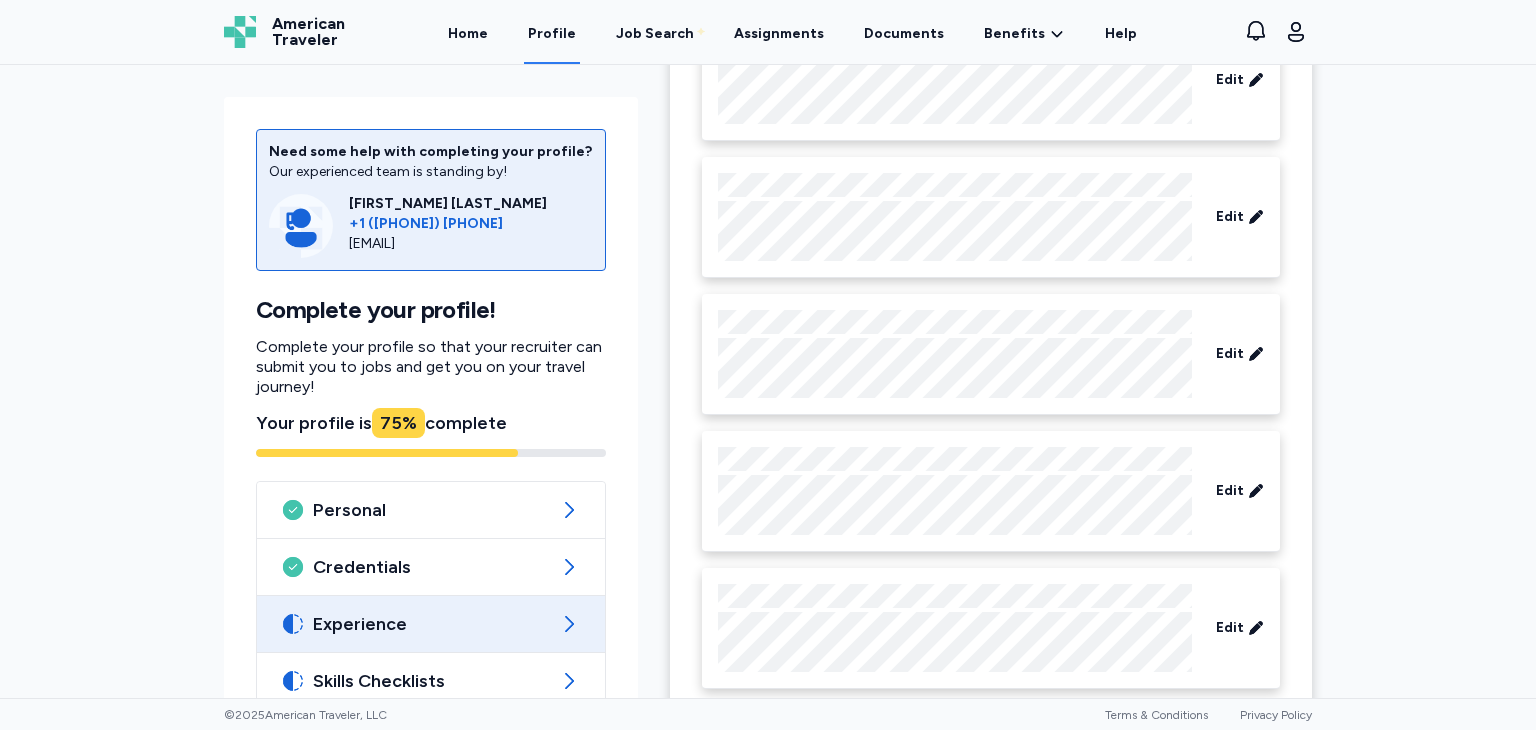scroll, scrollTop: 1785, scrollLeft: 0, axis: vertical 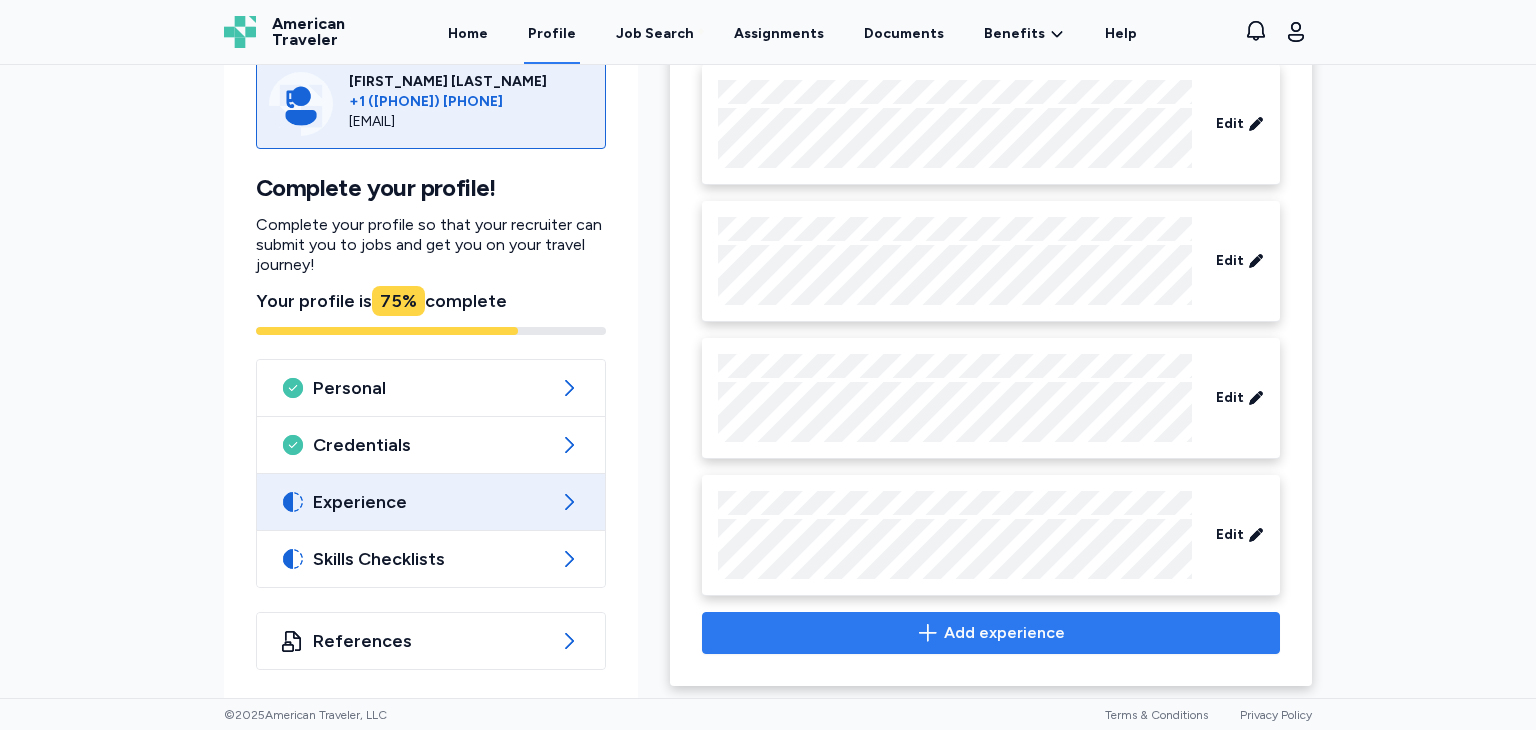 click on "Add experience" at bounding box center (1004, 633) 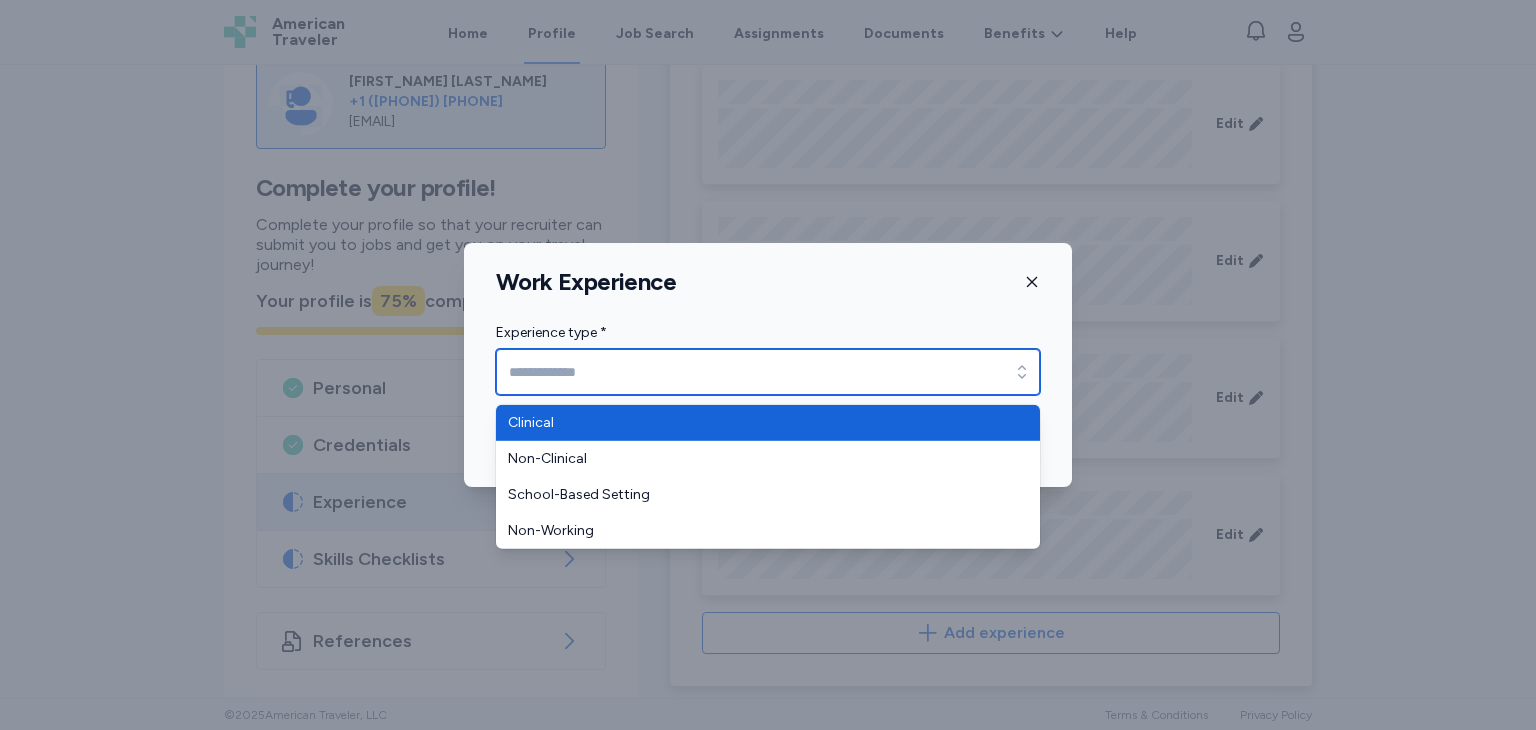 click on "Experience type *" at bounding box center [768, 372] 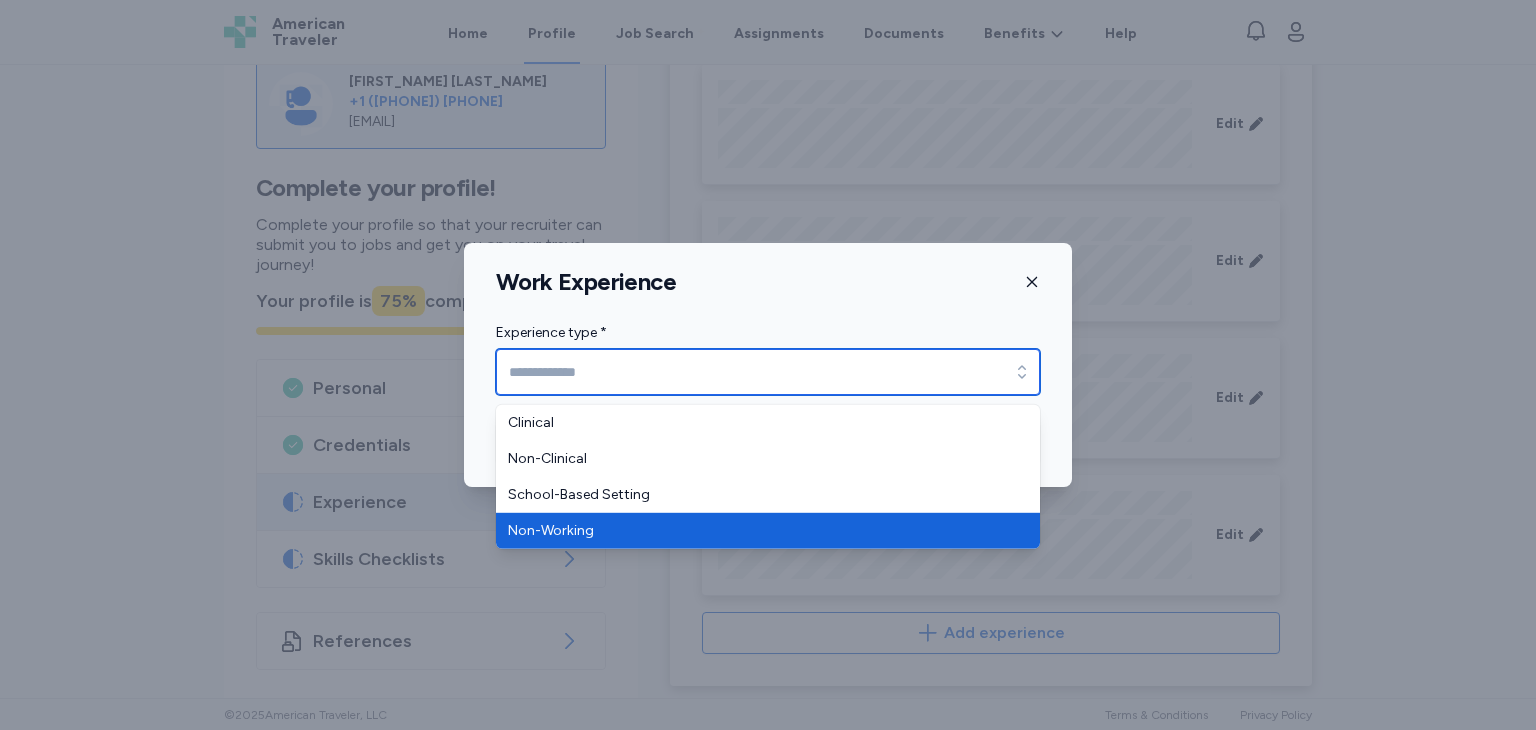 type on "**********" 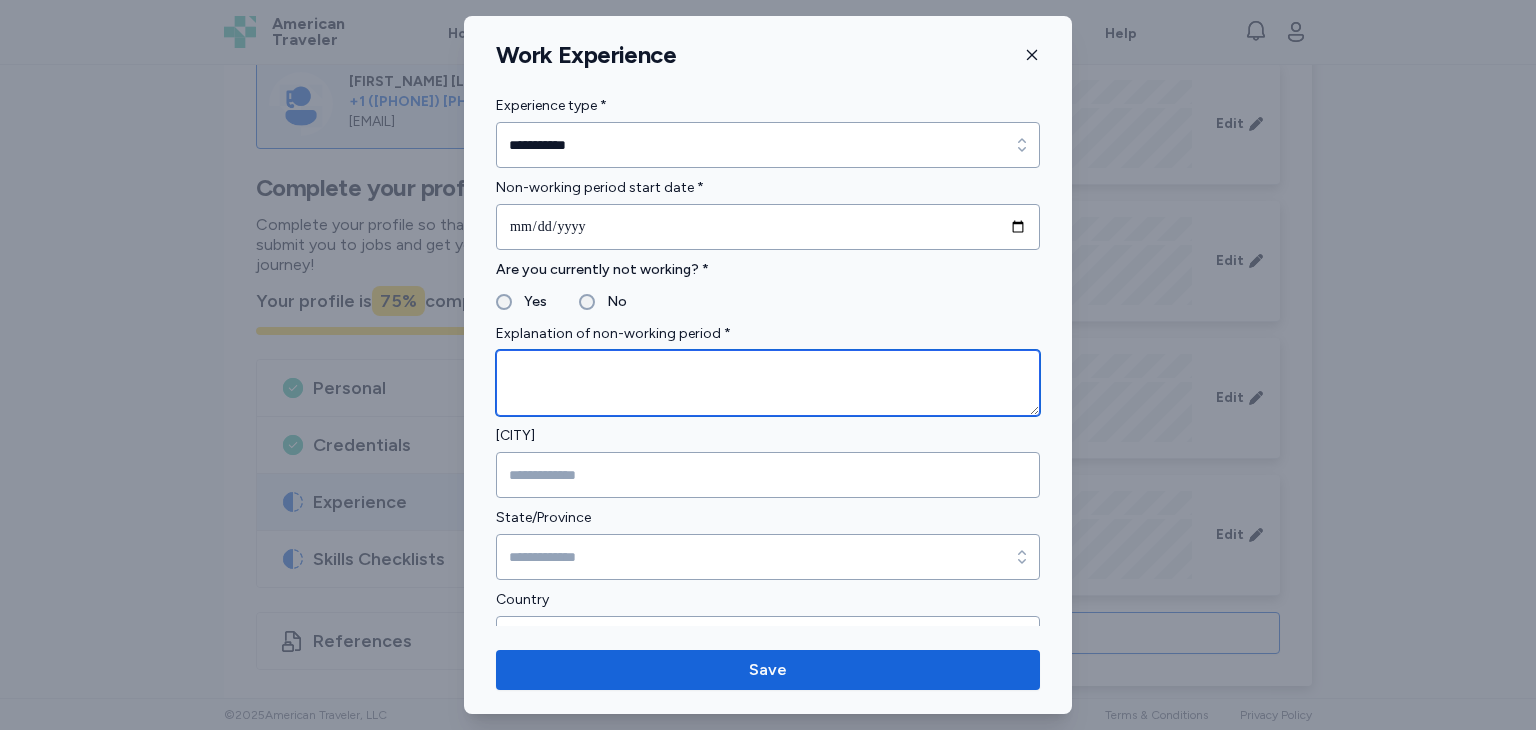 paste on "**********" 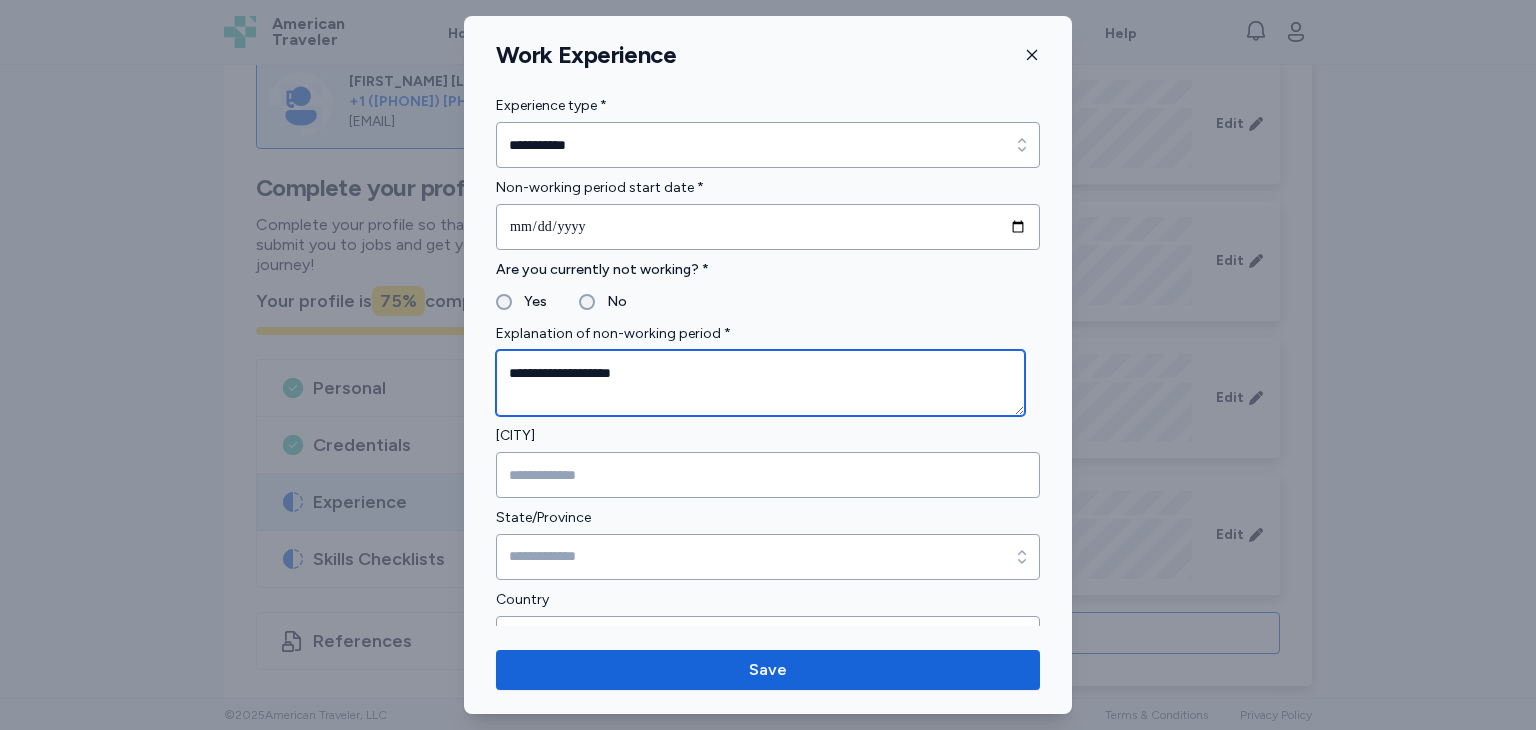 type on "**********" 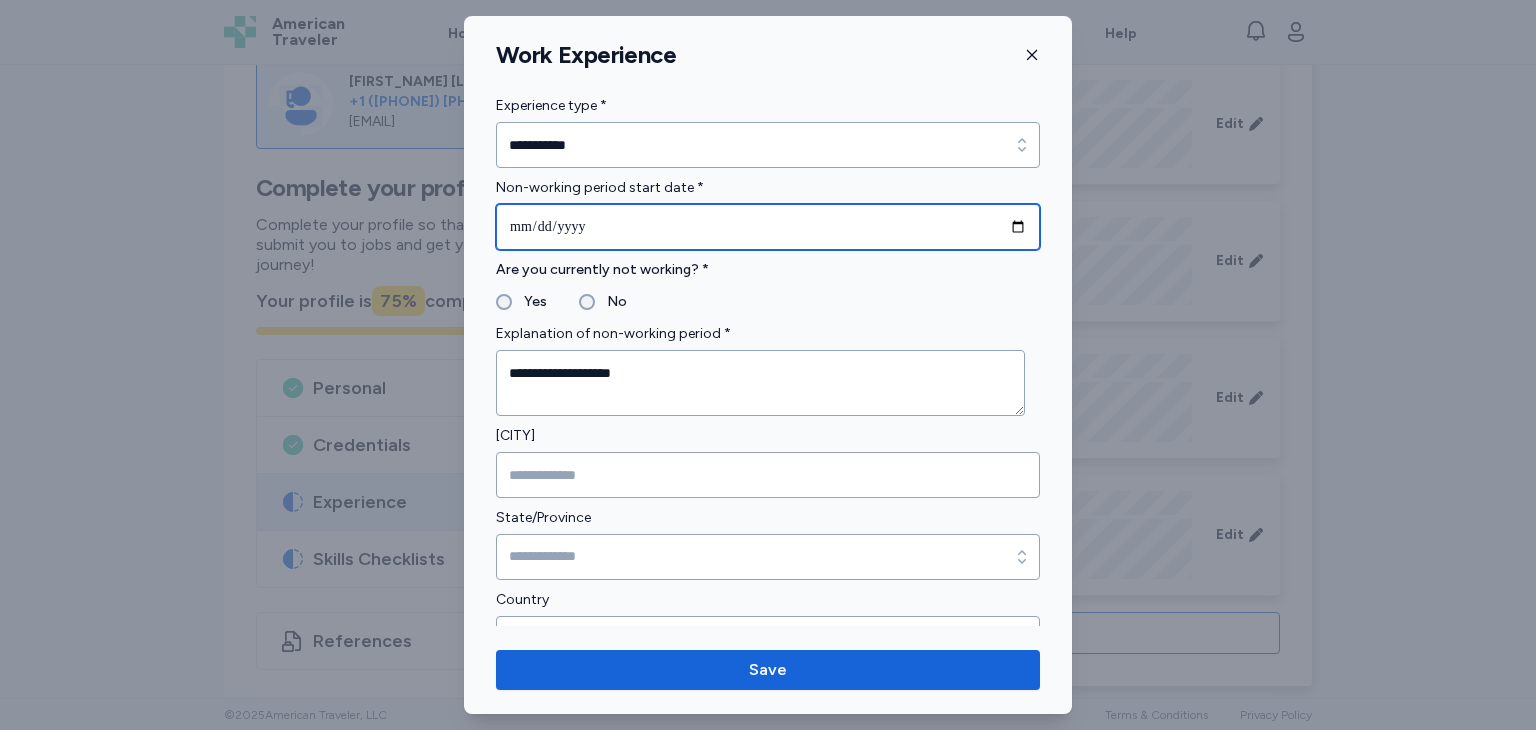 click at bounding box center (768, 227) 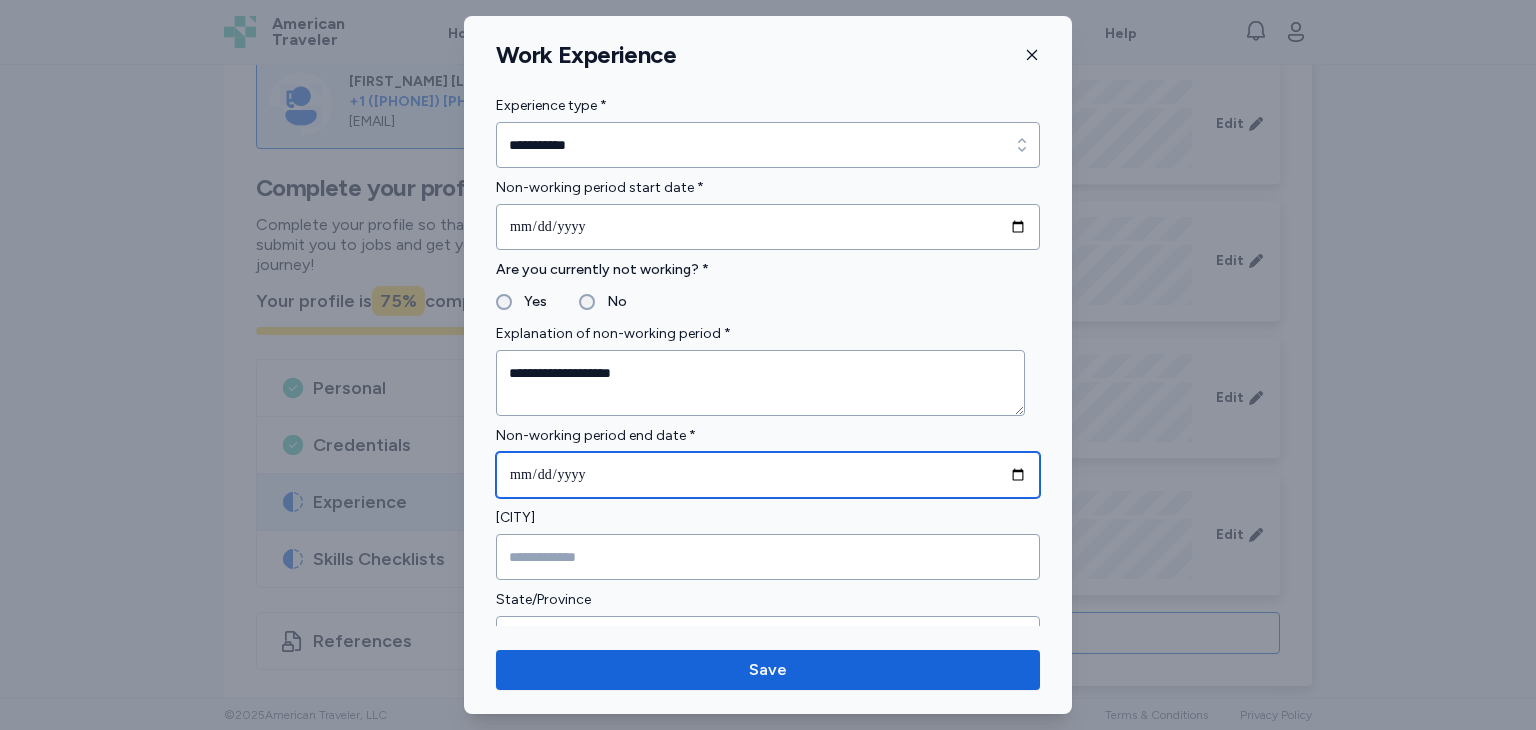 click at bounding box center (768, 475) 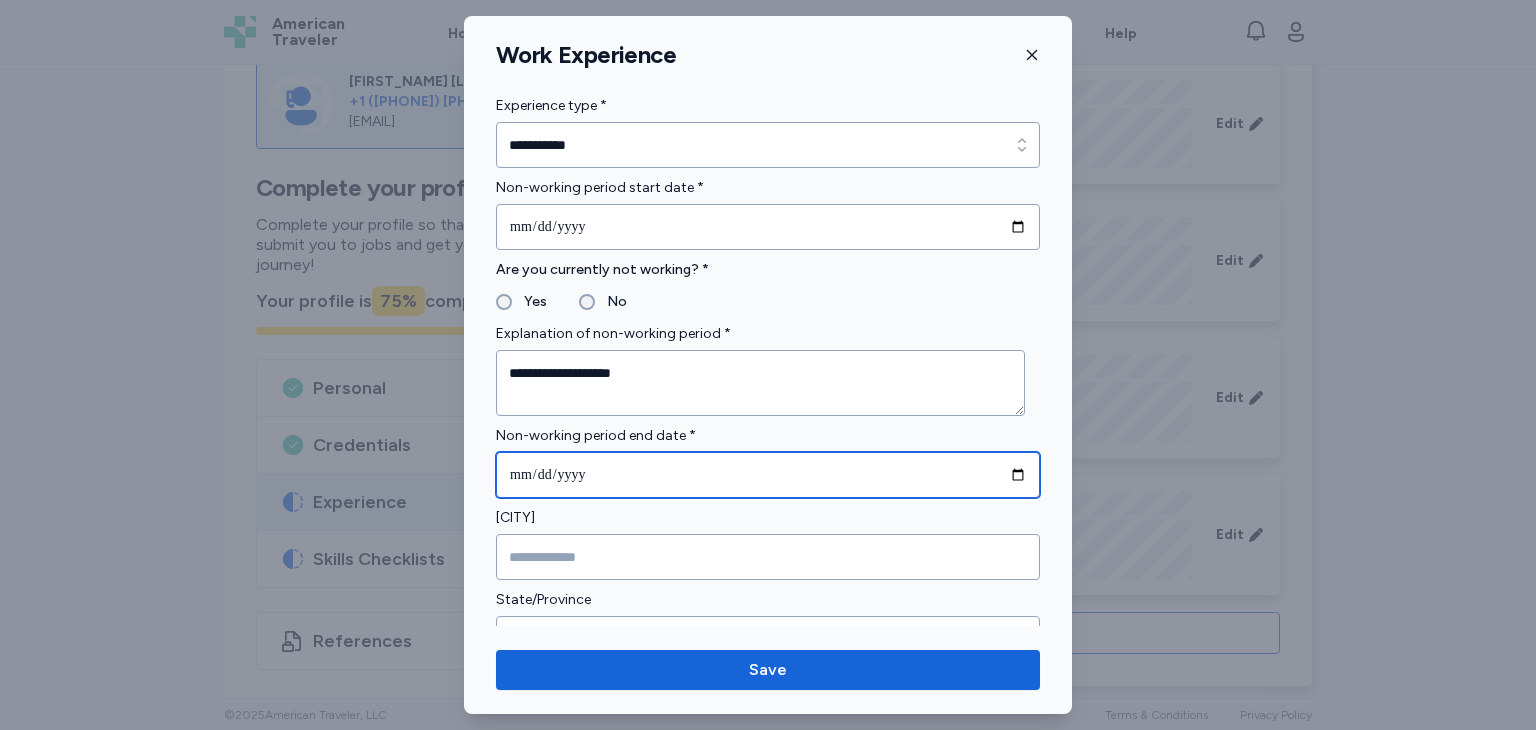 type on "**********" 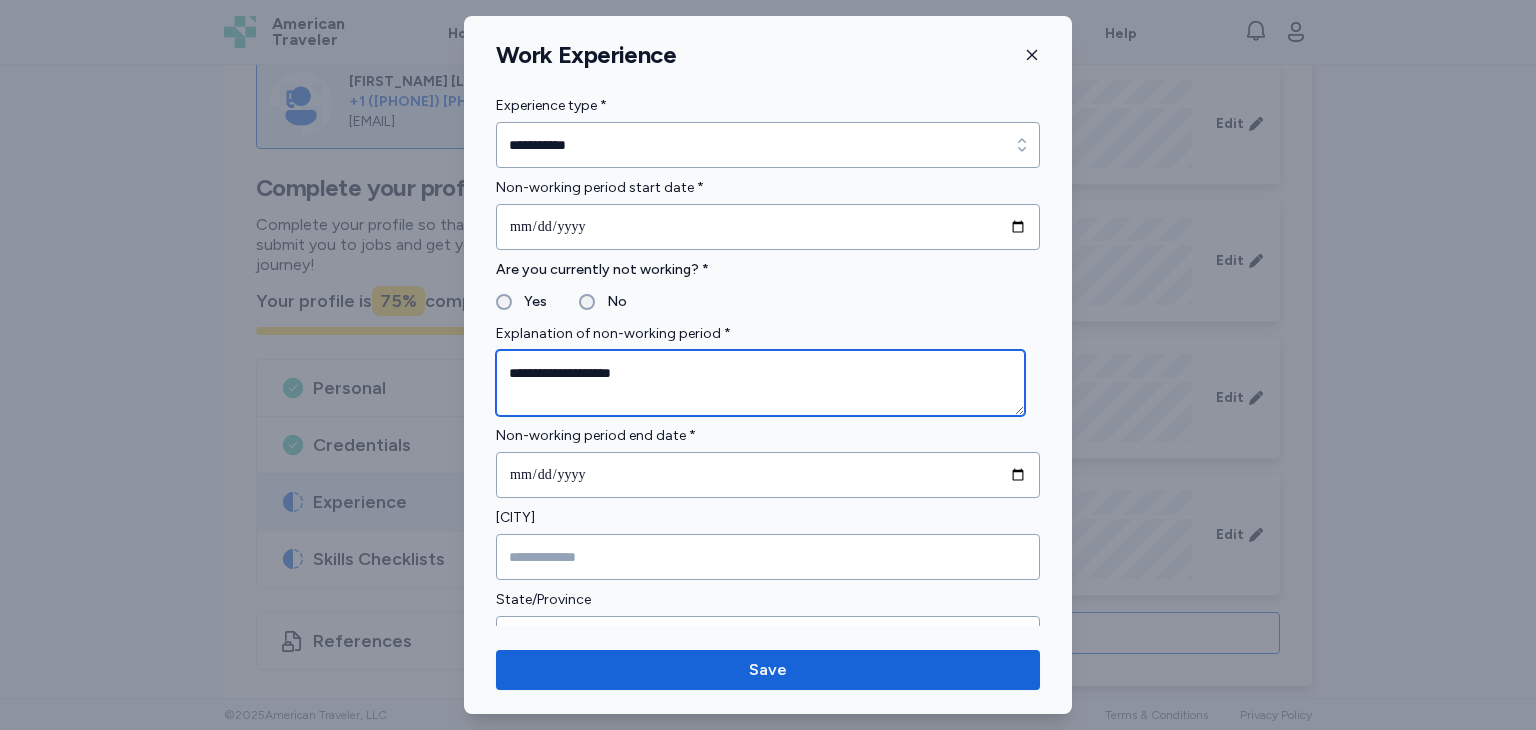 drag, startPoint x: 679, startPoint y: 374, endPoint x: 301, endPoint y: 421, distance: 380.91074 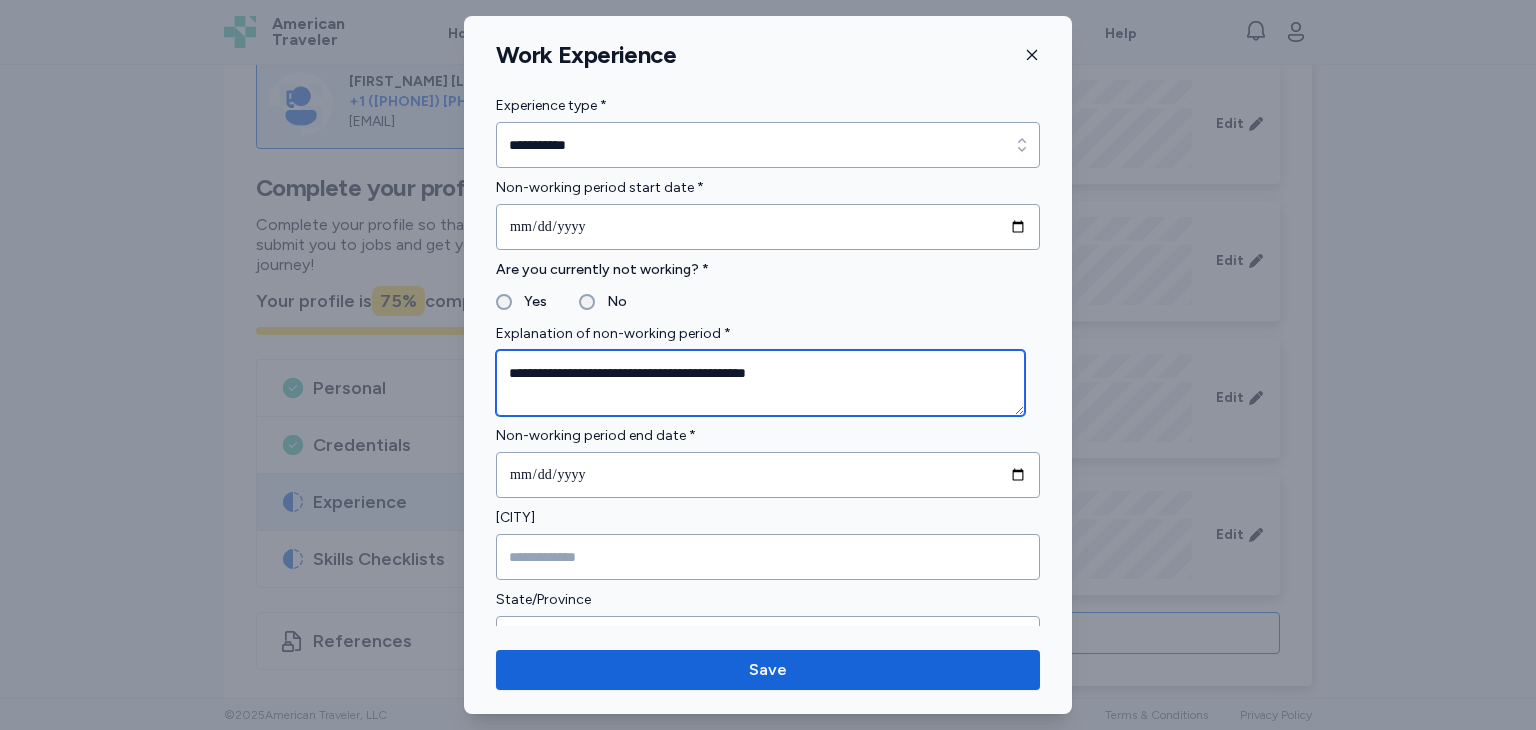 scroll, scrollTop: 120, scrollLeft: 0, axis: vertical 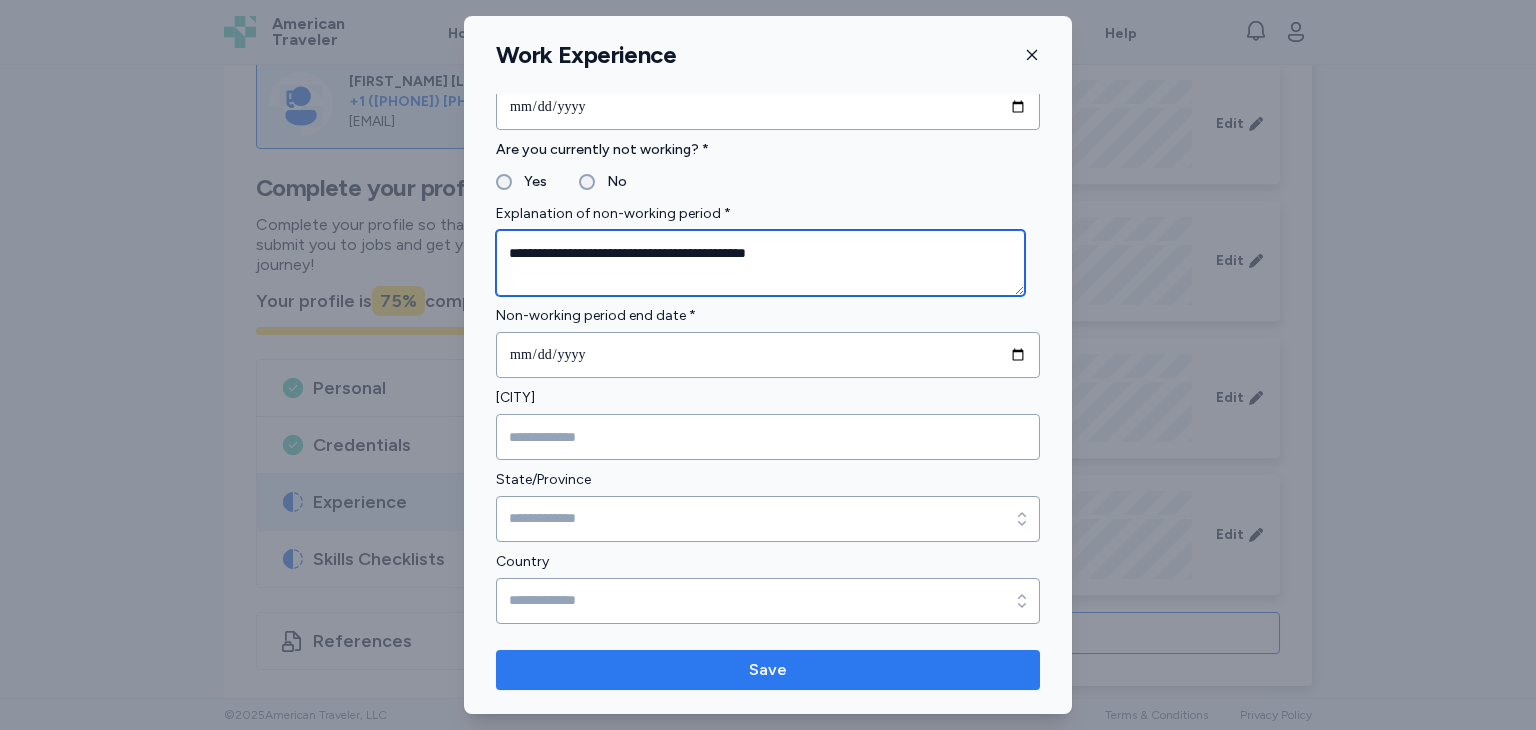 type on "**********" 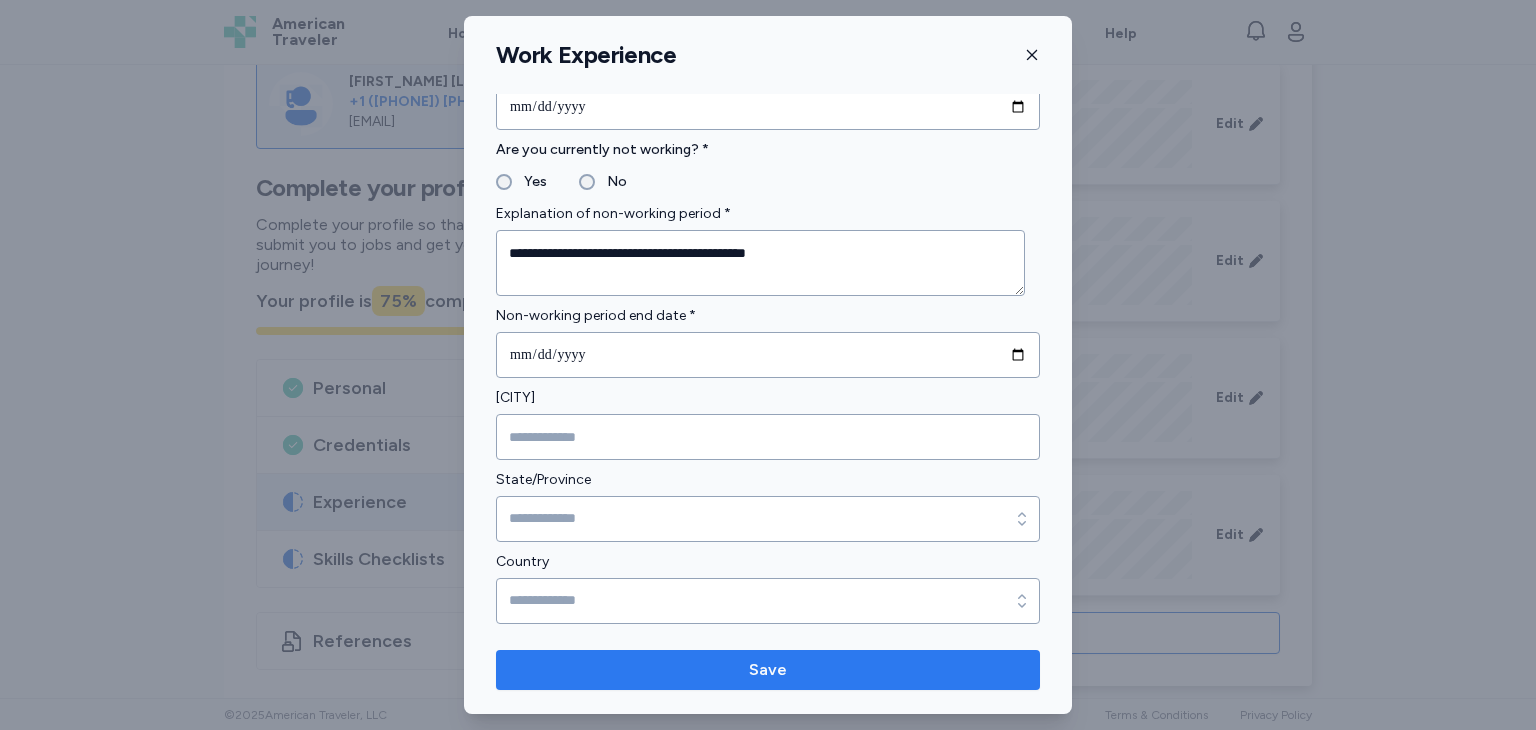 click on "Save" at bounding box center [768, 670] 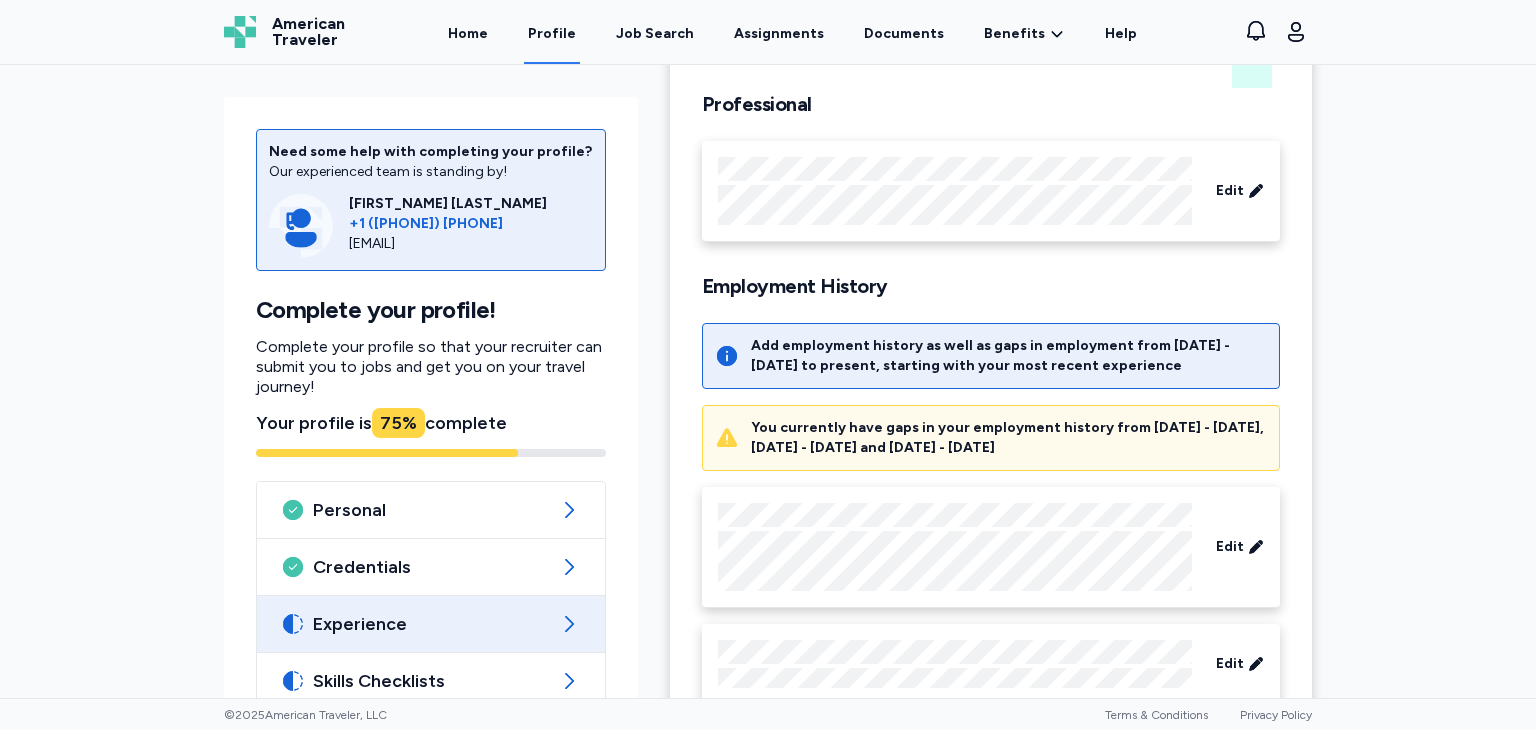 scroll, scrollTop: 128, scrollLeft: 0, axis: vertical 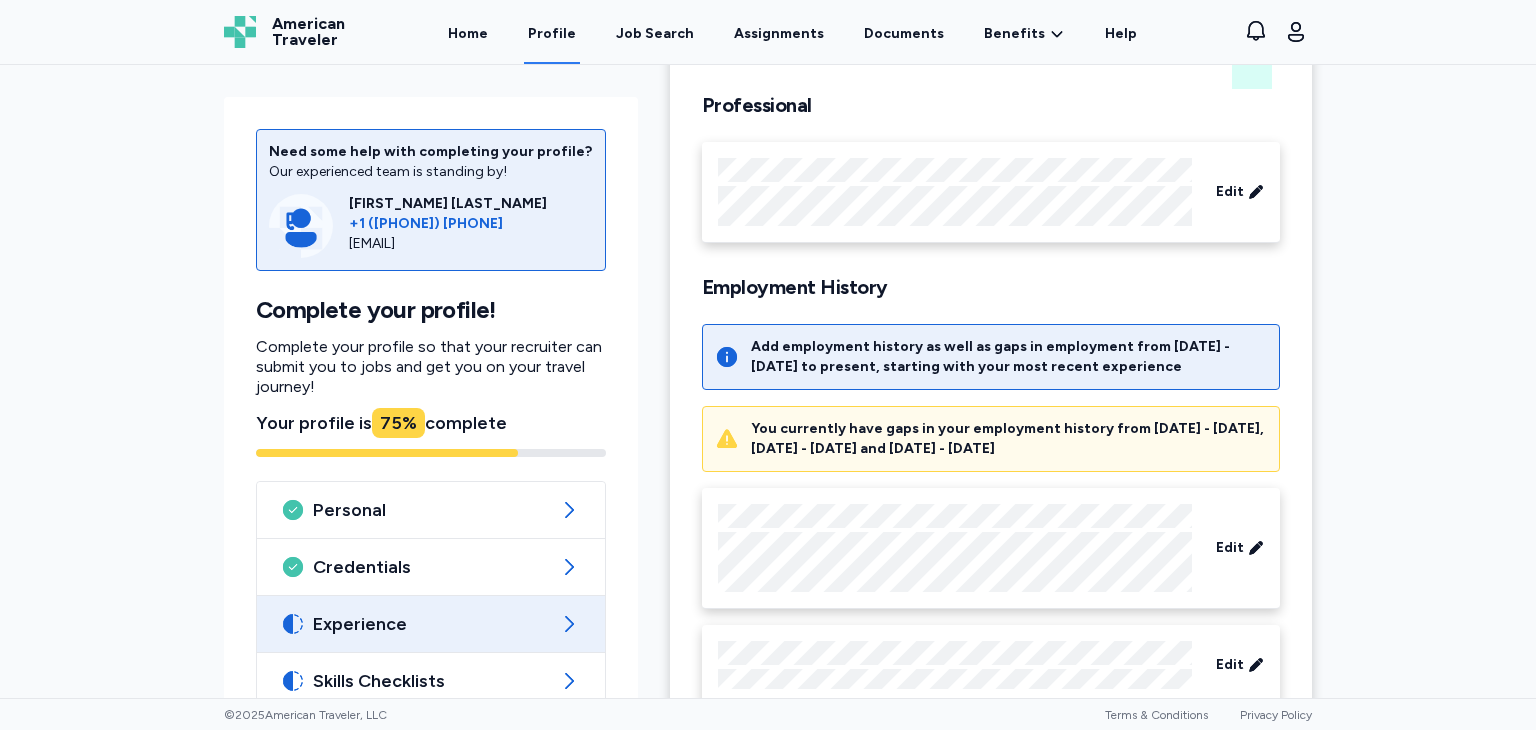 drag, startPoint x: 1044, startPoint y: 446, endPoint x: 942, endPoint y: 461, distance: 103.09704 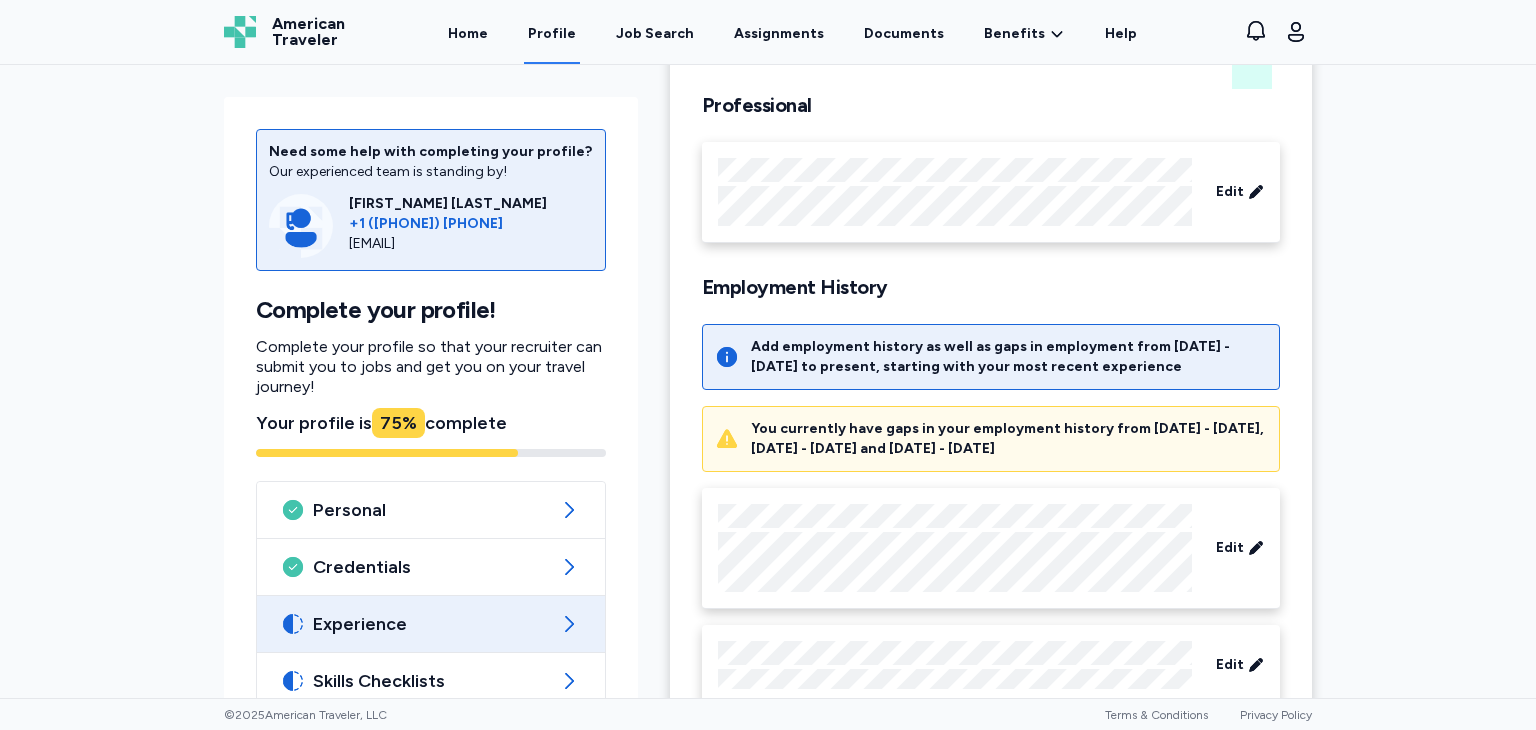 drag, startPoint x: 1056, startPoint y: 455, endPoint x: 909, endPoint y: 450, distance: 147.085 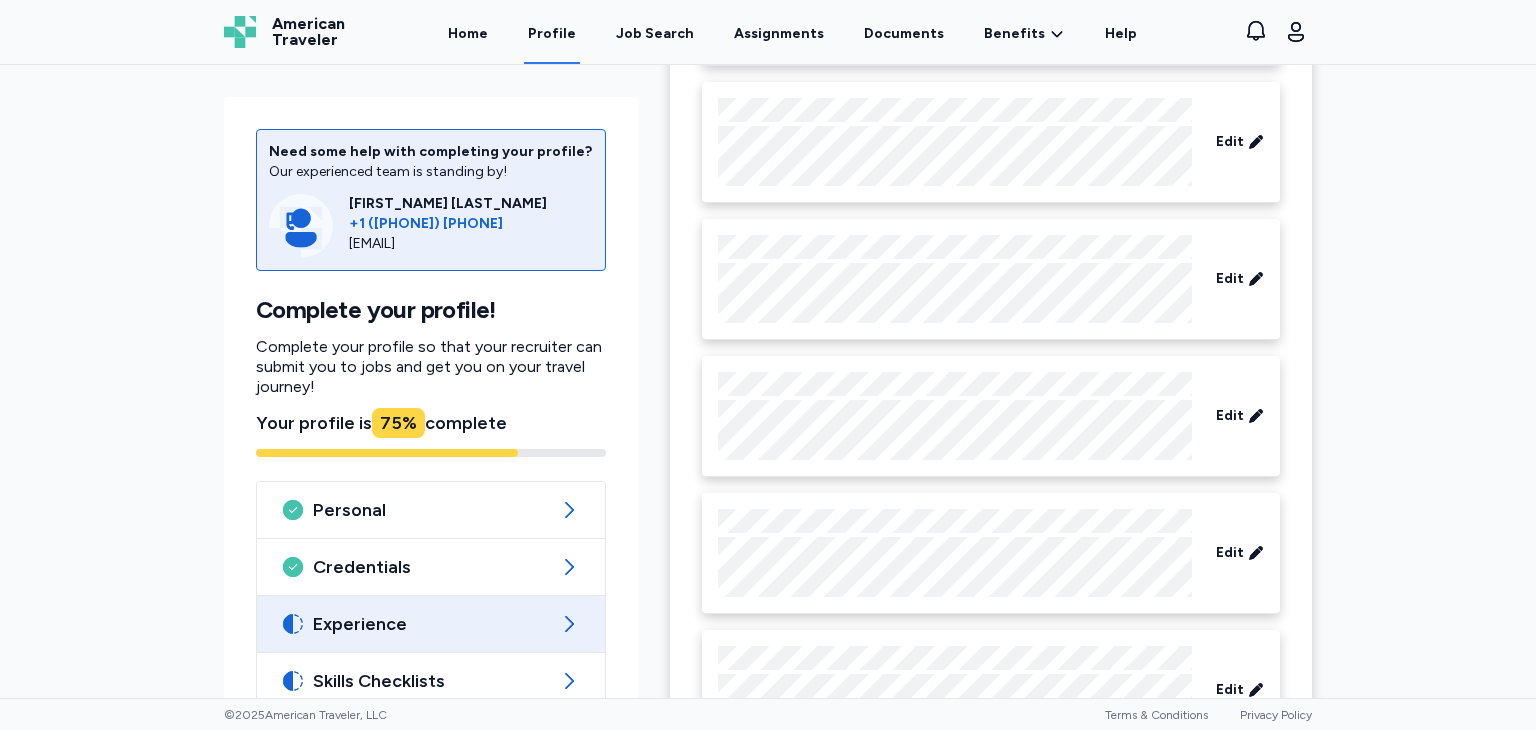 scroll, scrollTop: 1882, scrollLeft: 0, axis: vertical 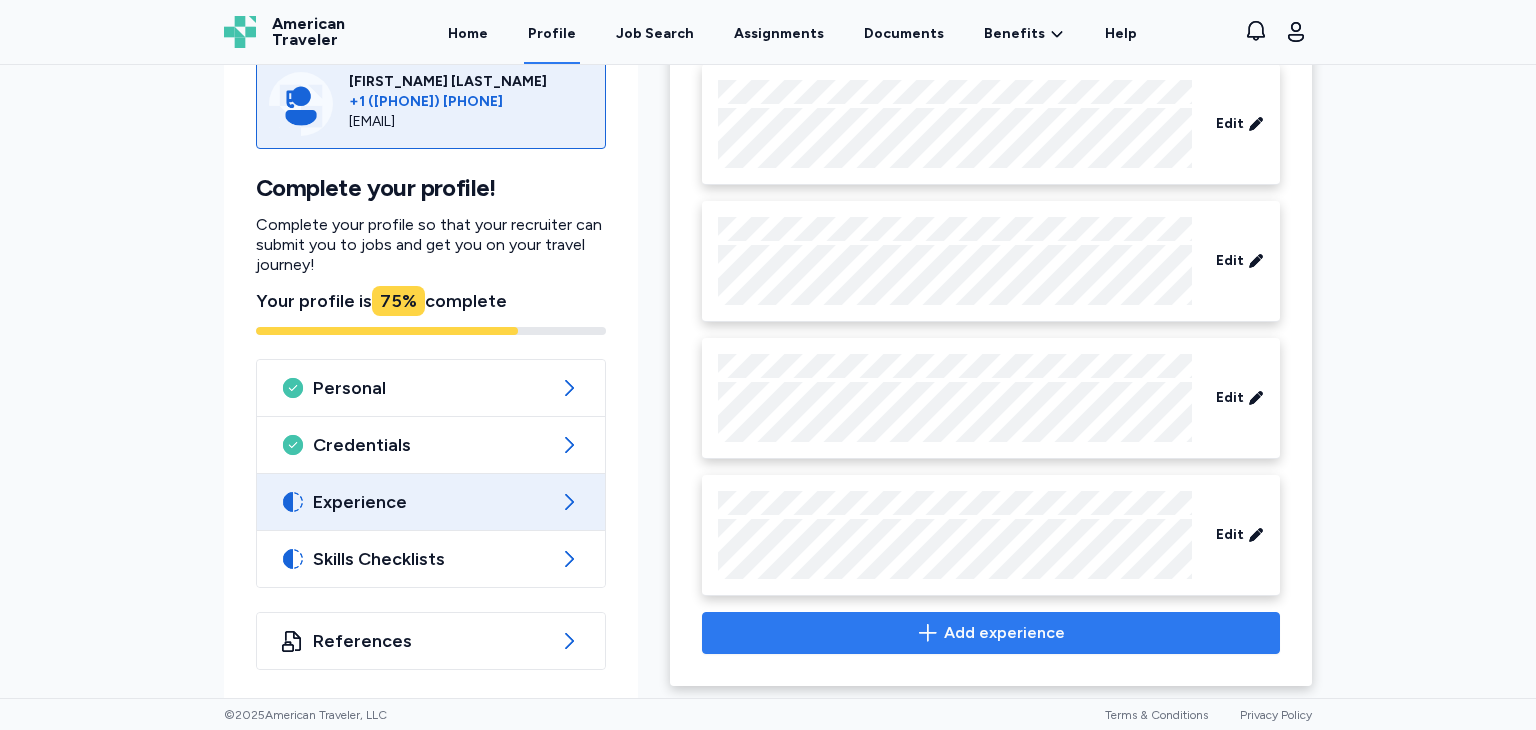 click on "Add experience" at bounding box center (1004, 633) 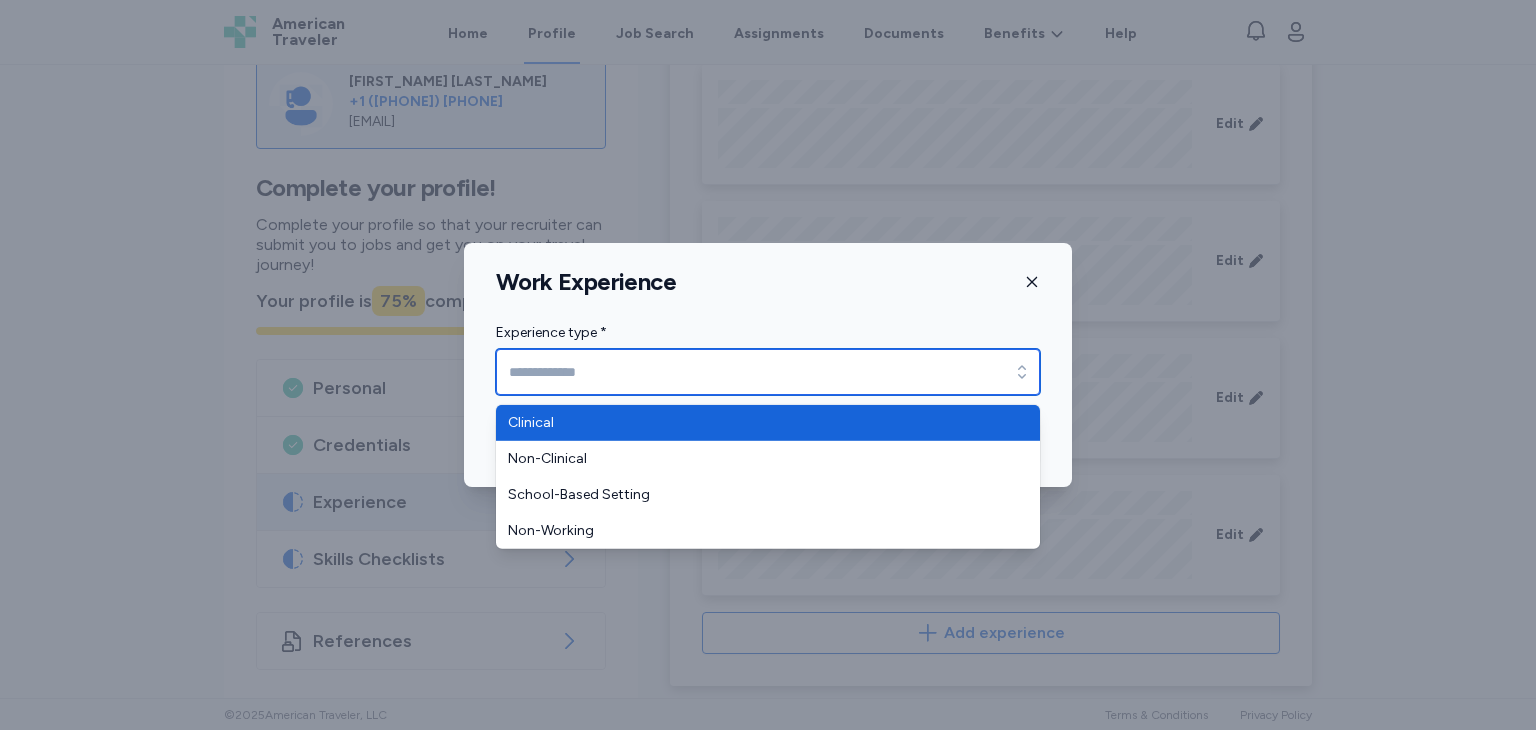 click on "Experience type *" at bounding box center (768, 372) 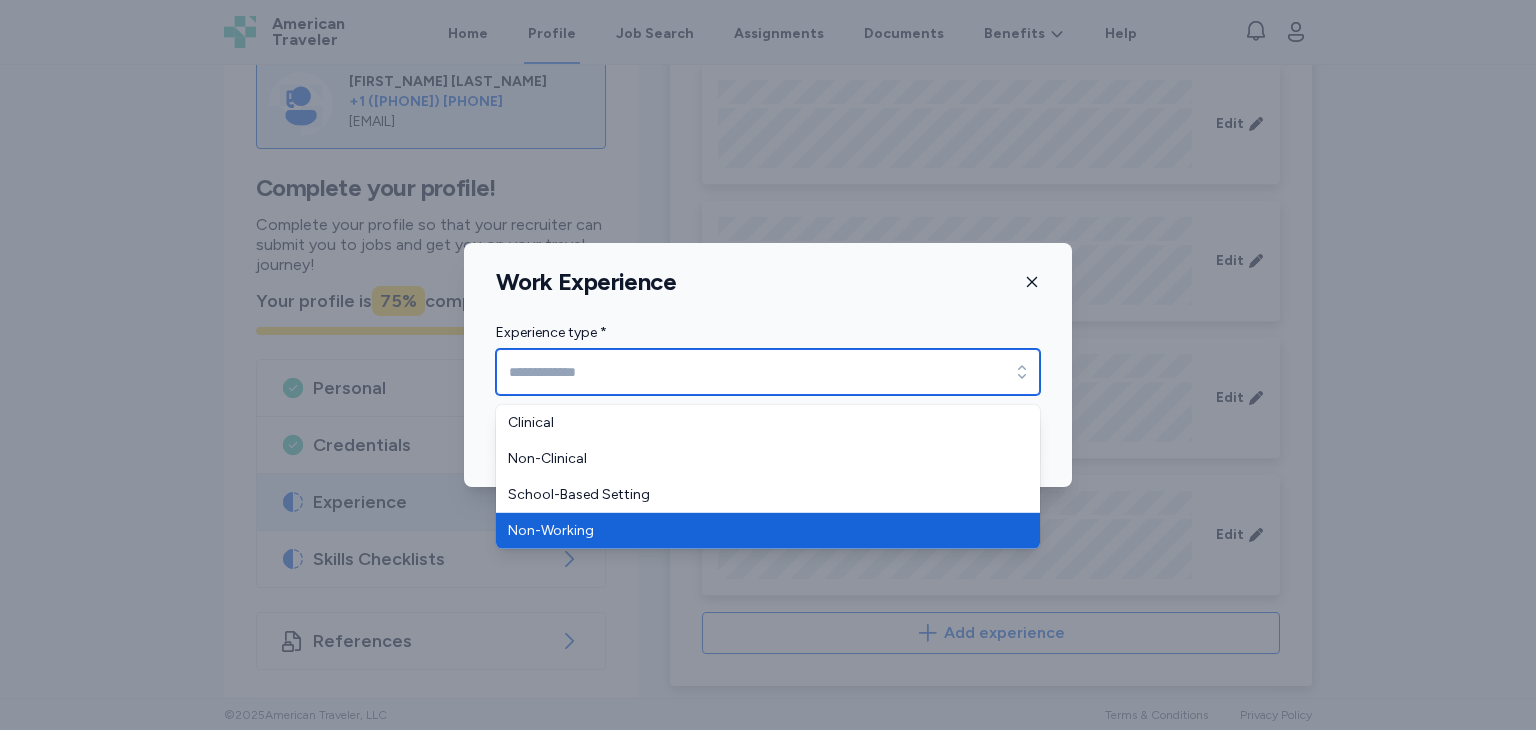 type on "**********" 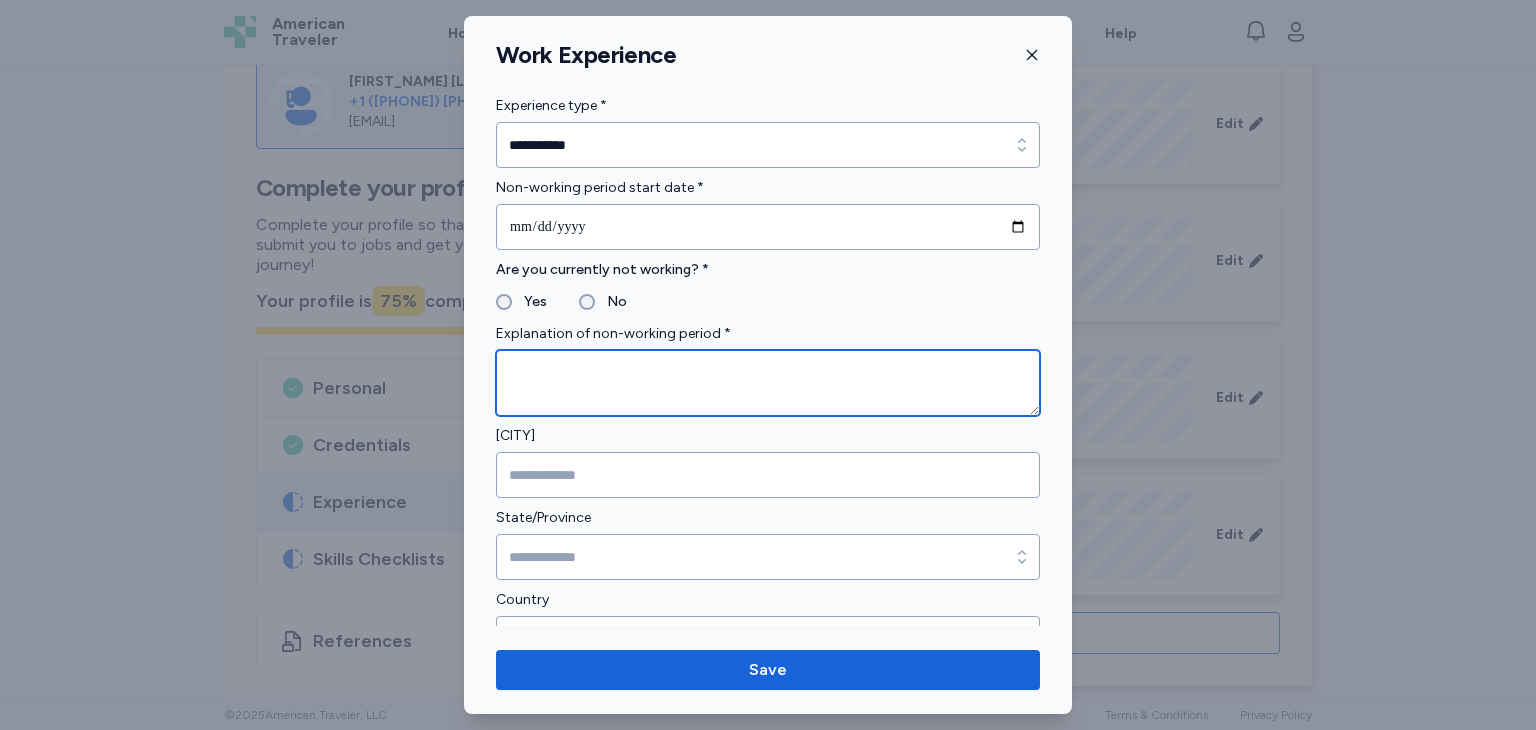 click at bounding box center (768, 383) 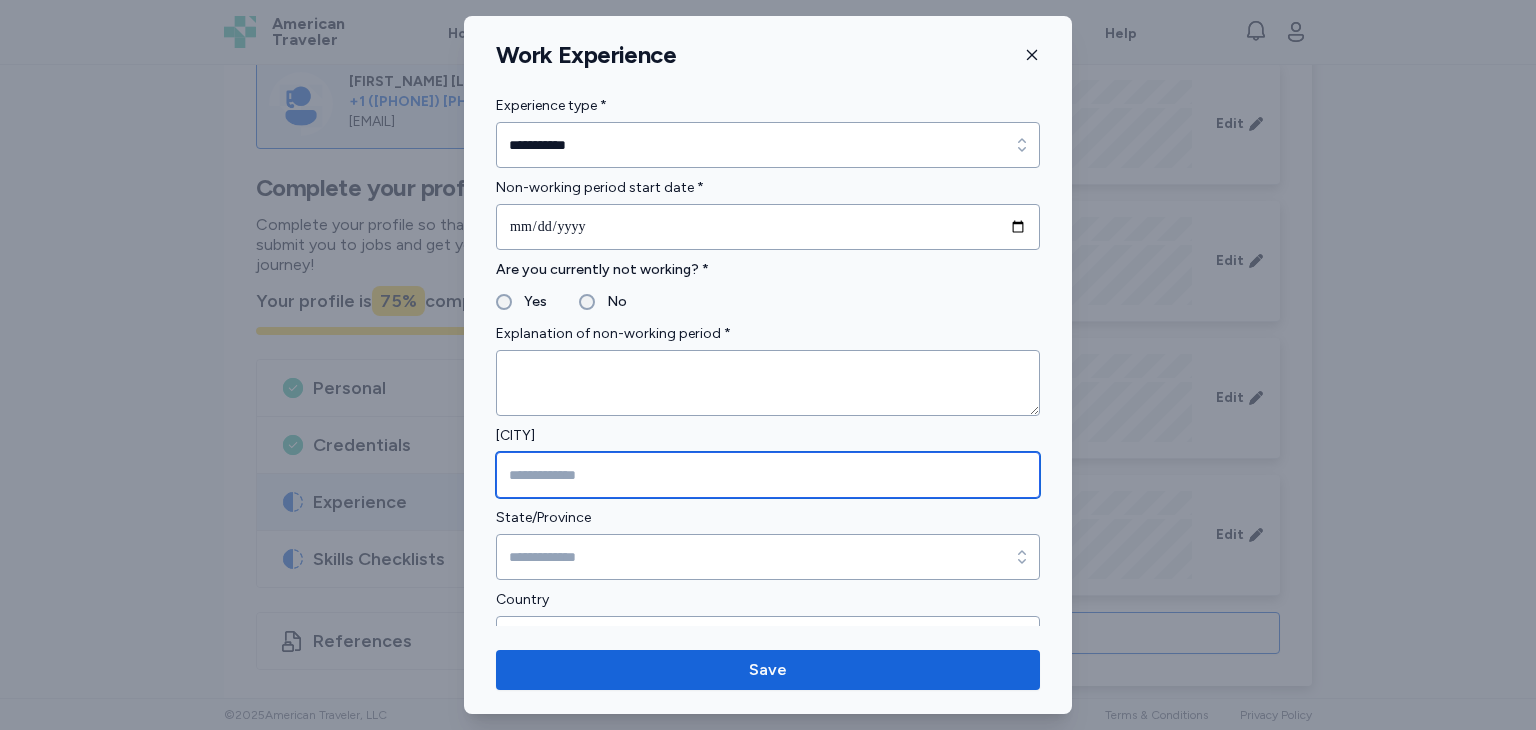 click at bounding box center [768, 475] 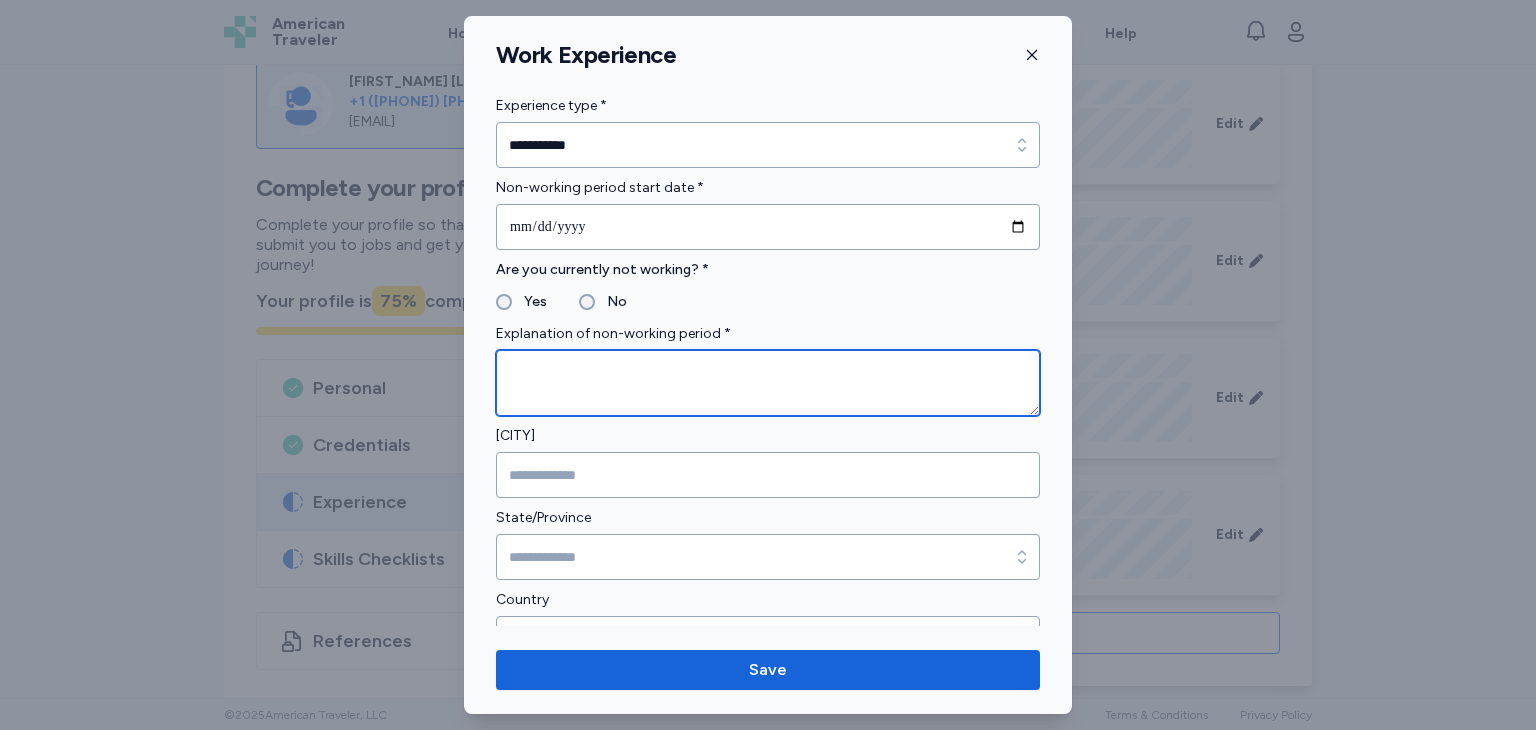 paste on "**********" 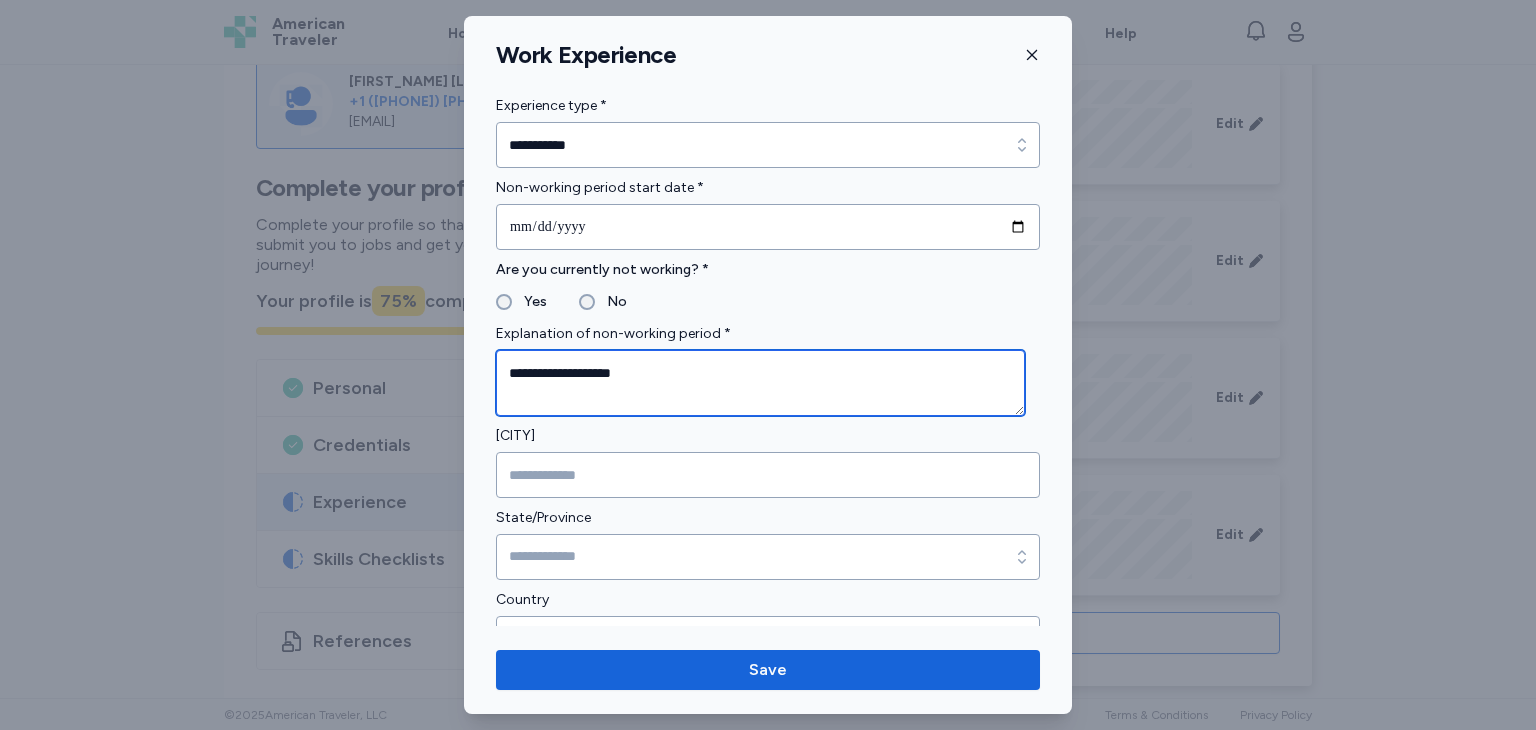 type on "**********" 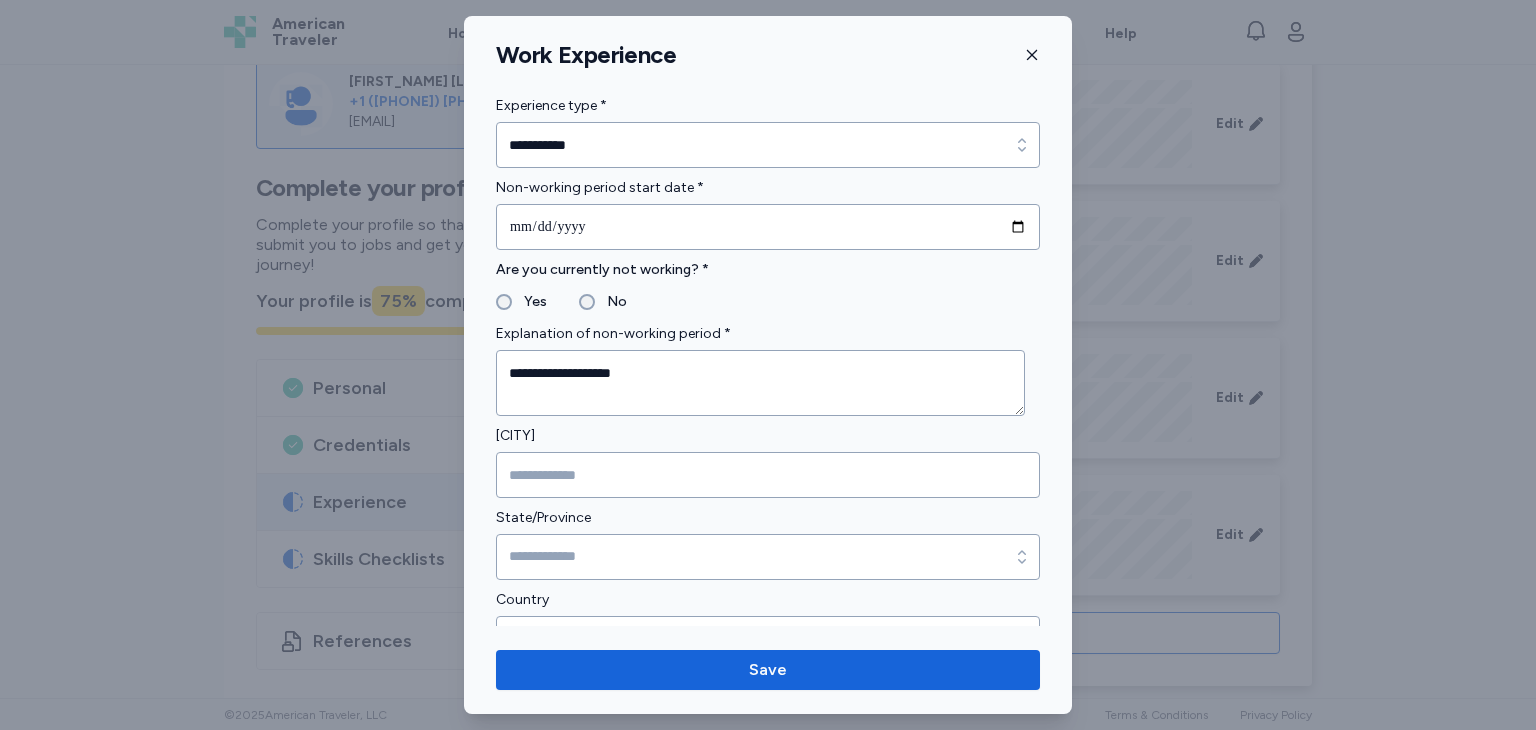 click on "**********" at bounding box center (768, 419) 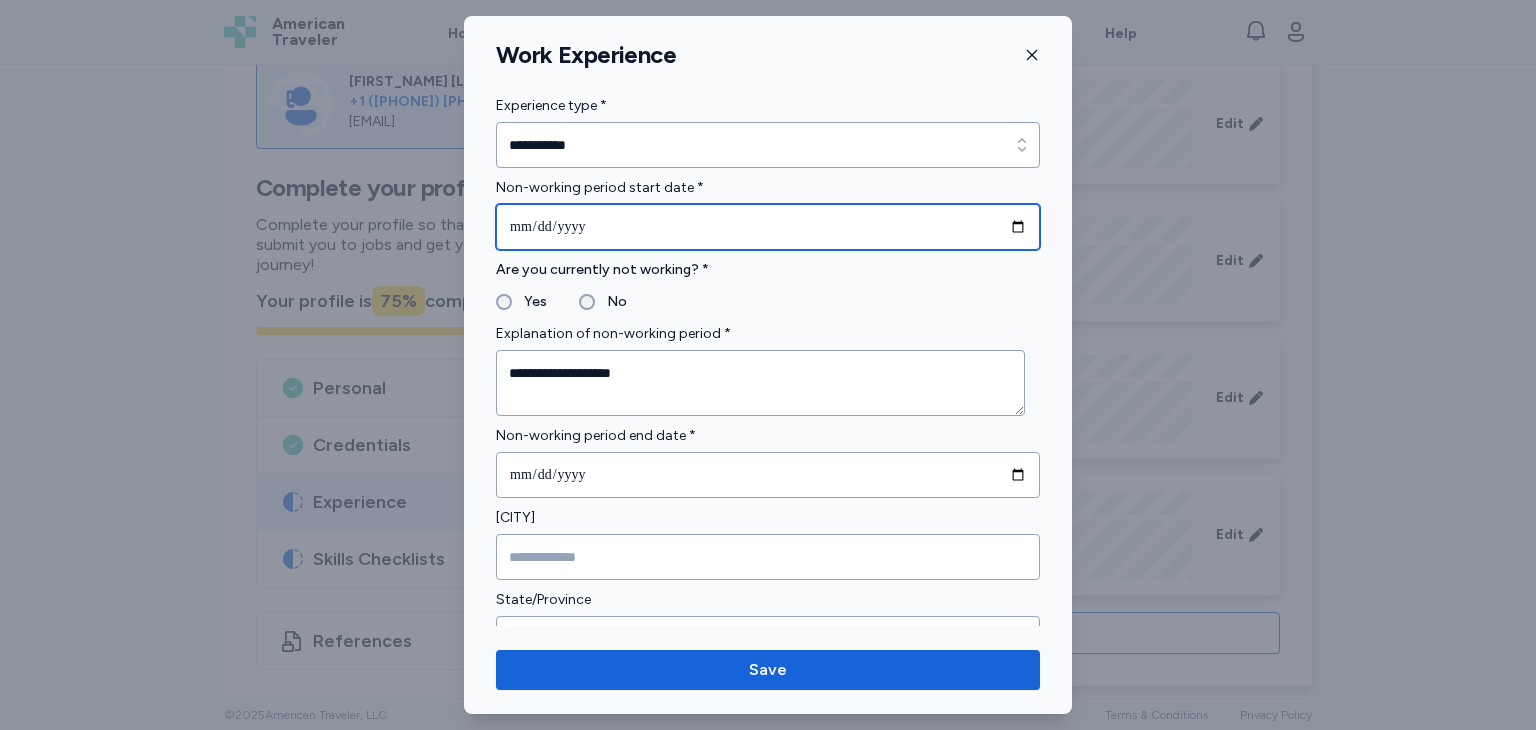 click at bounding box center (768, 227) 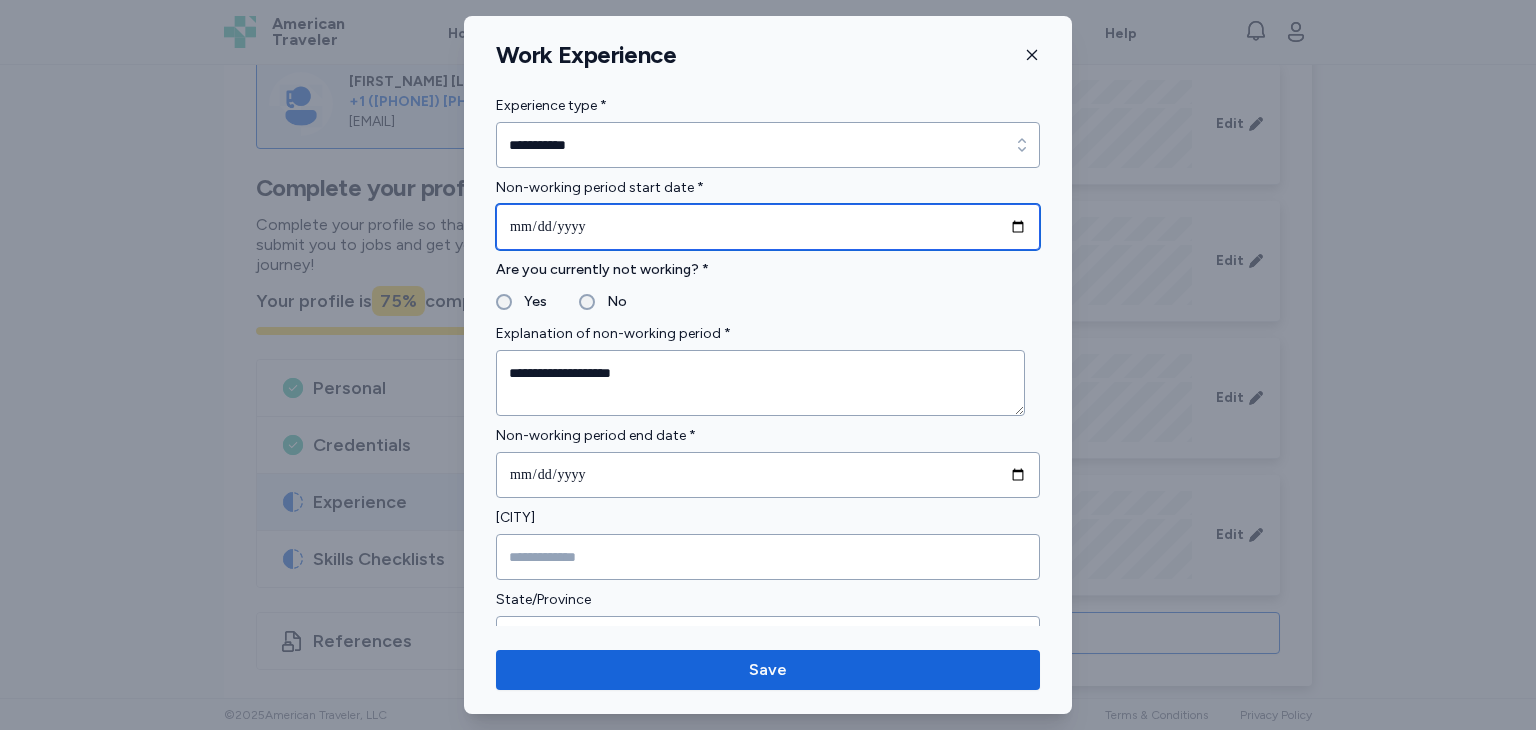 type on "**********" 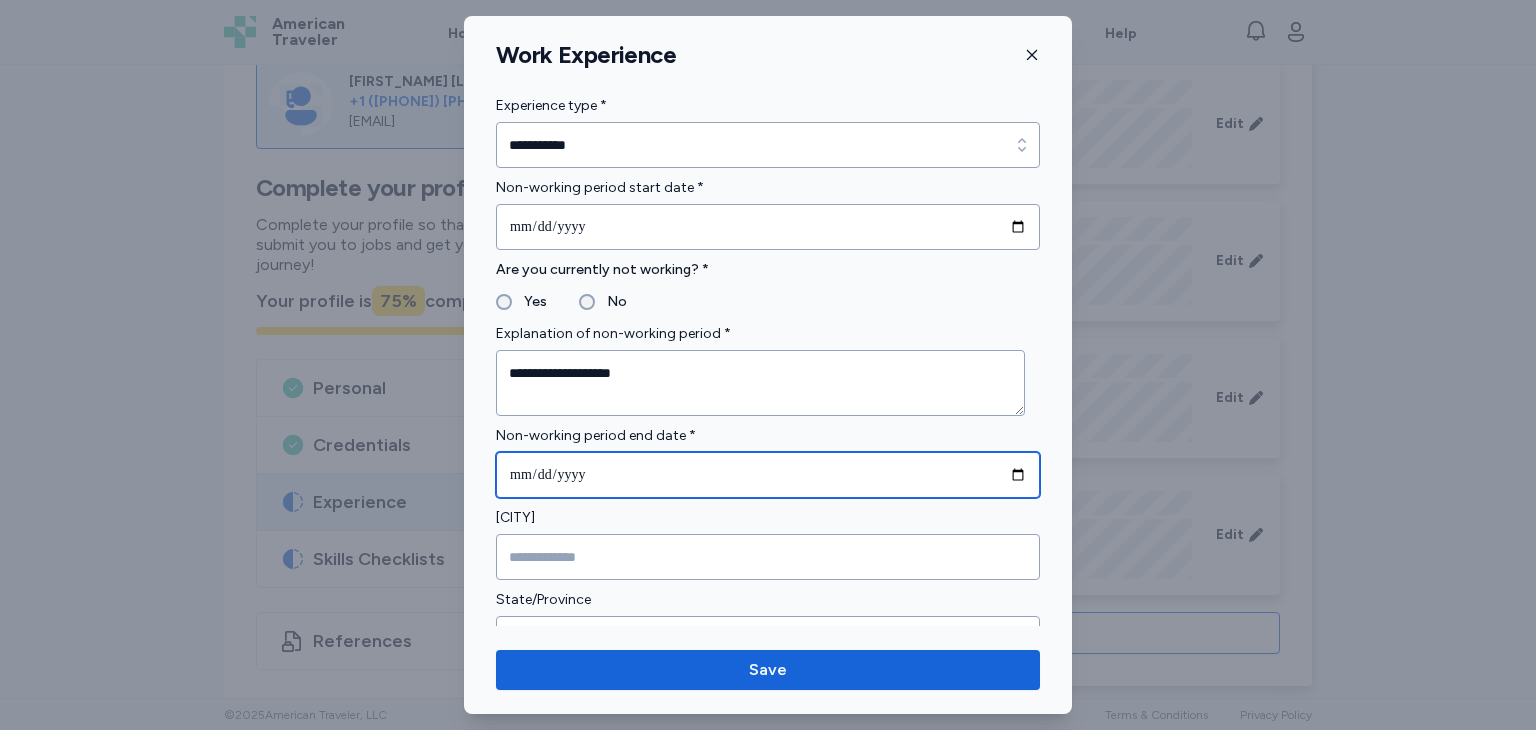 click at bounding box center [768, 475] 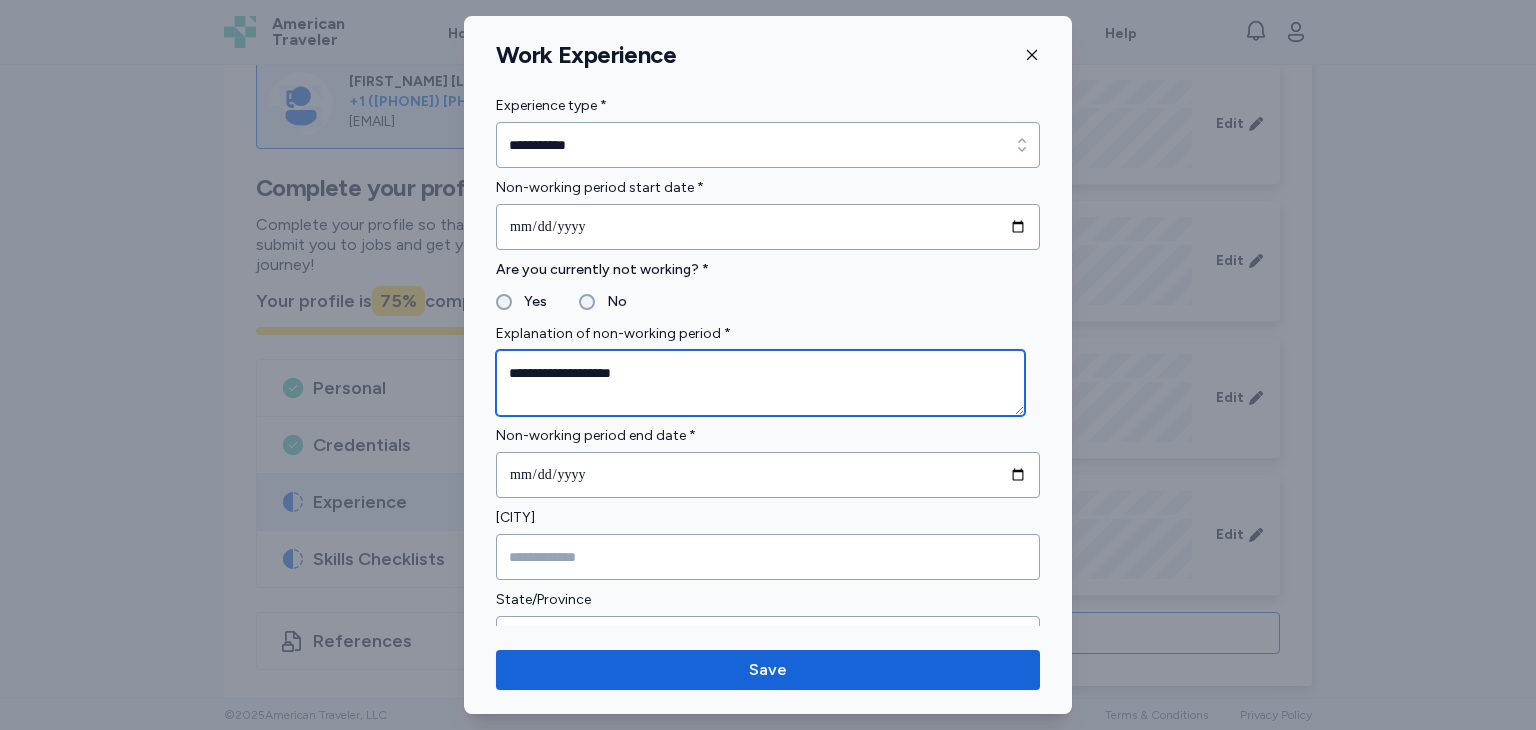 drag, startPoint x: 690, startPoint y: 389, endPoint x: 347, endPoint y: 406, distance: 343.42102 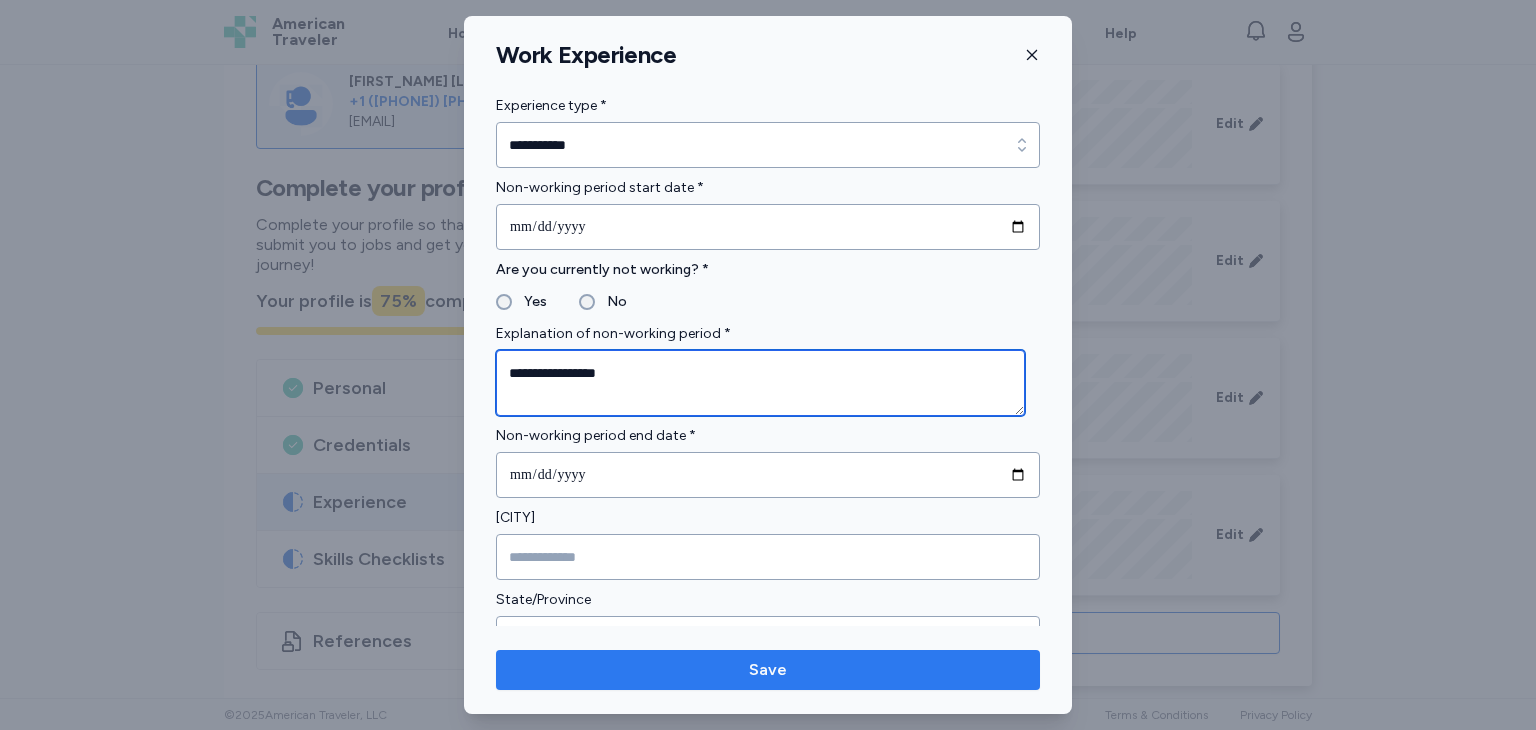 type on "**********" 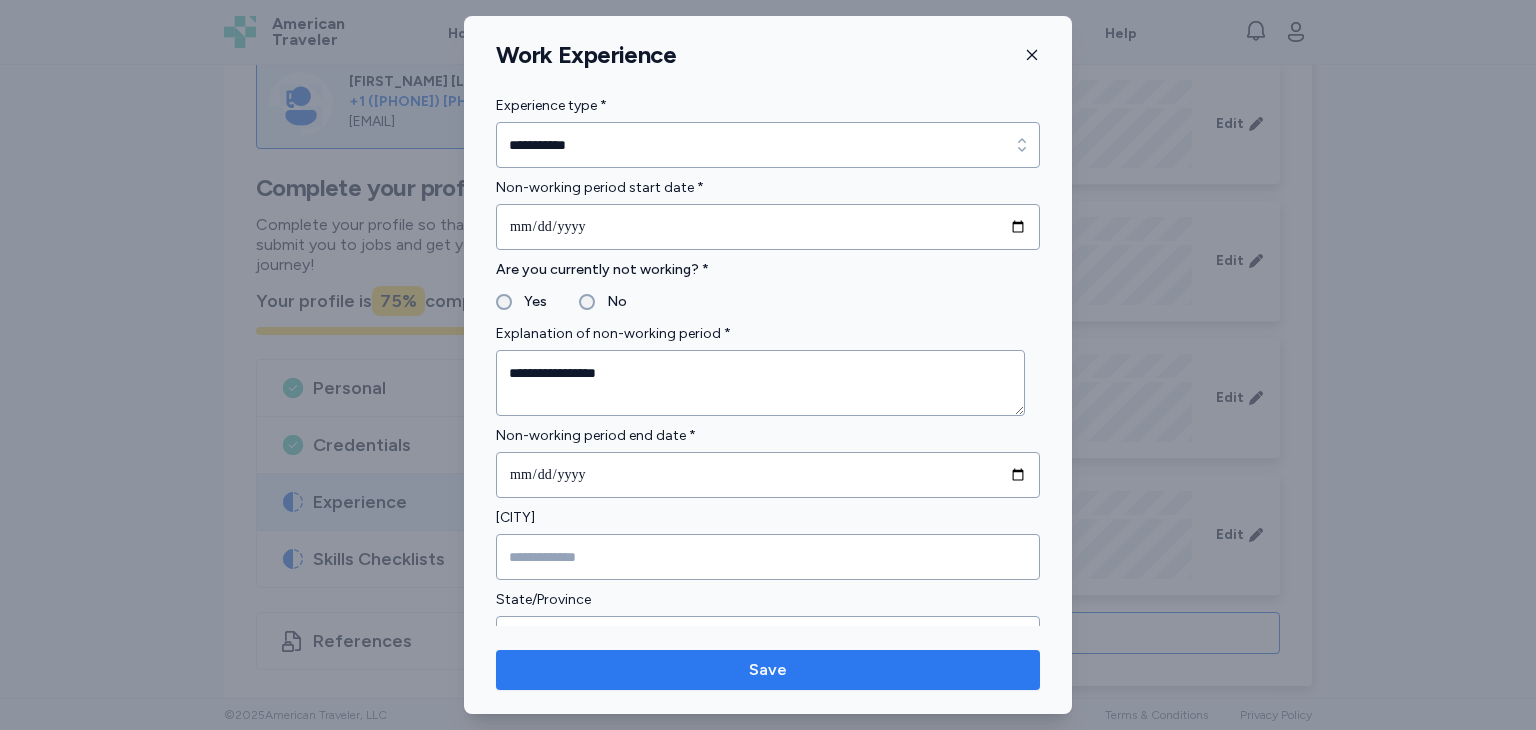 click on "Save" at bounding box center [768, 670] 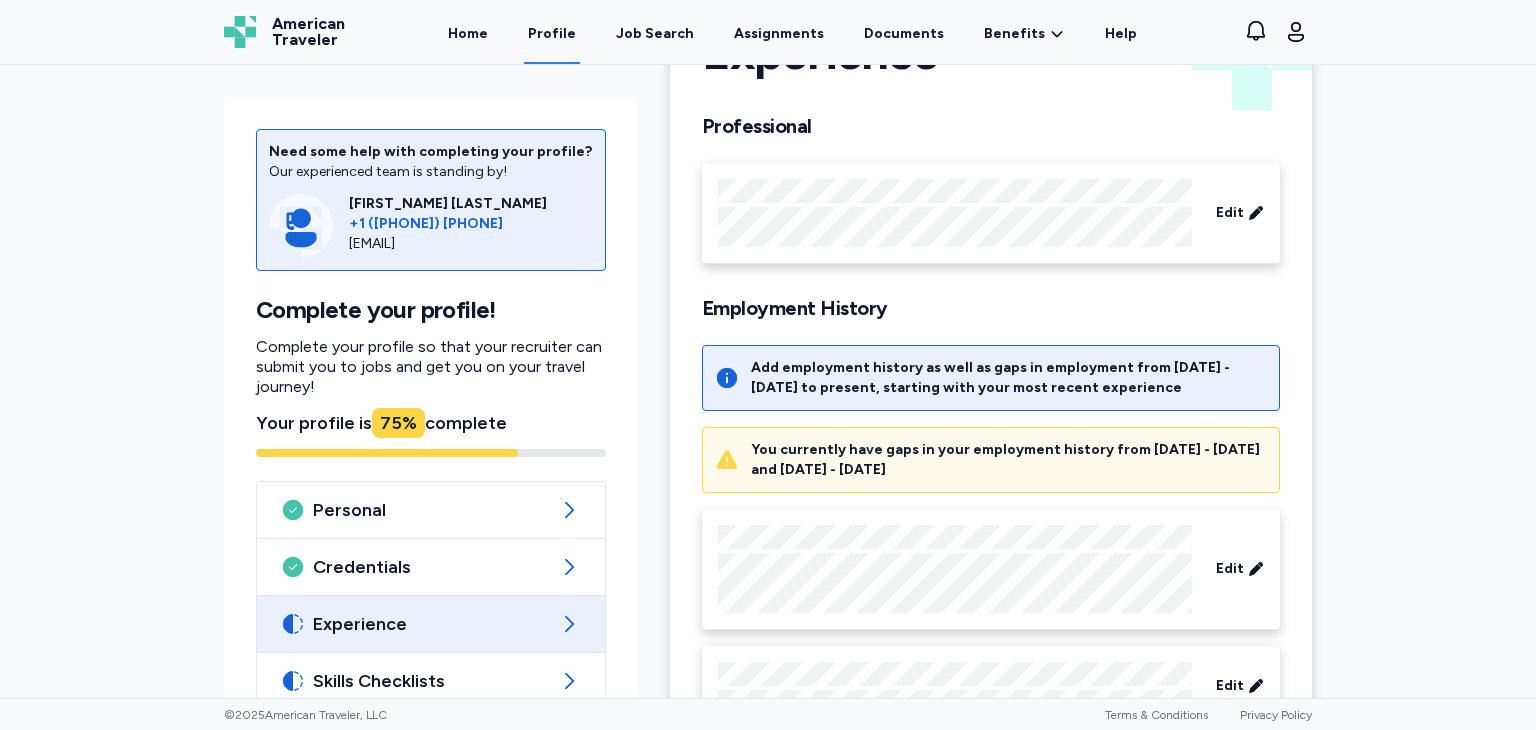 scroll, scrollTop: 108, scrollLeft: 0, axis: vertical 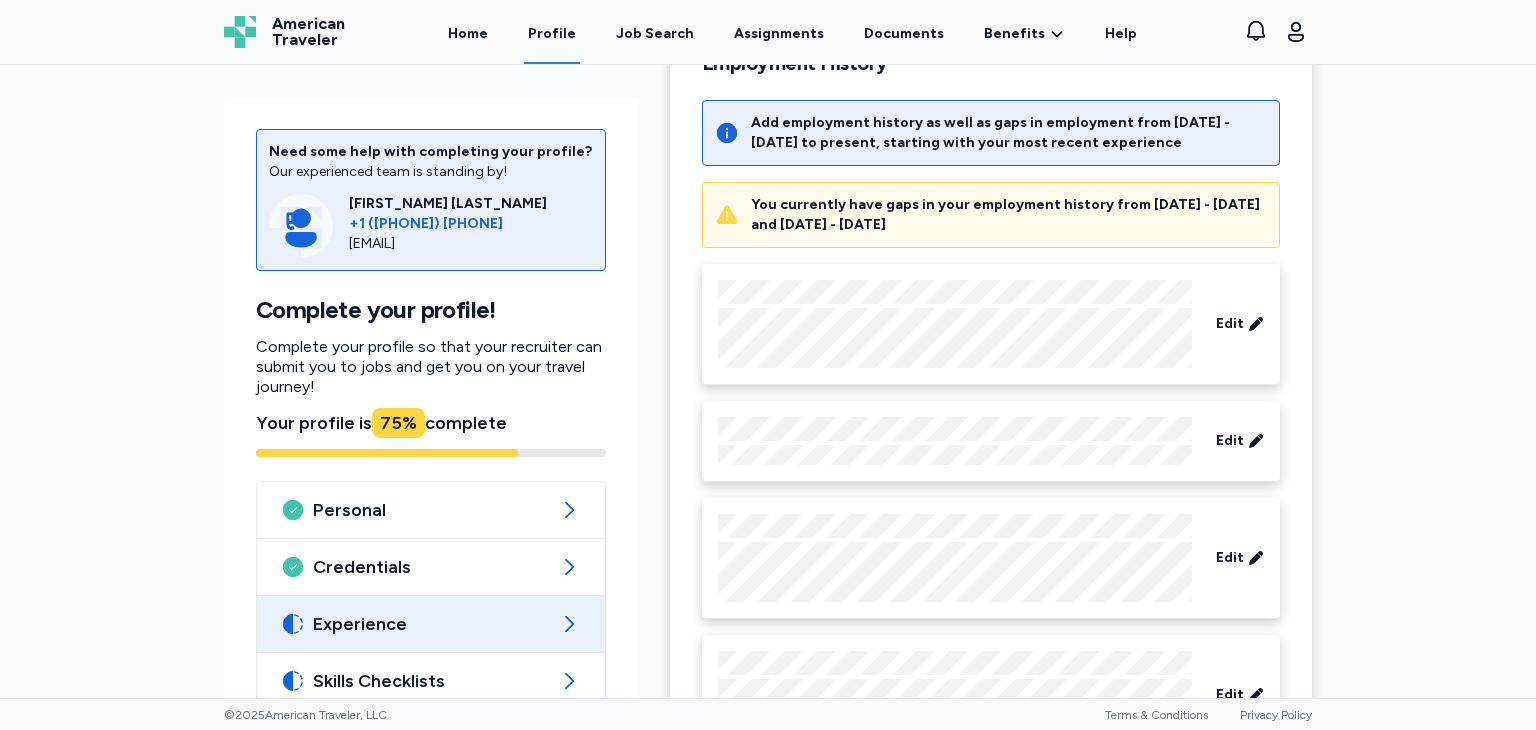 drag, startPoint x: 913, startPoint y: 226, endPoint x: 772, endPoint y: 229, distance: 141.0319 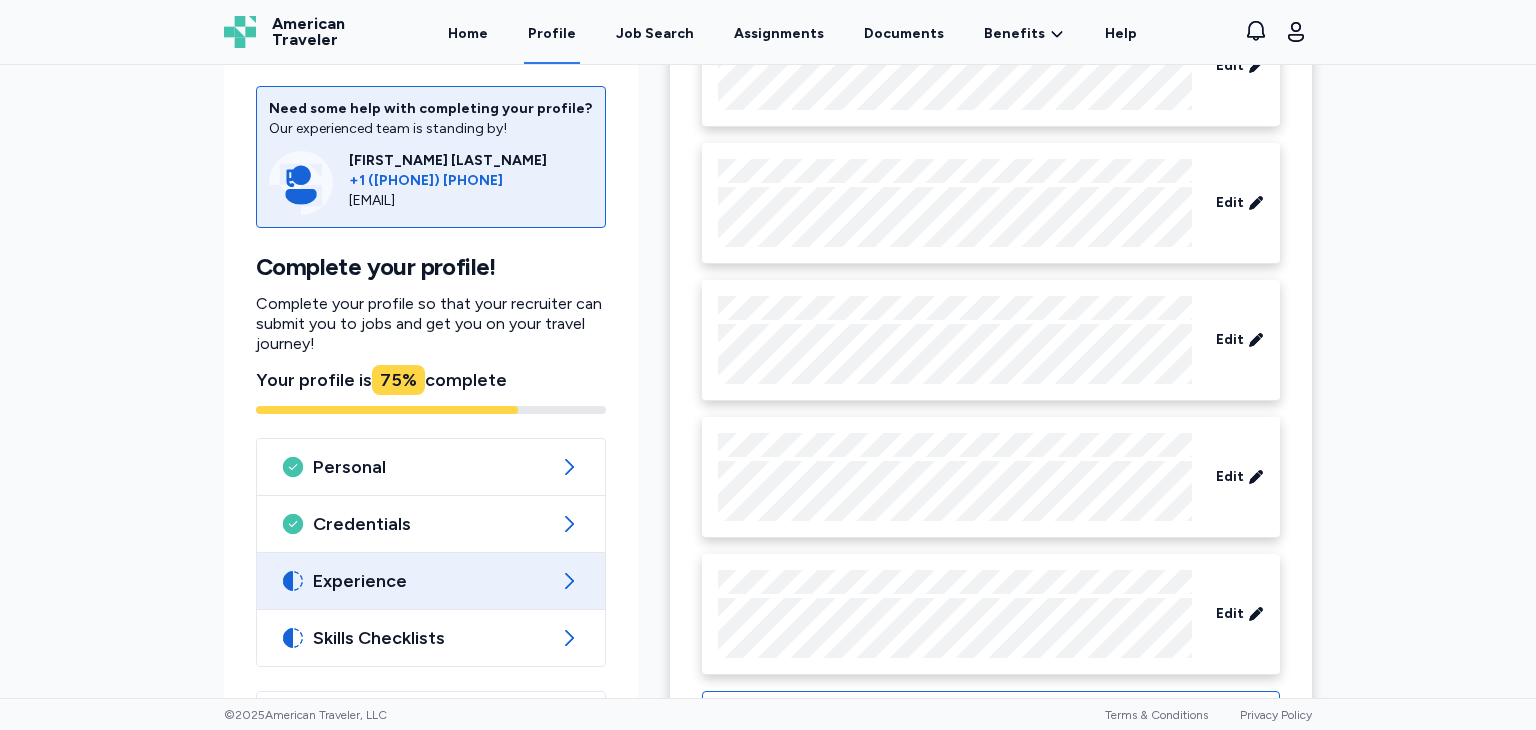 scroll, scrollTop: 1979, scrollLeft: 0, axis: vertical 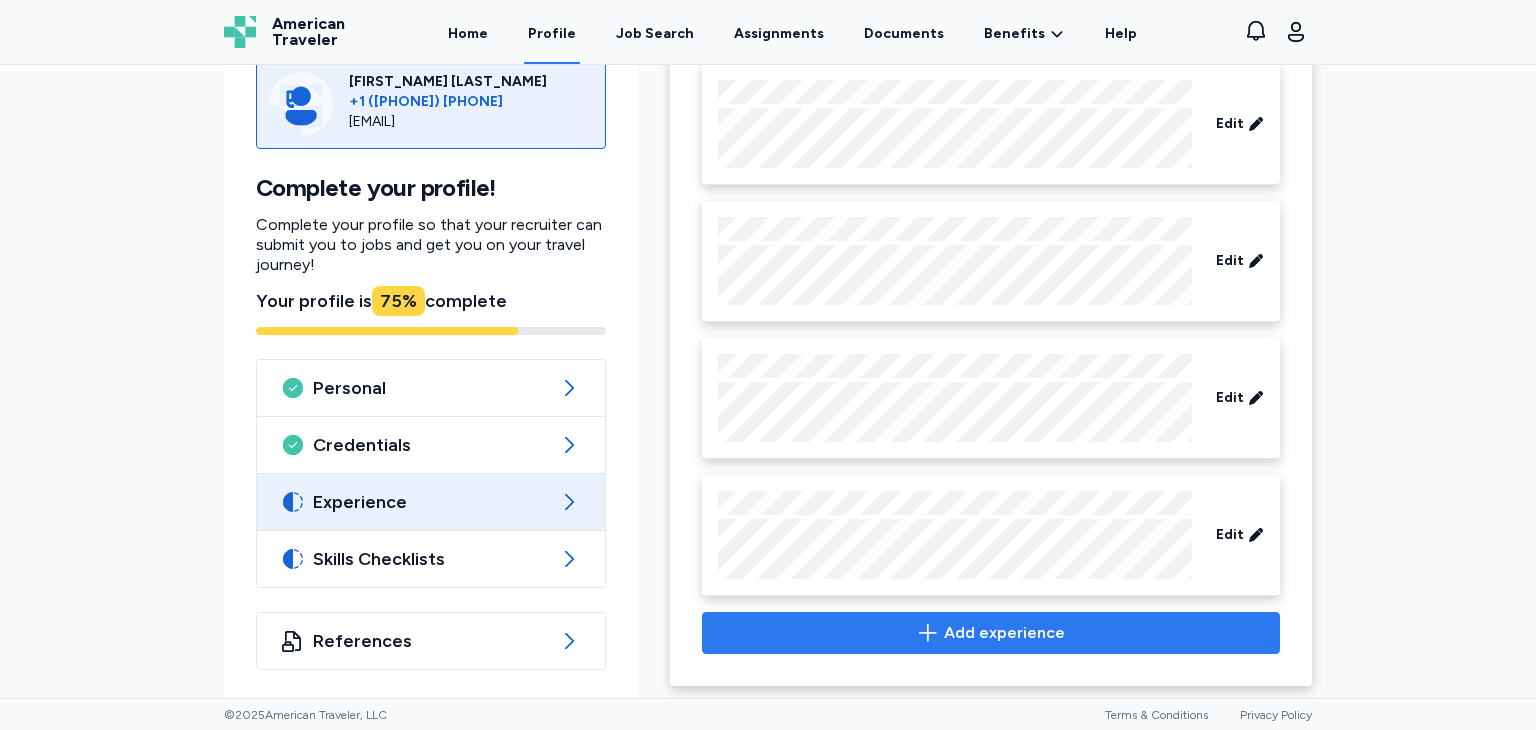 click on "Add experience" at bounding box center [991, 633] 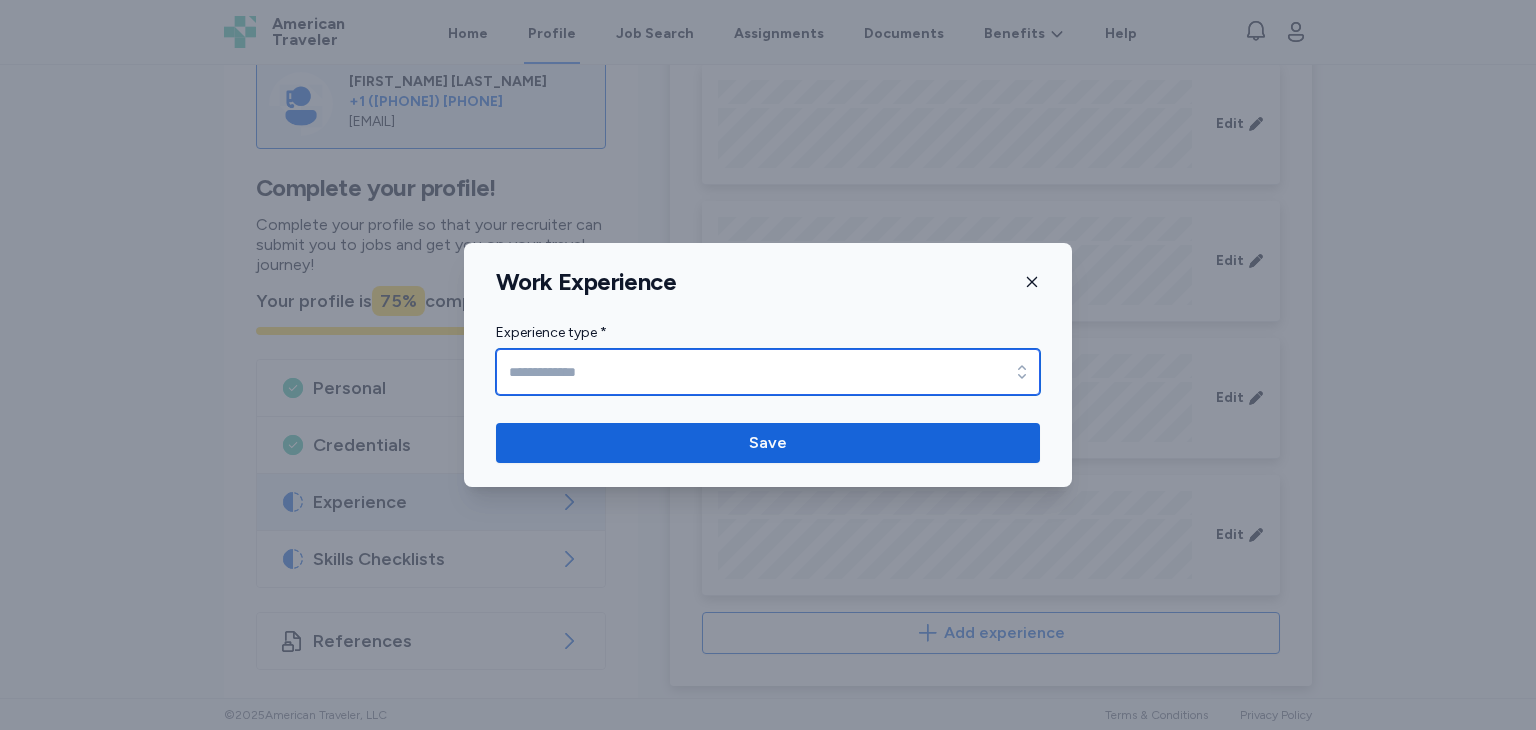 click on "Experience type *" at bounding box center (768, 372) 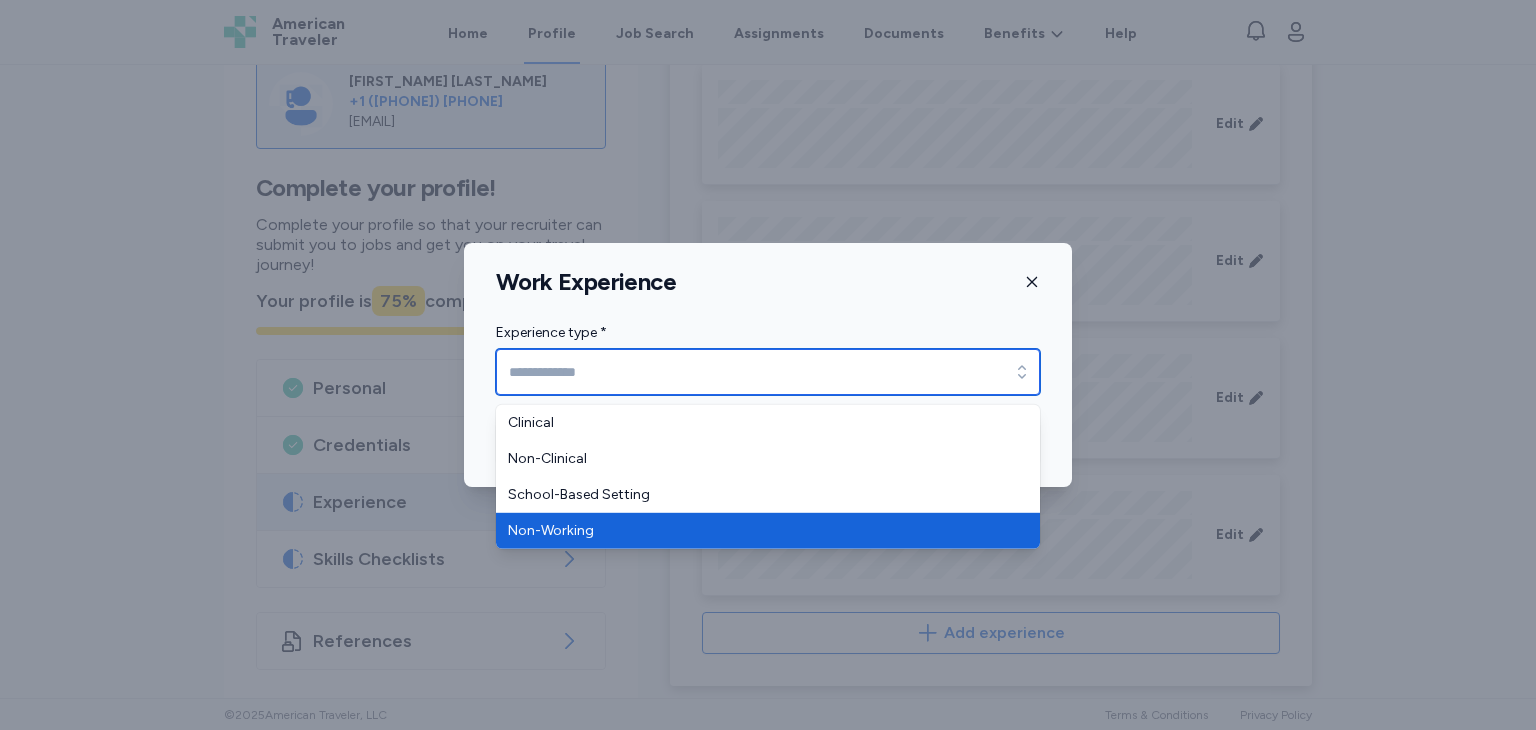 type on "**********" 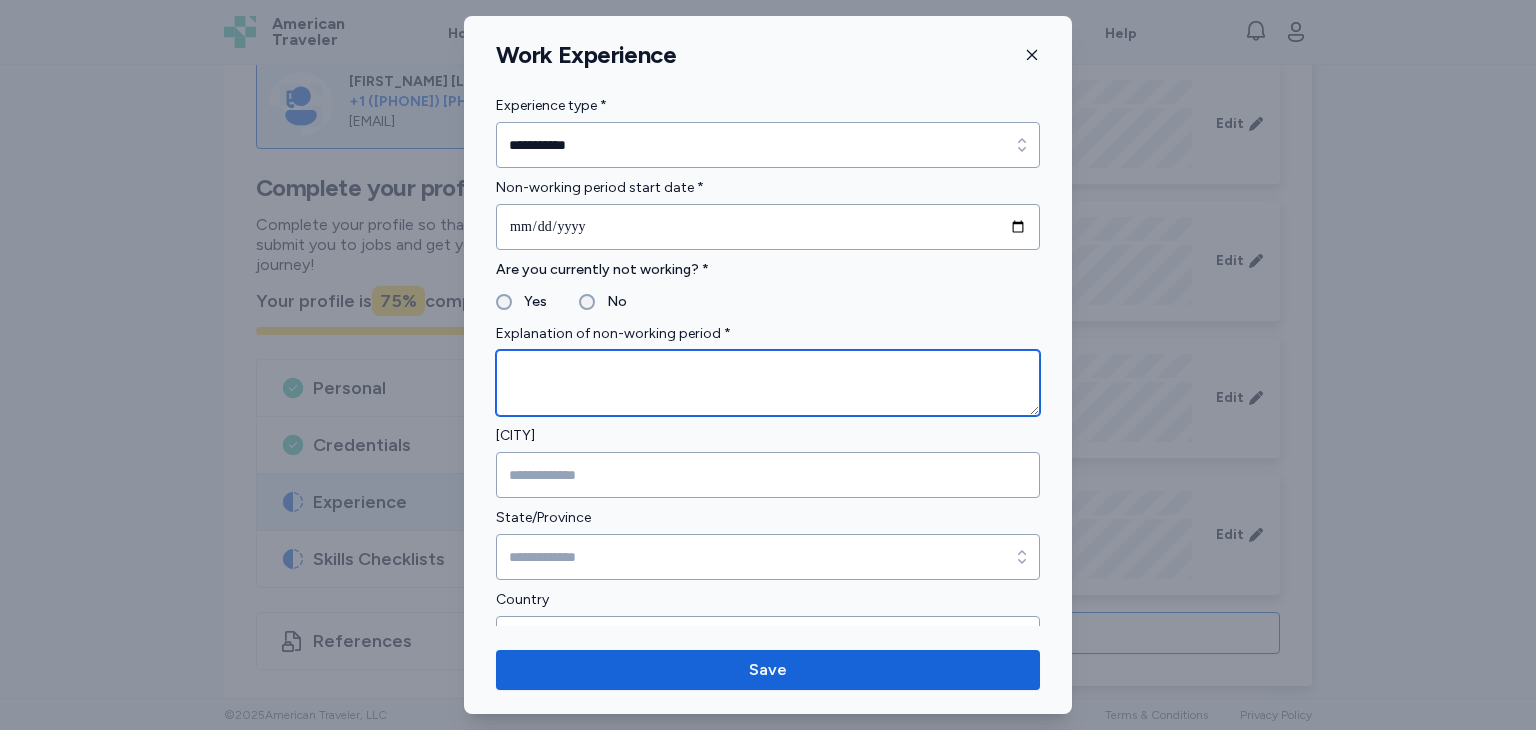 click at bounding box center (768, 383) 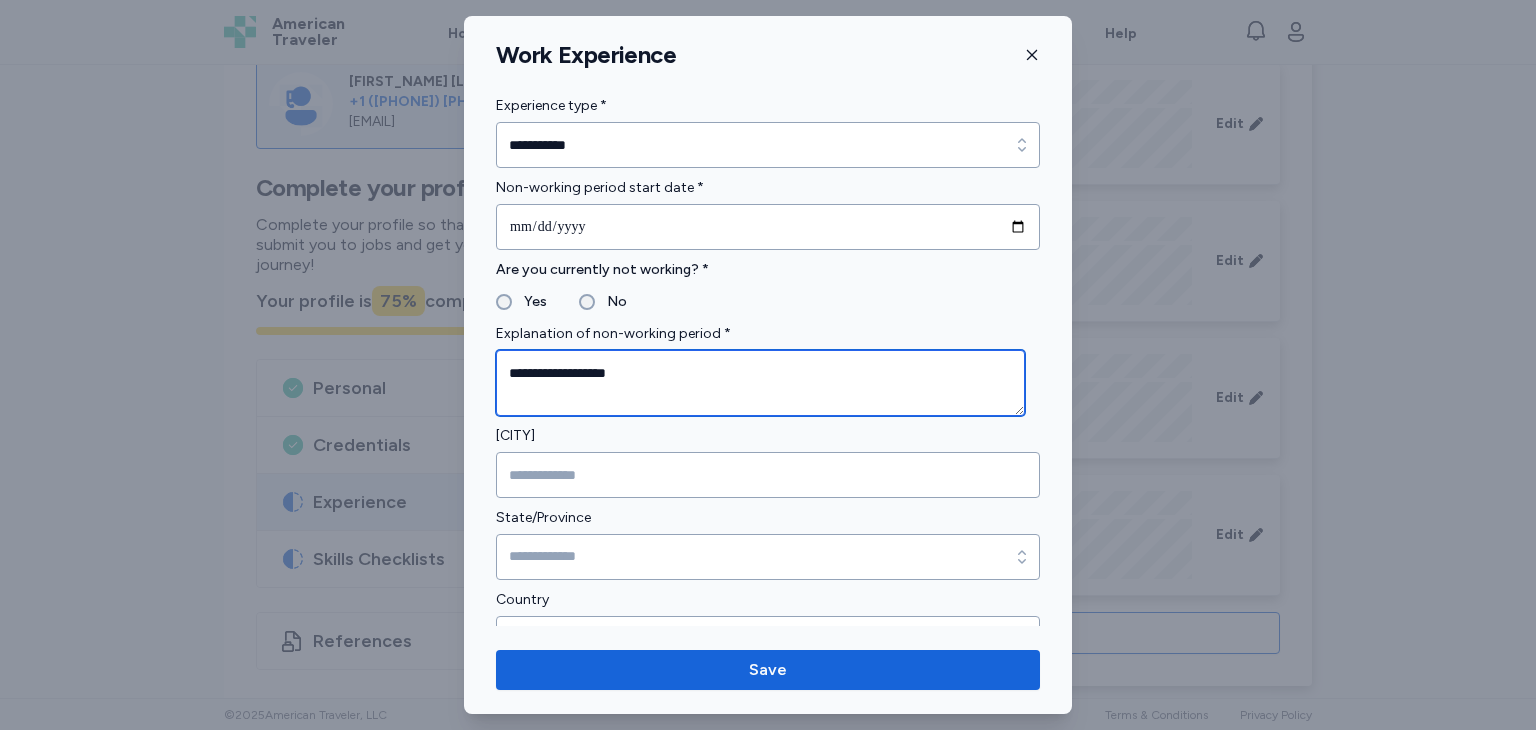 type on "**********" 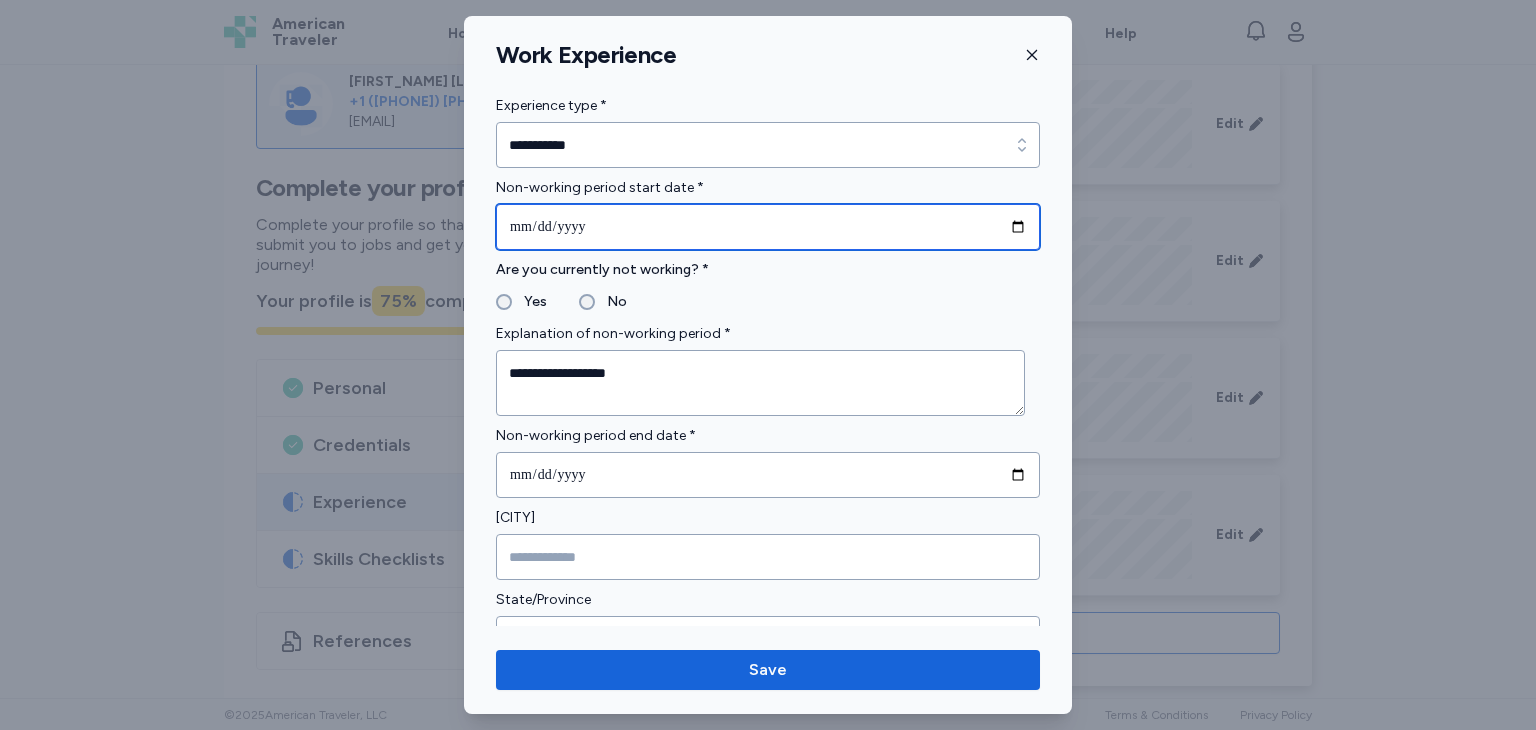click at bounding box center [768, 227] 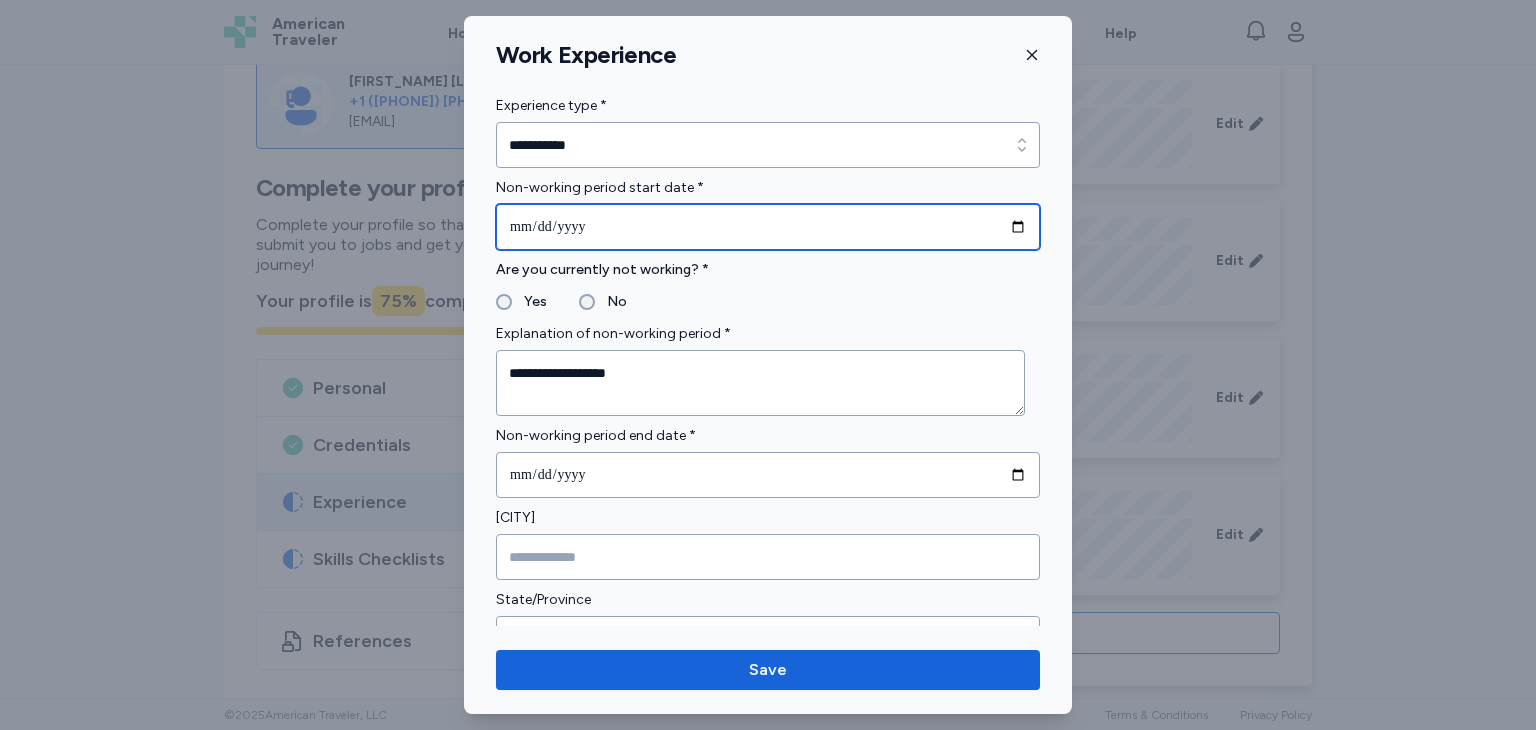 type on "**********" 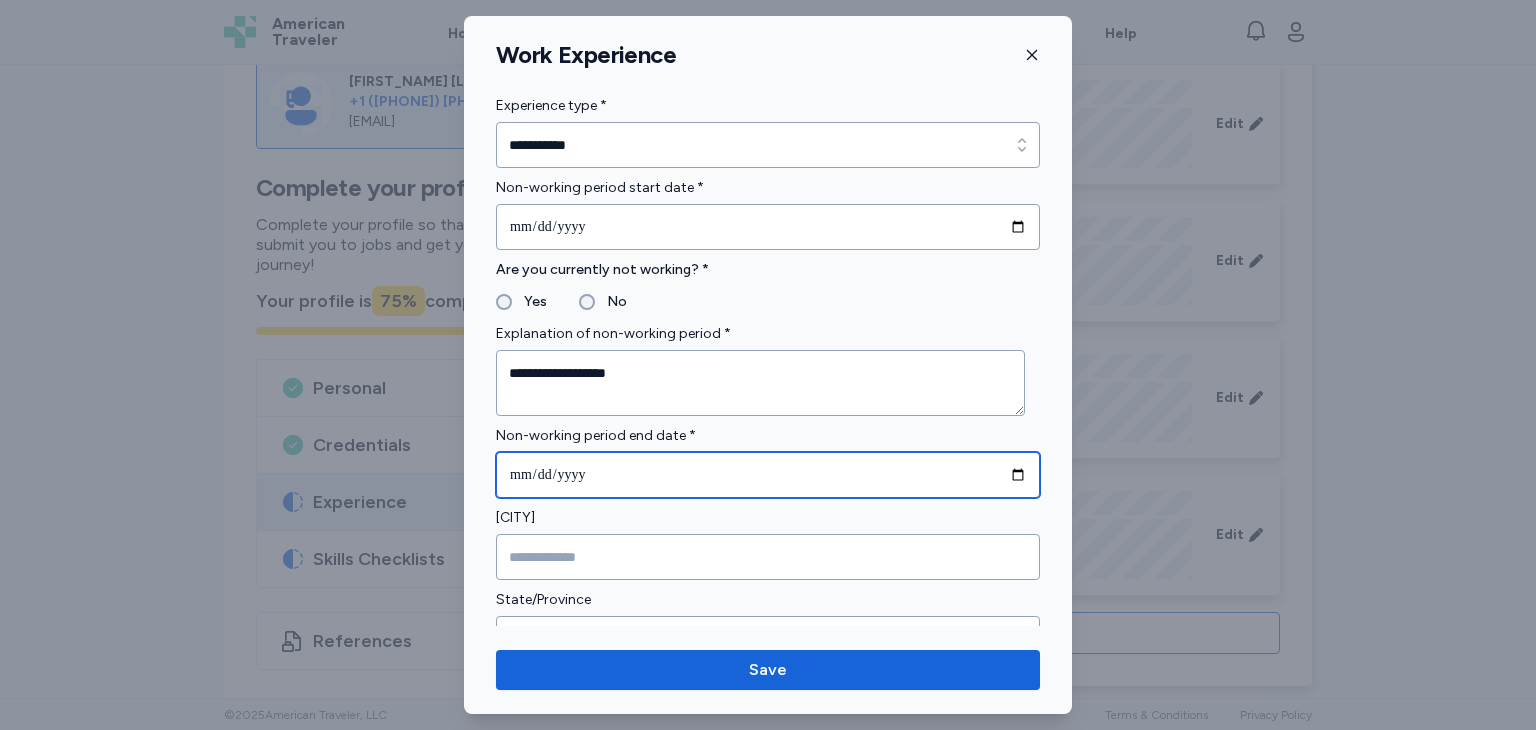 click at bounding box center [768, 475] 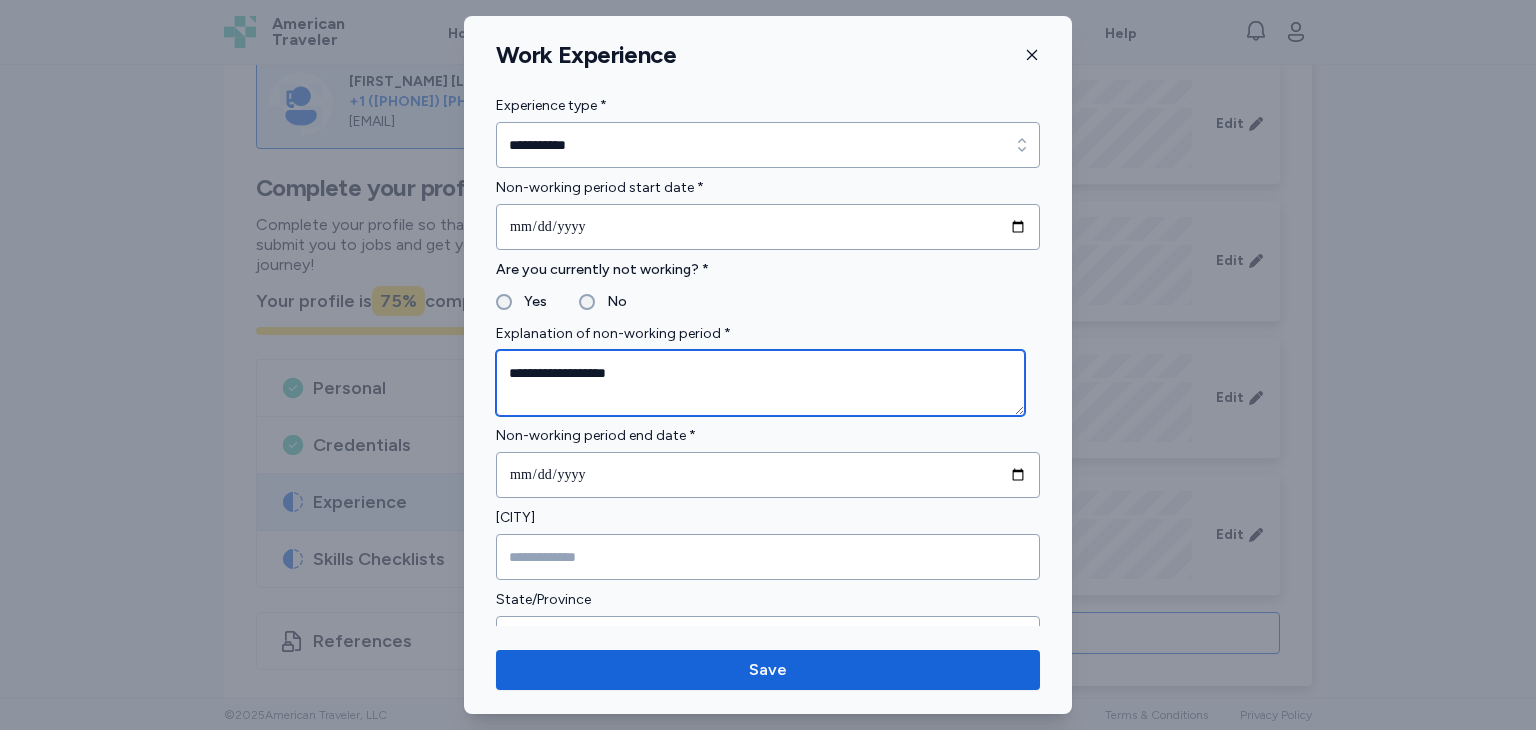 drag, startPoint x: 672, startPoint y: 396, endPoint x: 453, endPoint y: 422, distance: 220.53798 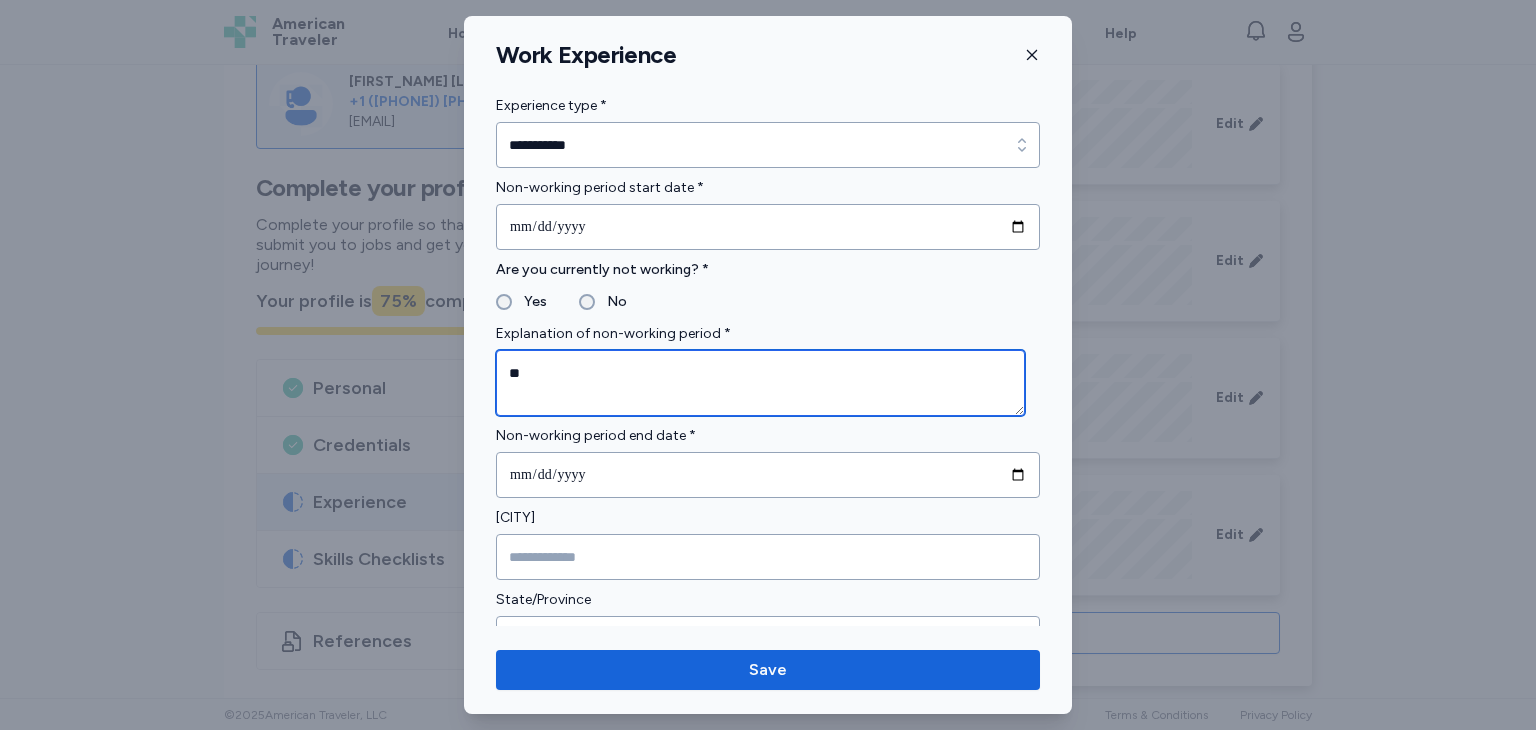type on "*" 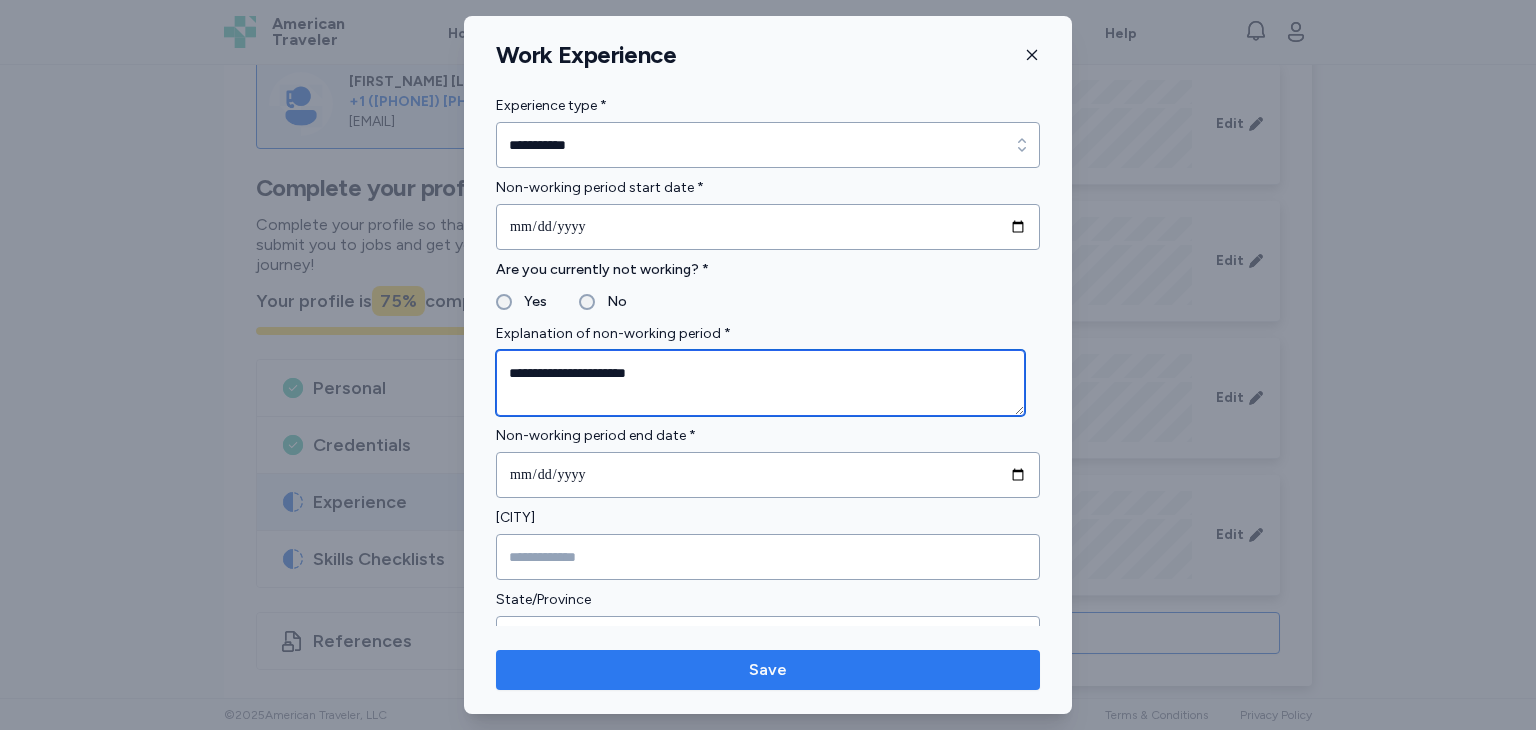 type on "**********" 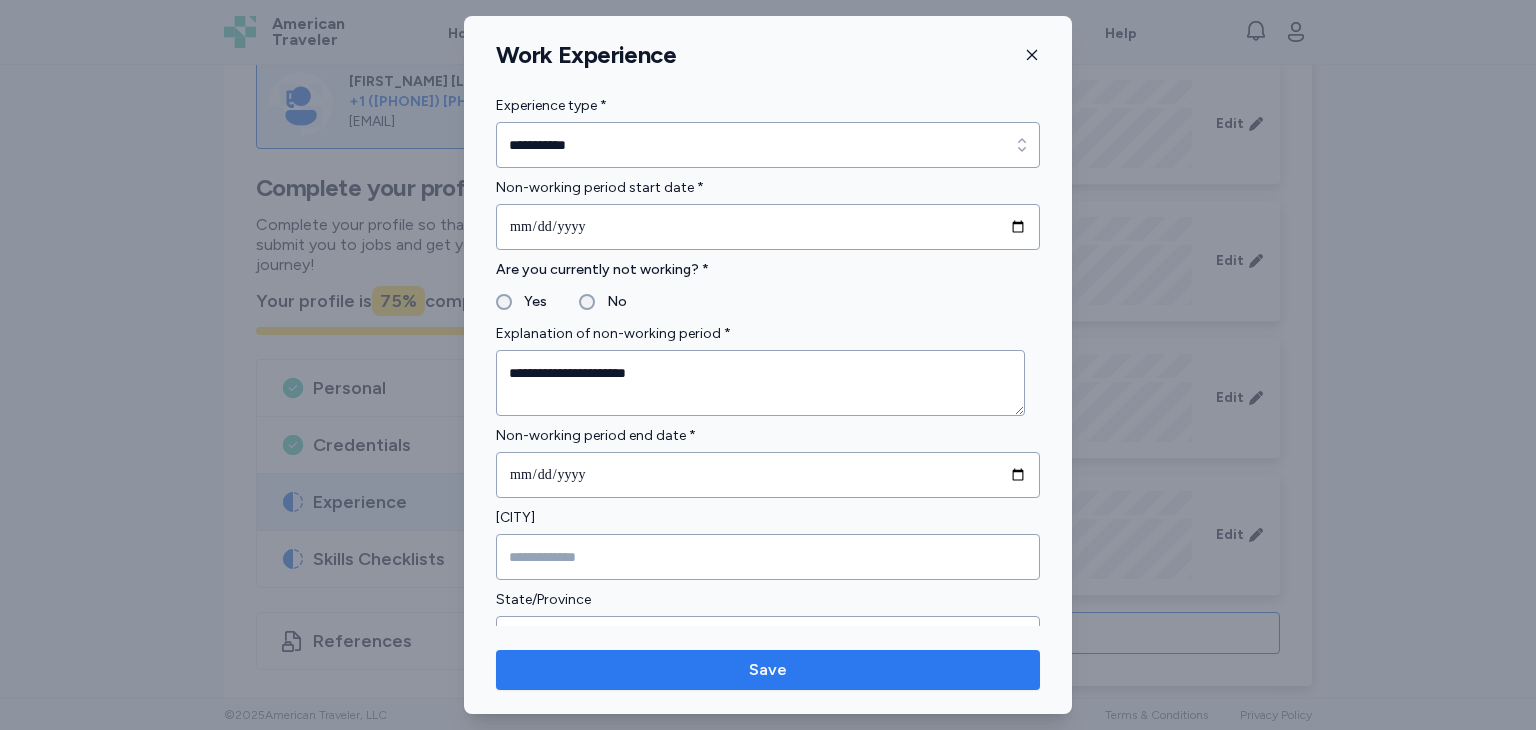 click on "Save" at bounding box center [768, 670] 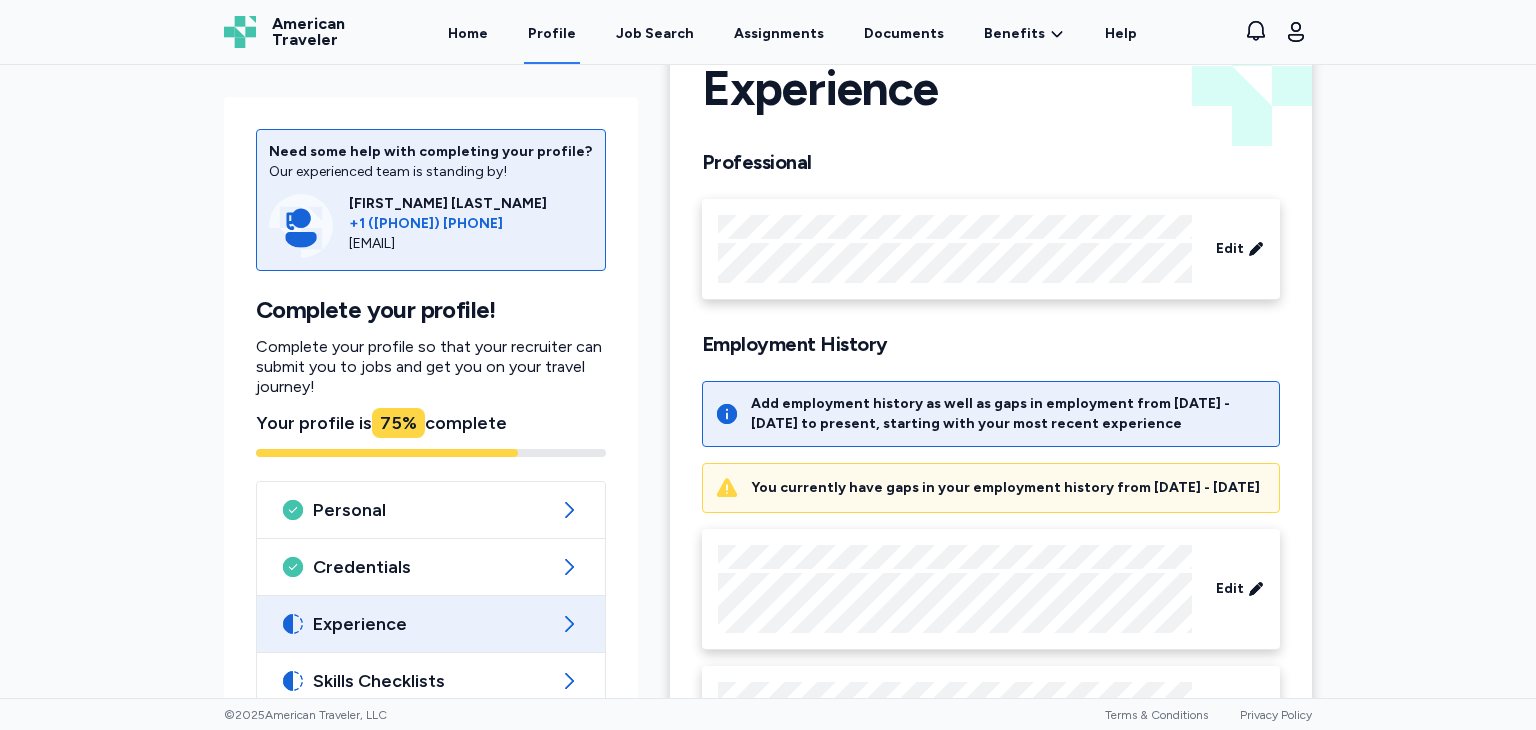 scroll, scrollTop: 0, scrollLeft: 0, axis: both 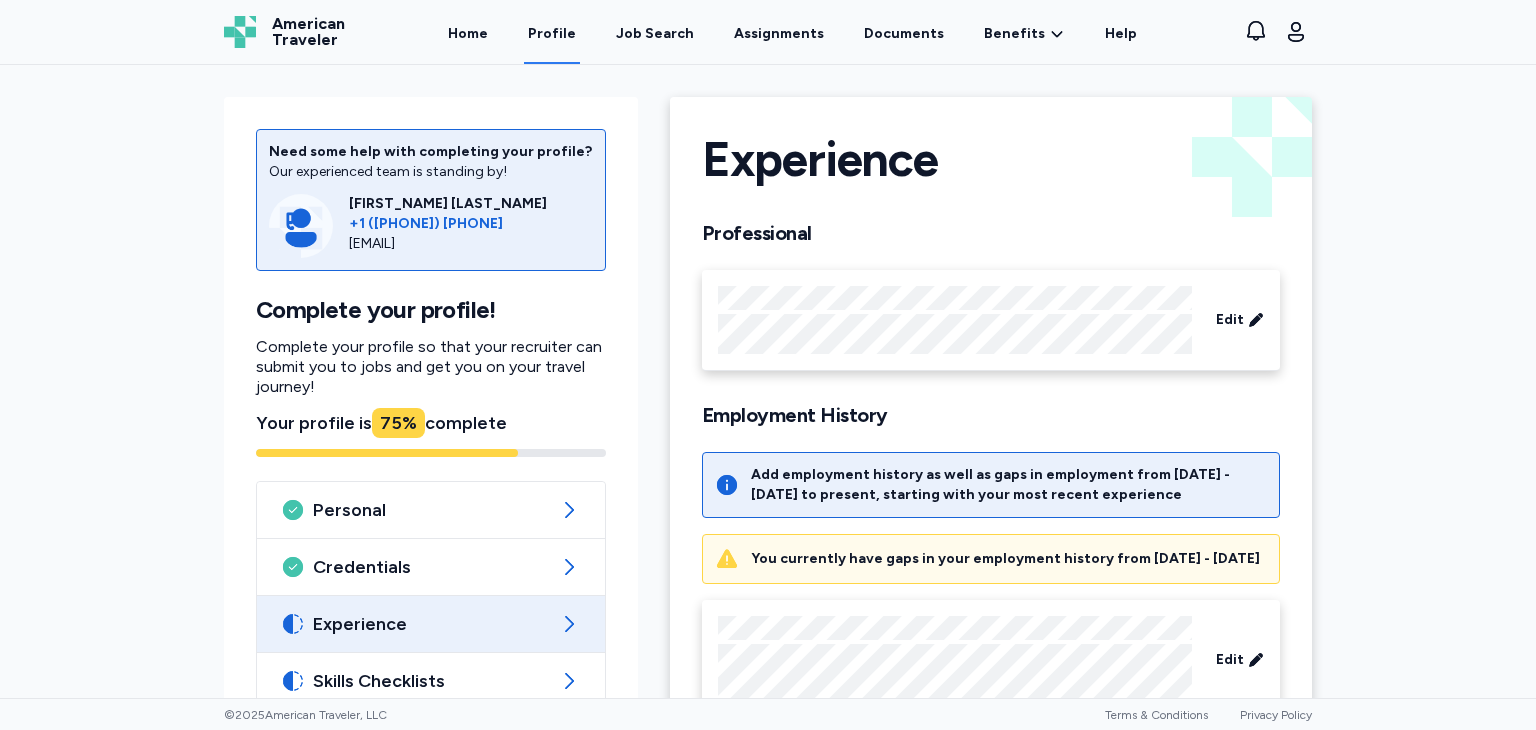 drag, startPoint x: 1253, startPoint y: 554, endPoint x: 1120, endPoint y: 555, distance: 133.00375 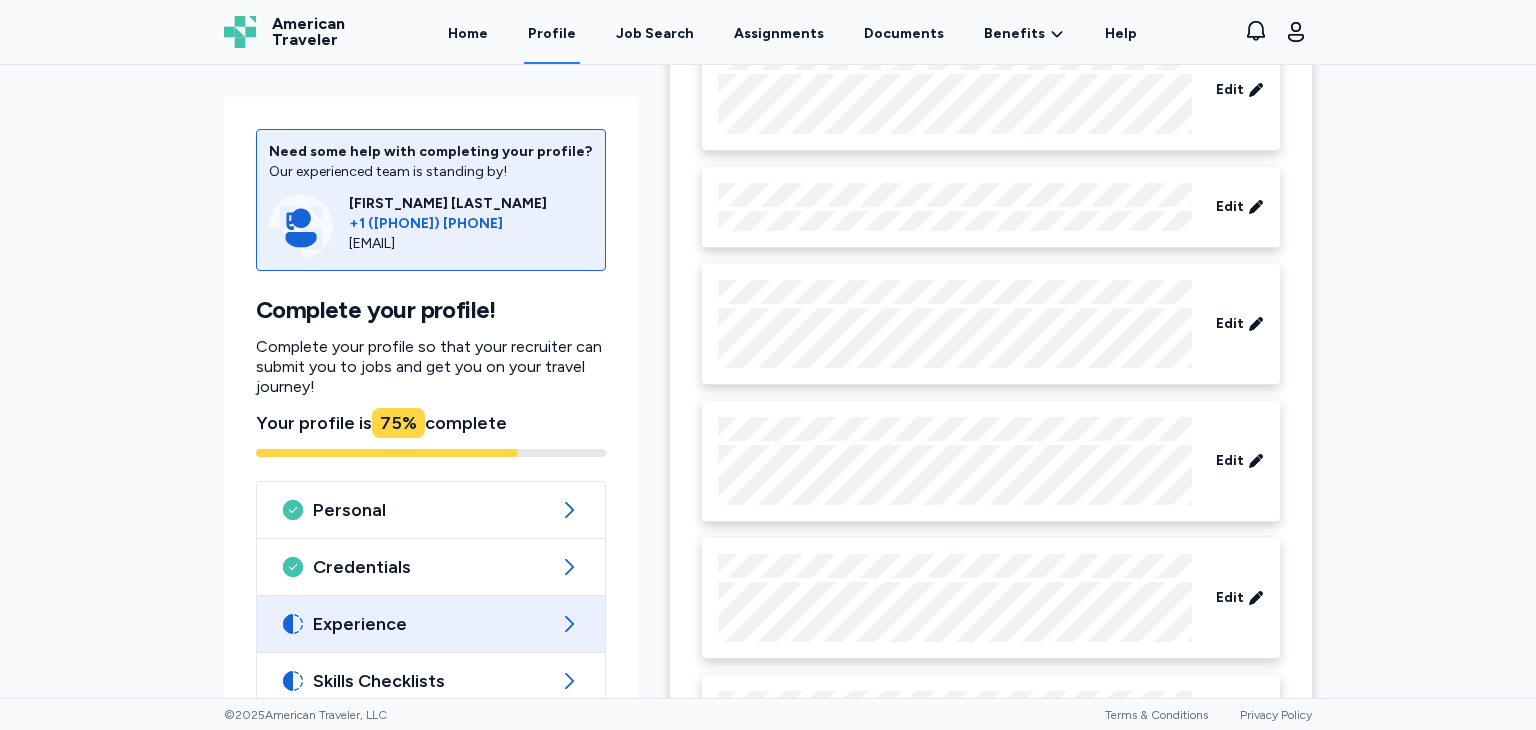 scroll, scrollTop: 2060, scrollLeft: 0, axis: vertical 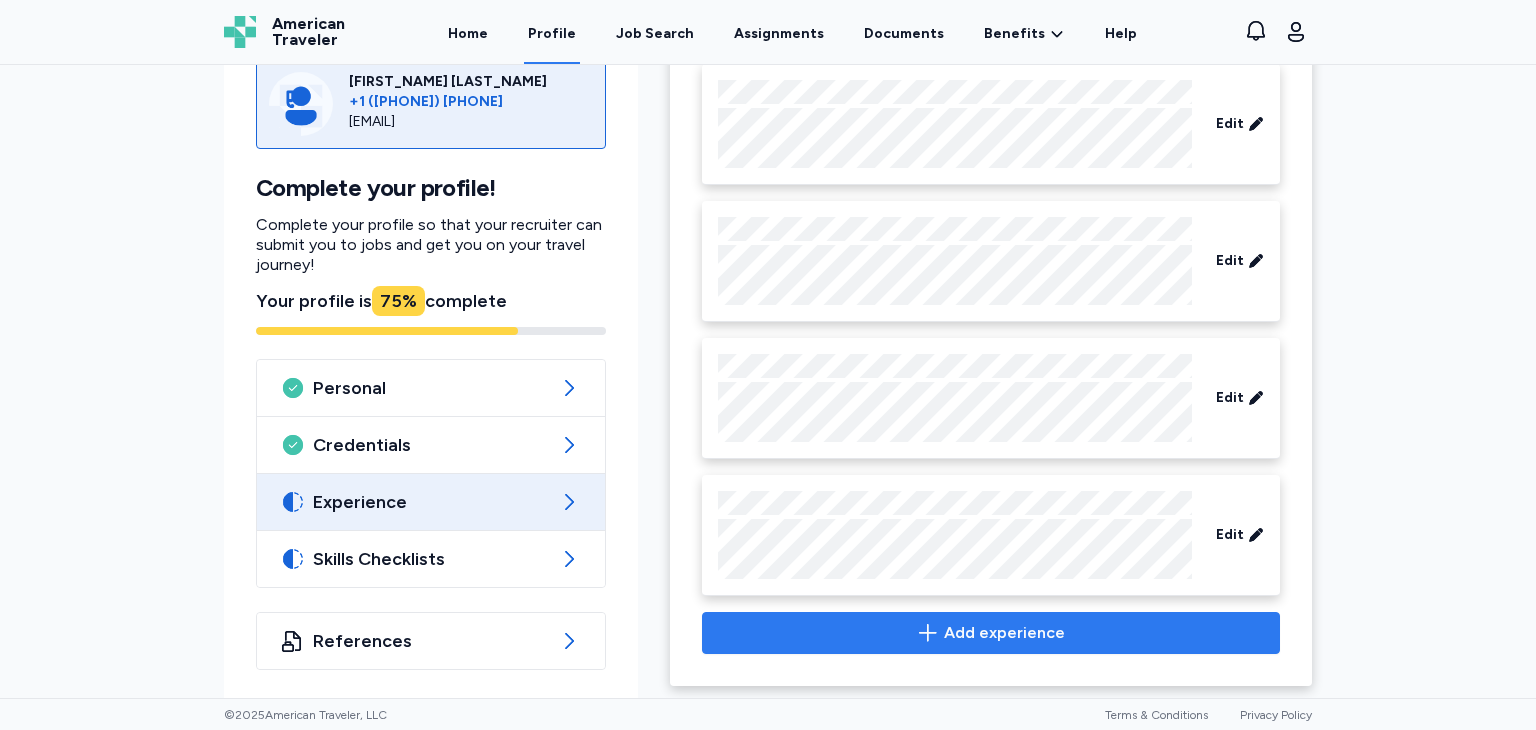 click on "Add experience" at bounding box center (1004, 633) 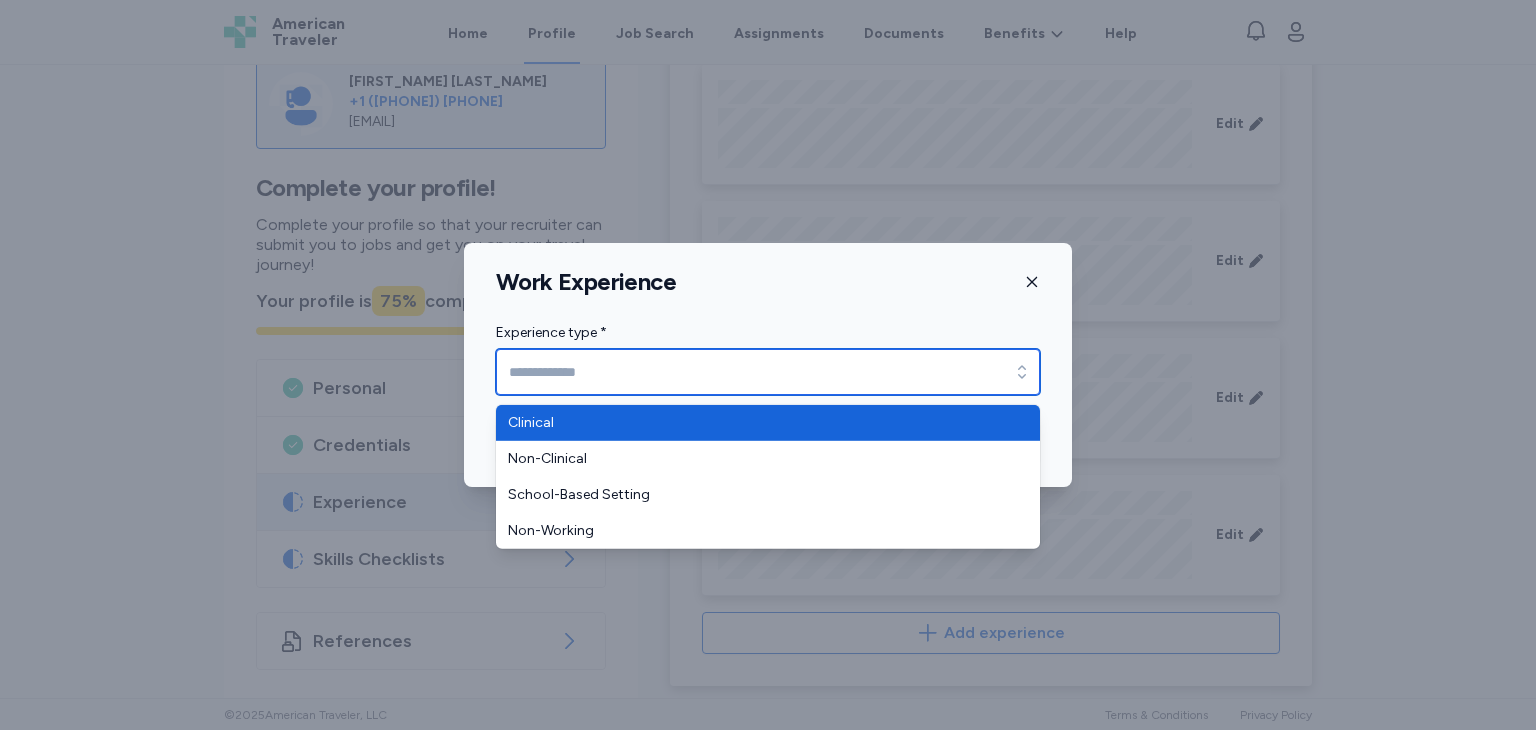 click on "Experience type *" at bounding box center (768, 372) 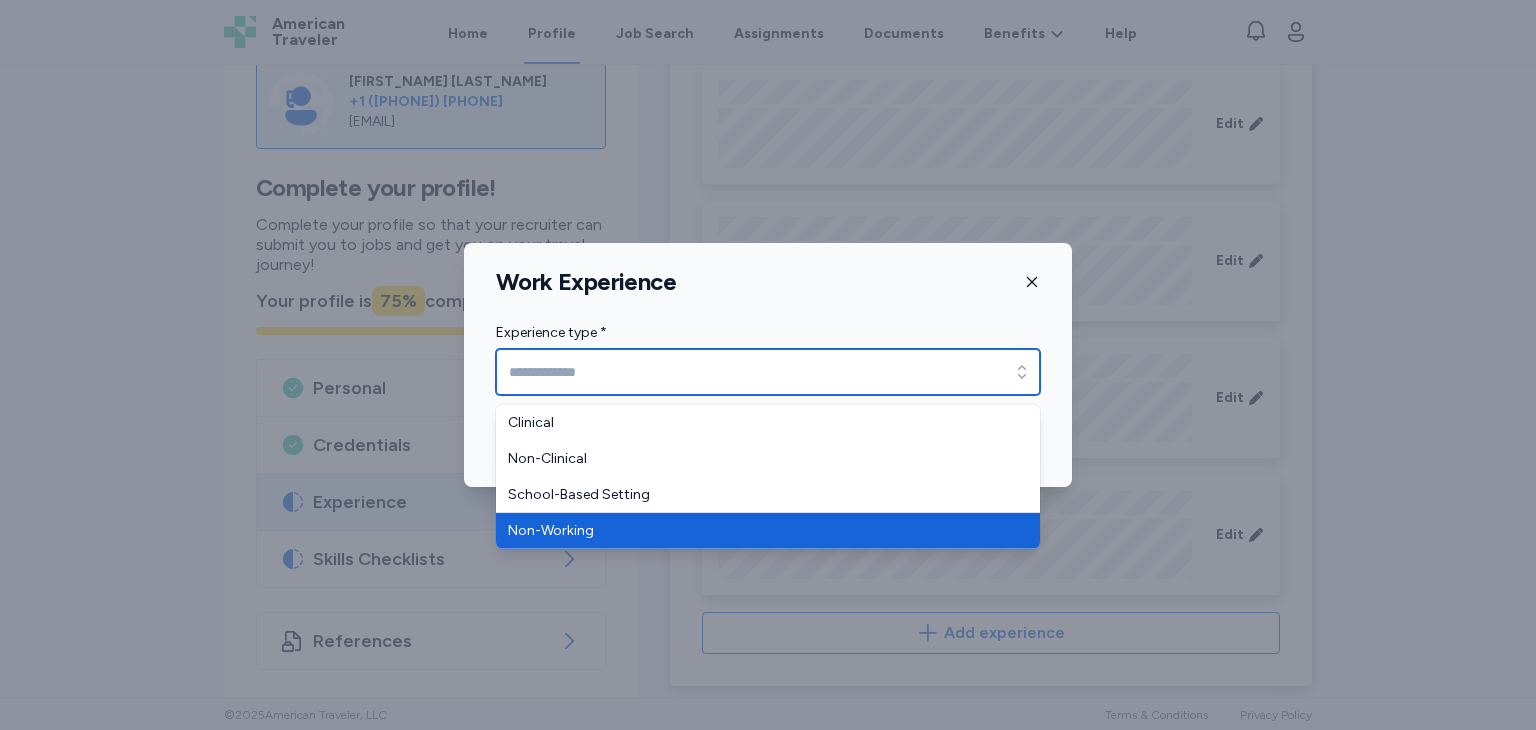 type on "**********" 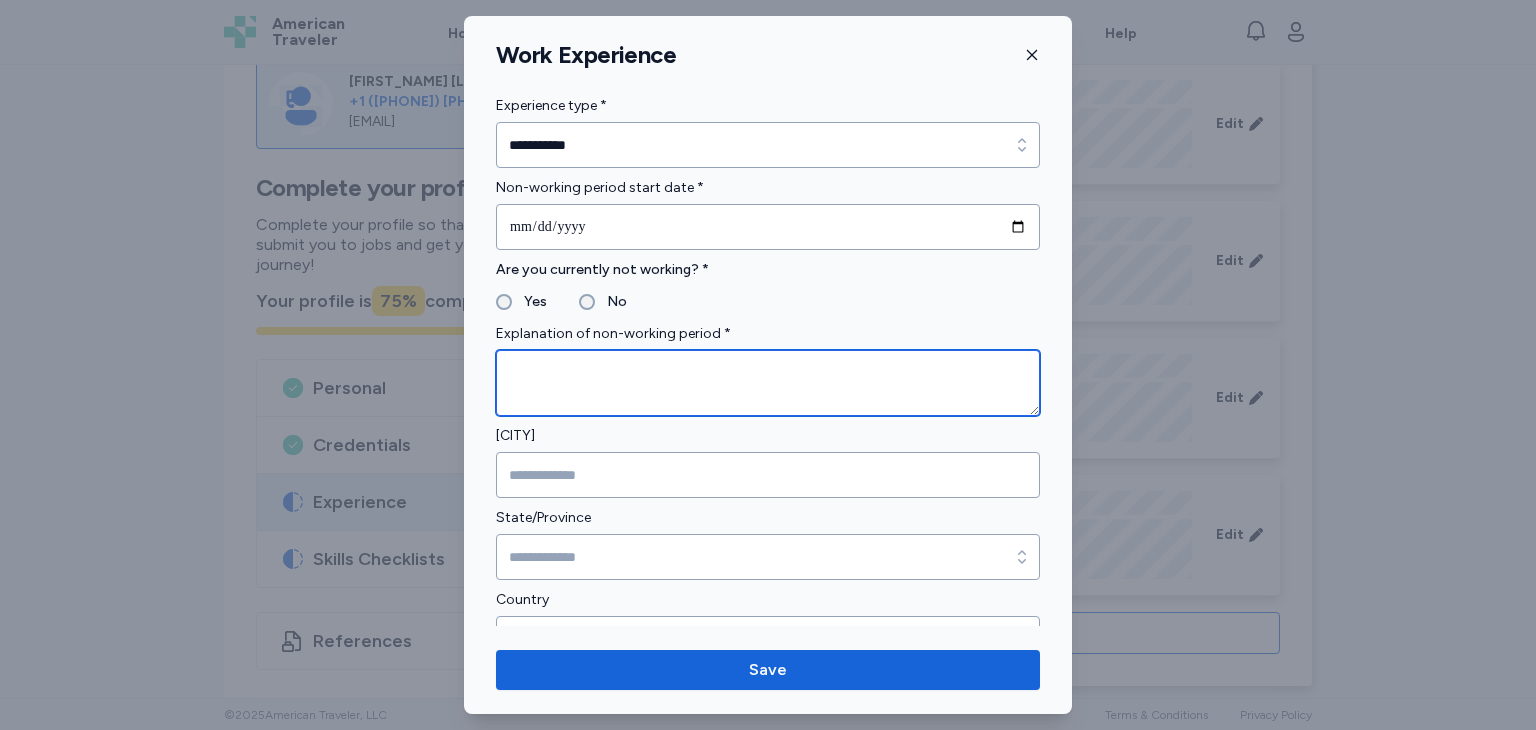 click at bounding box center (768, 383) 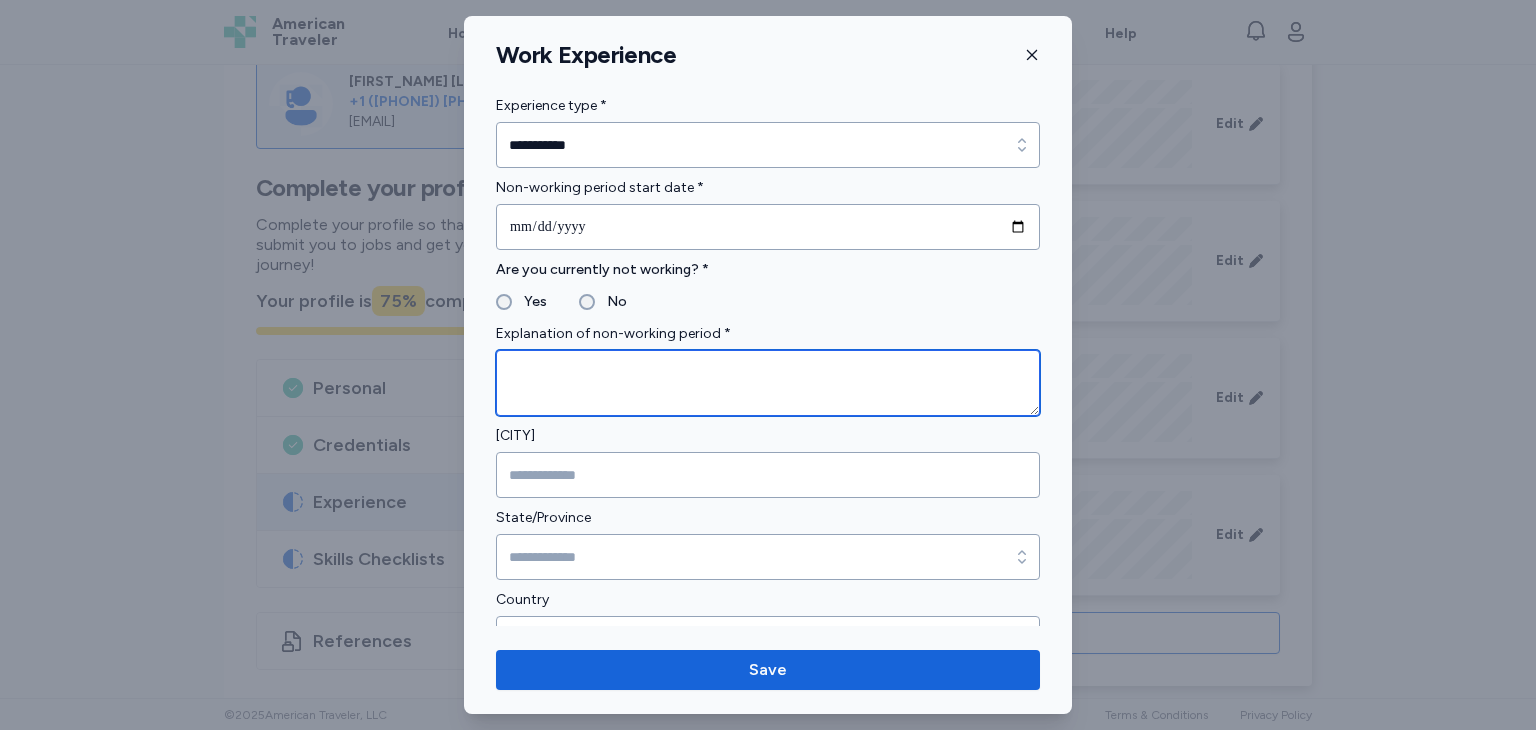 paste on "**********" 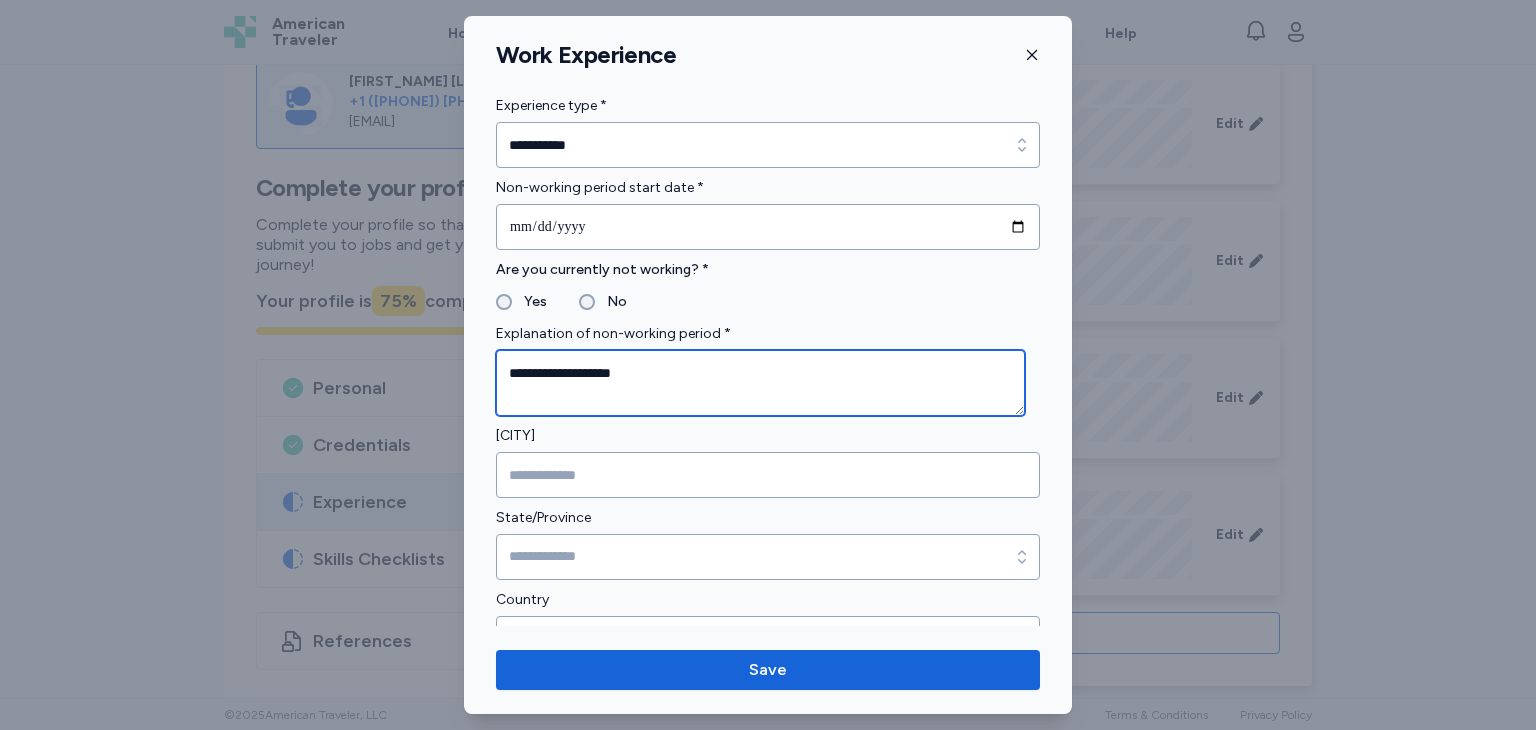 type on "**********" 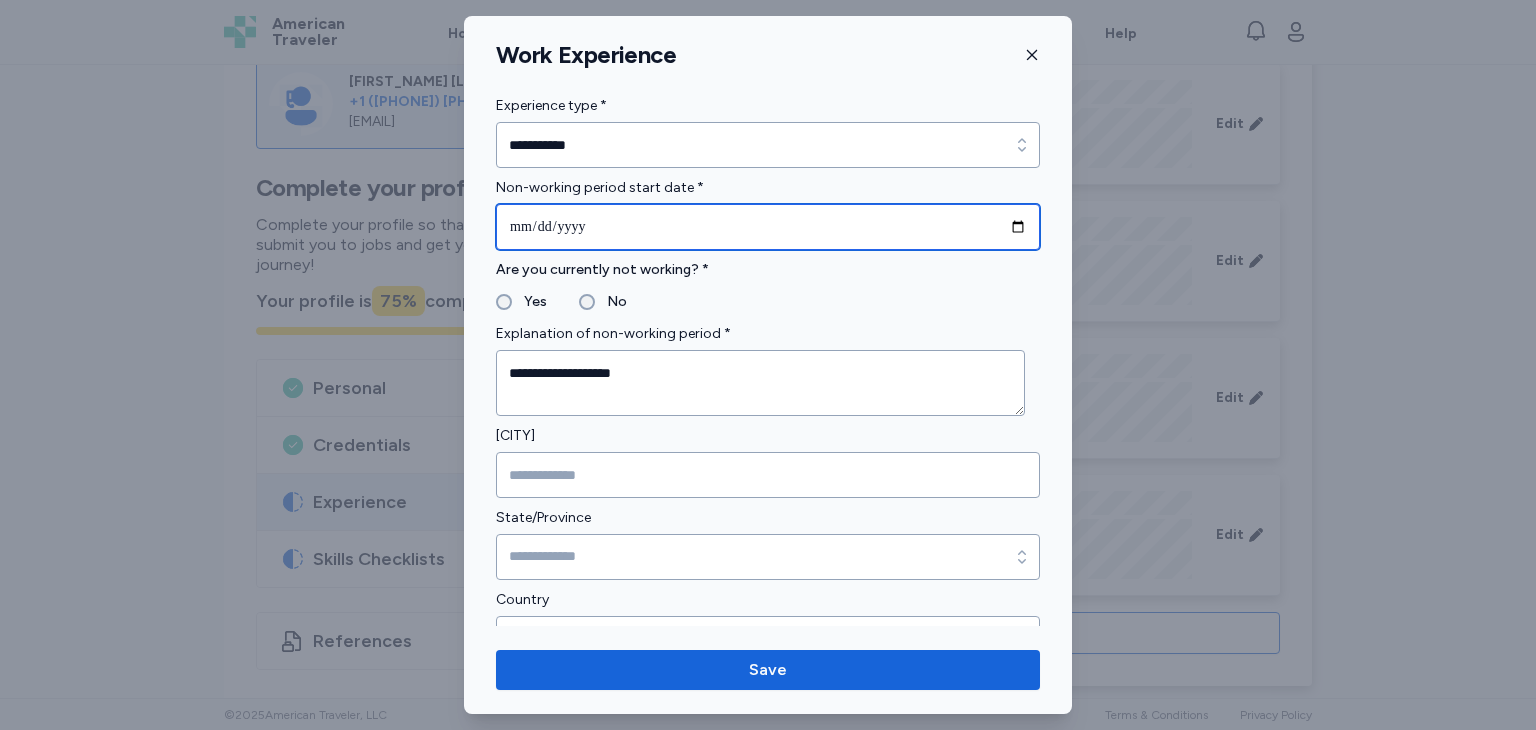 click at bounding box center [768, 227] 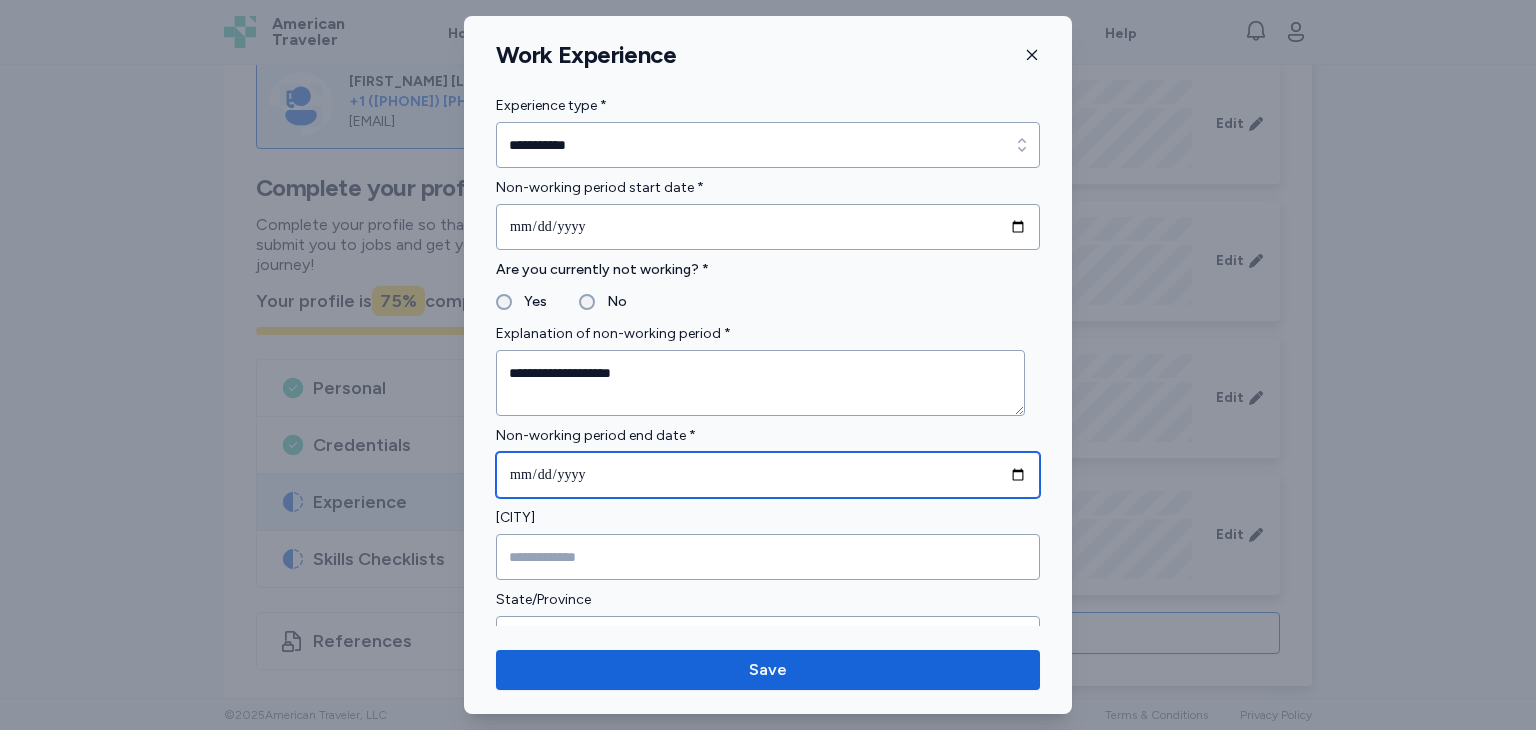 click at bounding box center (768, 475) 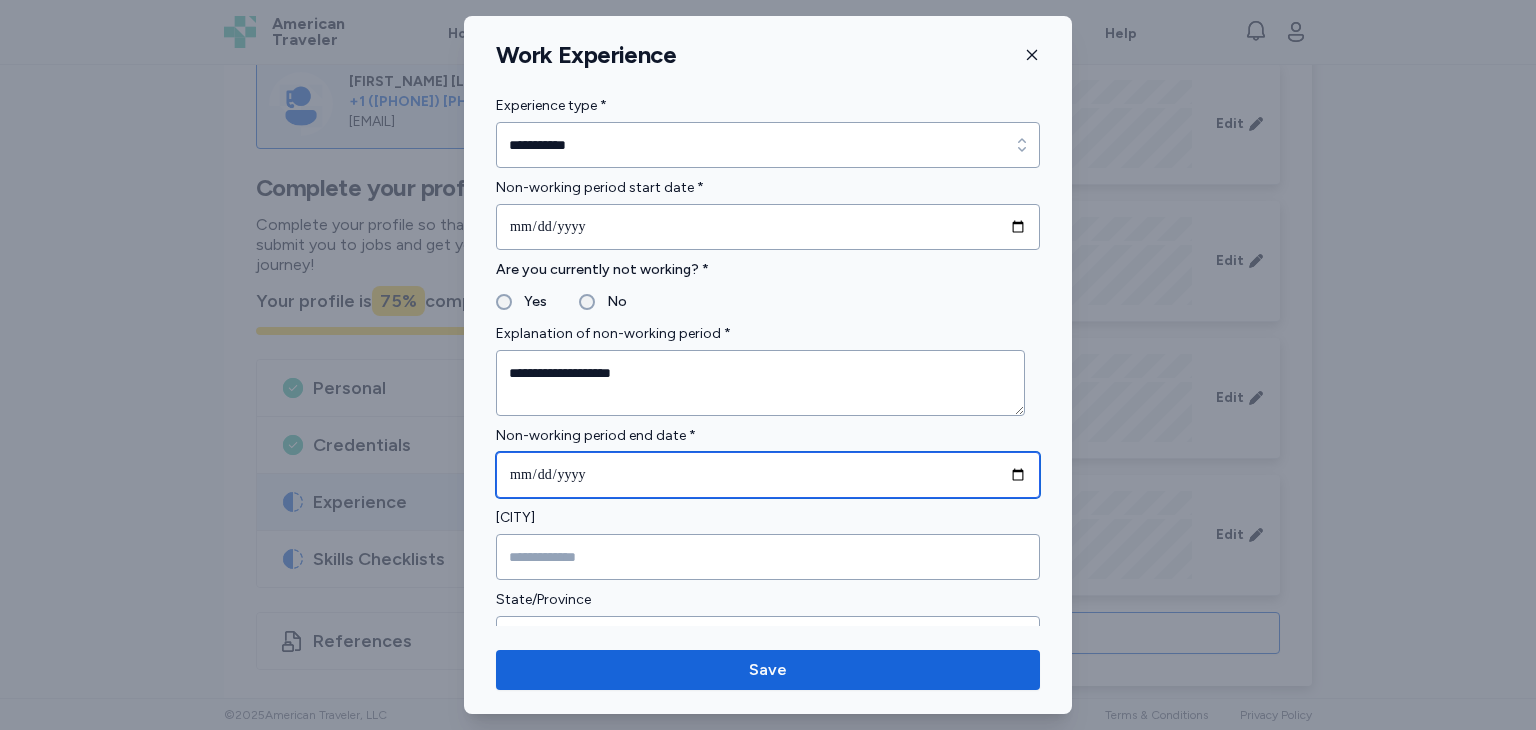 type on "**********" 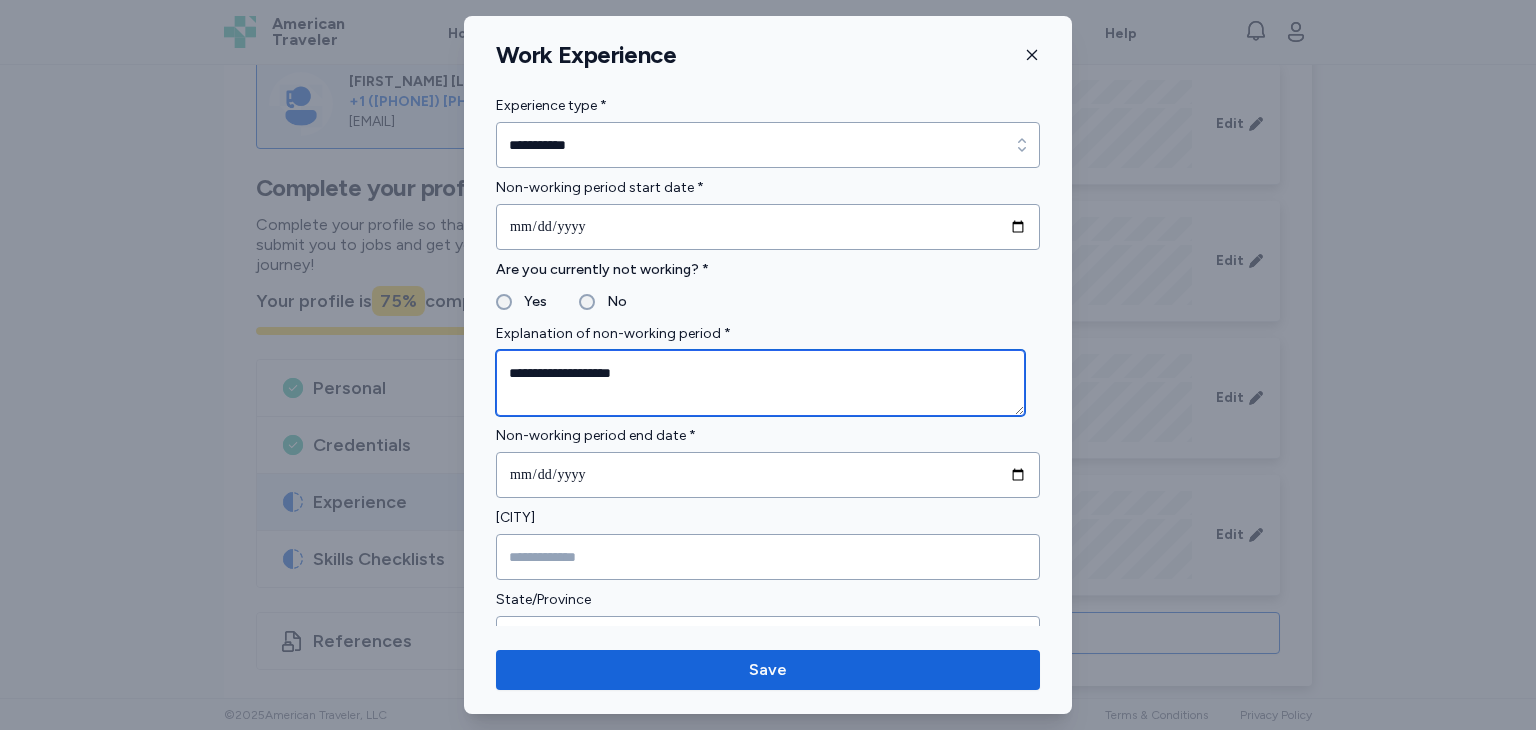drag, startPoint x: 675, startPoint y: 376, endPoint x: 241, endPoint y: 388, distance: 434.16586 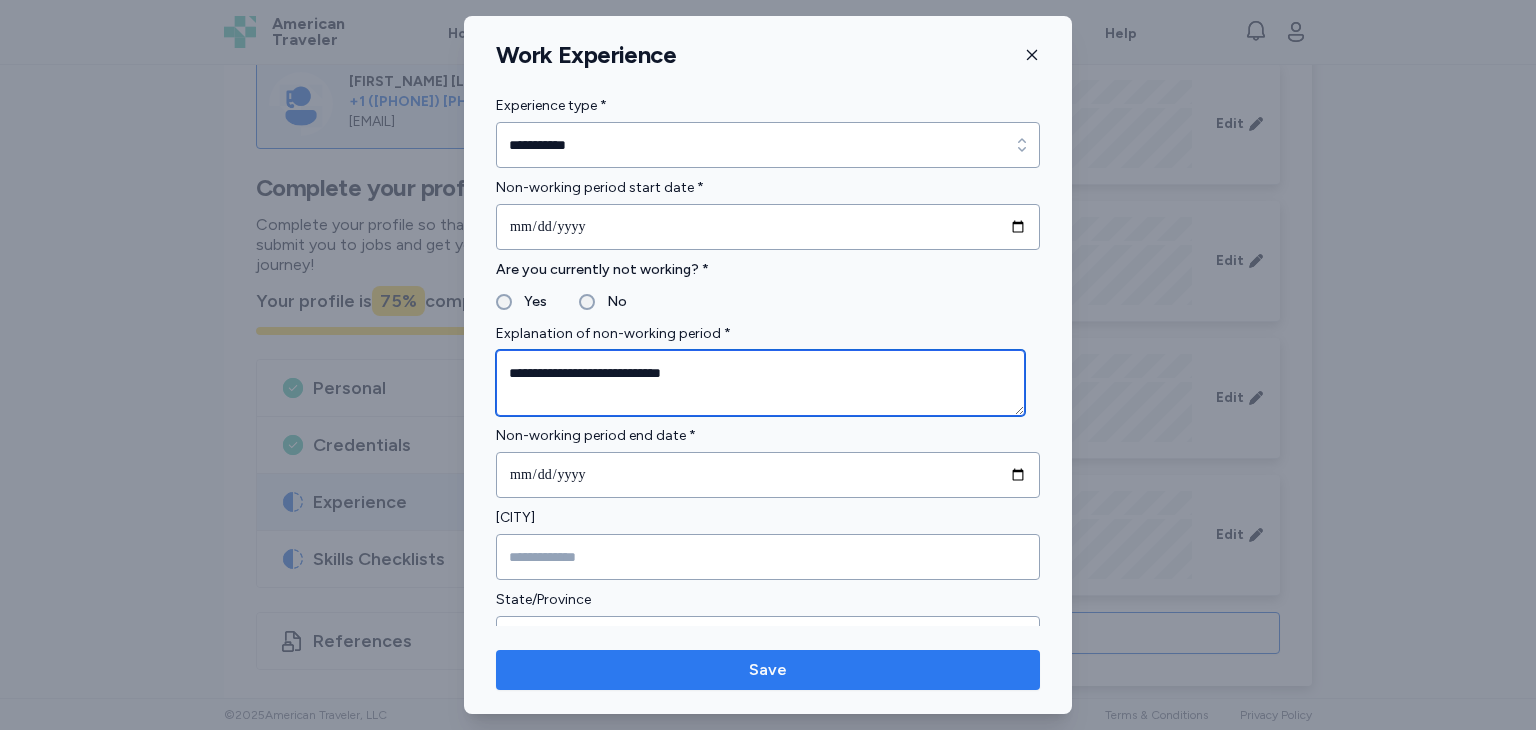 type on "**********" 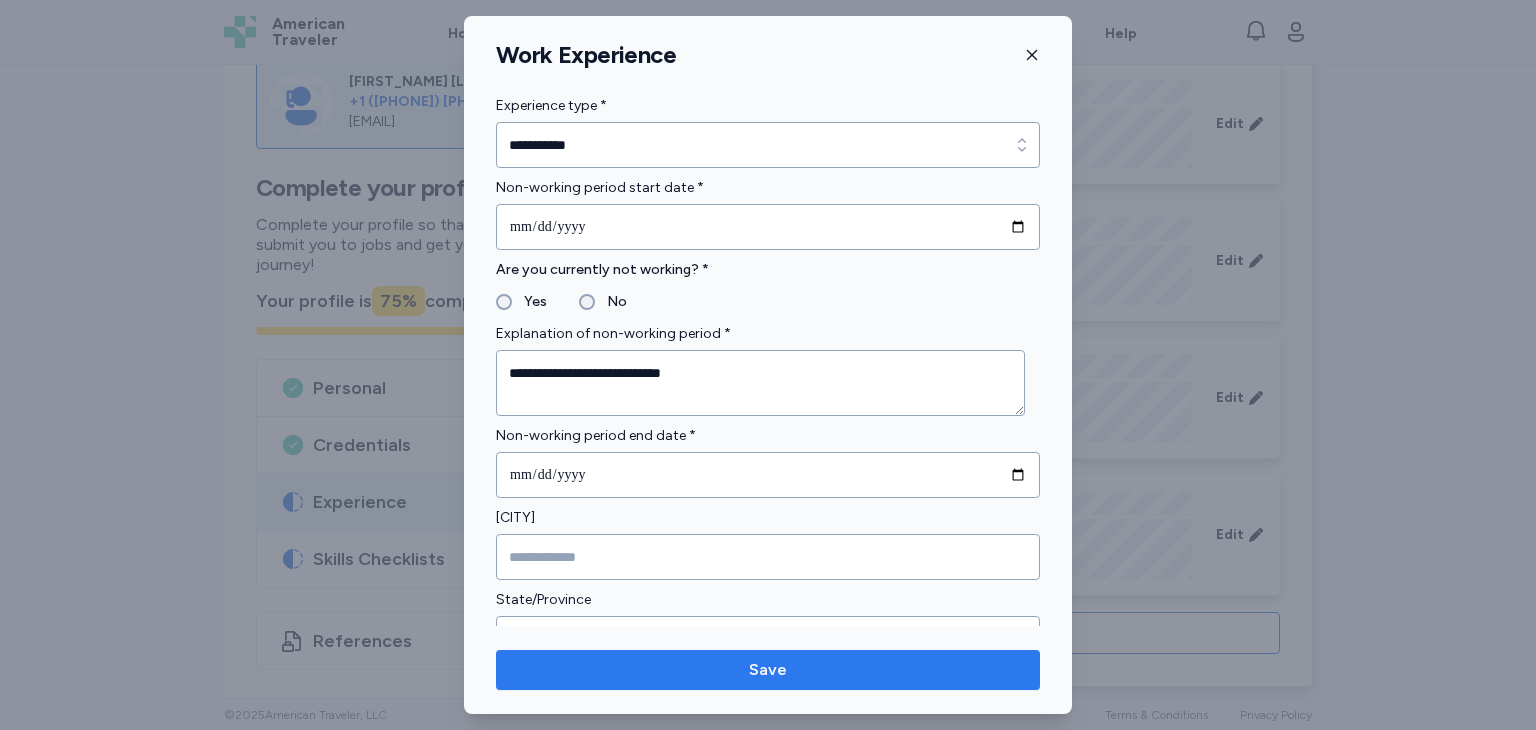 click on "Save" at bounding box center [768, 670] 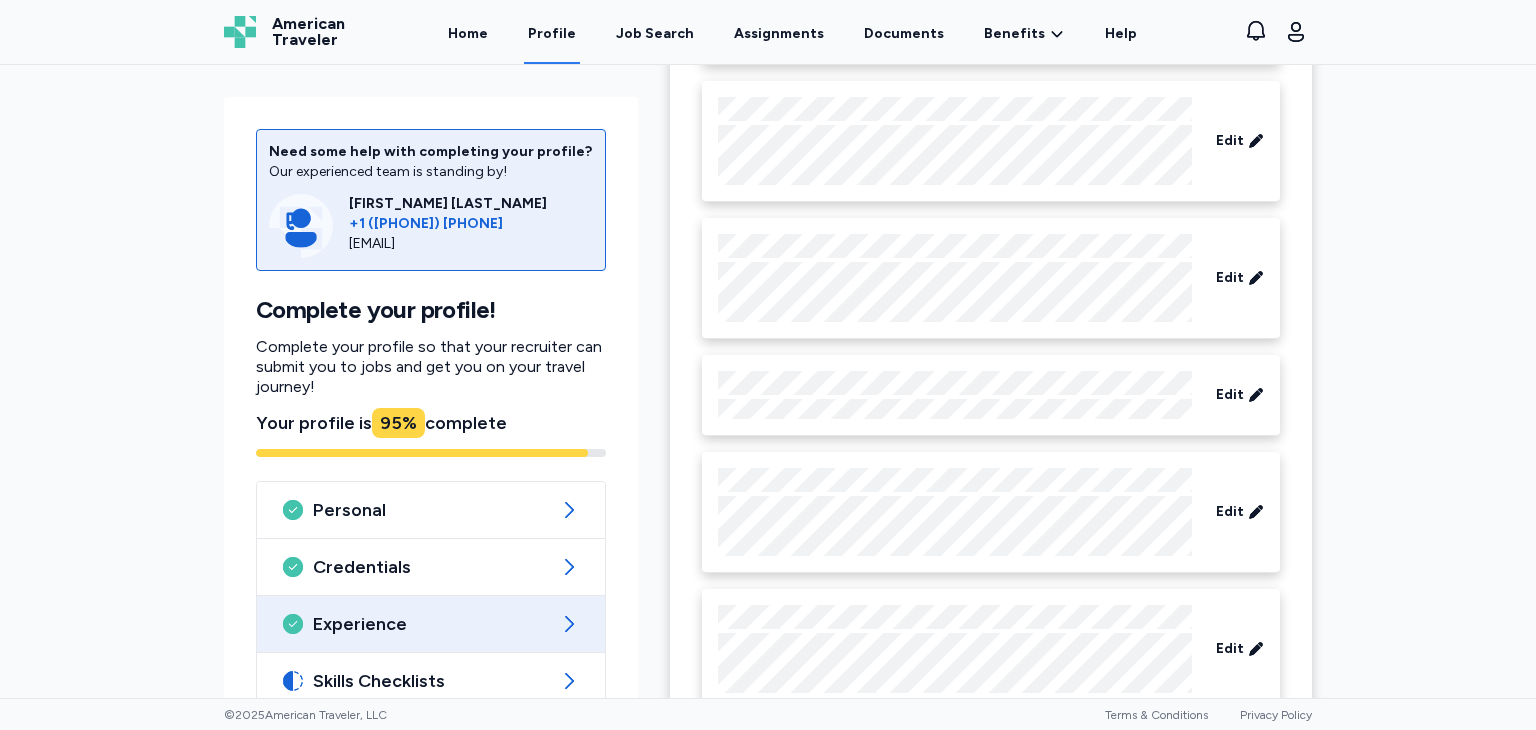 scroll, scrollTop: 2013, scrollLeft: 0, axis: vertical 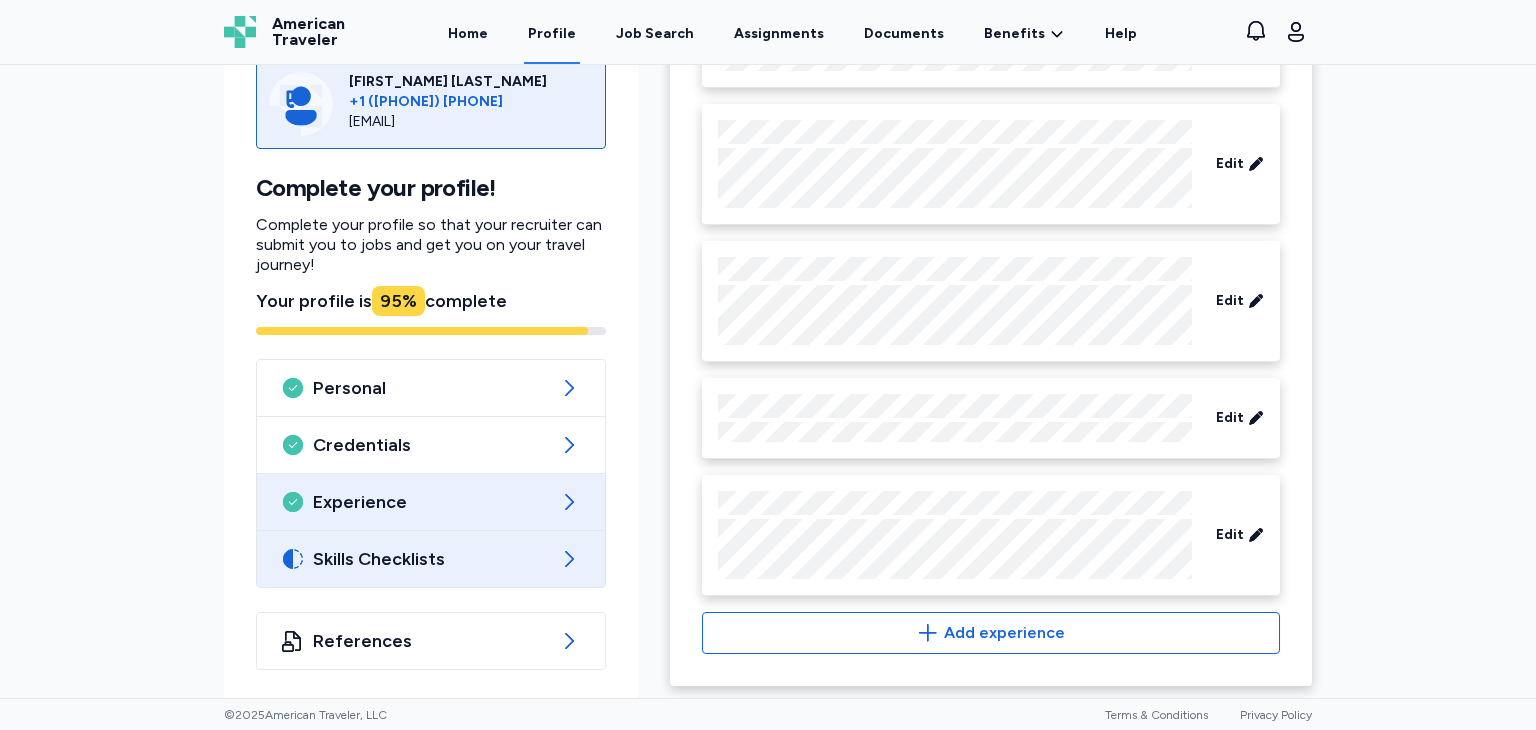 click on "Skills Checklists" at bounding box center (431, 559) 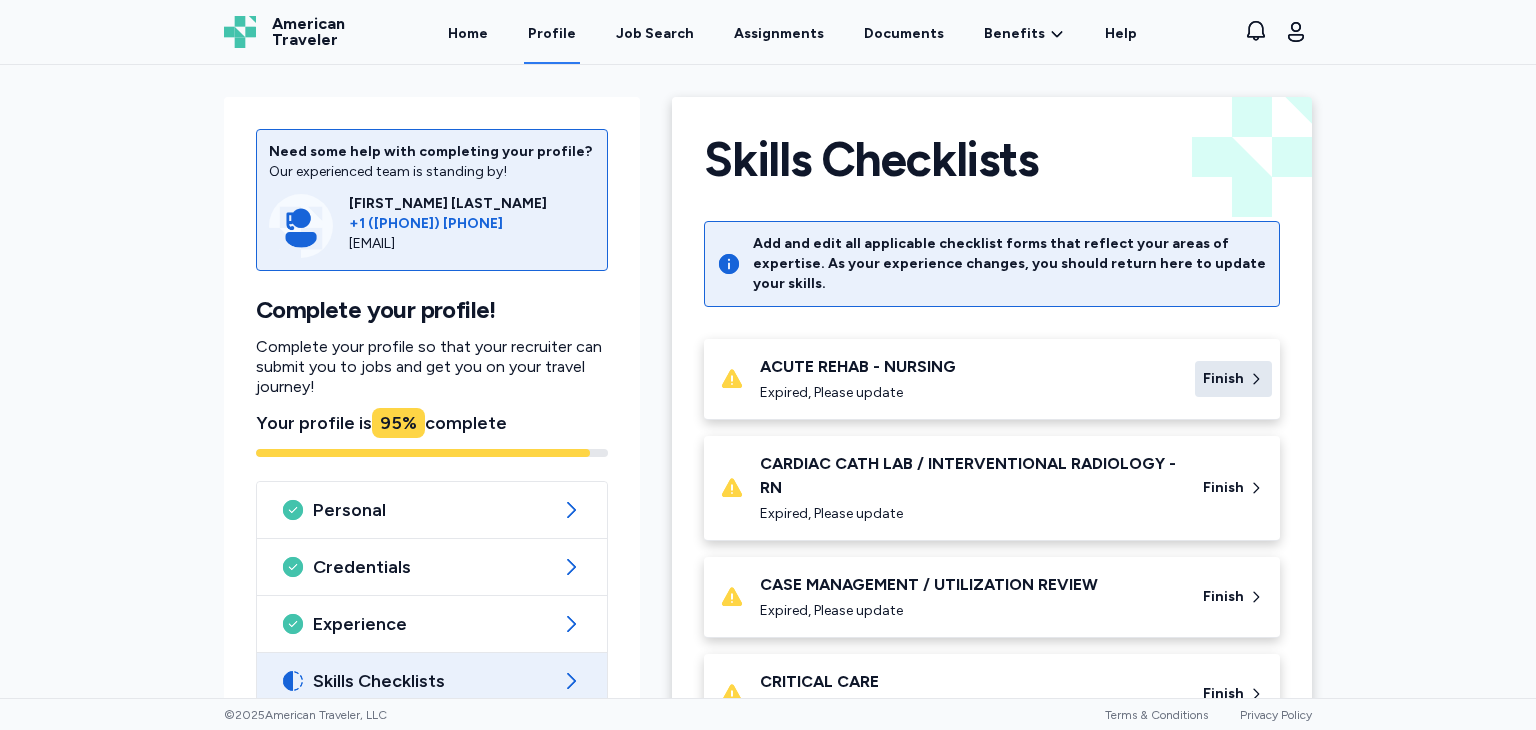 click on "Finish" at bounding box center [1223, 379] 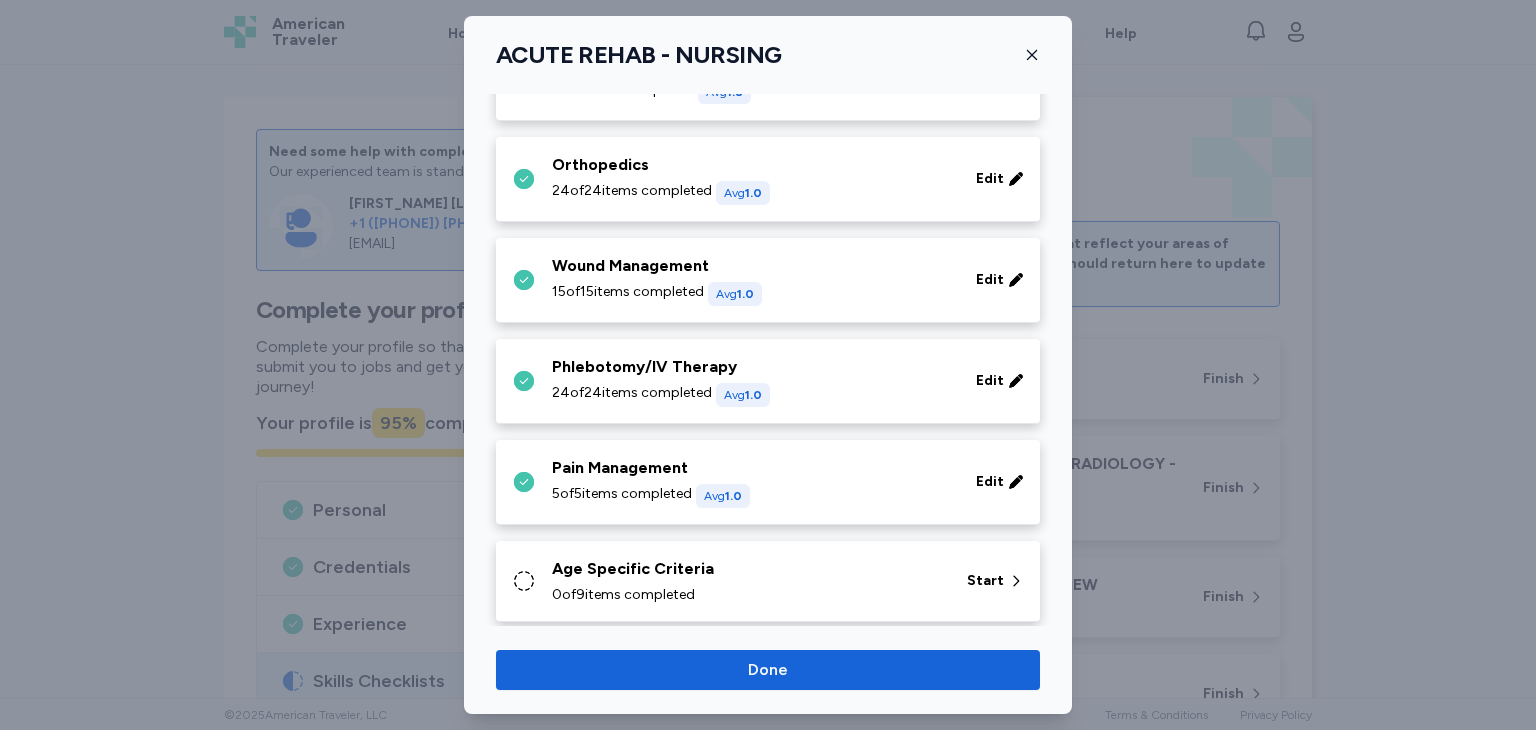 scroll, scrollTop: 1138, scrollLeft: 0, axis: vertical 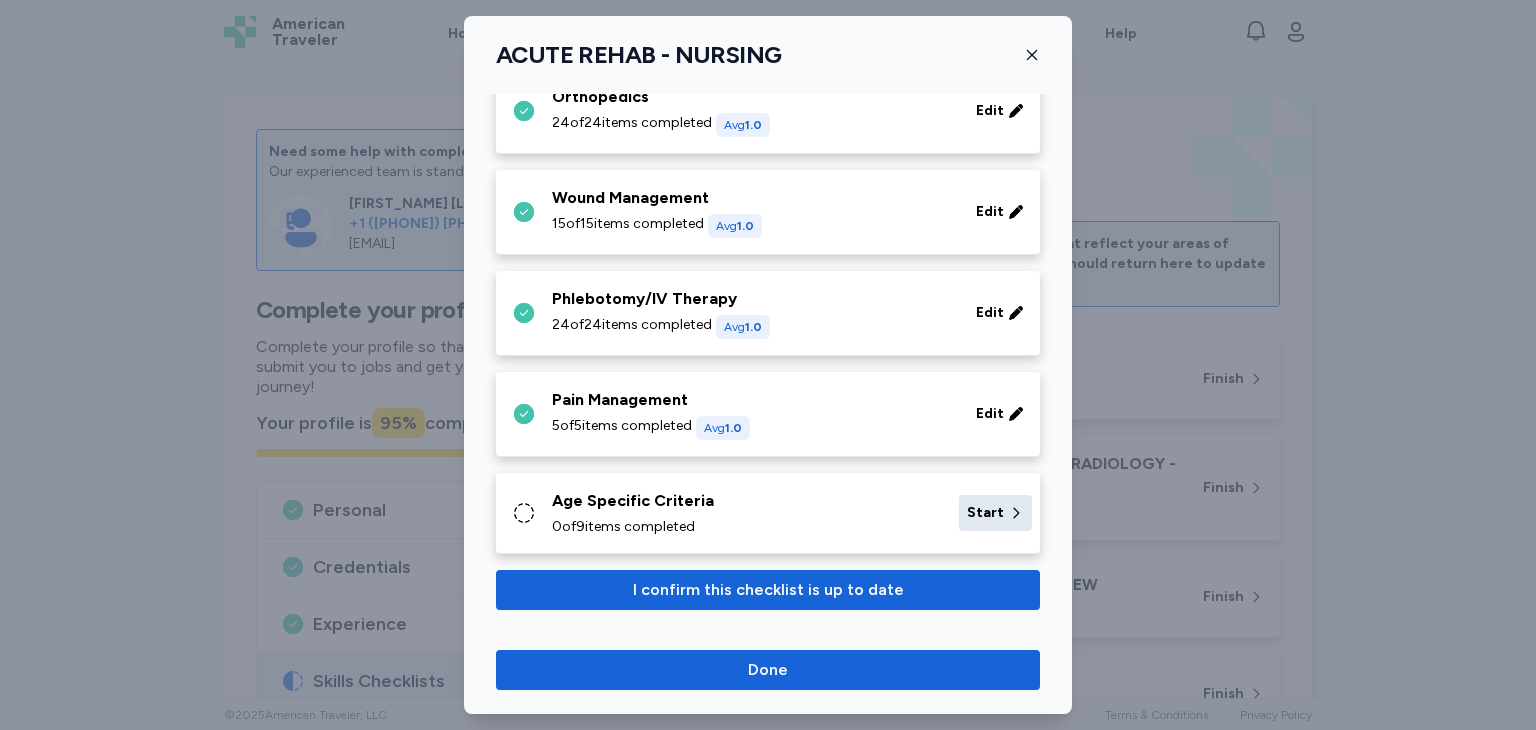 click on "Start" at bounding box center [985, 513] 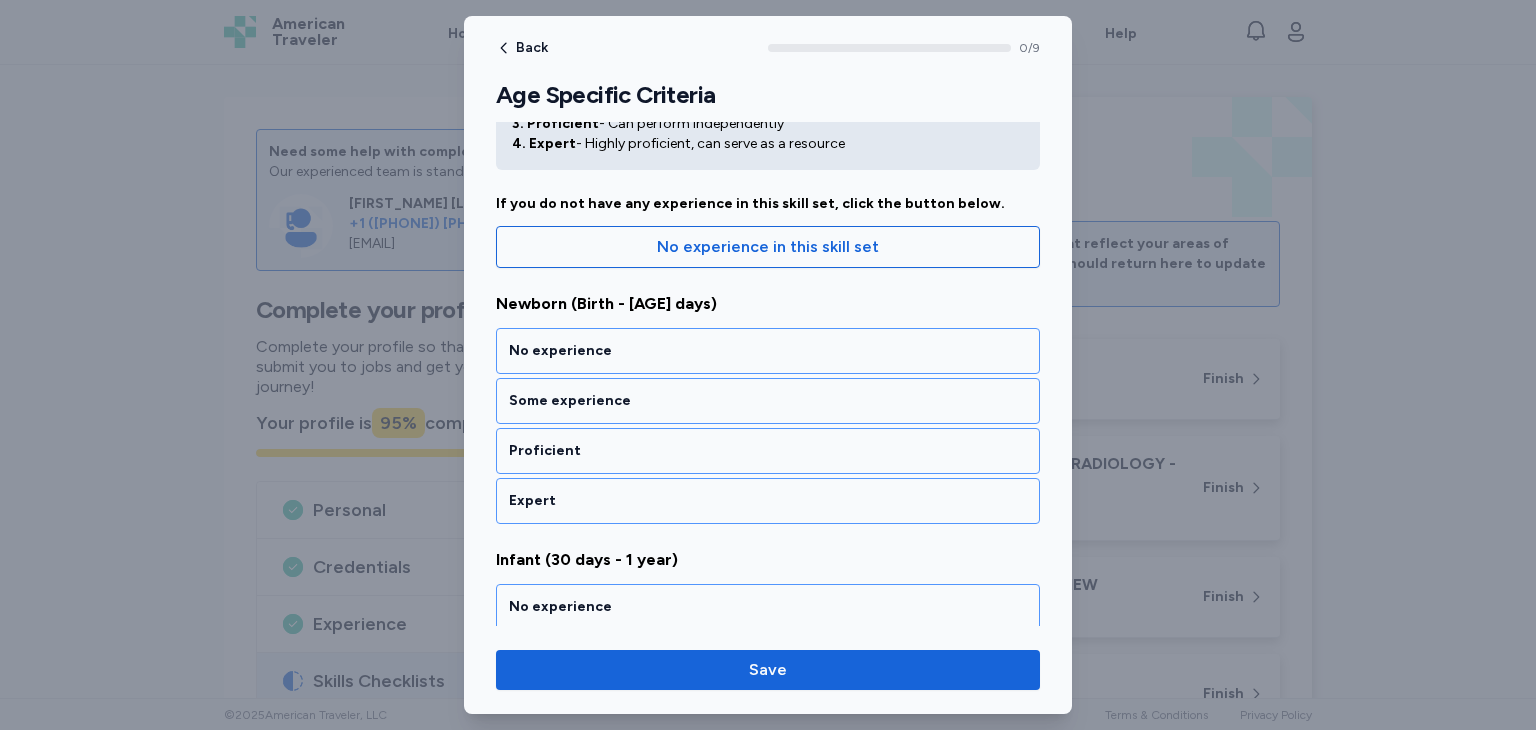 scroll, scrollTop: 132, scrollLeft: 0, axis: vertical 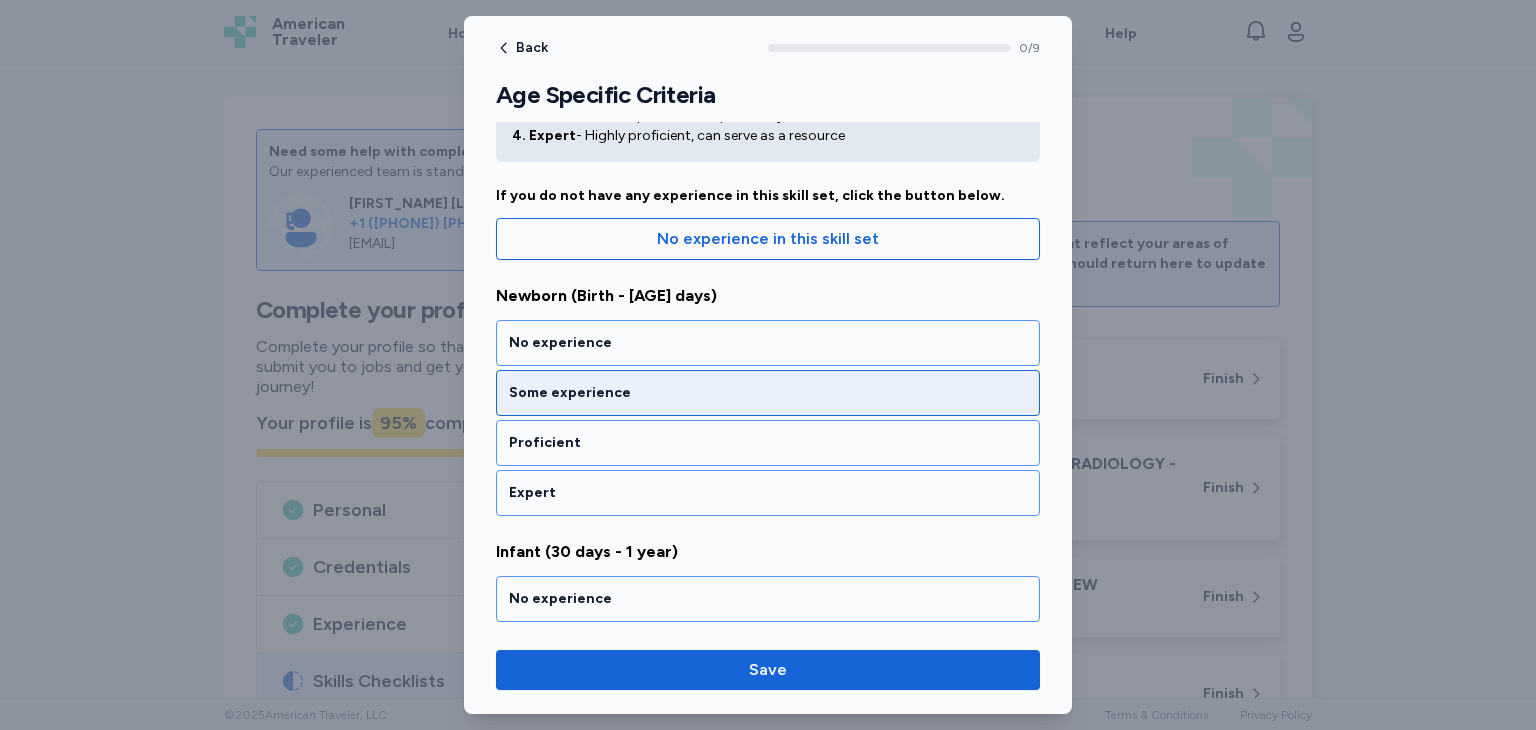 click on "Some experience" at bounding box center [768, 393] 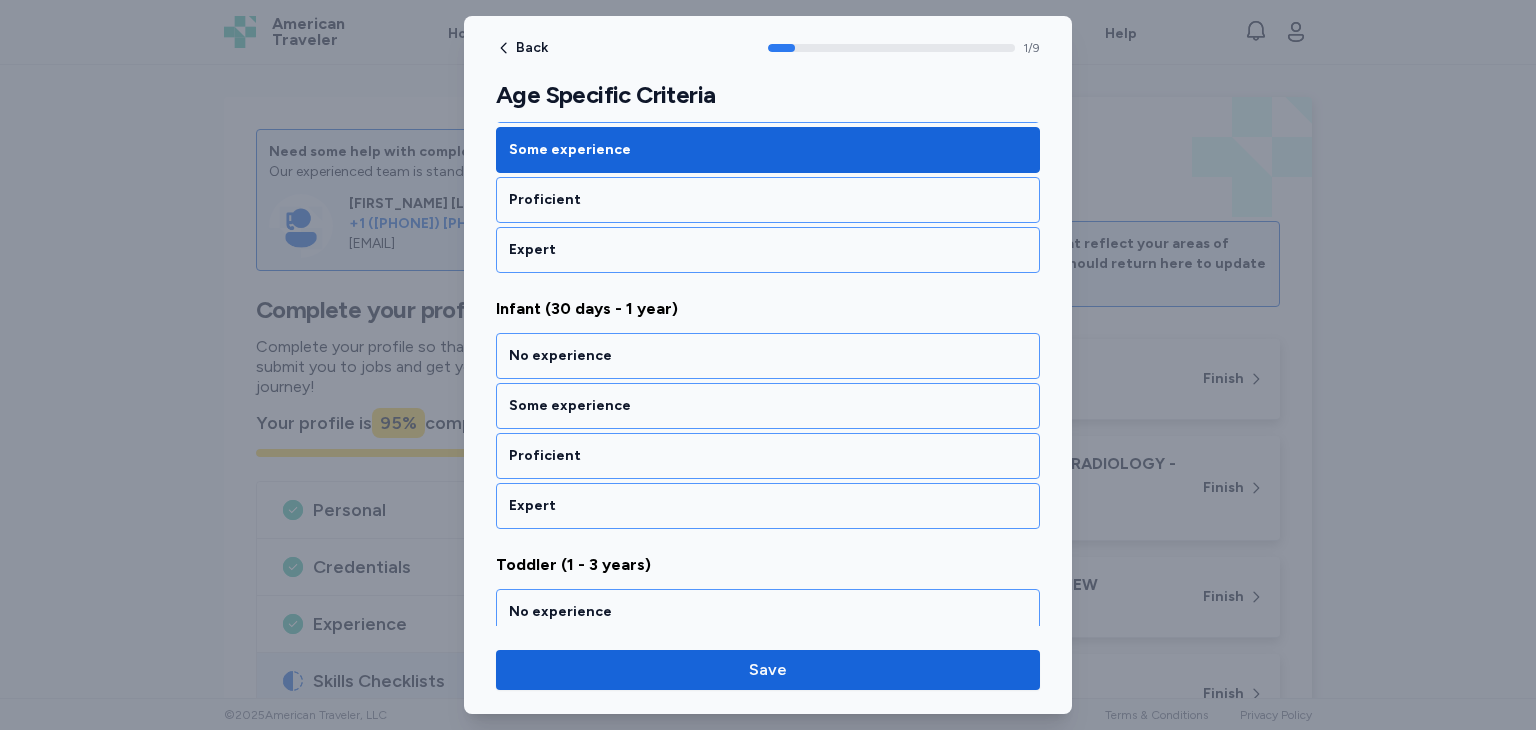 scroll, scrollTop: 411, scrollLeft: 0, axis: vertical 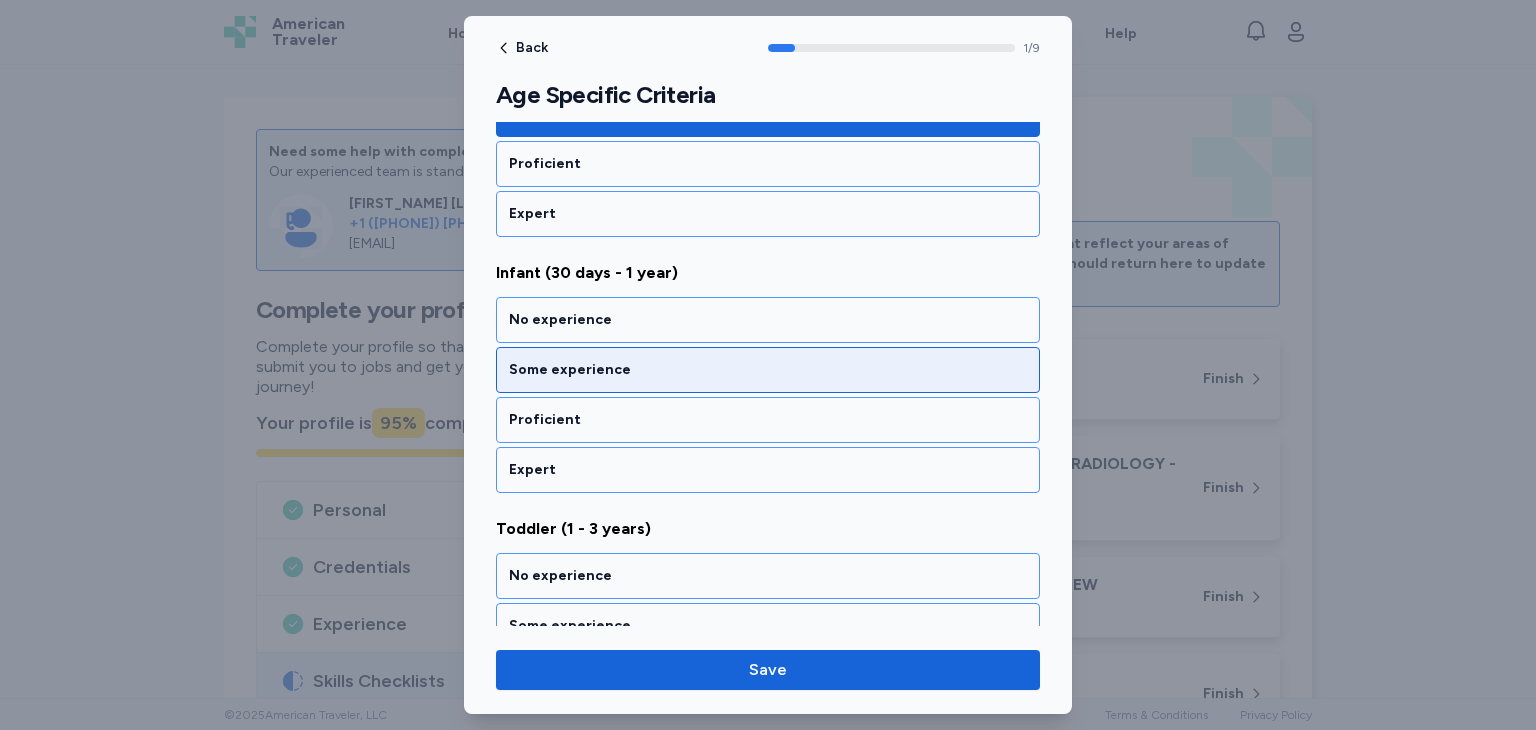click on "Some experience" at bounding box center (768, 370) 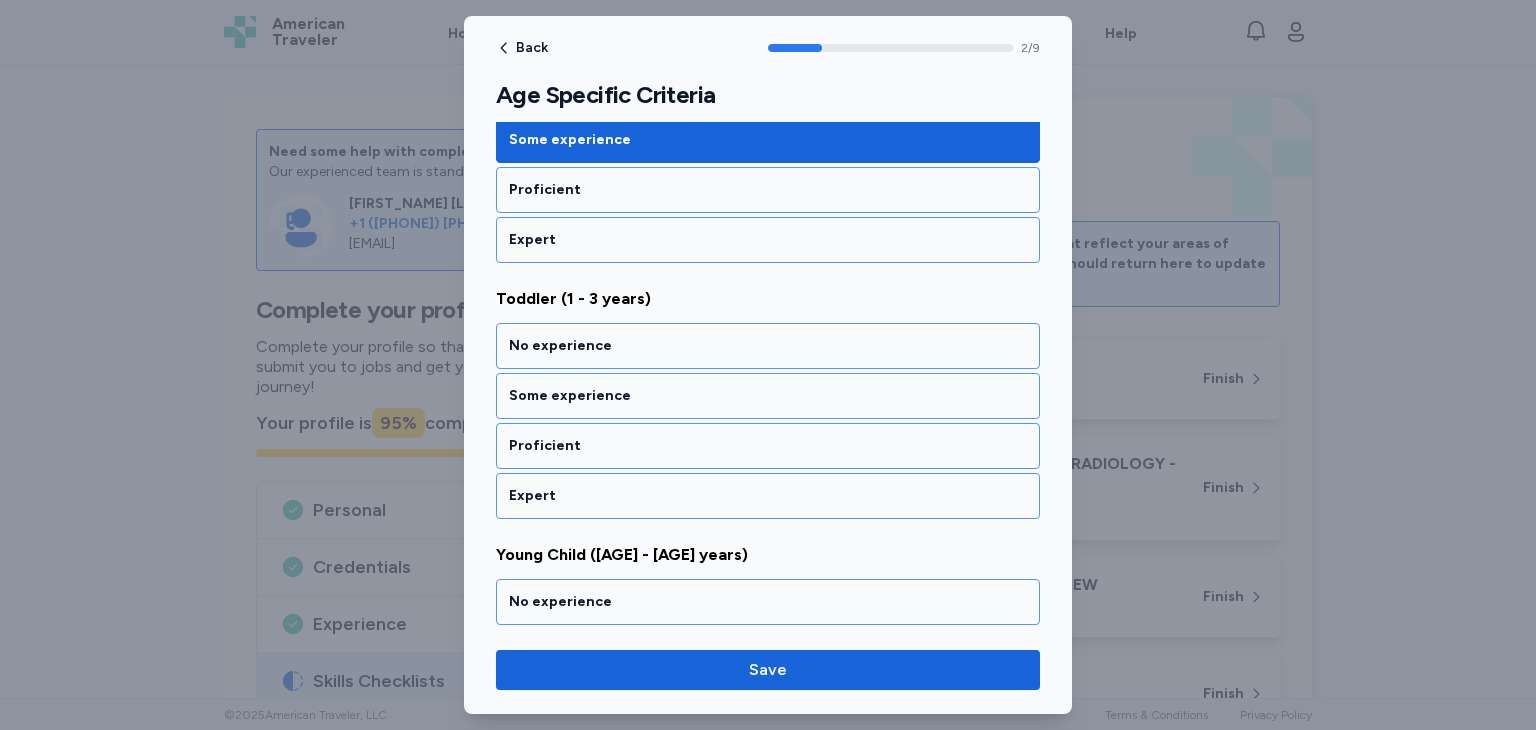 scroll, scrollTop: 665, scrollLeft: 0, axis: vertical 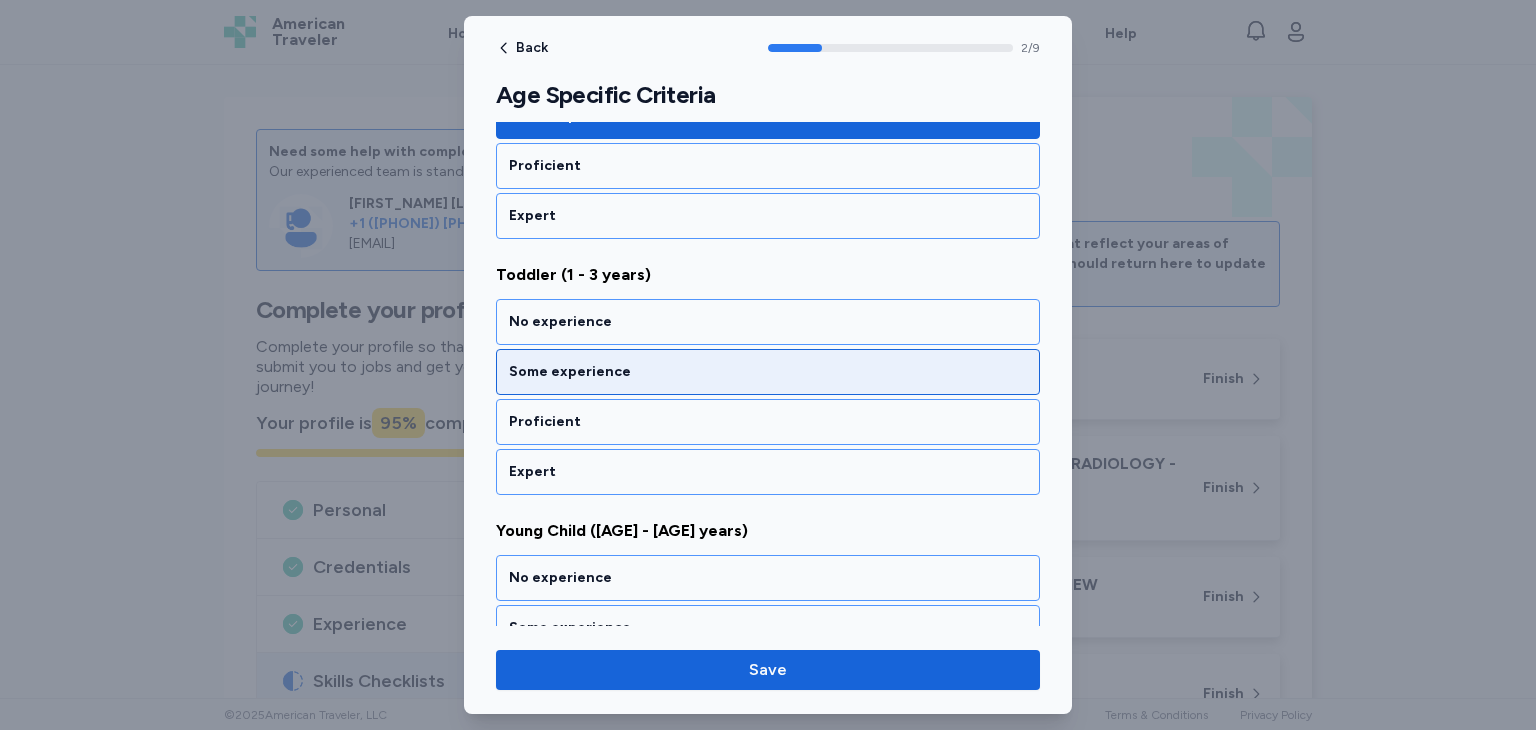 click on "Some experience" at bounding box center (768, 372) 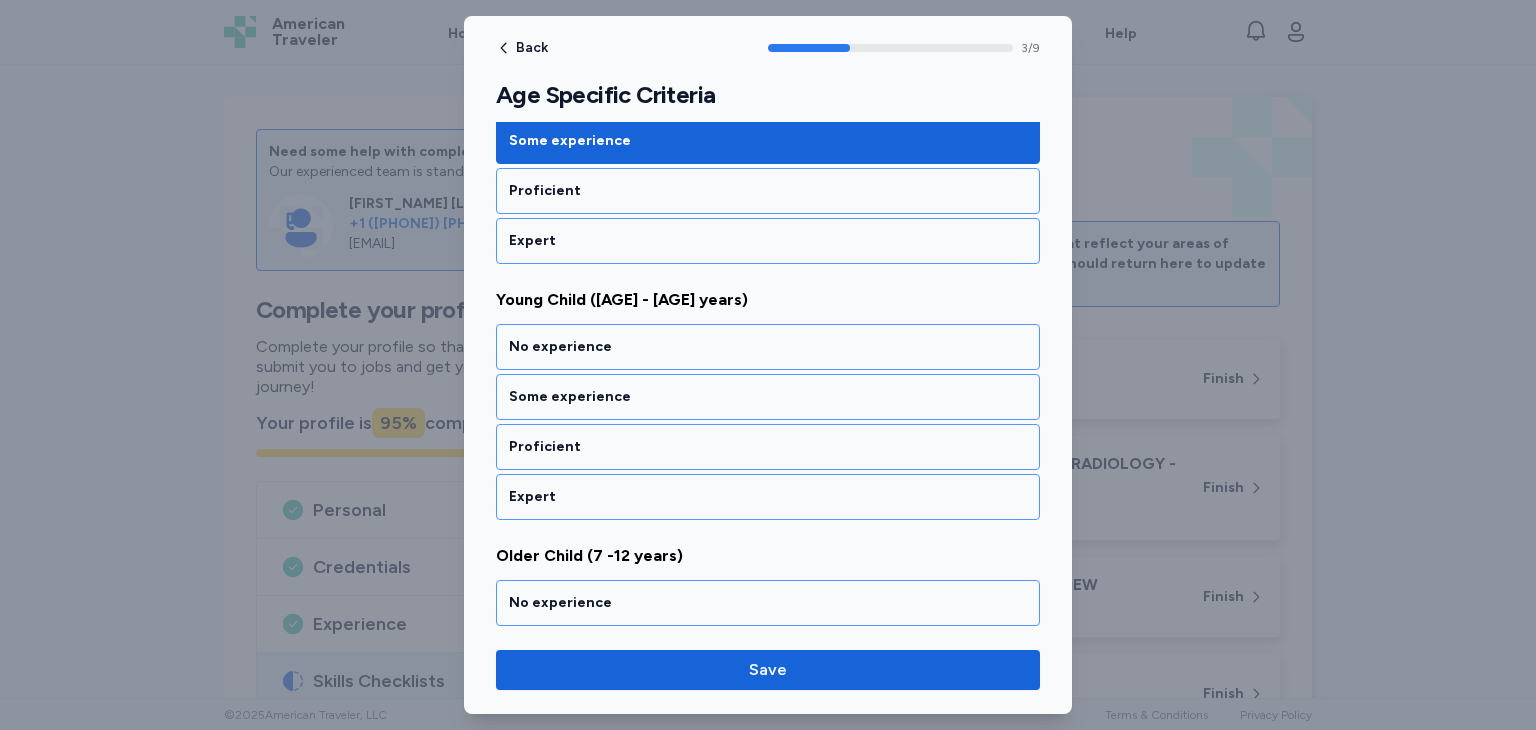 scroll, scrollTop: 920, scrollLeft: 0, axis: vertical 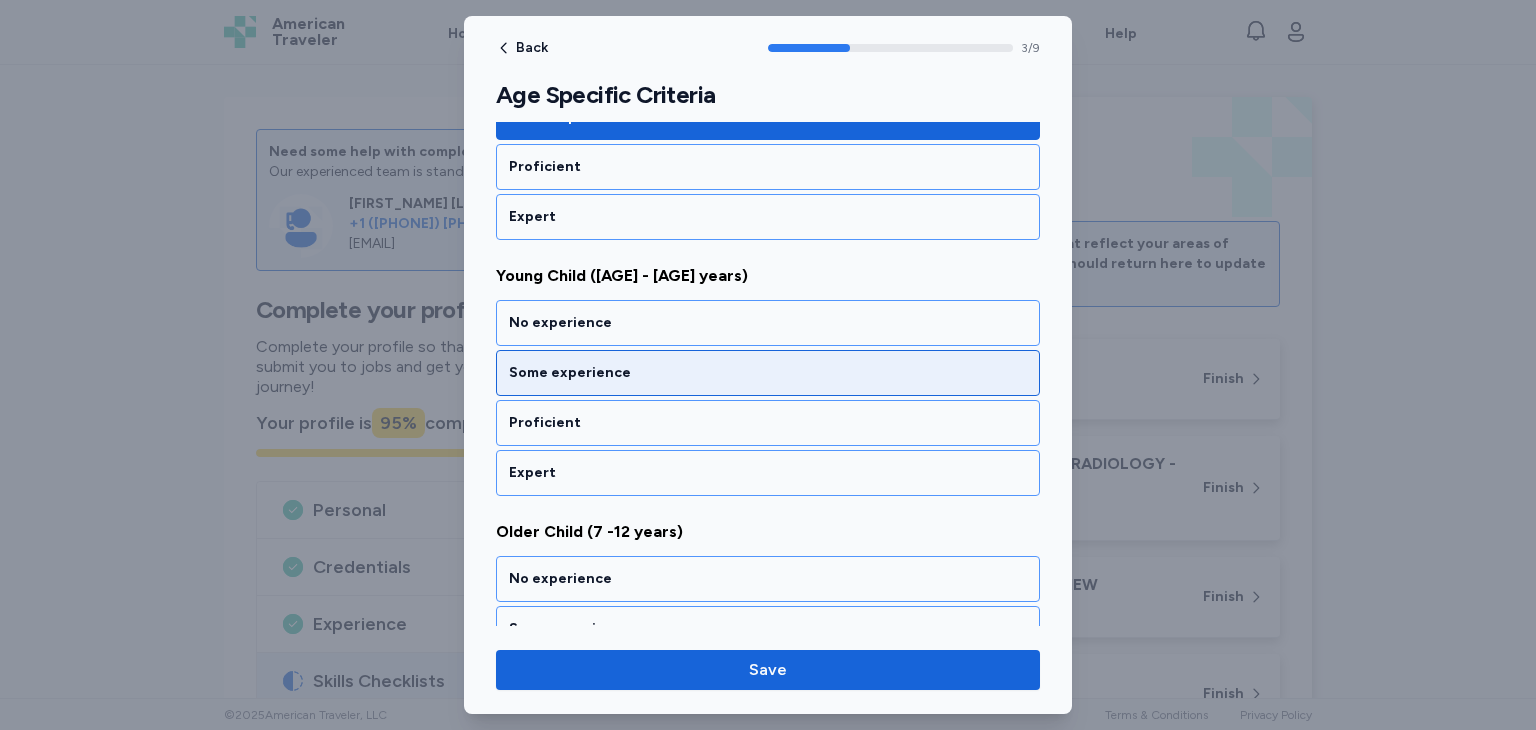 click on "Some experience" at bounding box center [768, 373] 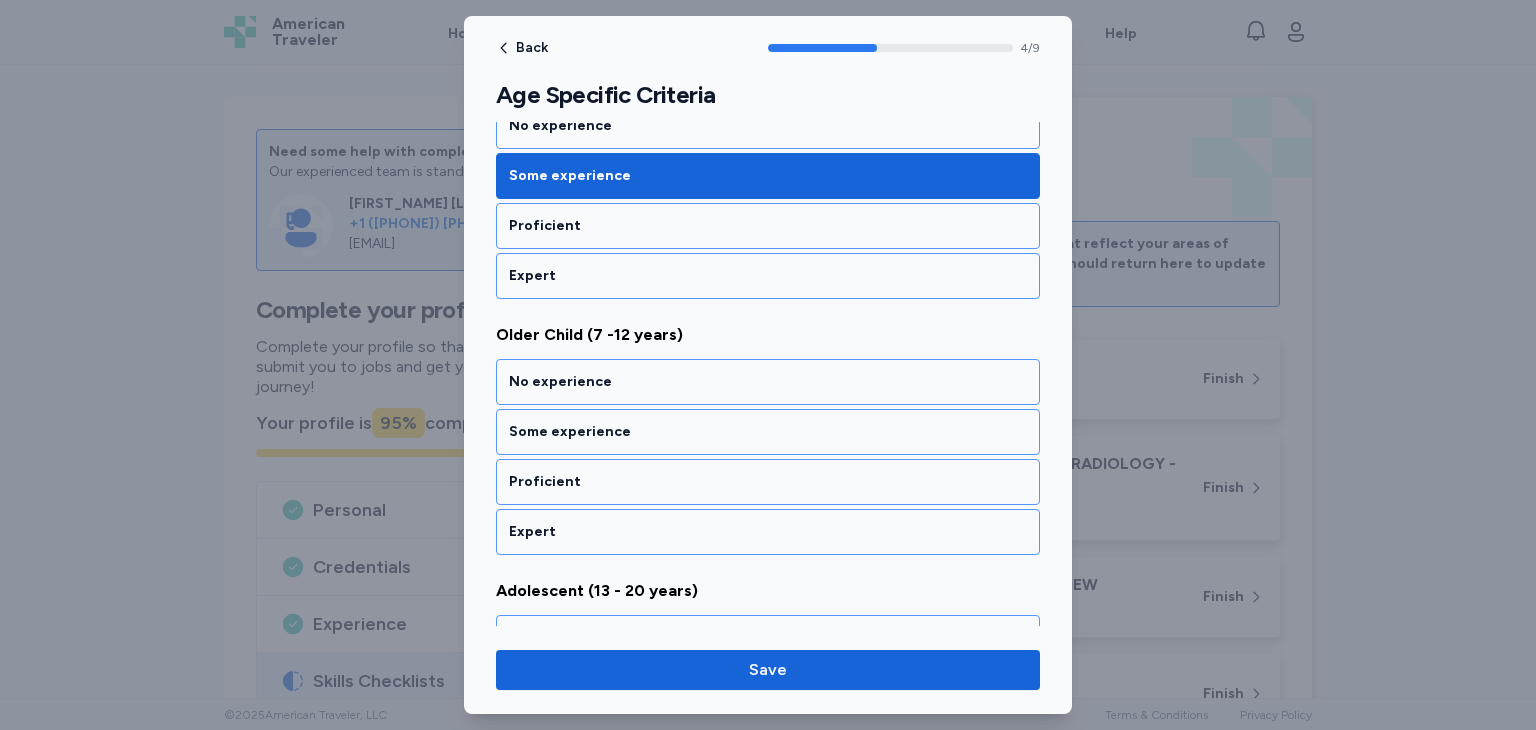 scroll, scrollTop: 1174, scrollLeft: 0, axis: vertical 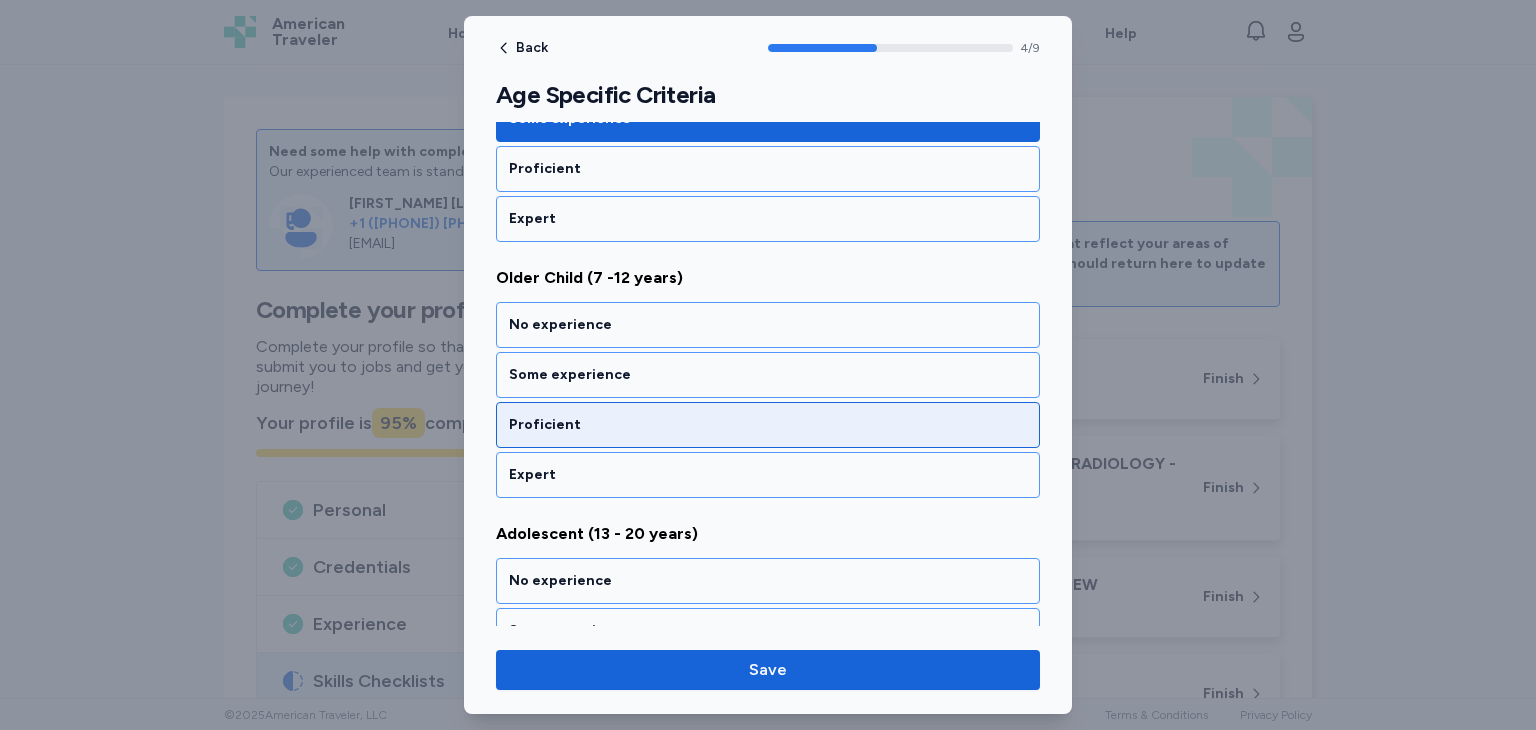 click on "Proficient" at bounding box center [768, 425] 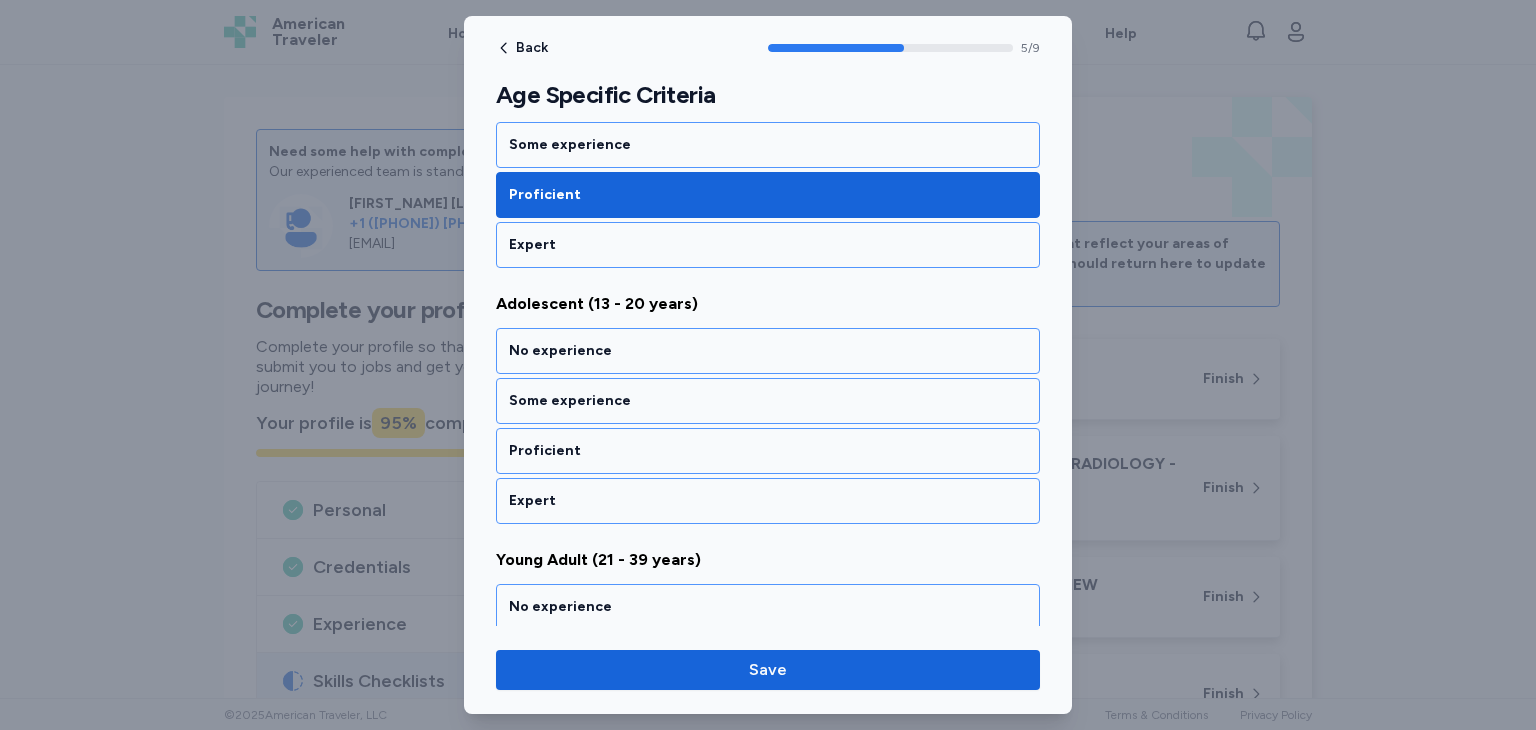 scroll, scrollTop: 1428, scrollLeft: 0, axis: vertical 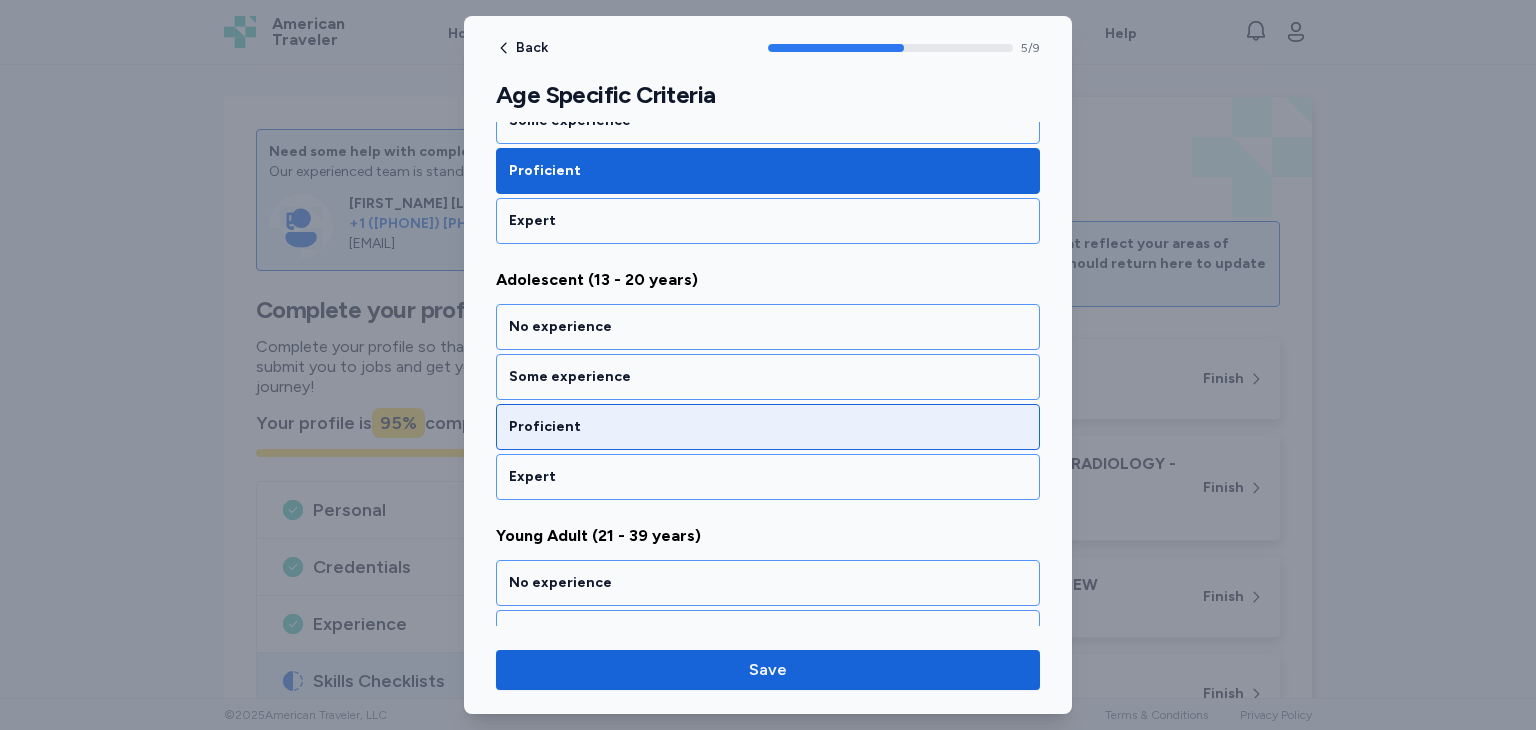 click on "Proficient" at bounding box center (768, 427) 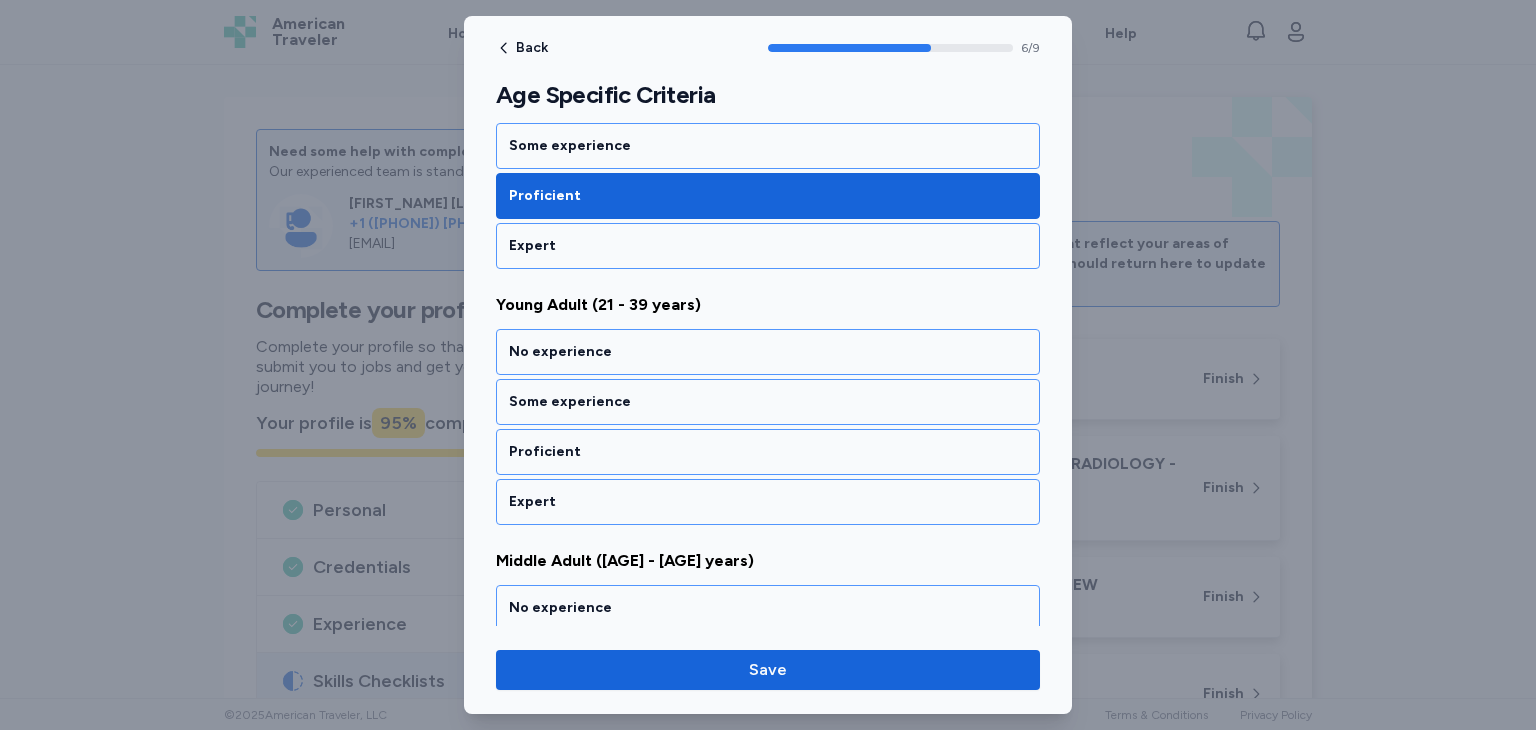 scroll, scrollTop: 1683, scrollLeft: 0, axis: vertical 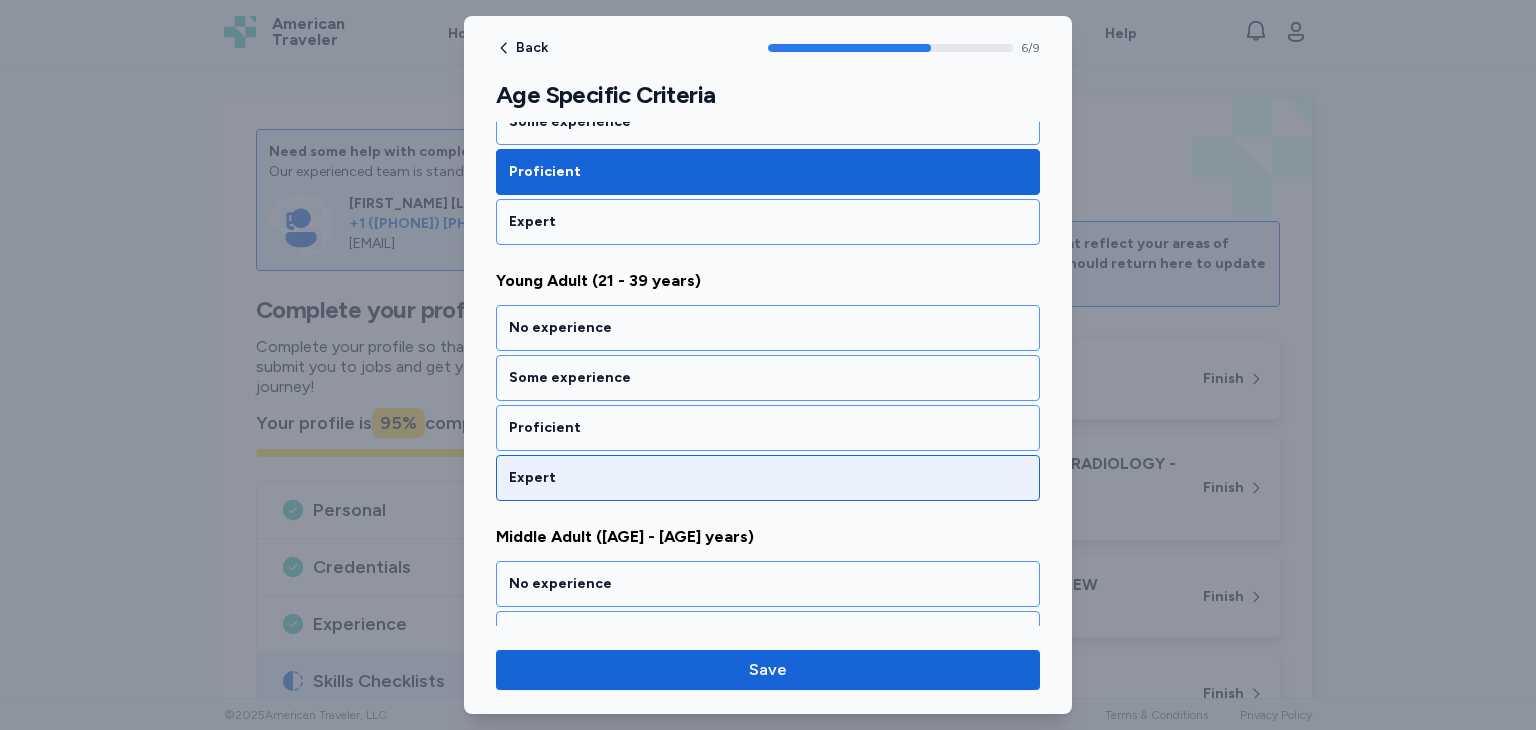 click on "Expert" at bounding box center [768, 478] 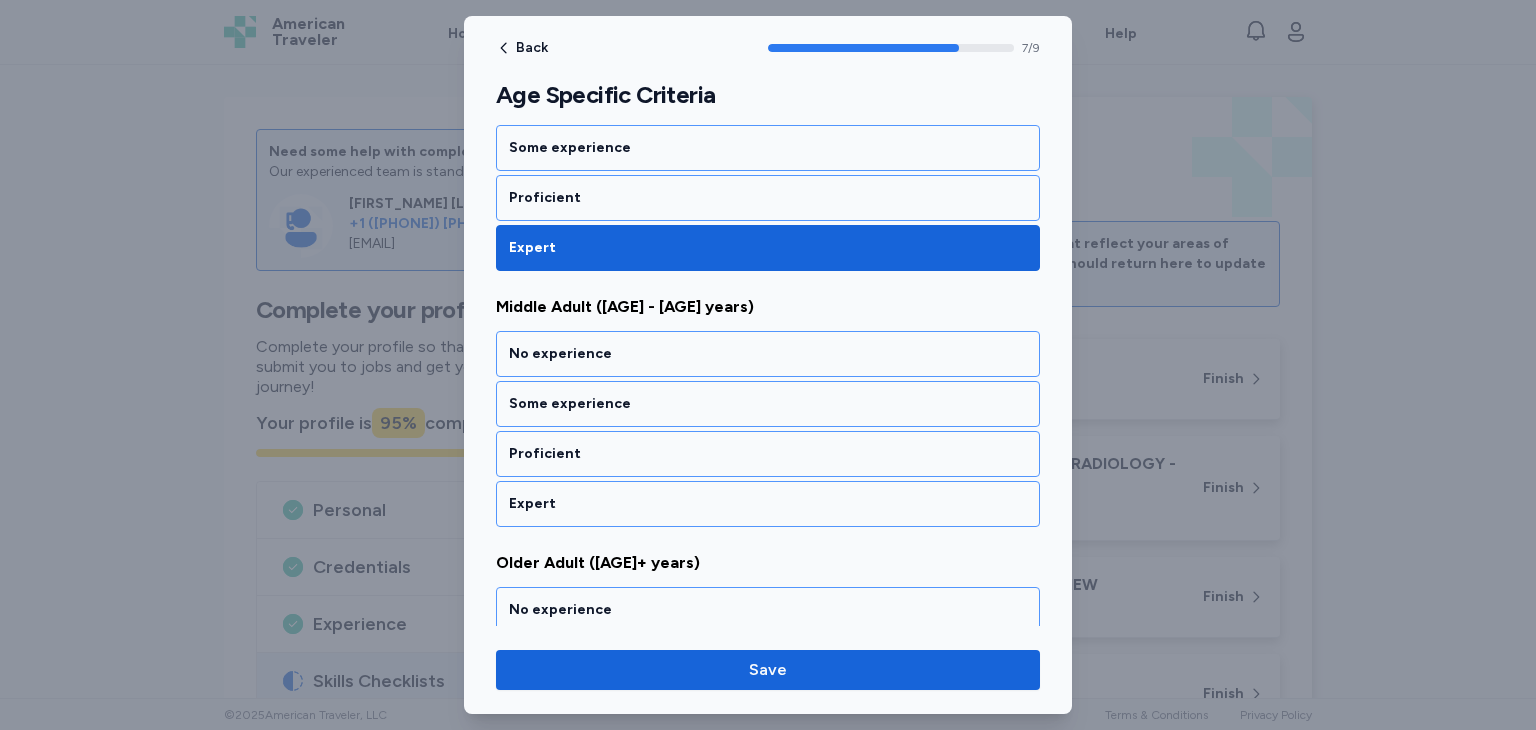scroll, scrollTop: 1937, scrollLeft: 0, axis: vertical 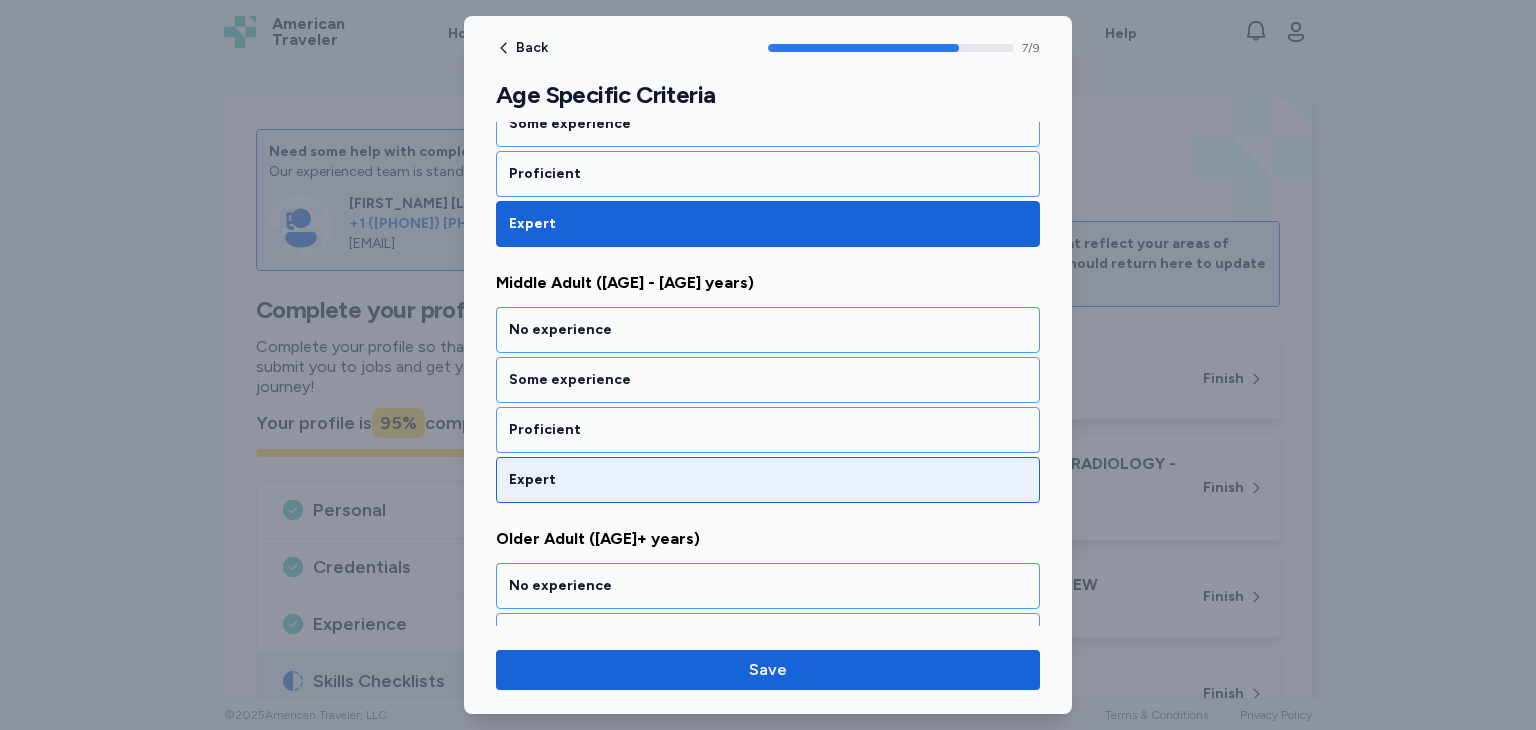 click on "Expert" at bounding box center [768, 480] 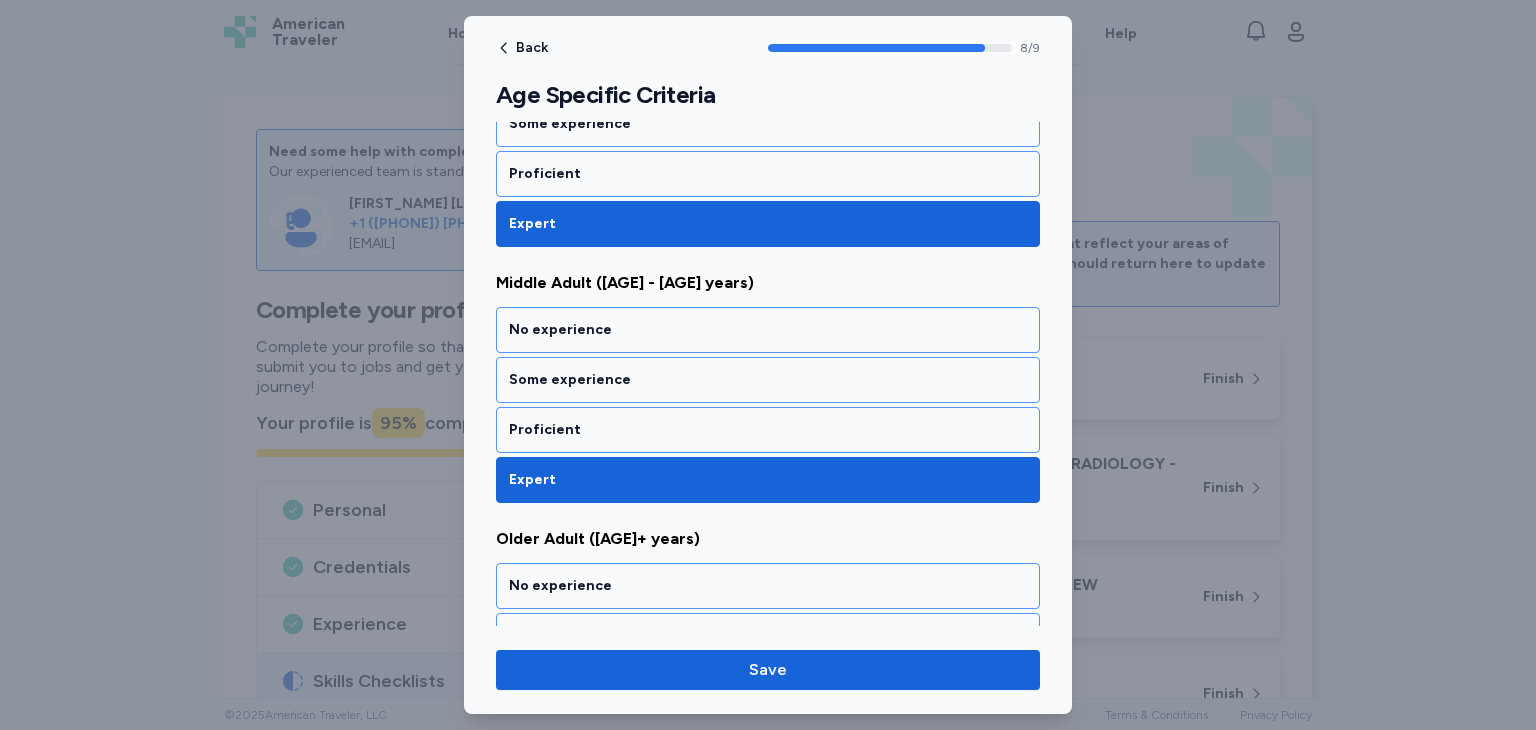 scroll, scrollTop: 2060, scrollLeft: 0, axis: vertical 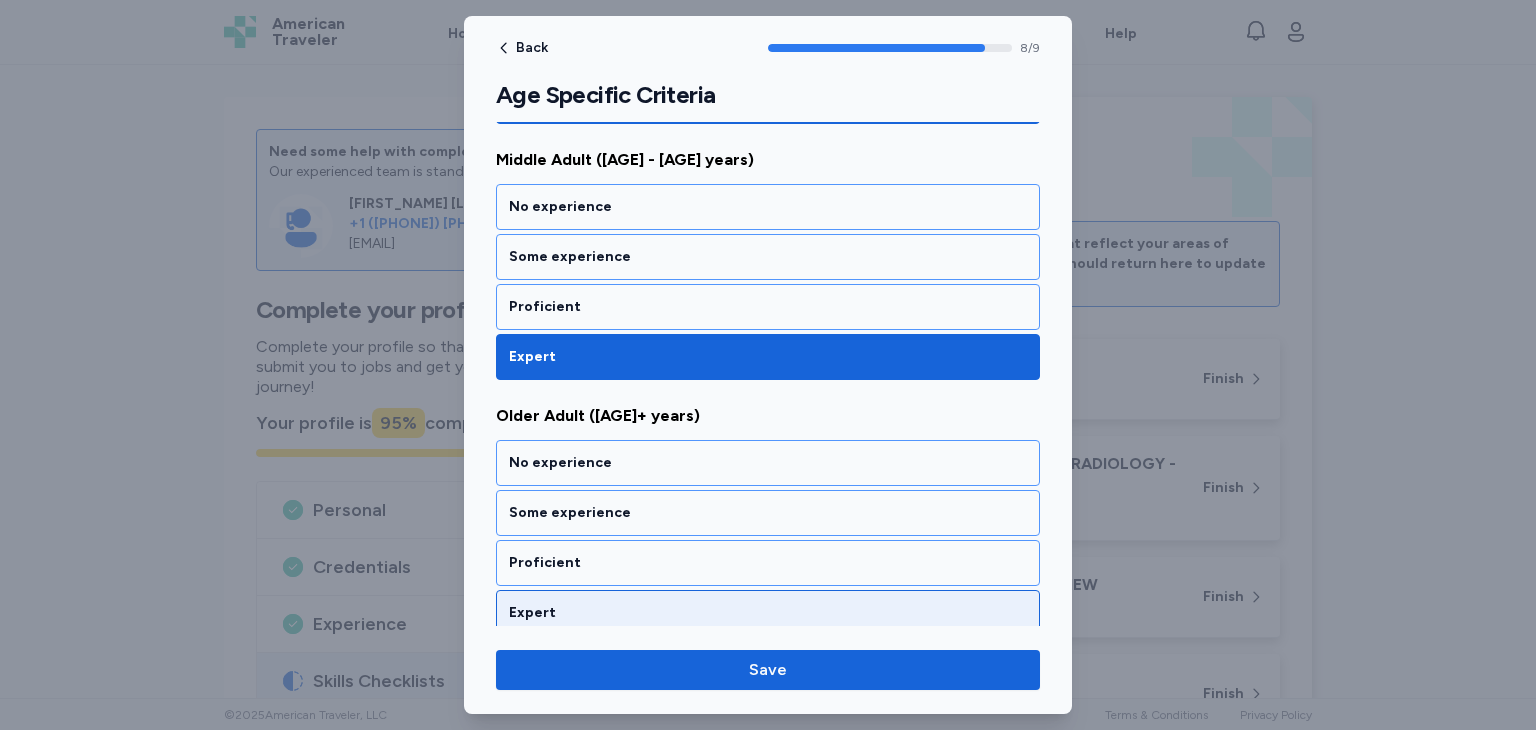 click on "Expert" at bounding box center [768, 613] 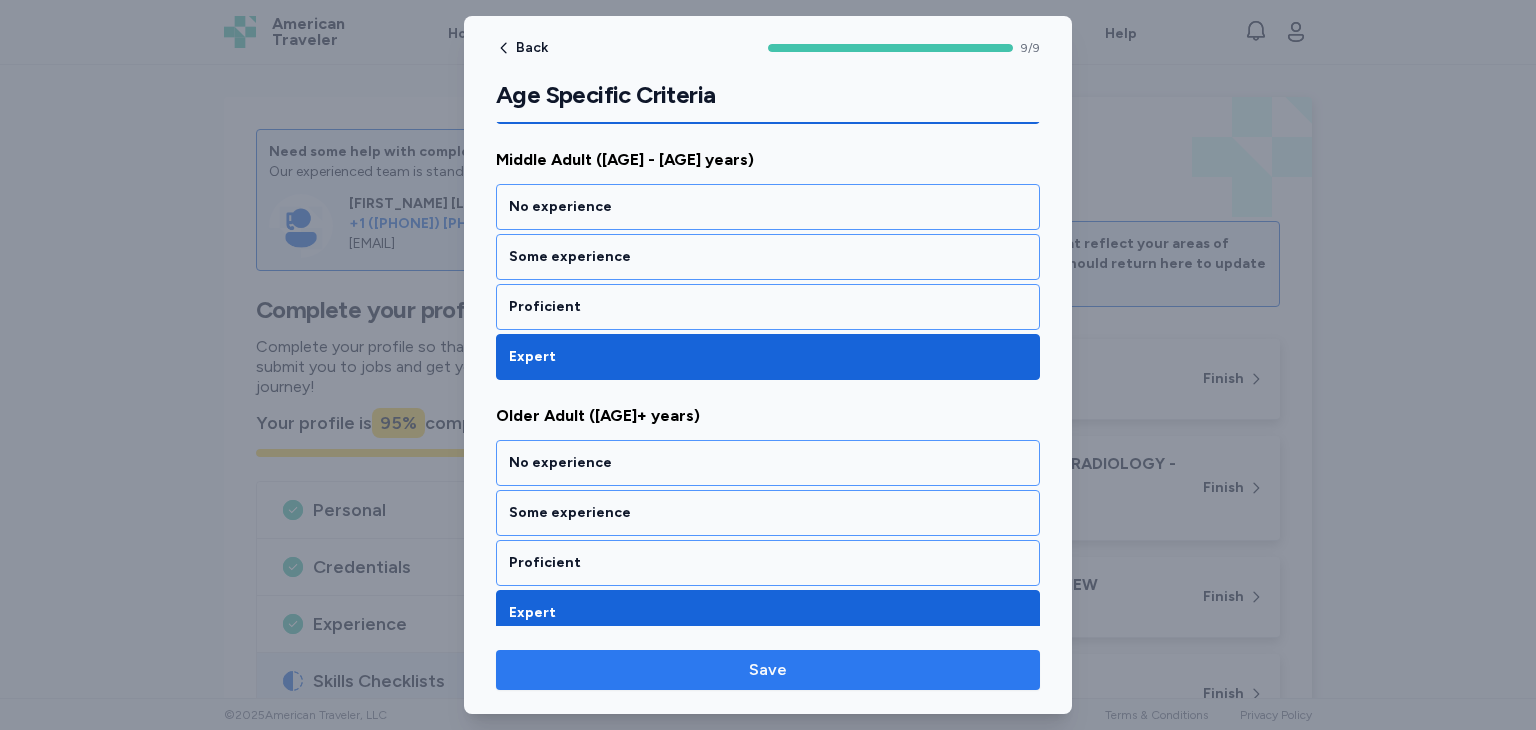 click on "Save" at bounding box center [768, 670] 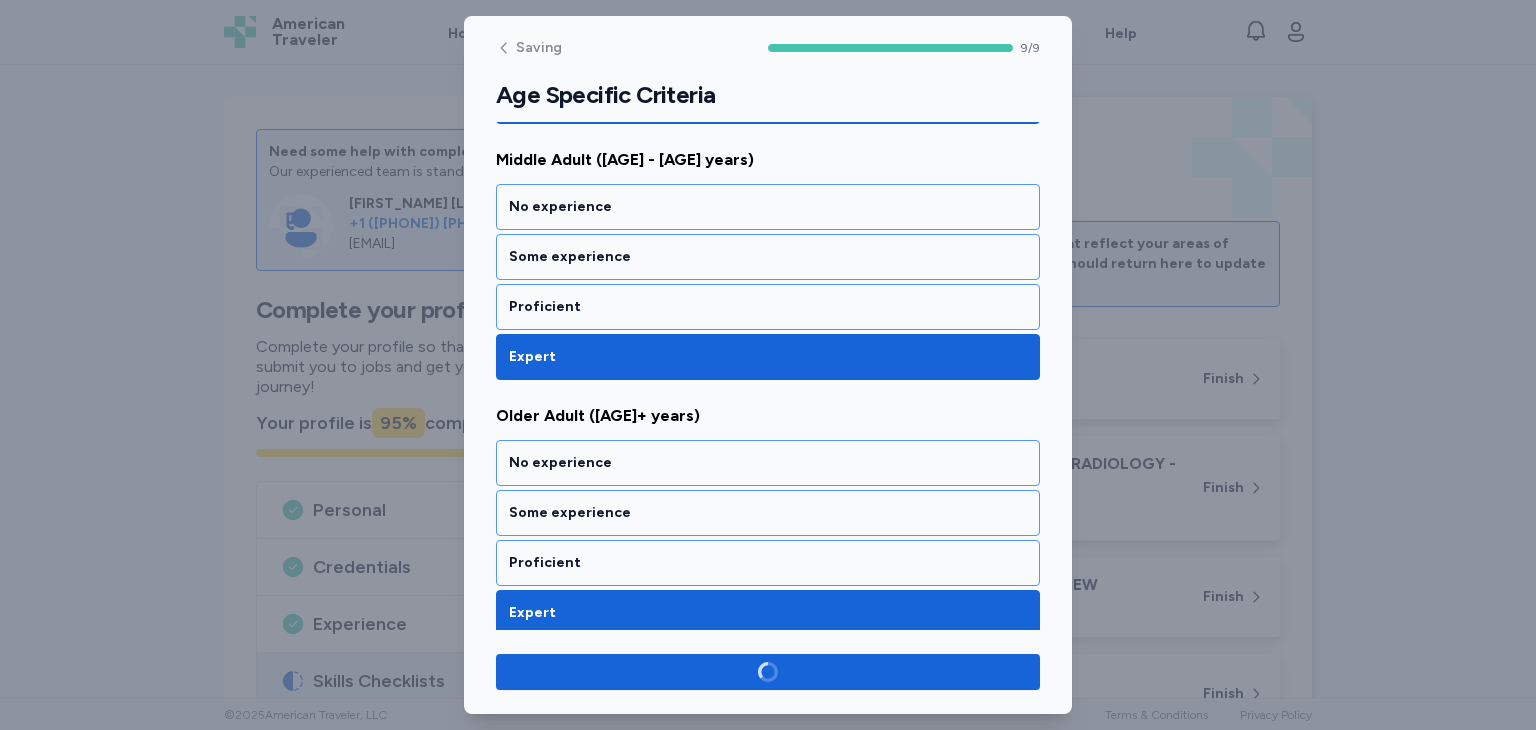 scroll, scrollTop: 2056, scrollLeft: 0, axis: vertical 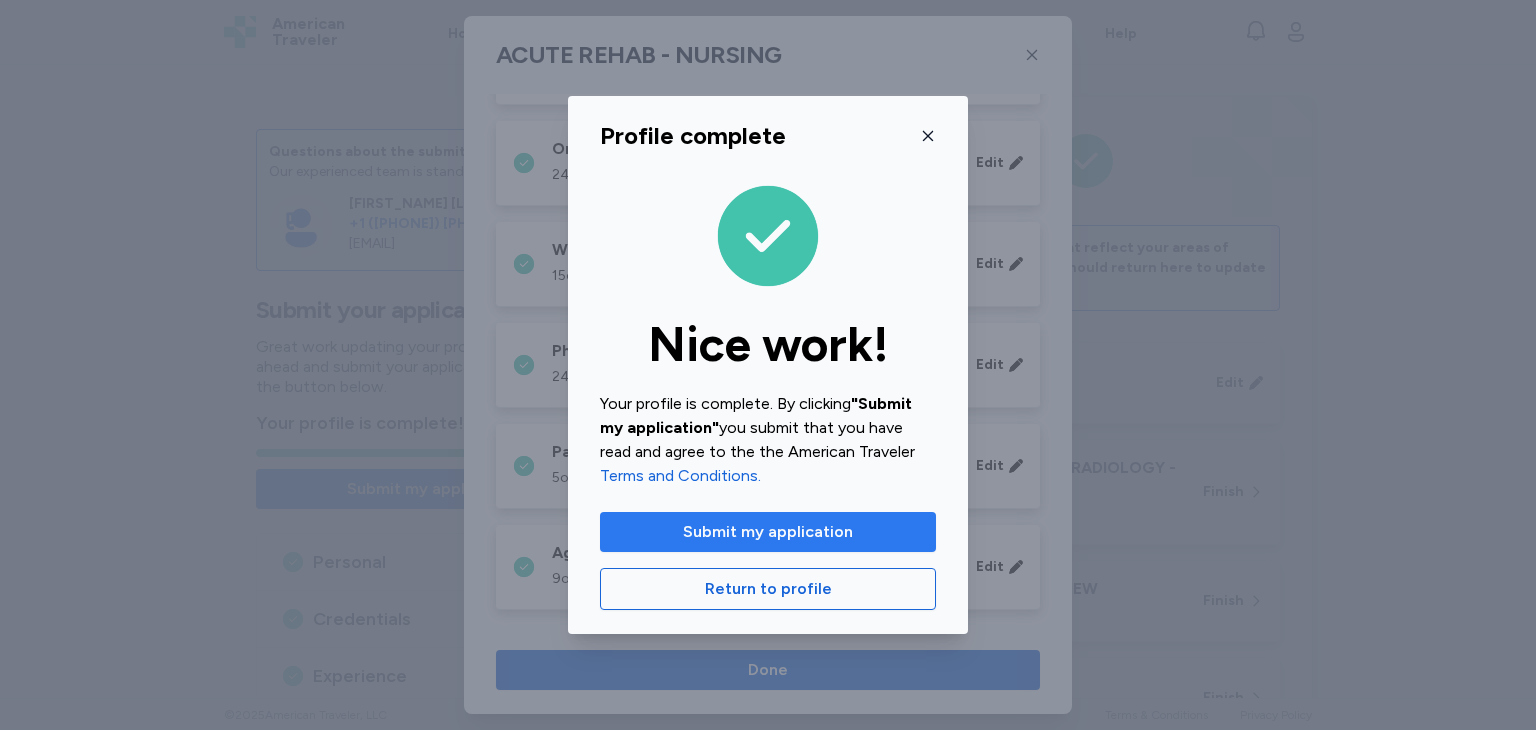click on "Submit my application" at bounding box center [768, 532] 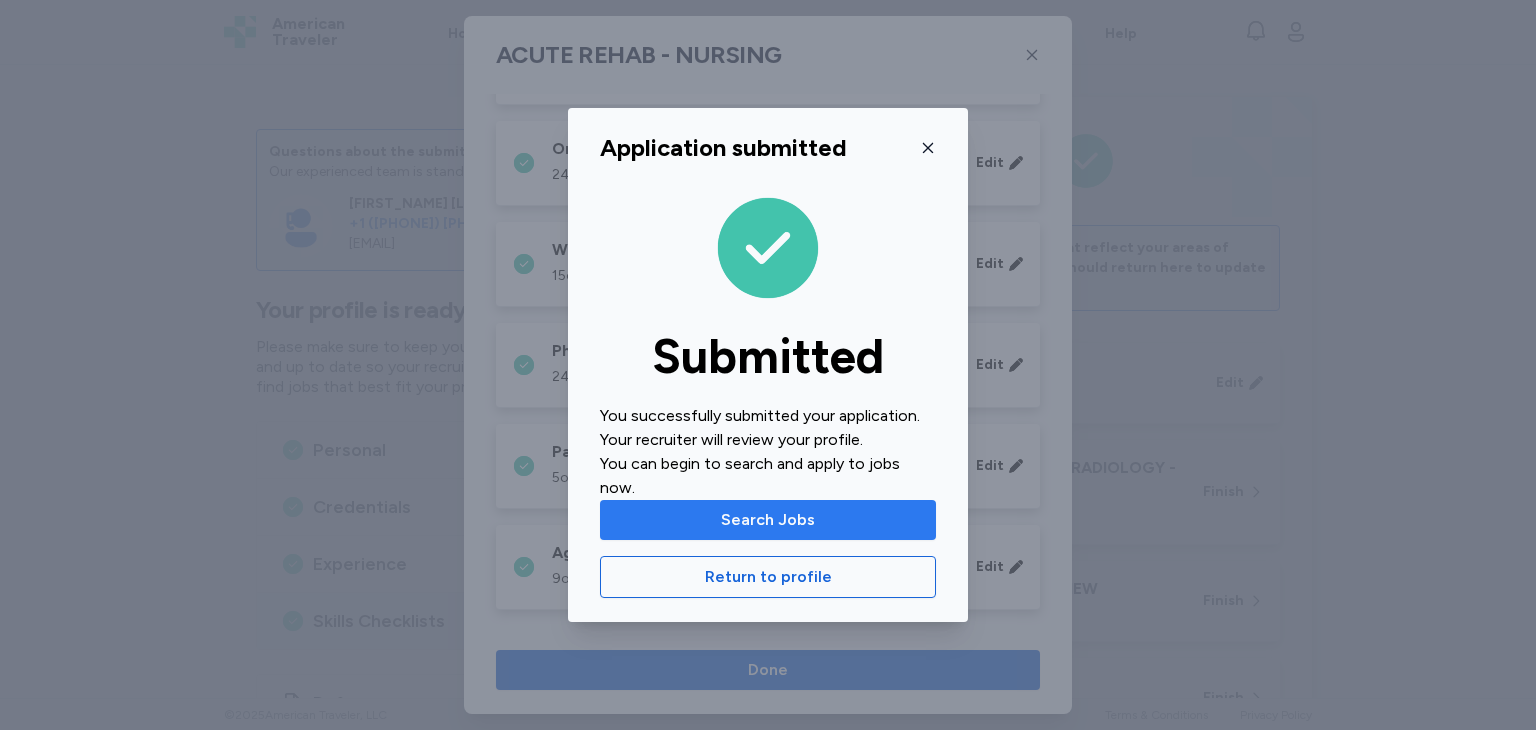 click on "Search Jobs" at bounding box center (768, 520) 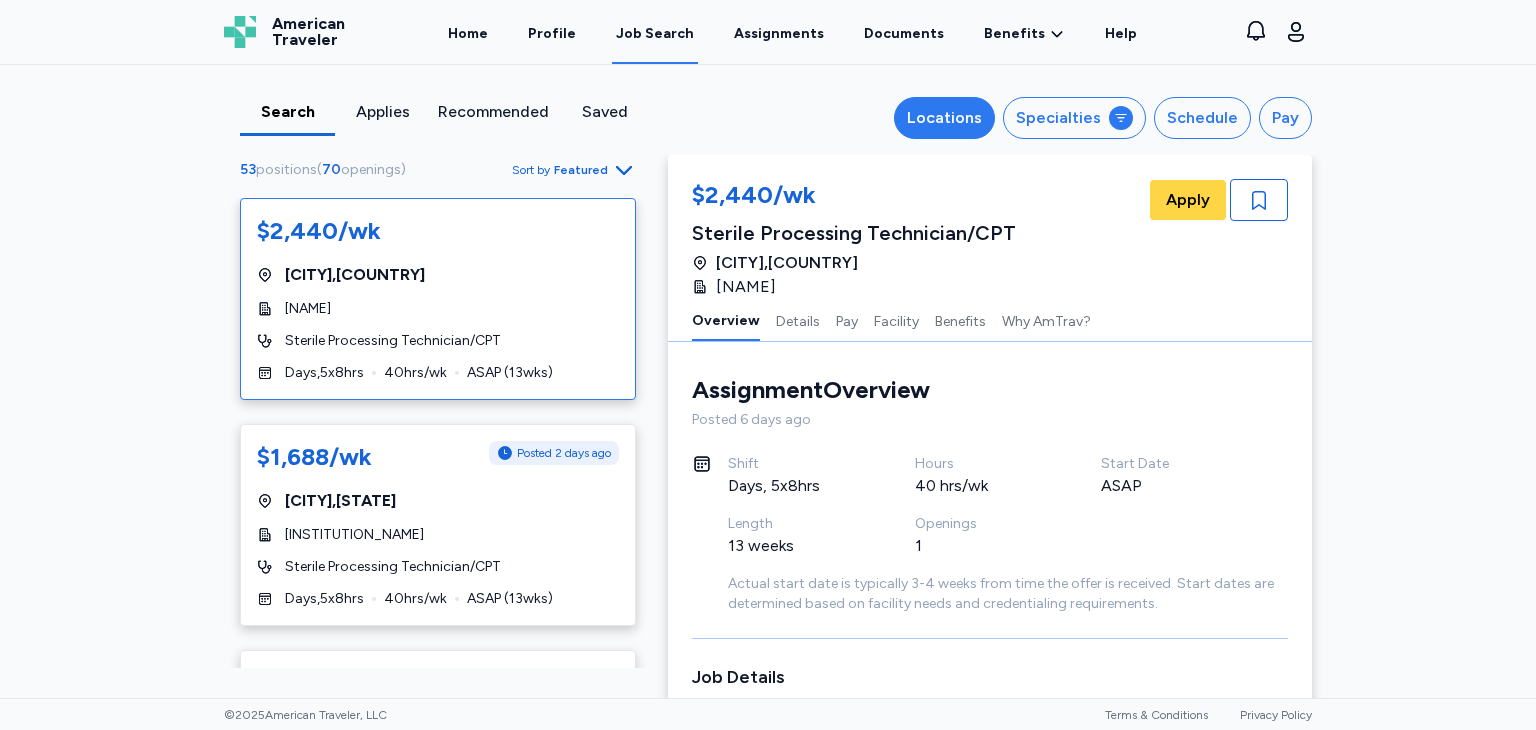 click on "Locations" at bounding box center (944, 118) 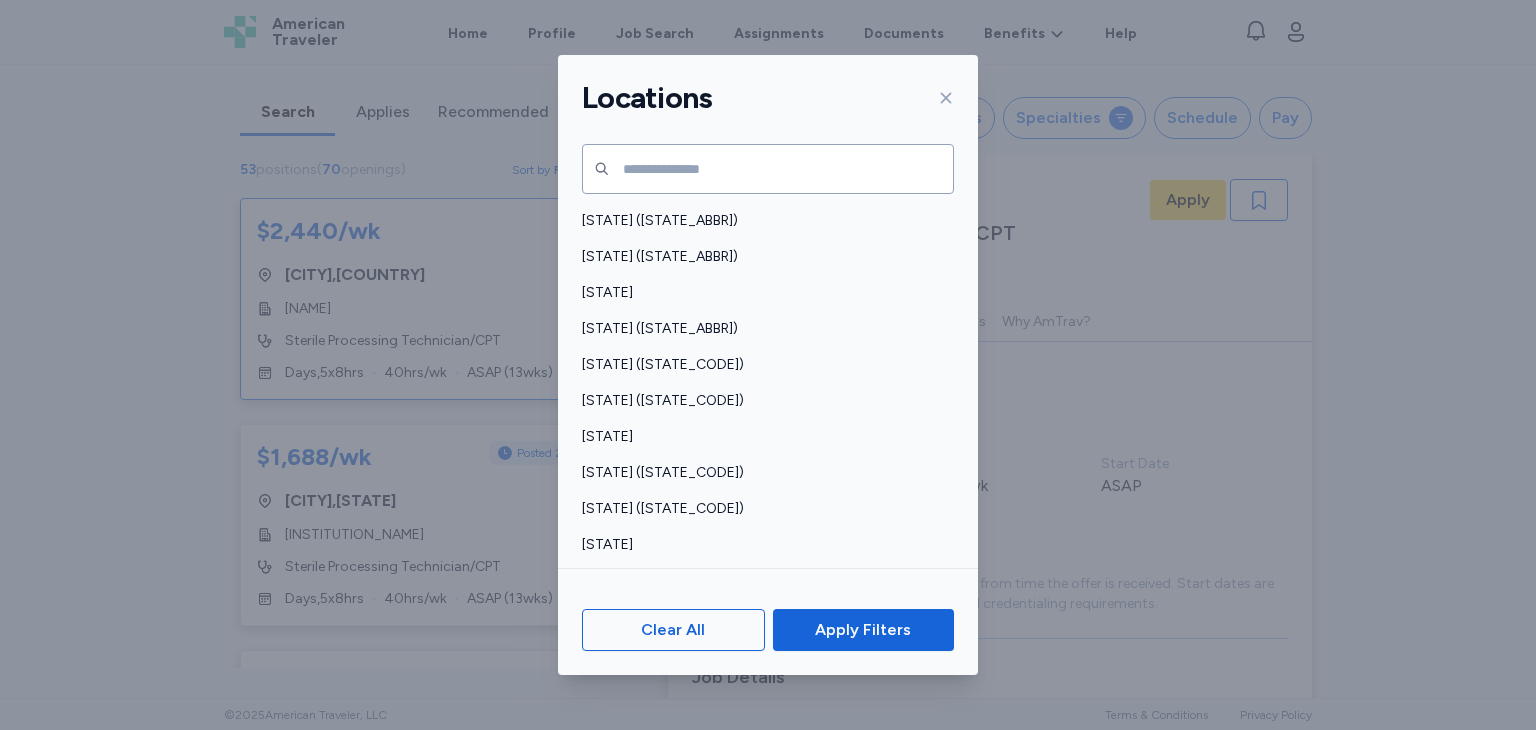scroll, scrollTop: 340, scrollLeft: 0, axis: vertical 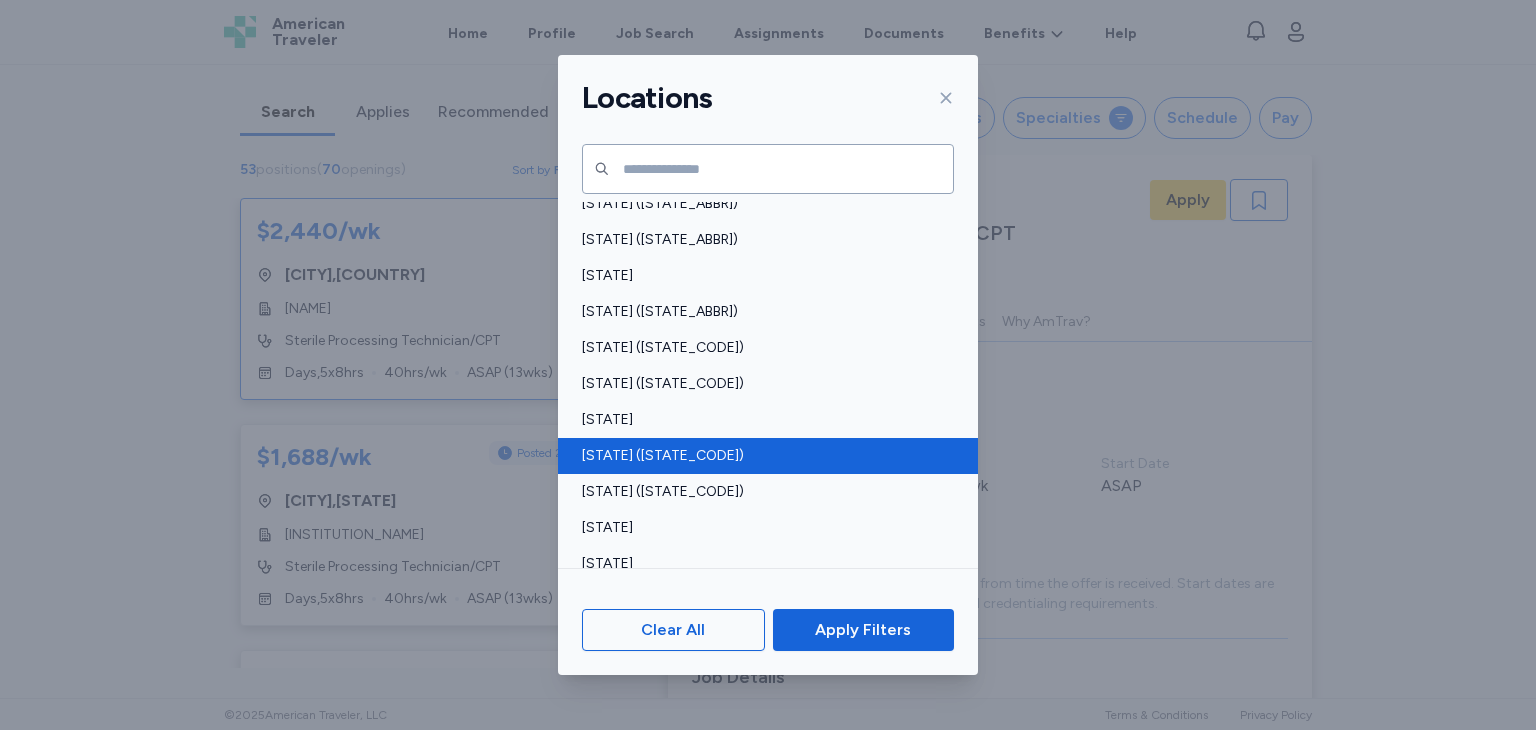 click on "[STATE] ([STATE_CODE])" at bounding box center (762, 456) 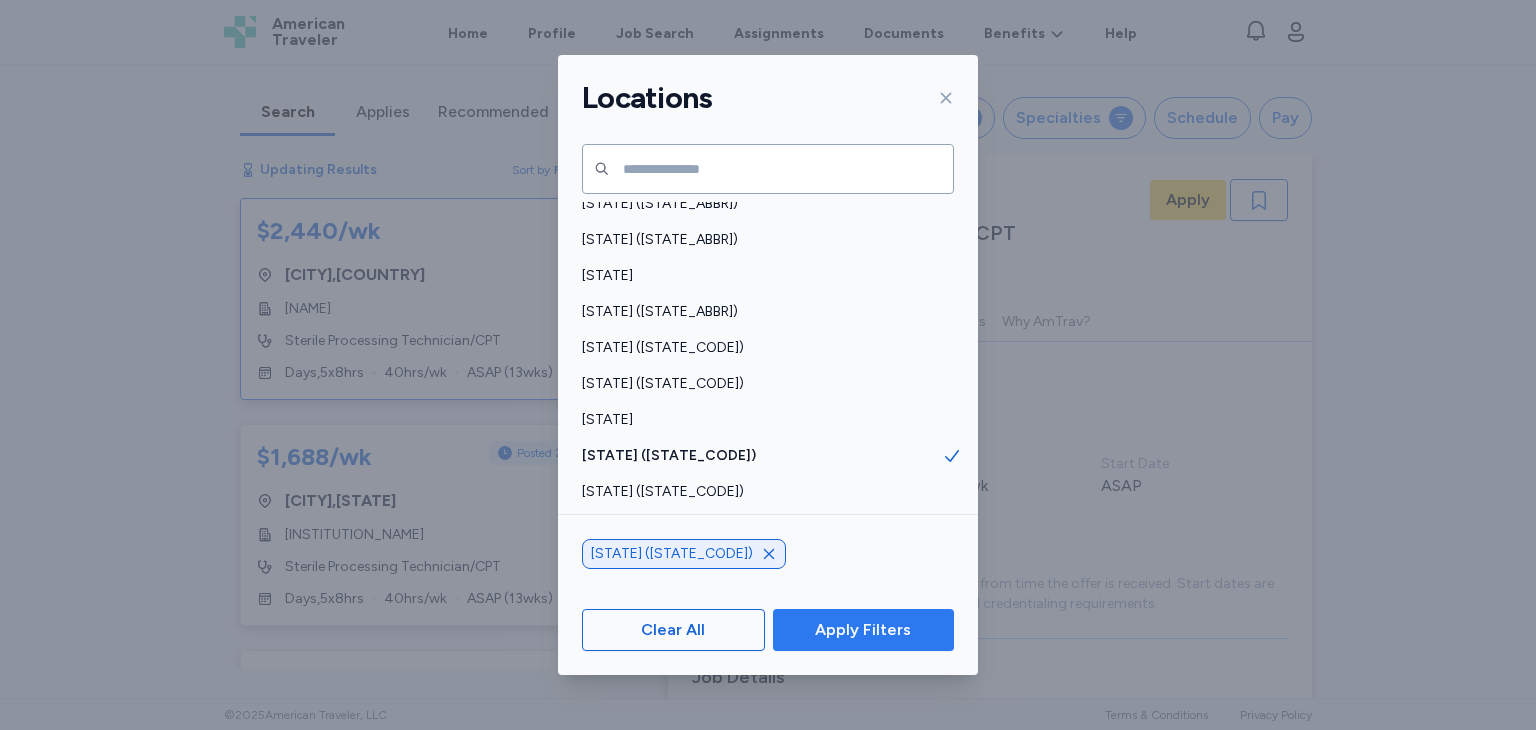 click on "Apply Filters" at bounding box center (863, 630) 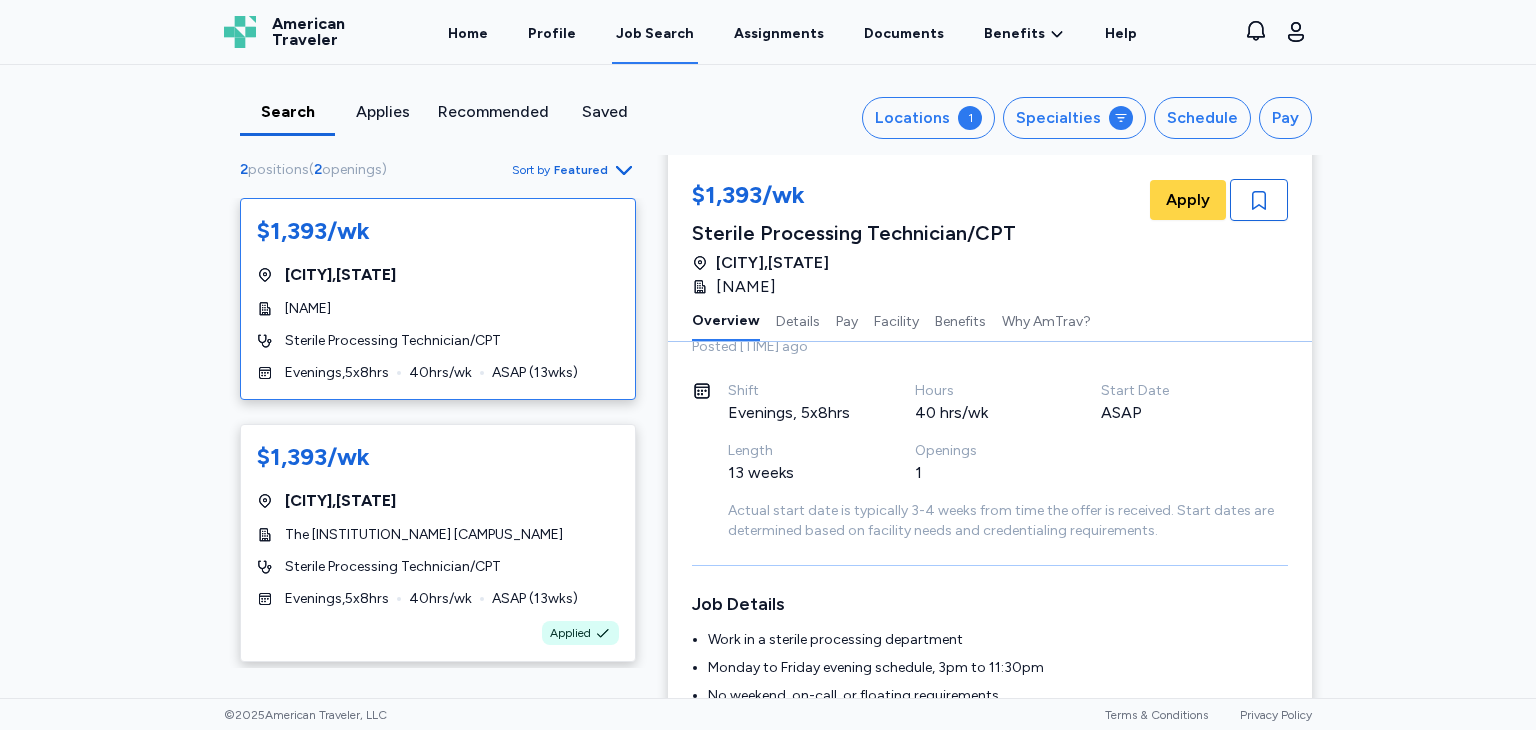 scroll, scrollTop: 70, scrollLeft: 0, axis: vertical 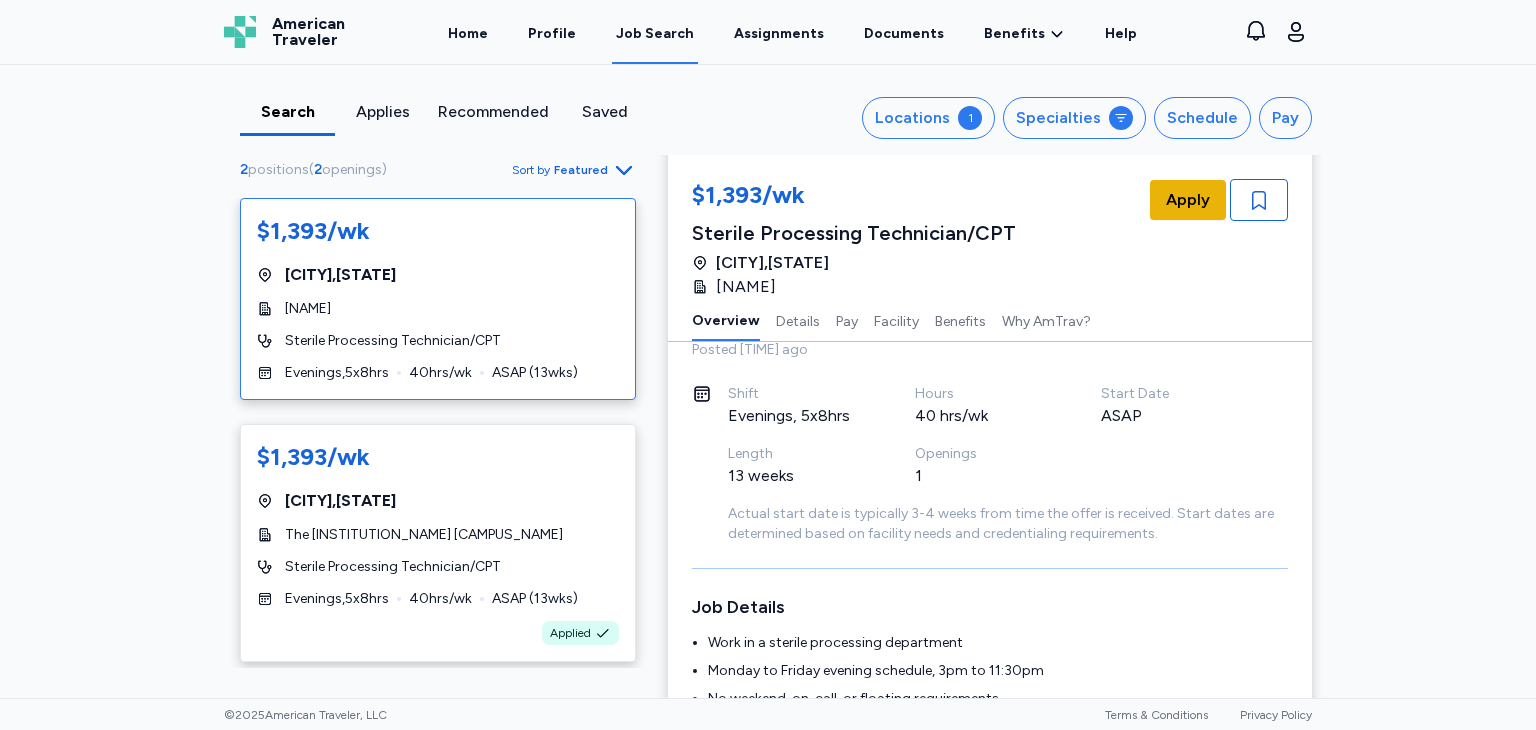 click on "Apply" at bounding box center [1188, 200] 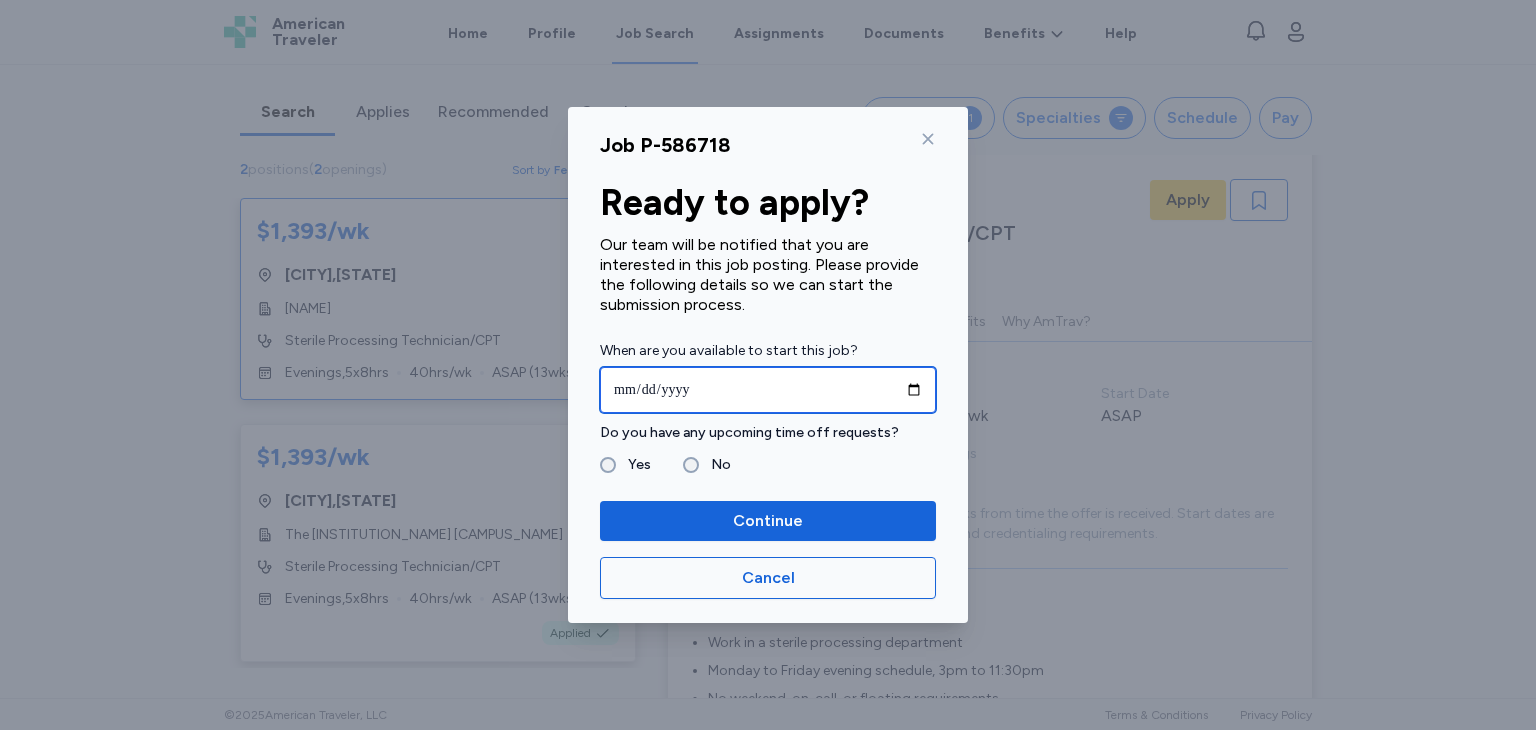 click at bounding box center (768, 390) 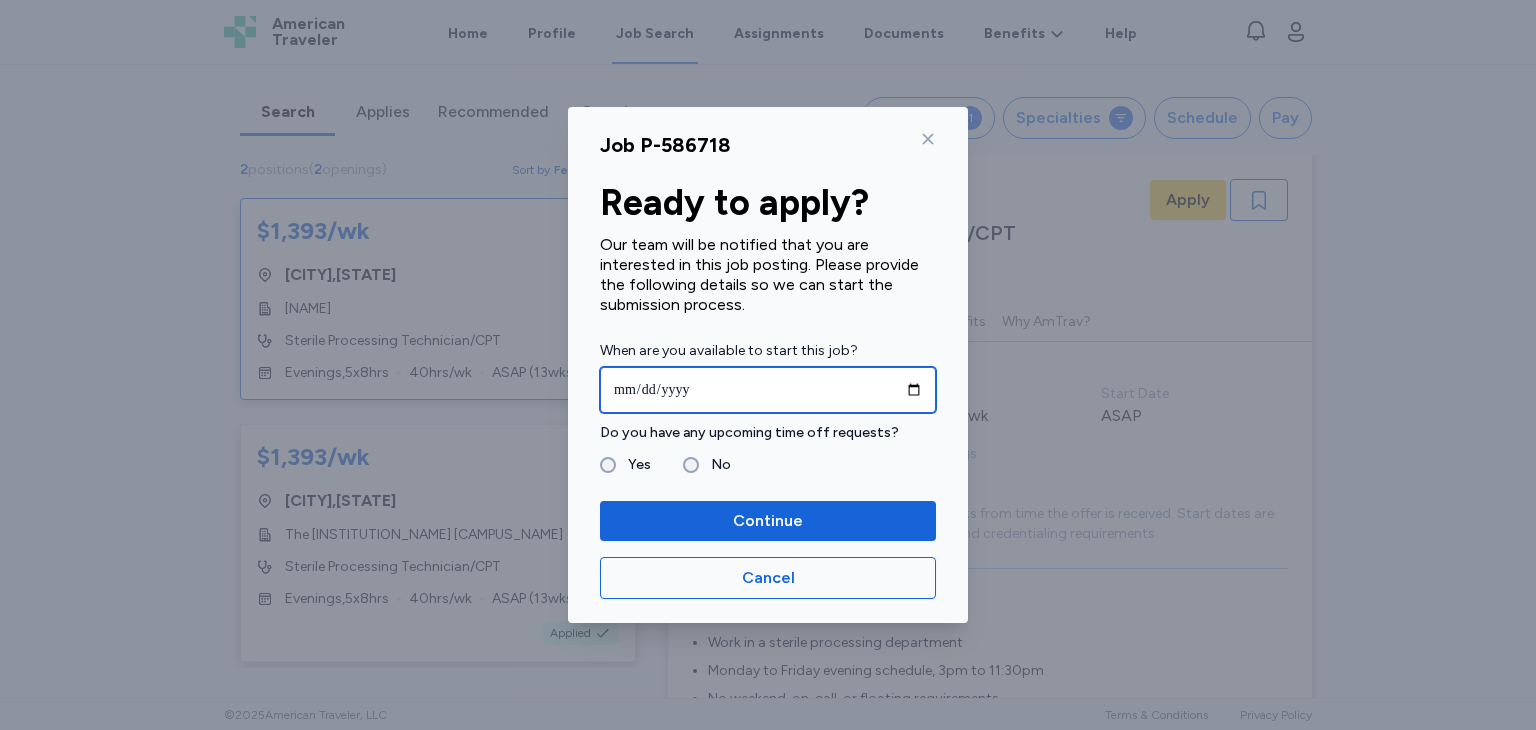 click at bounding box center (768, 390) 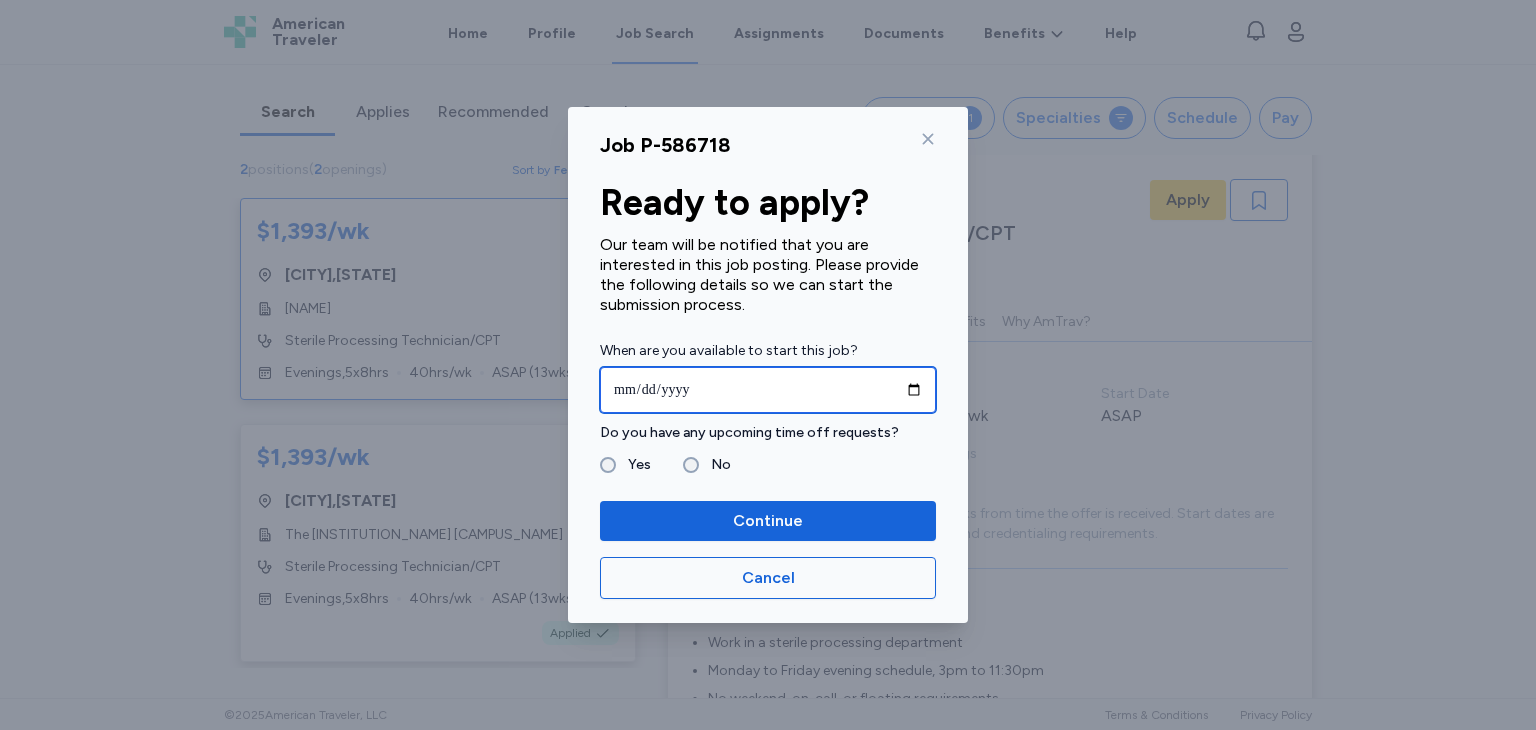 type on "**********" 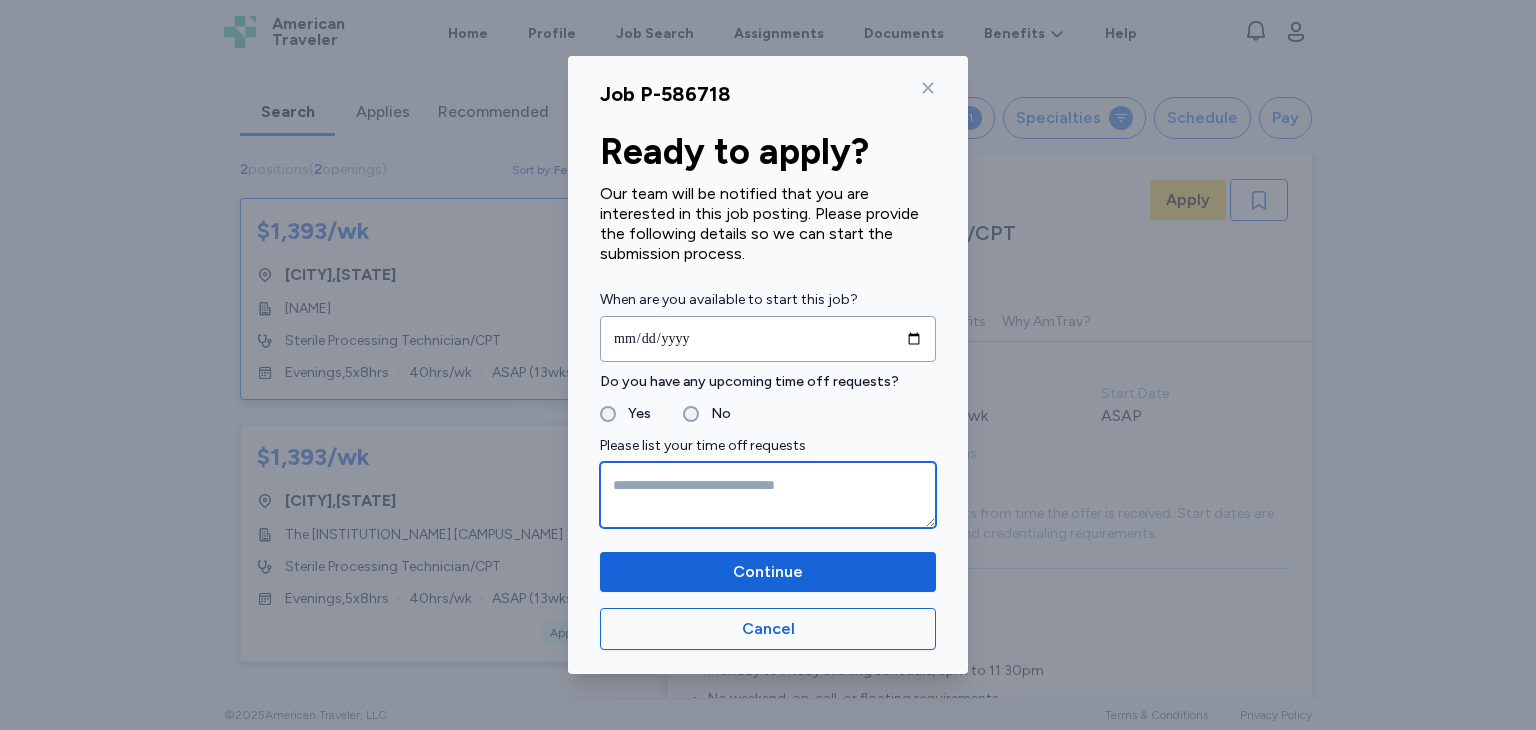 click at bounding box center [768, 495] 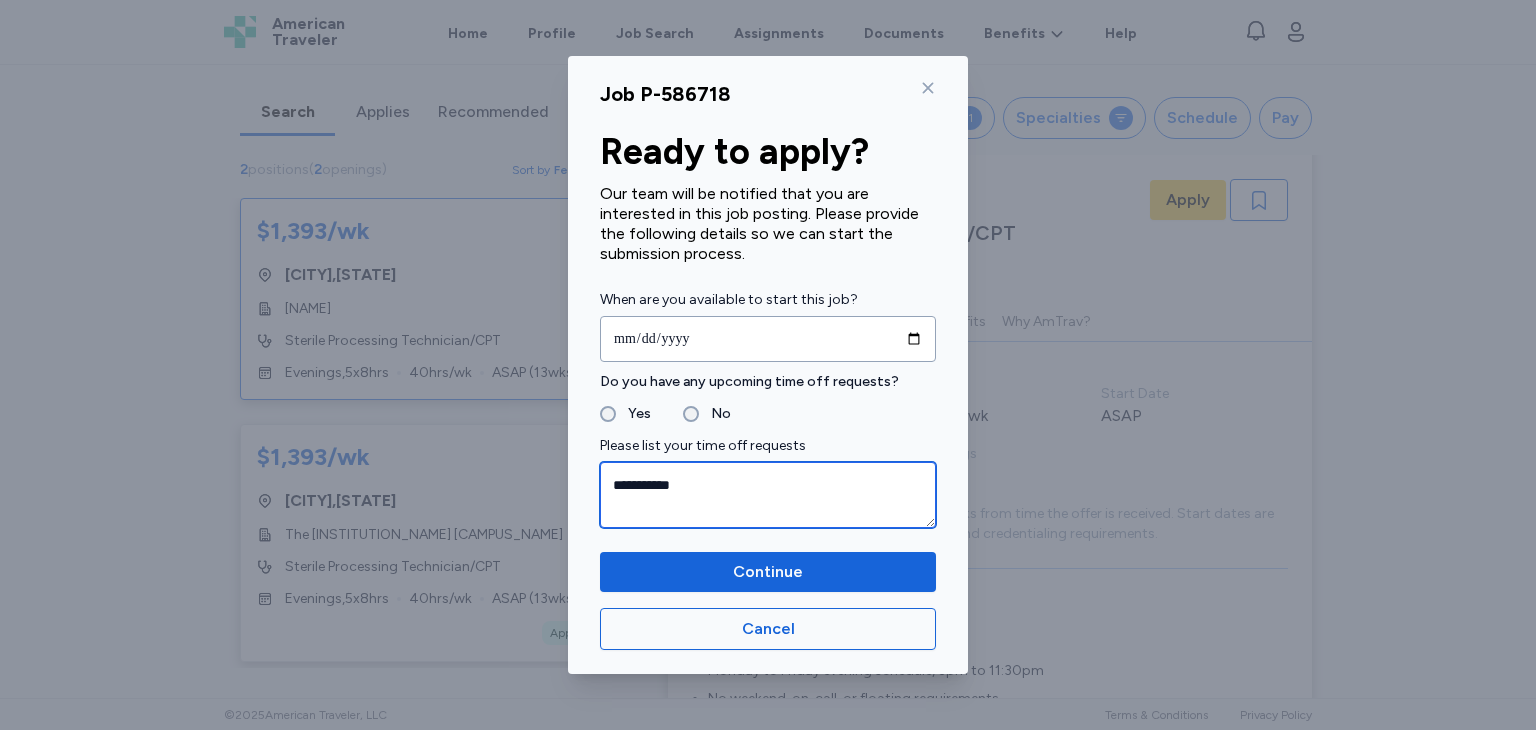 click on "**********" at bounding box center (768, 495) 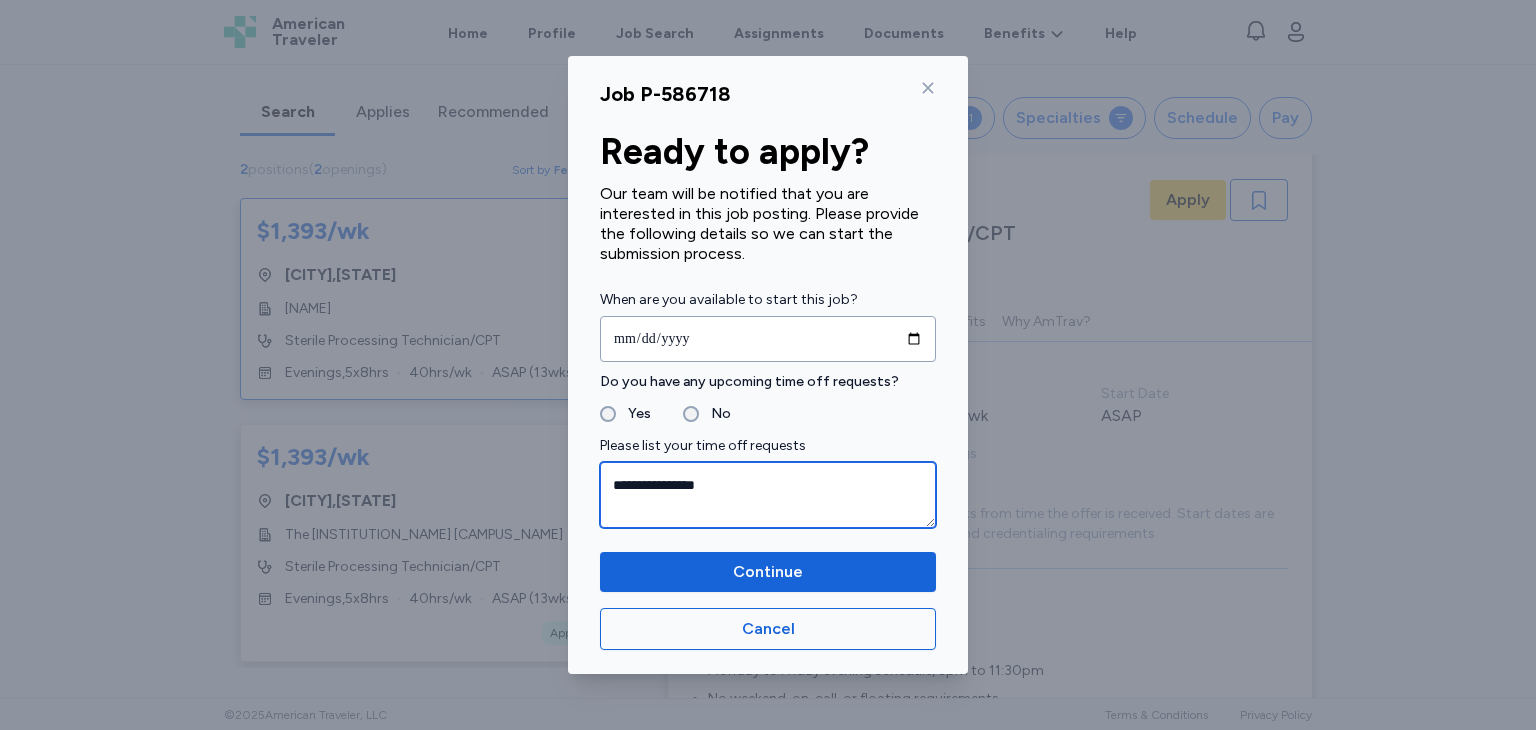 click on "**********" at bounding box center (768, 495) 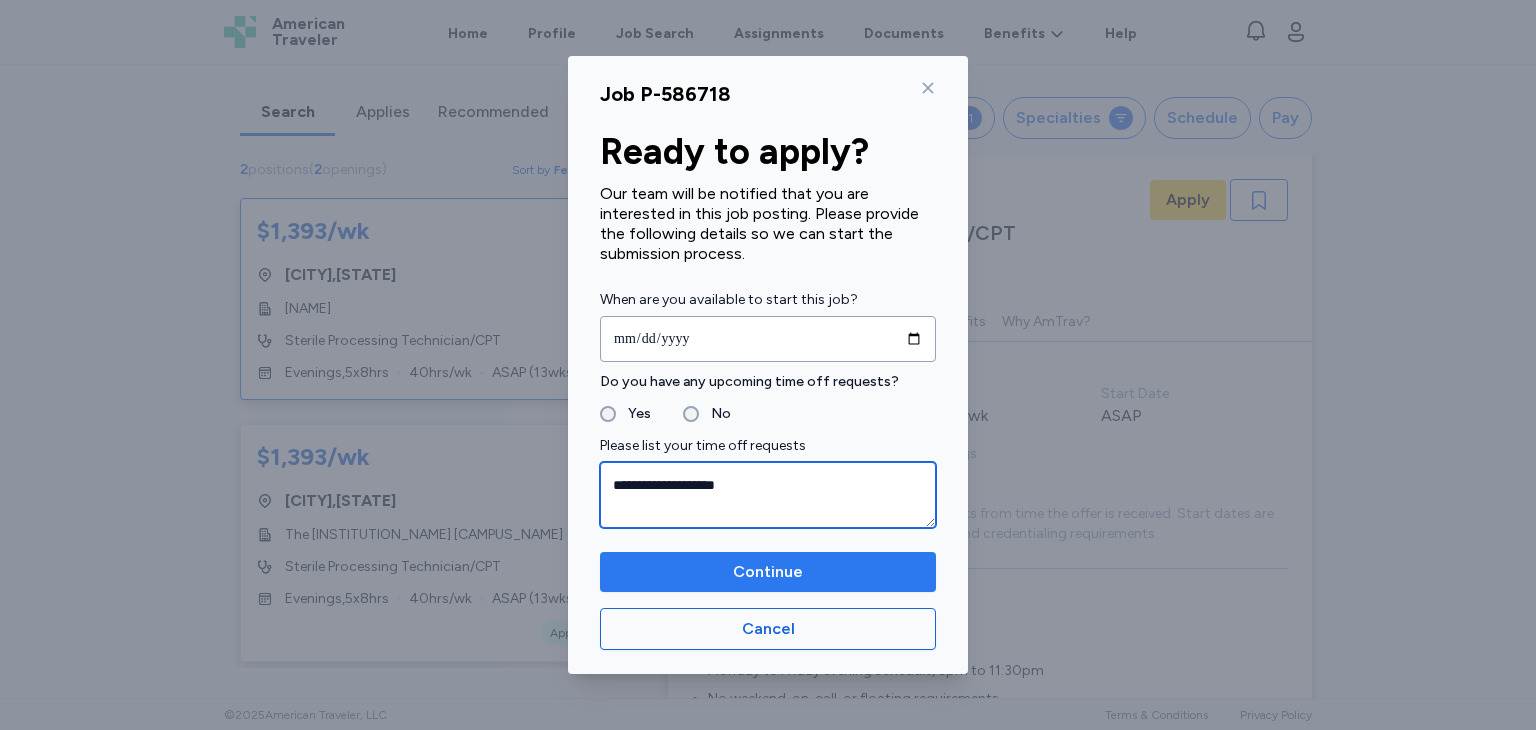 type on "**********" 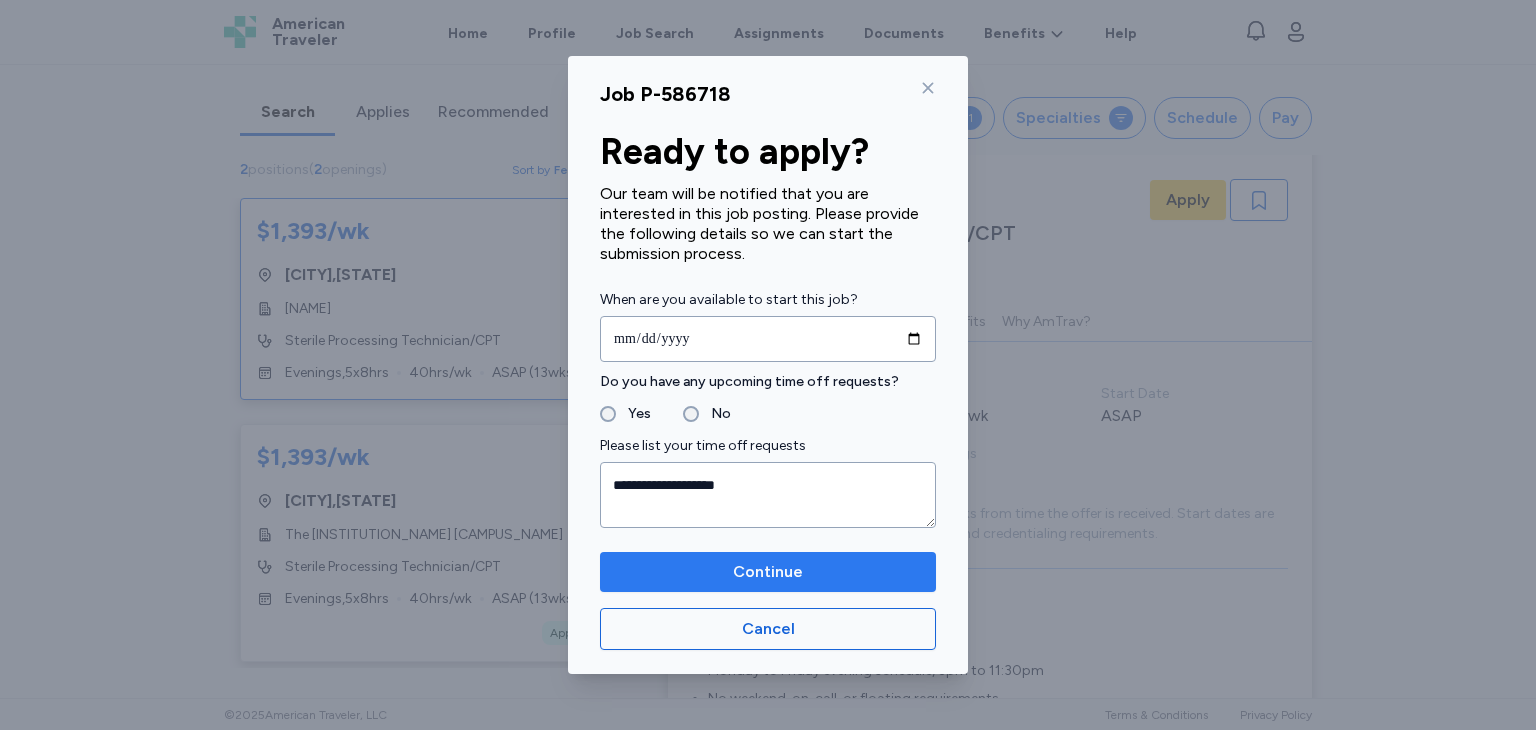 click on "Continue" at bounding box center (768, 572) 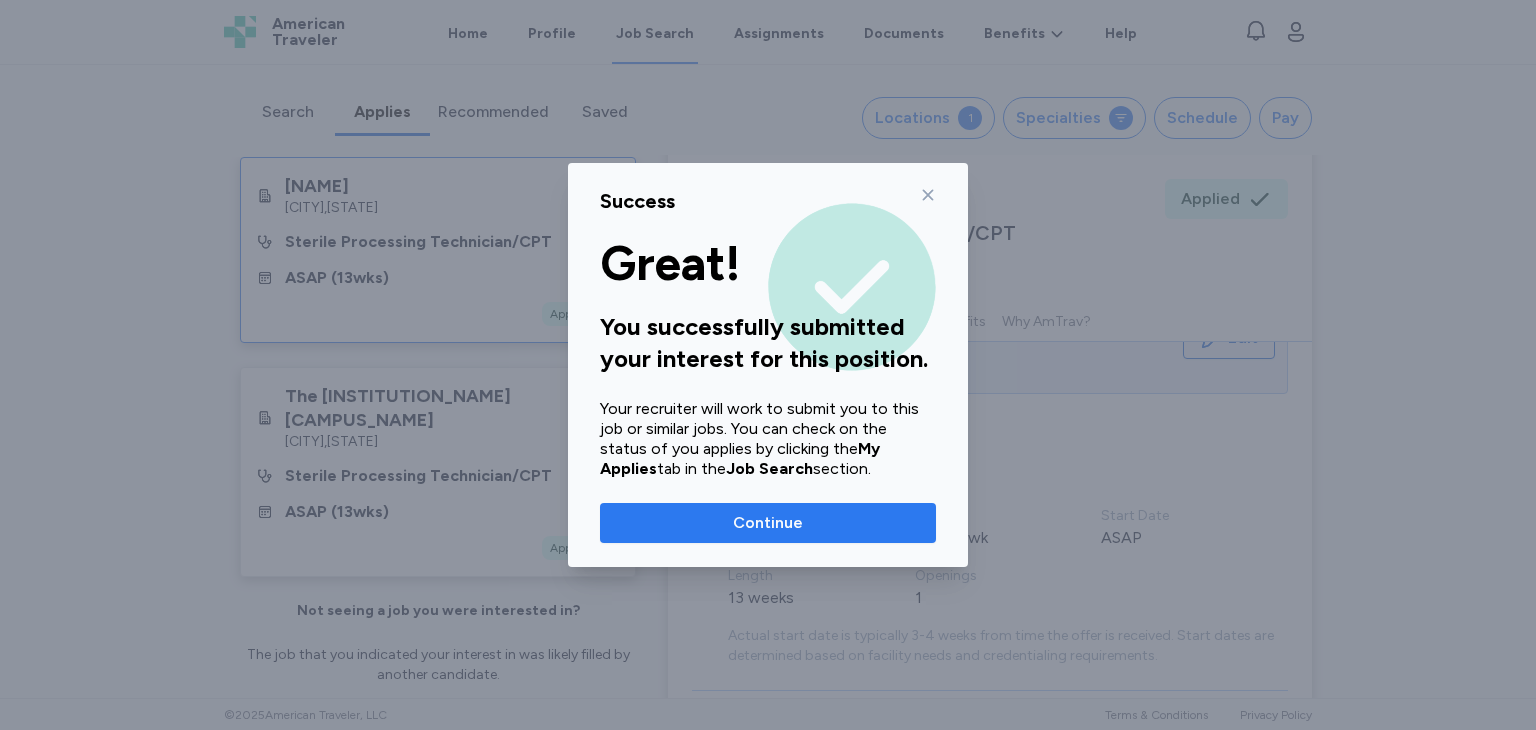 click on "Continue" at bounding box center (768, 523) 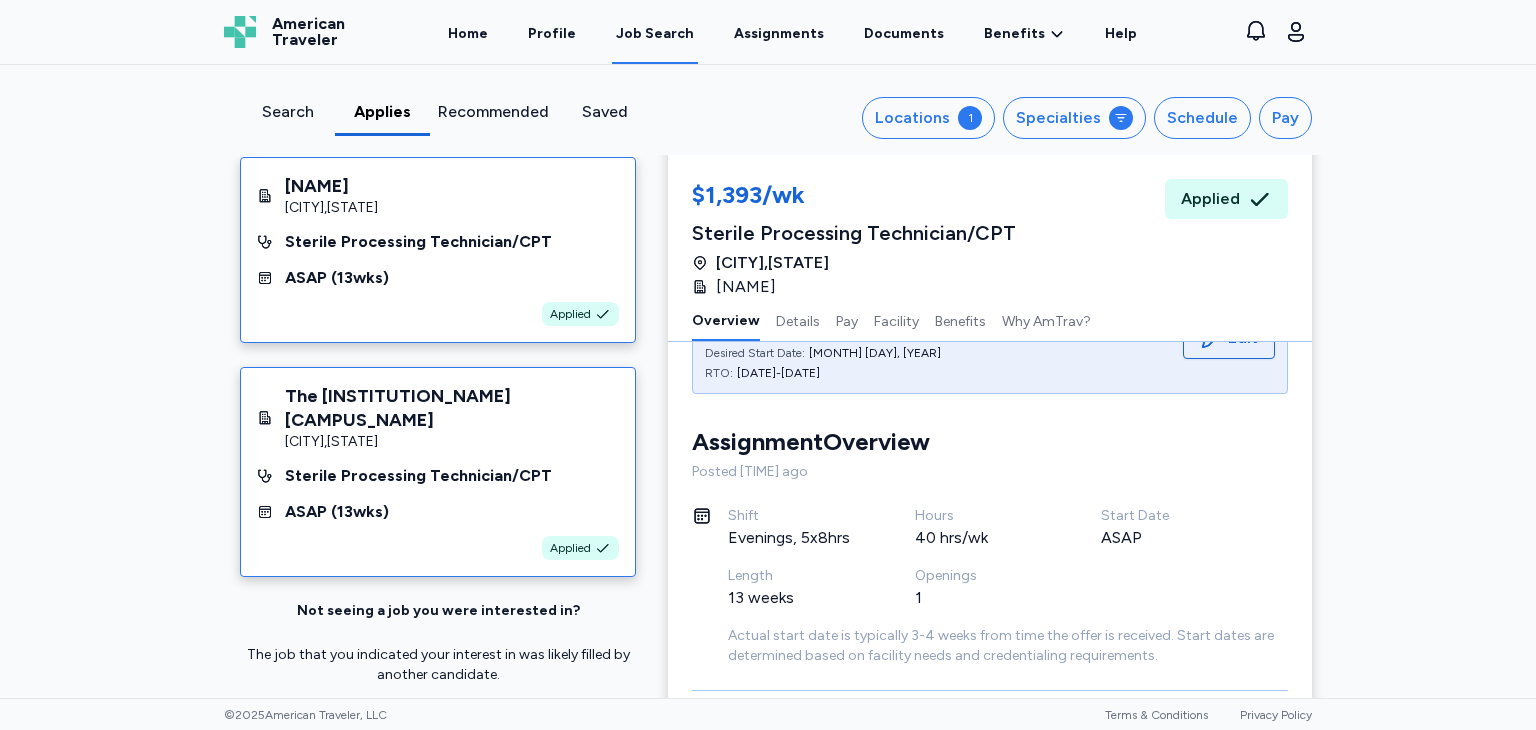 click on "The [INSTITUTION_NAME] [CAMPUS_NAME]" at bounding box center [452, 408] 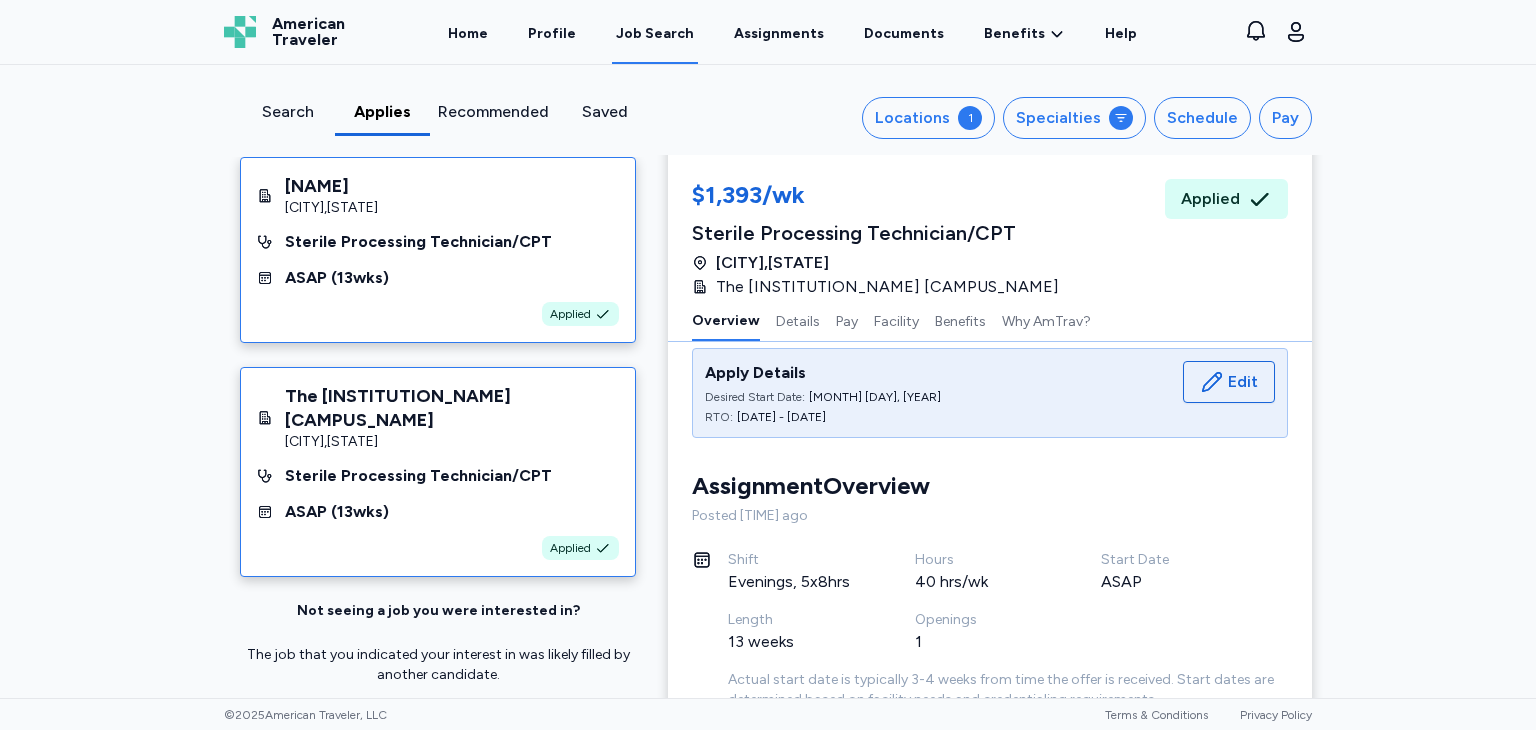 click on "Applied" at bounding box center [438, 314] 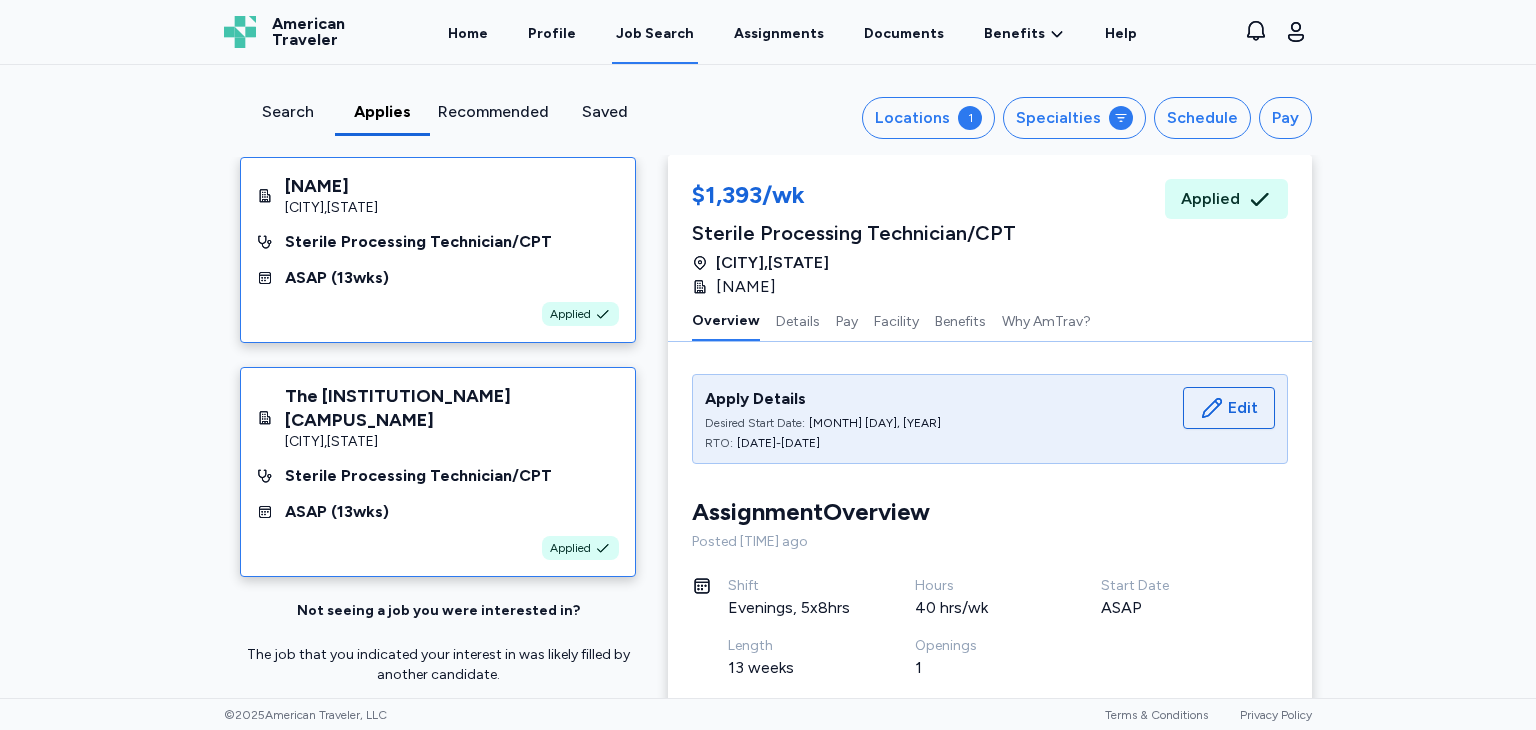 click on "The [INSTITUTION_NAME] [CAMPUS_NAME]" at bounding box center [452, 408] 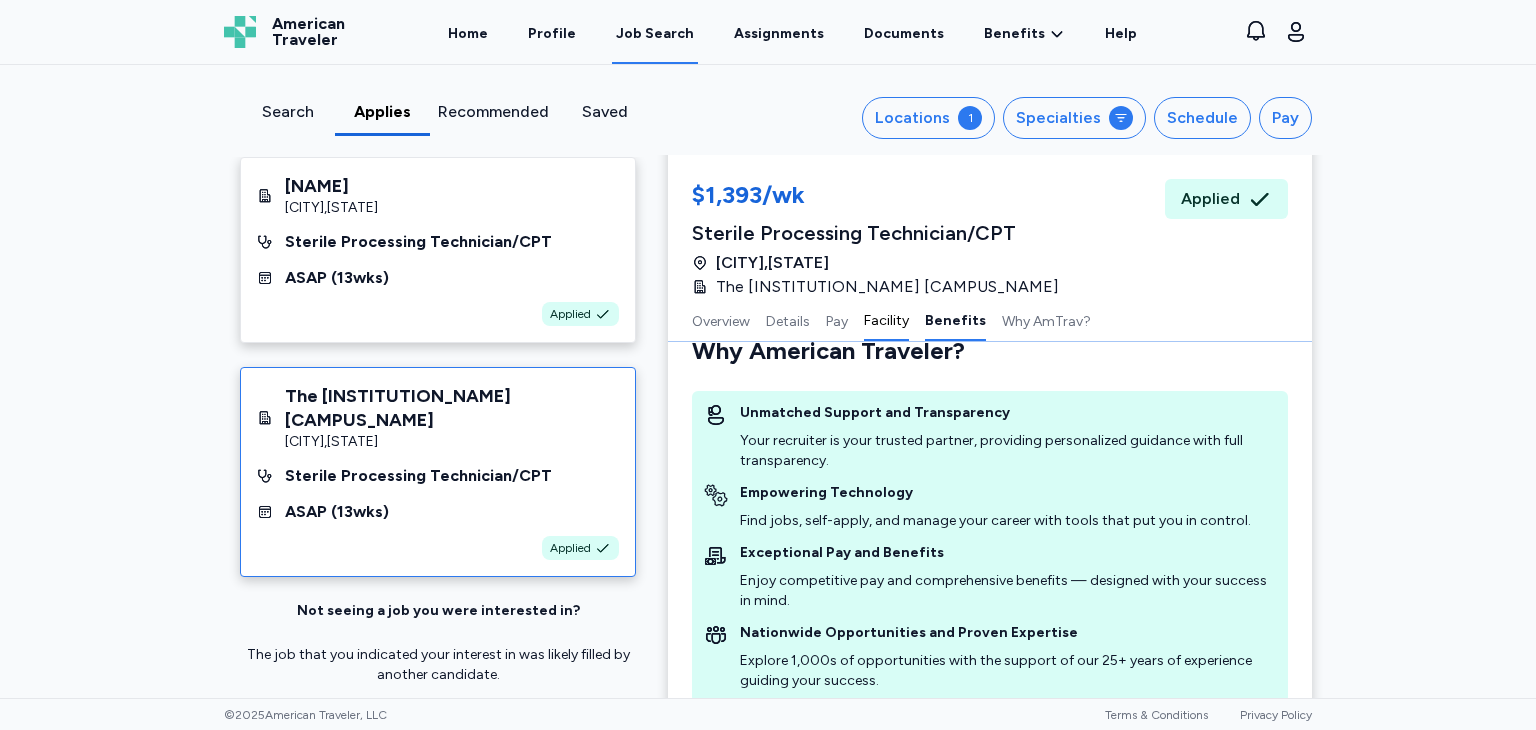 scroll, scrollTop: 2718, scrollLeft: 0, axis: vertical 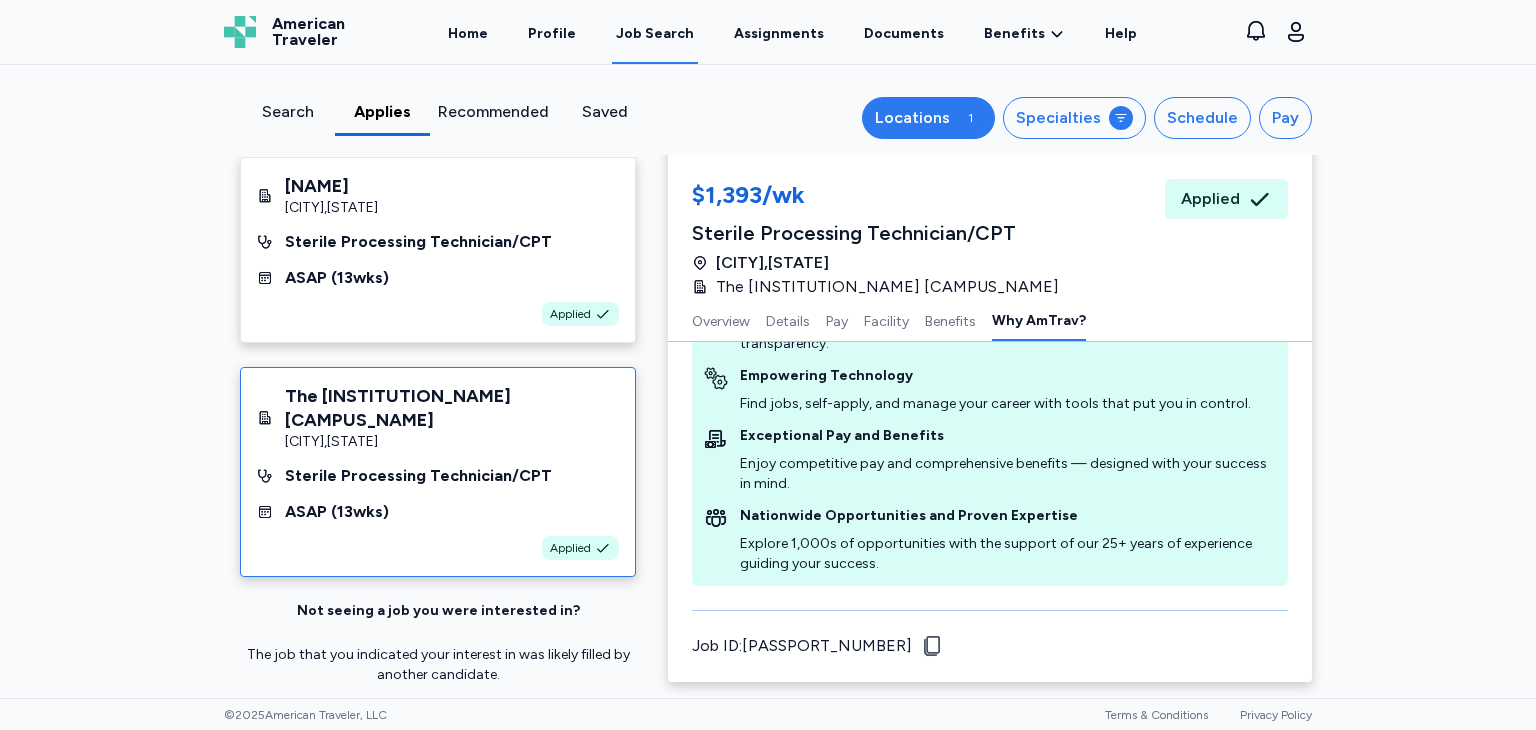 click on "Locations" at bounding box center (912, 118) 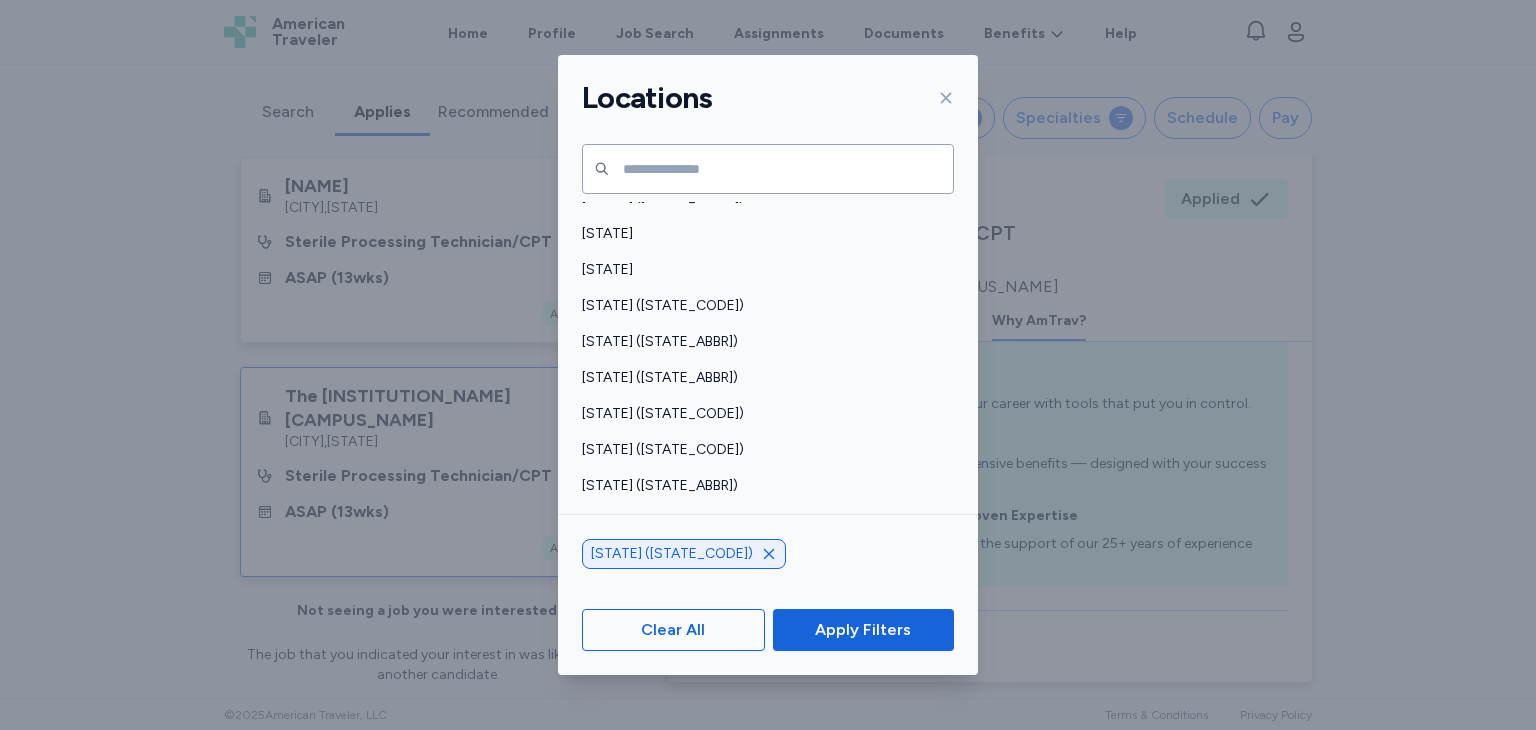 scroll, scrollTop: 639, scrollLeft: 0, axis: vertical 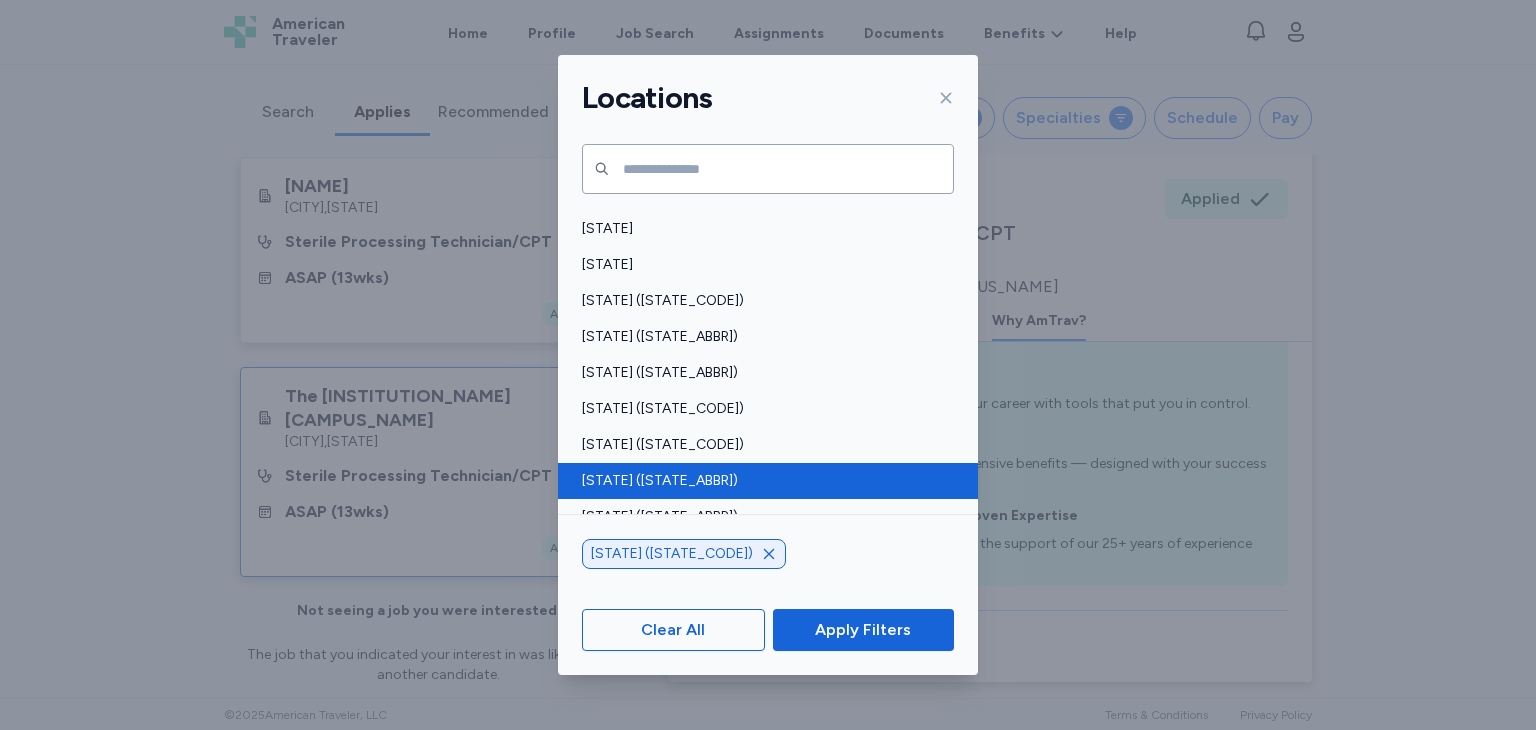 click on "[STATE] ([STATE_ABBR])" at bounding box center (768, 481) 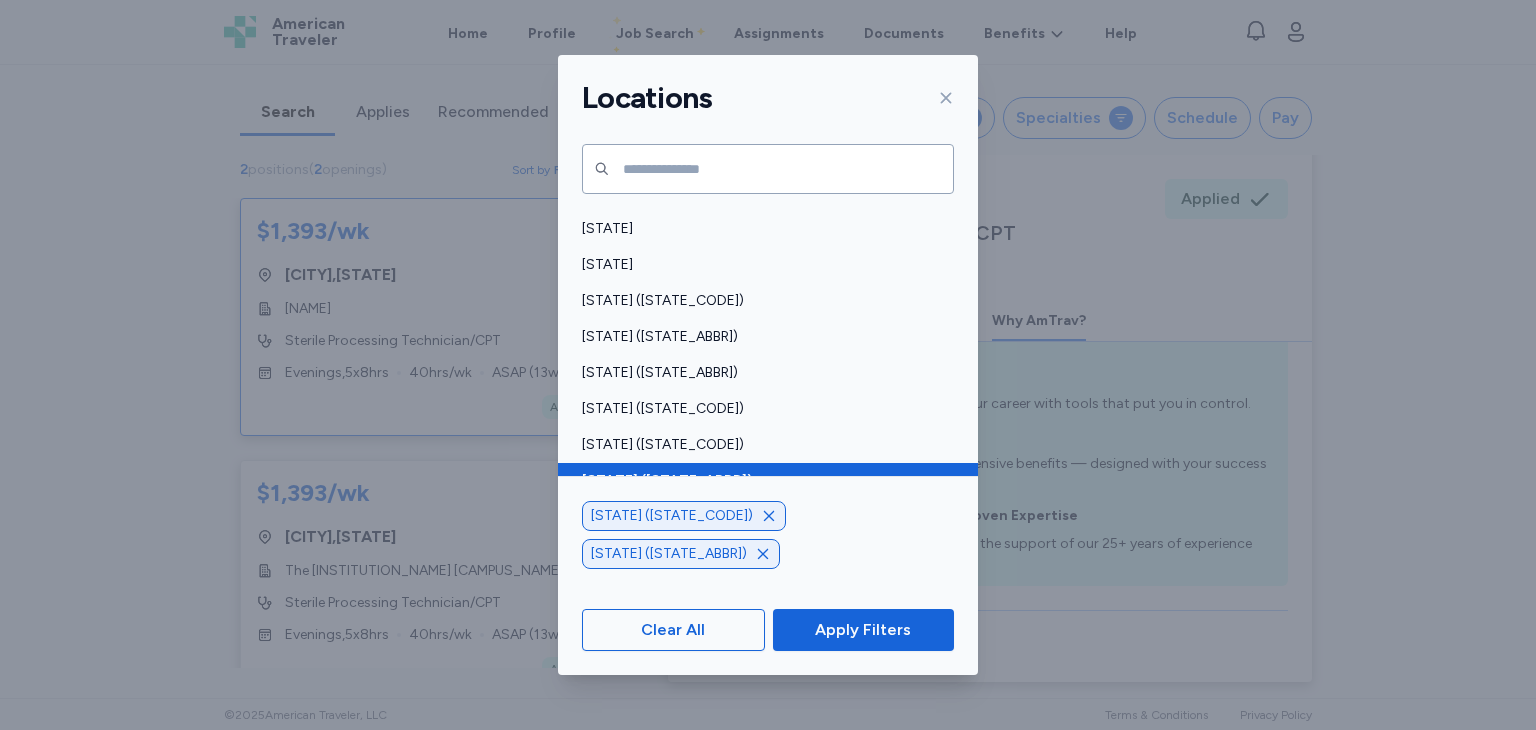 scroll, scrollTop: 2714, scrollLeft: 0, axis: vertical 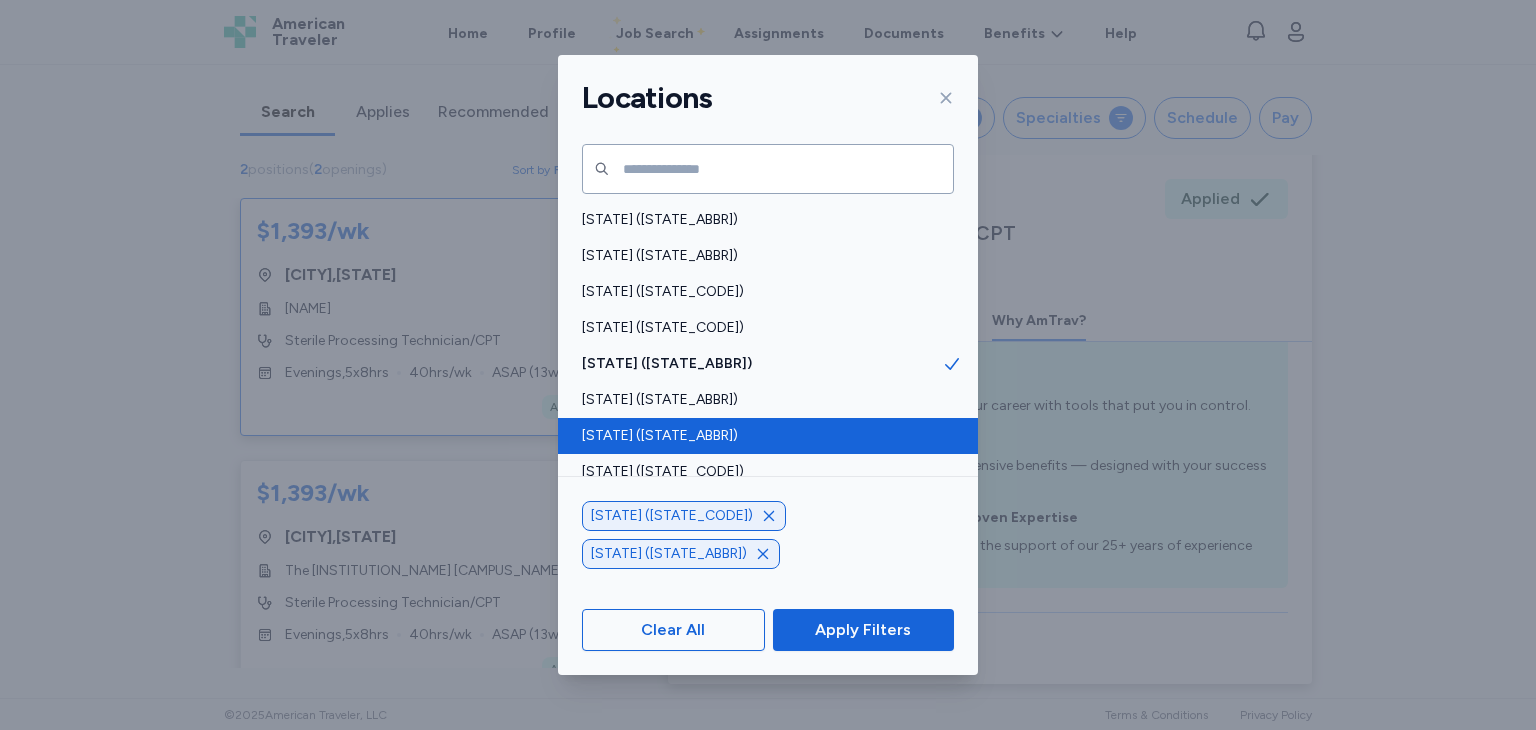 click on "[STATE] ([STATE_ABBR])" at bounding box center [762, 436] 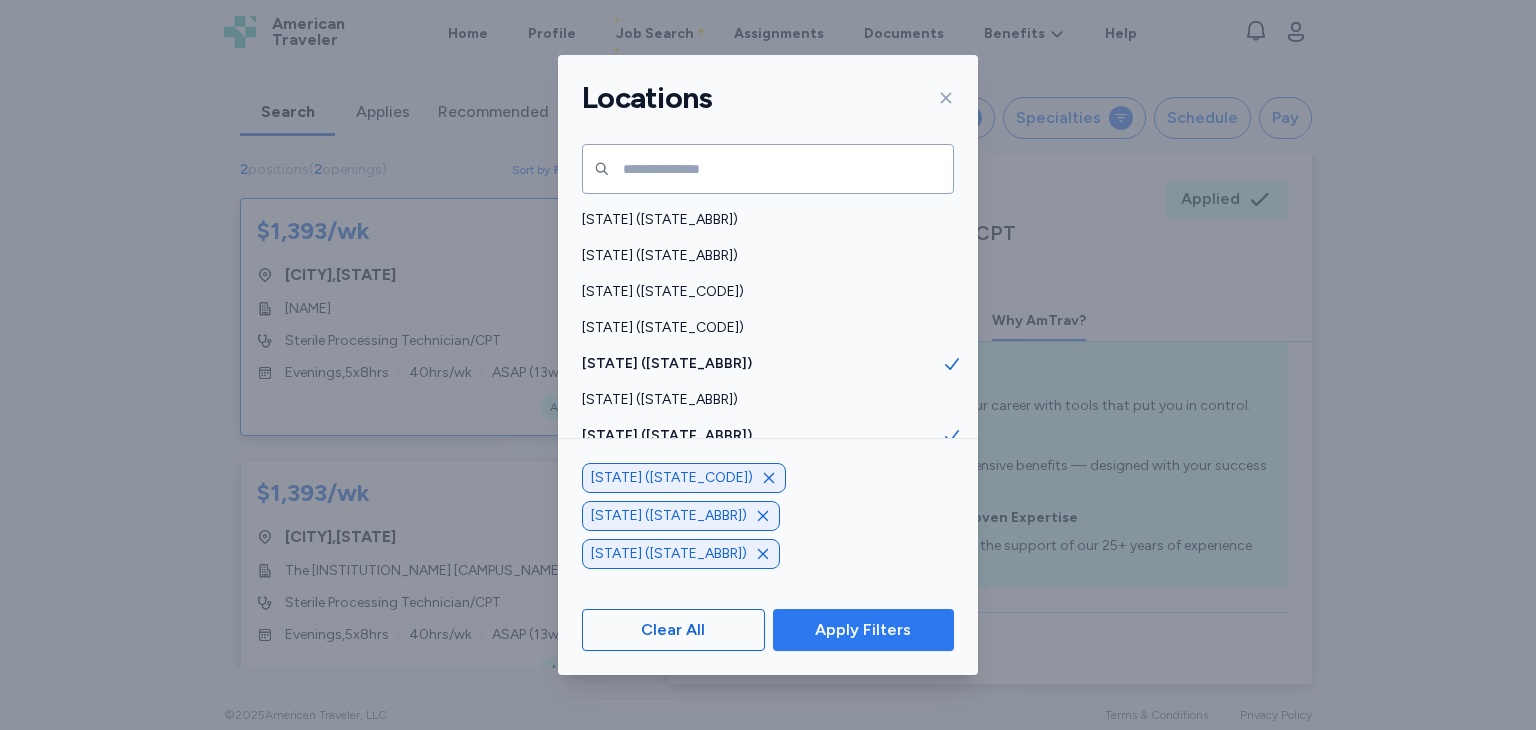 click on "Apply Filters" at bounding box center (863, 630) 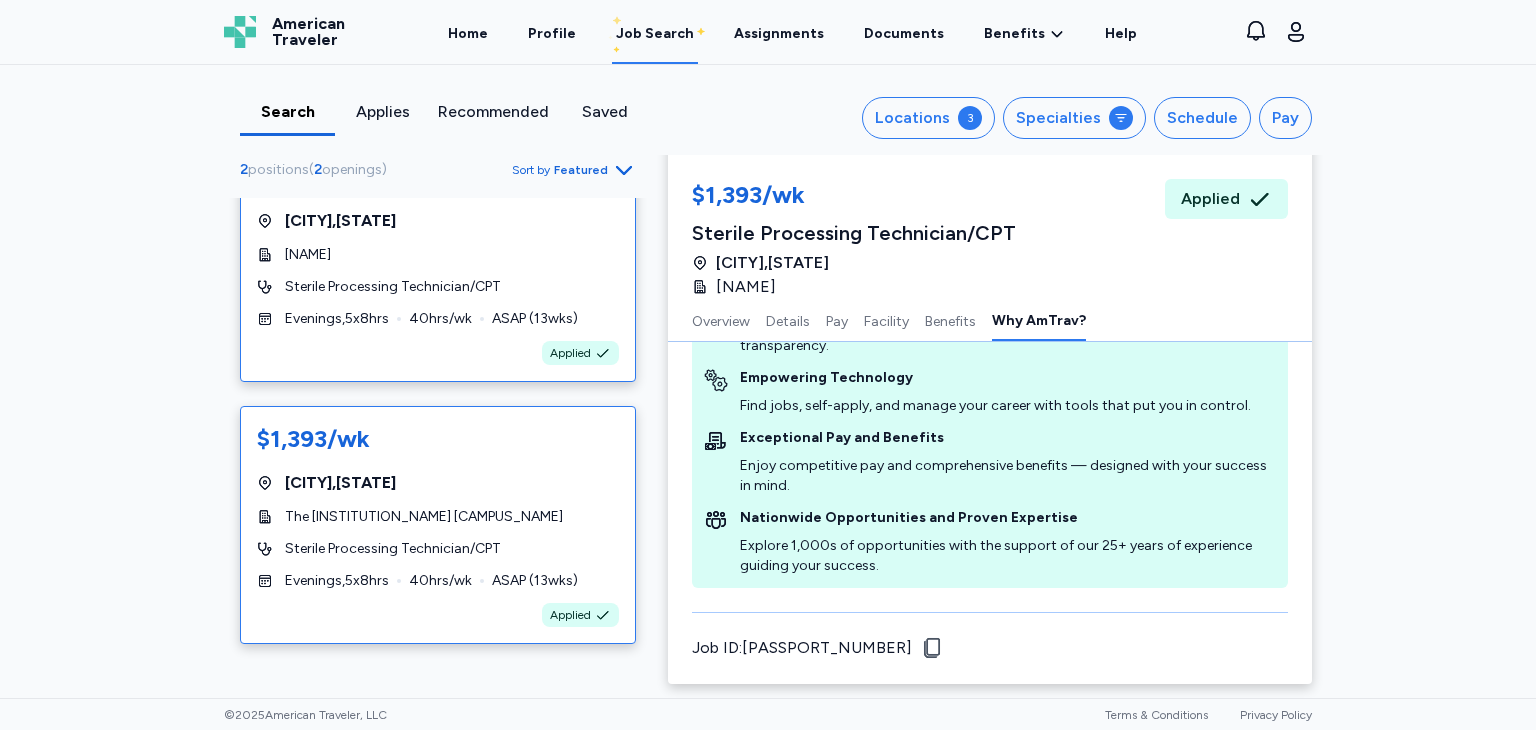 scroll, scrollTop: 0, scrollLeft: 0, axis: both 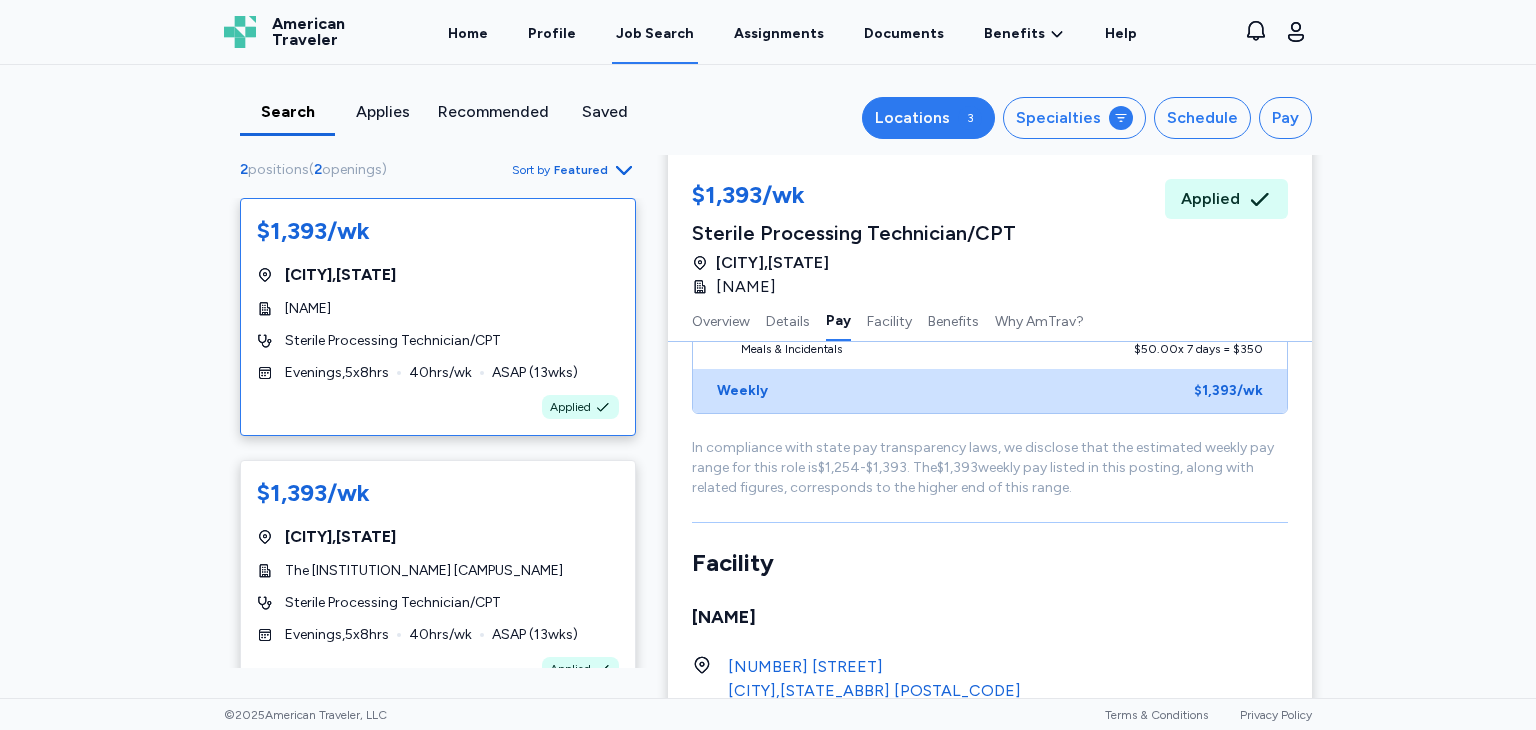 click on "Locations" at bounding box center (912, 118) 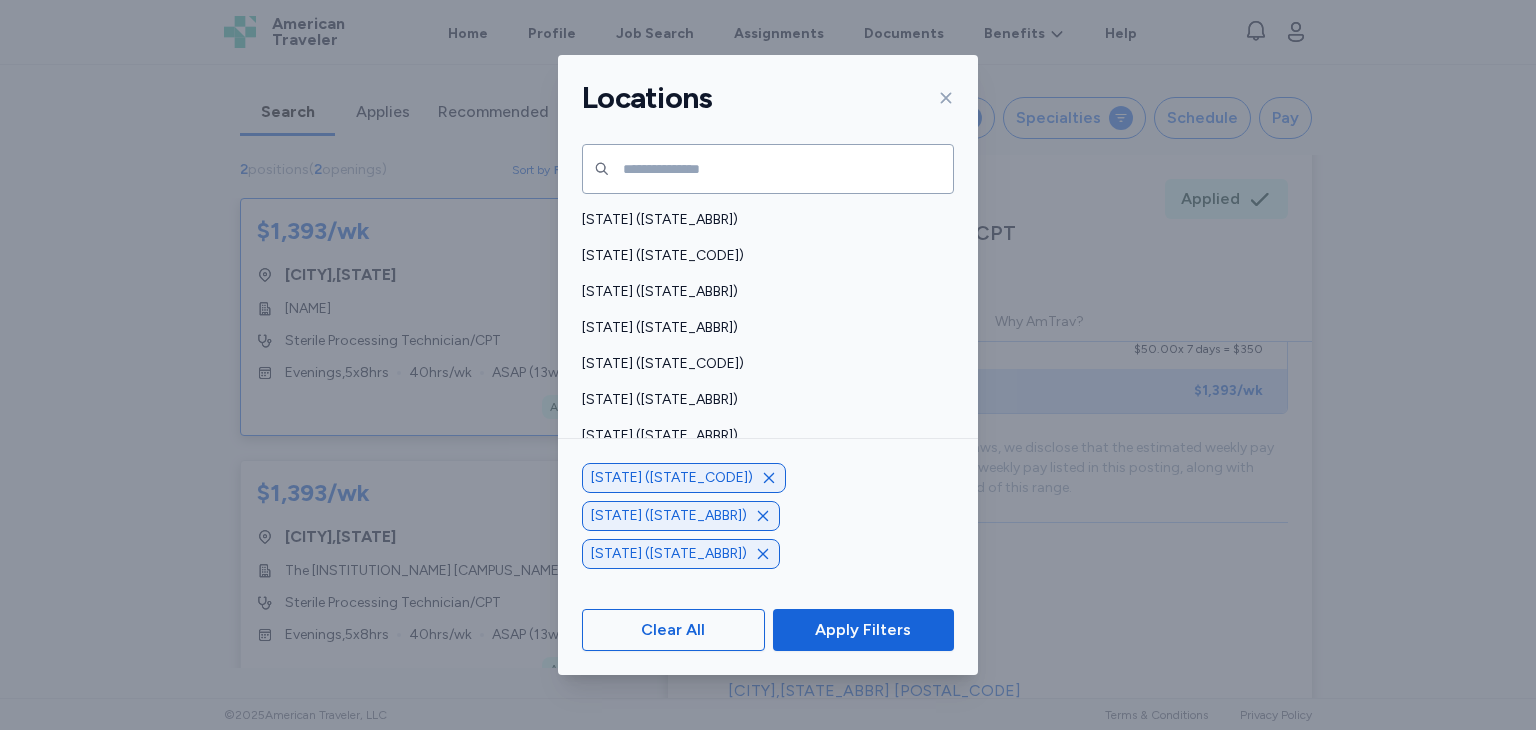 click 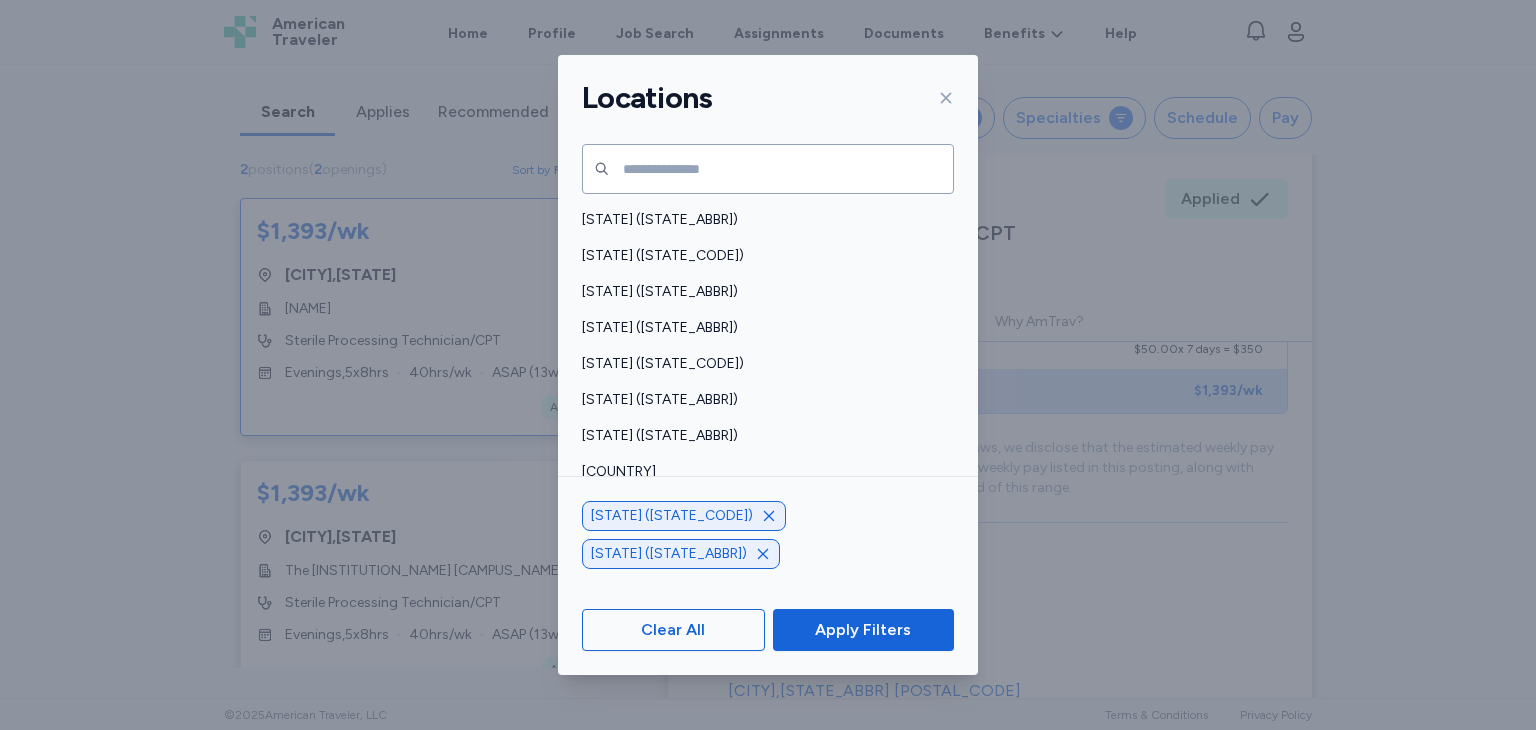 click 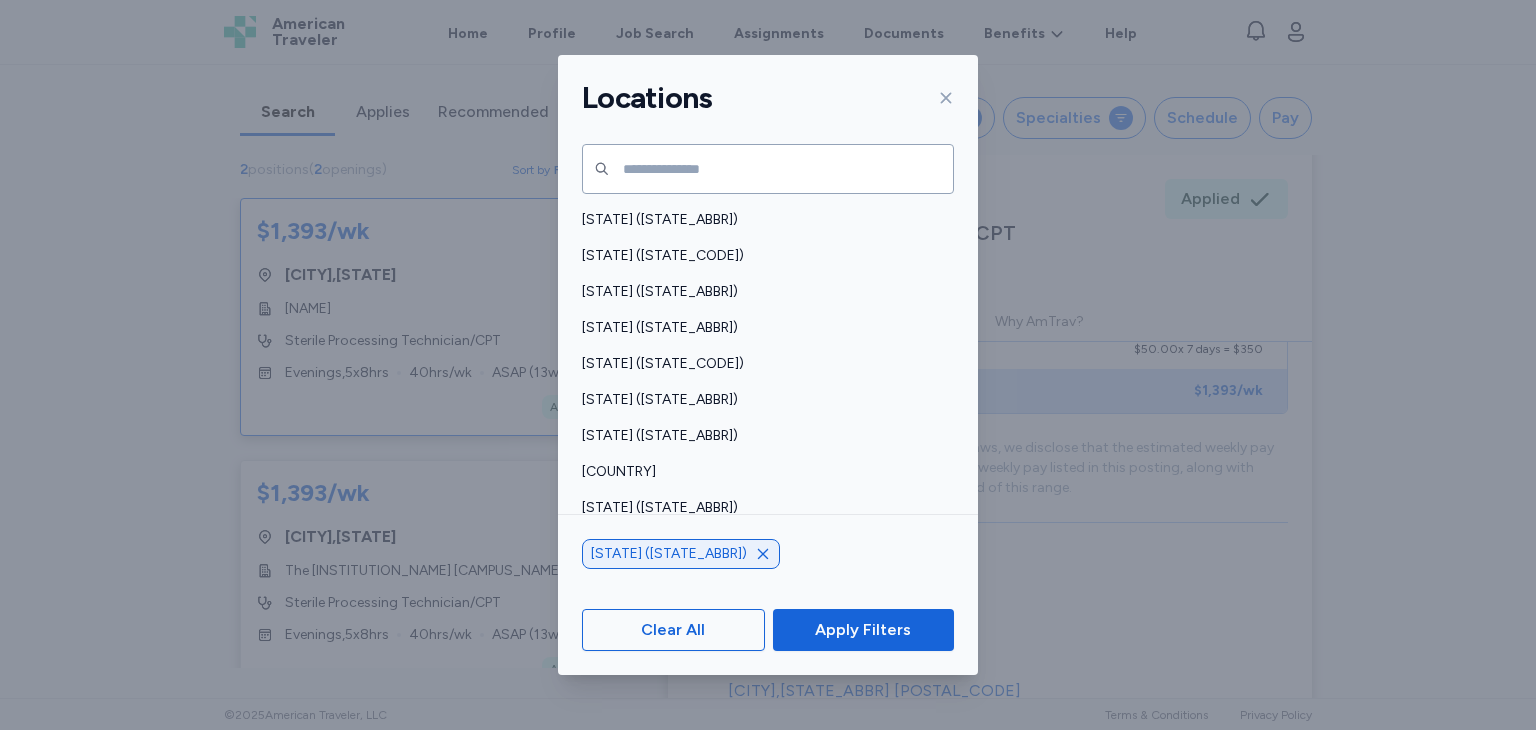 click on "[STATE] ([STATE_ABBR])" at bounding box center (669, 554) 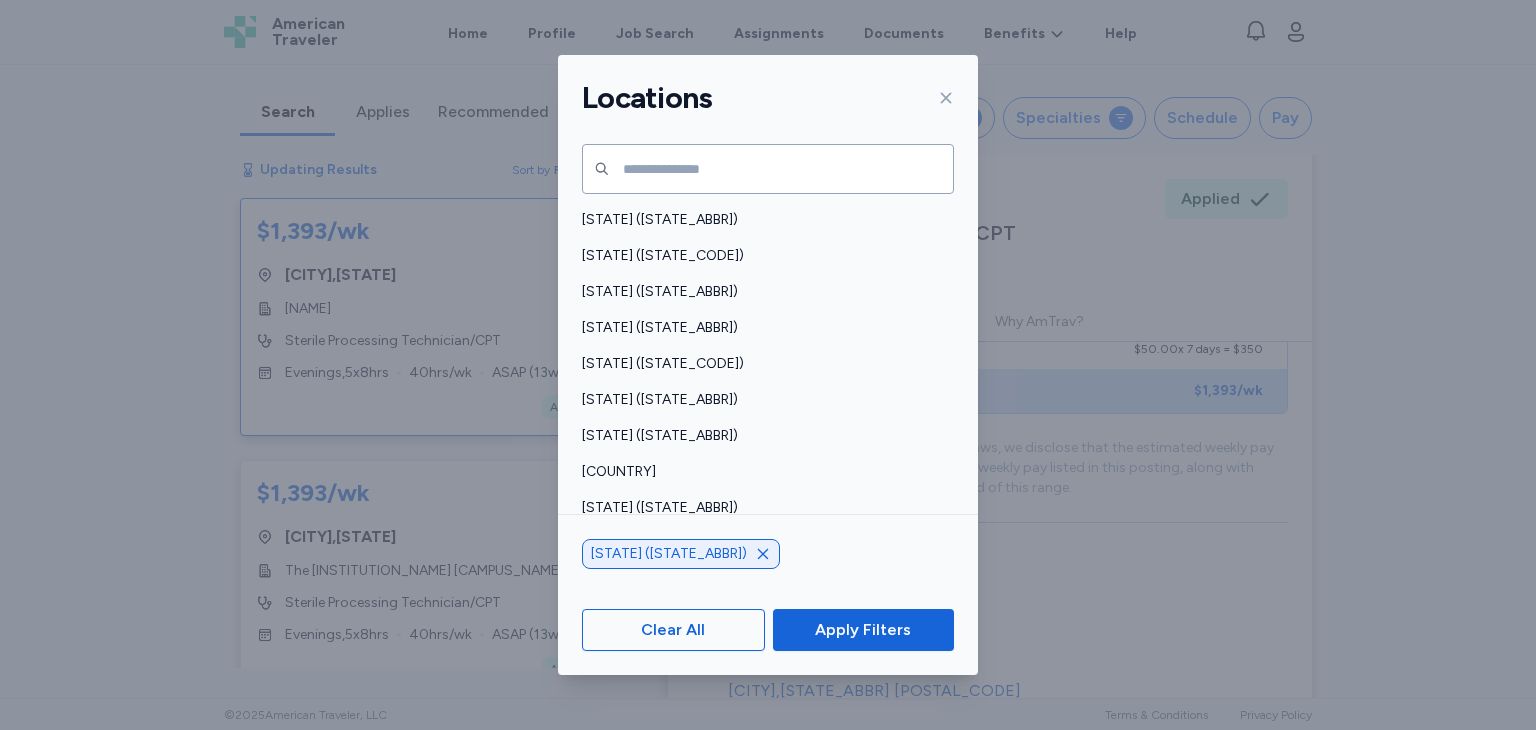 click 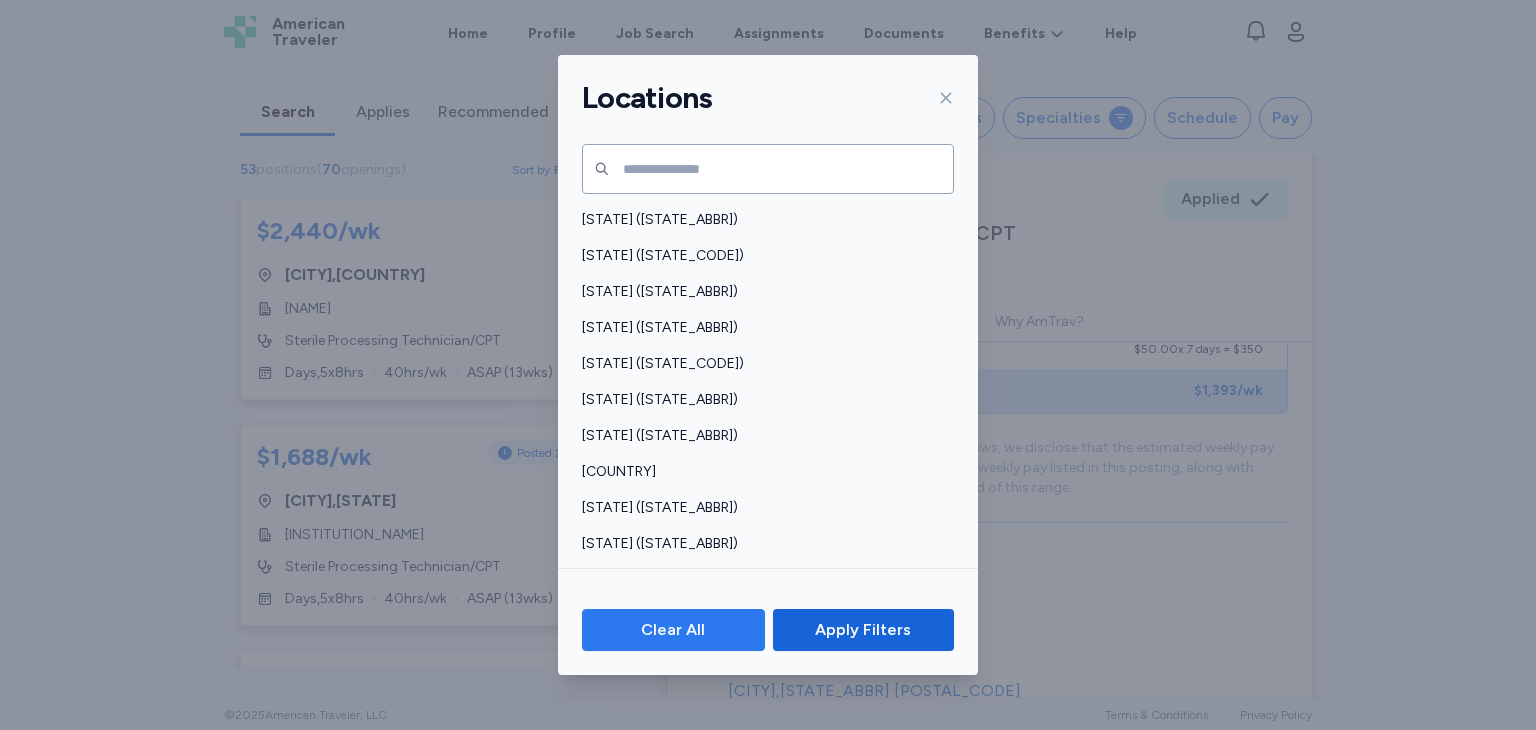 click on "Clear All" at bounding box center (673, 630) 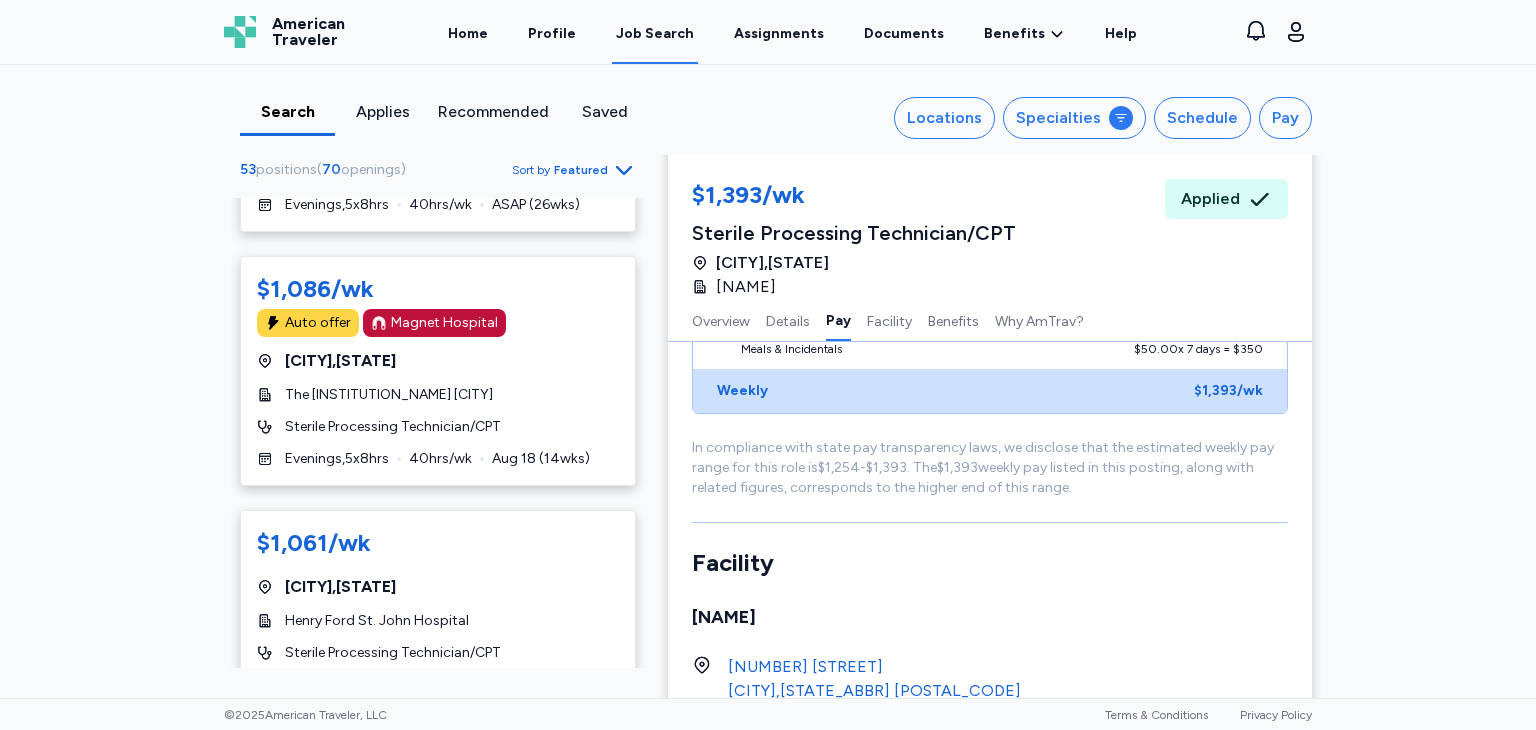 scroll, scrollTop: 4776, scrollLeft: 0, axis: vertical 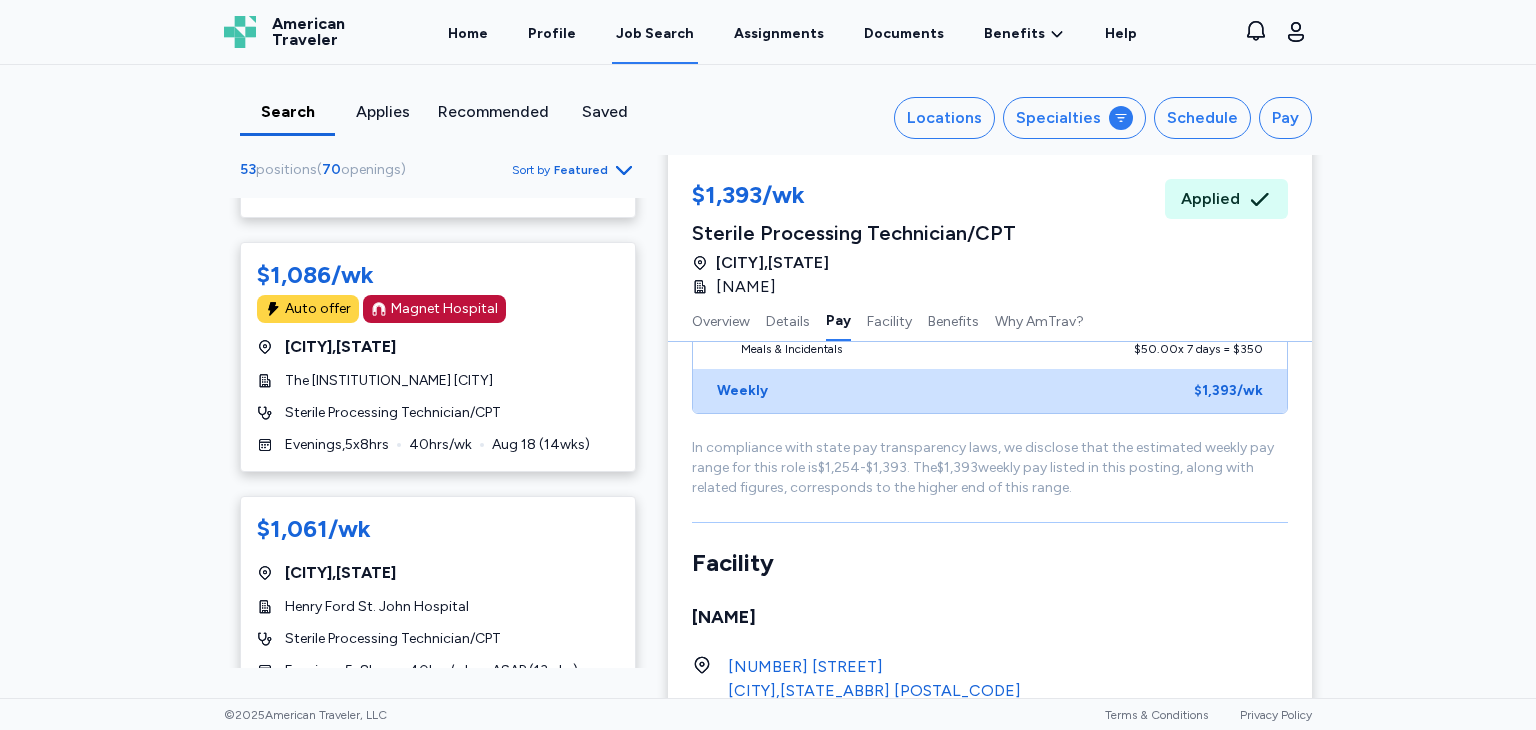 click on "Evenings ,  5 x 8 hrs" at bounding box center (337, 445) 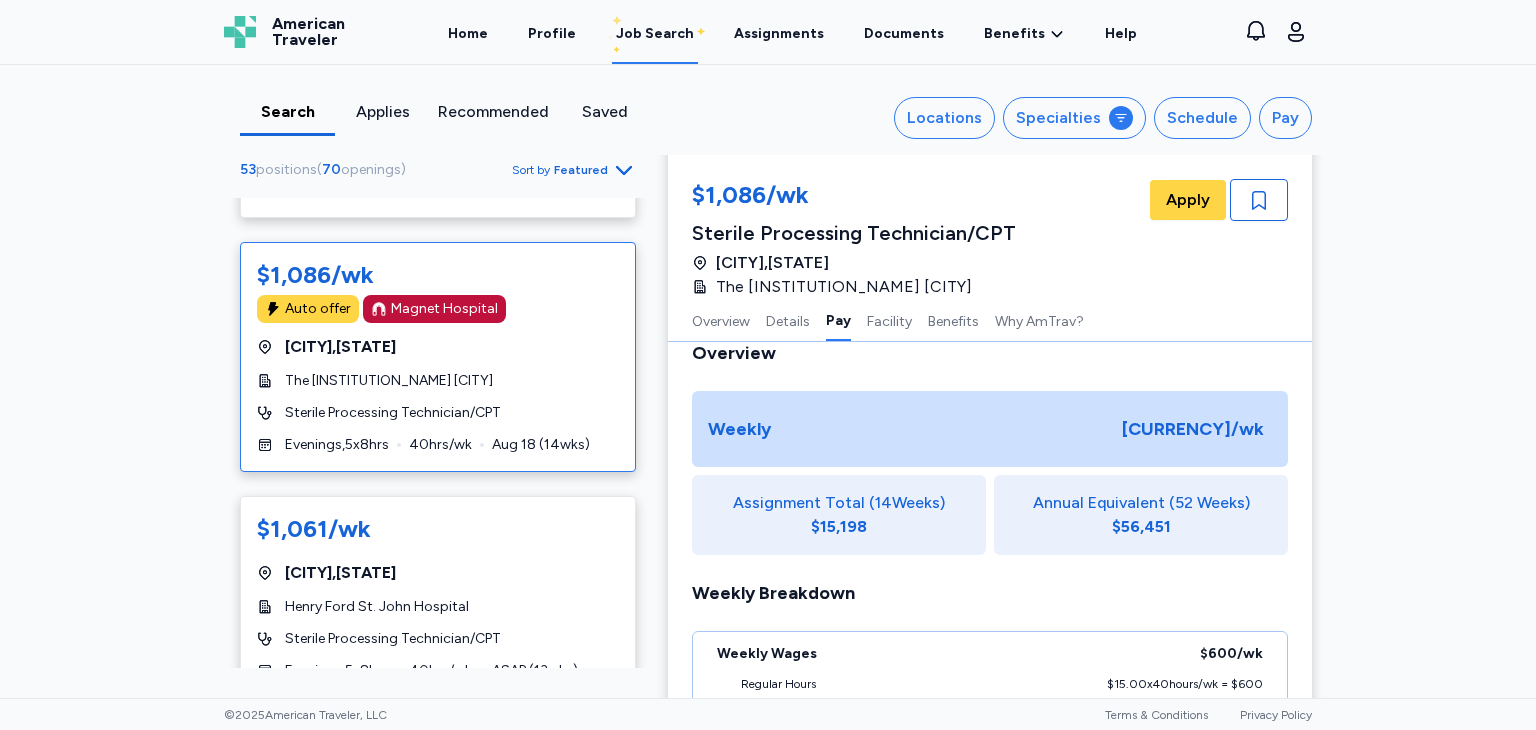 scroll, scrollTop: 1250, scrollLeft: 0, axis: vertical 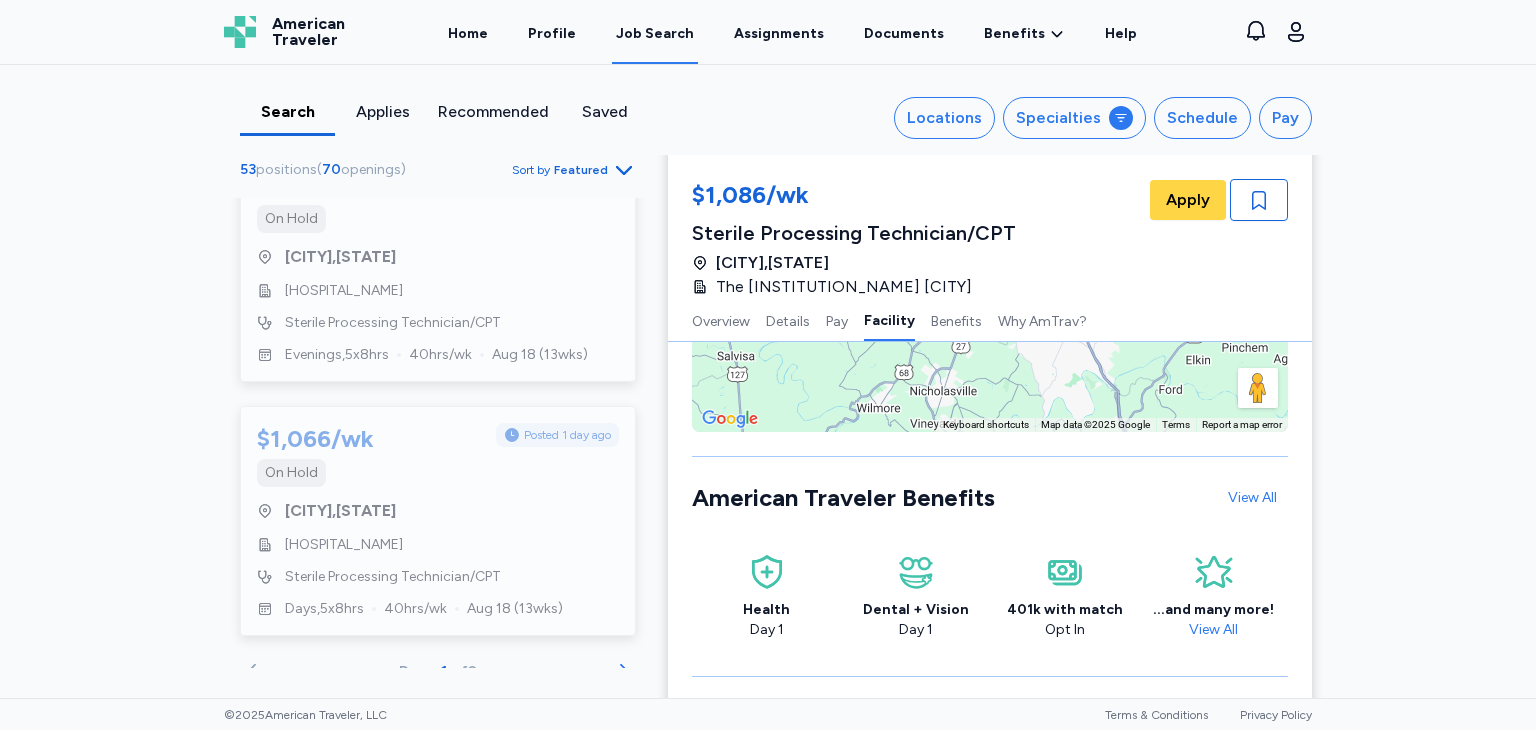 click 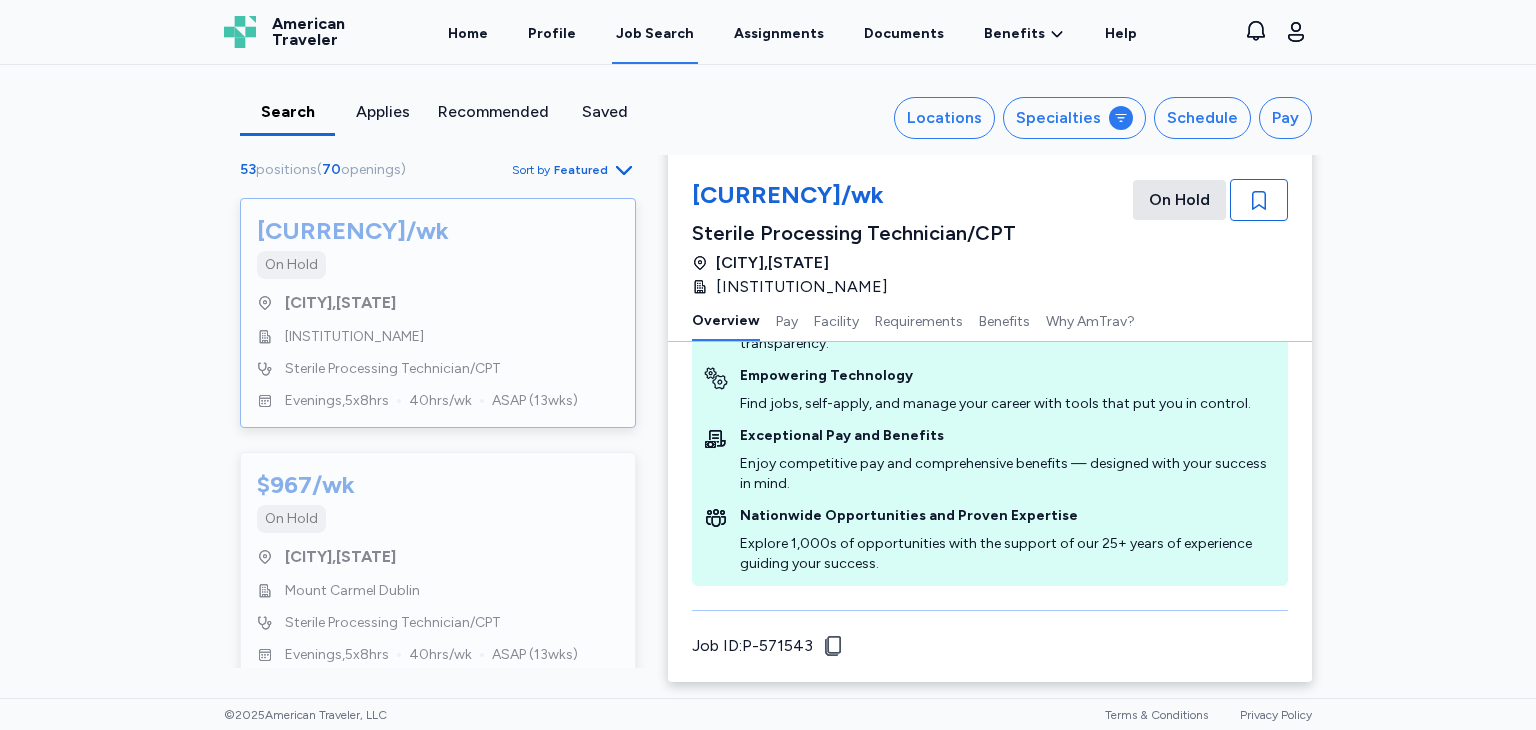 scroll, scrollTop: 2, scrollLeft: 0, axis: vertical 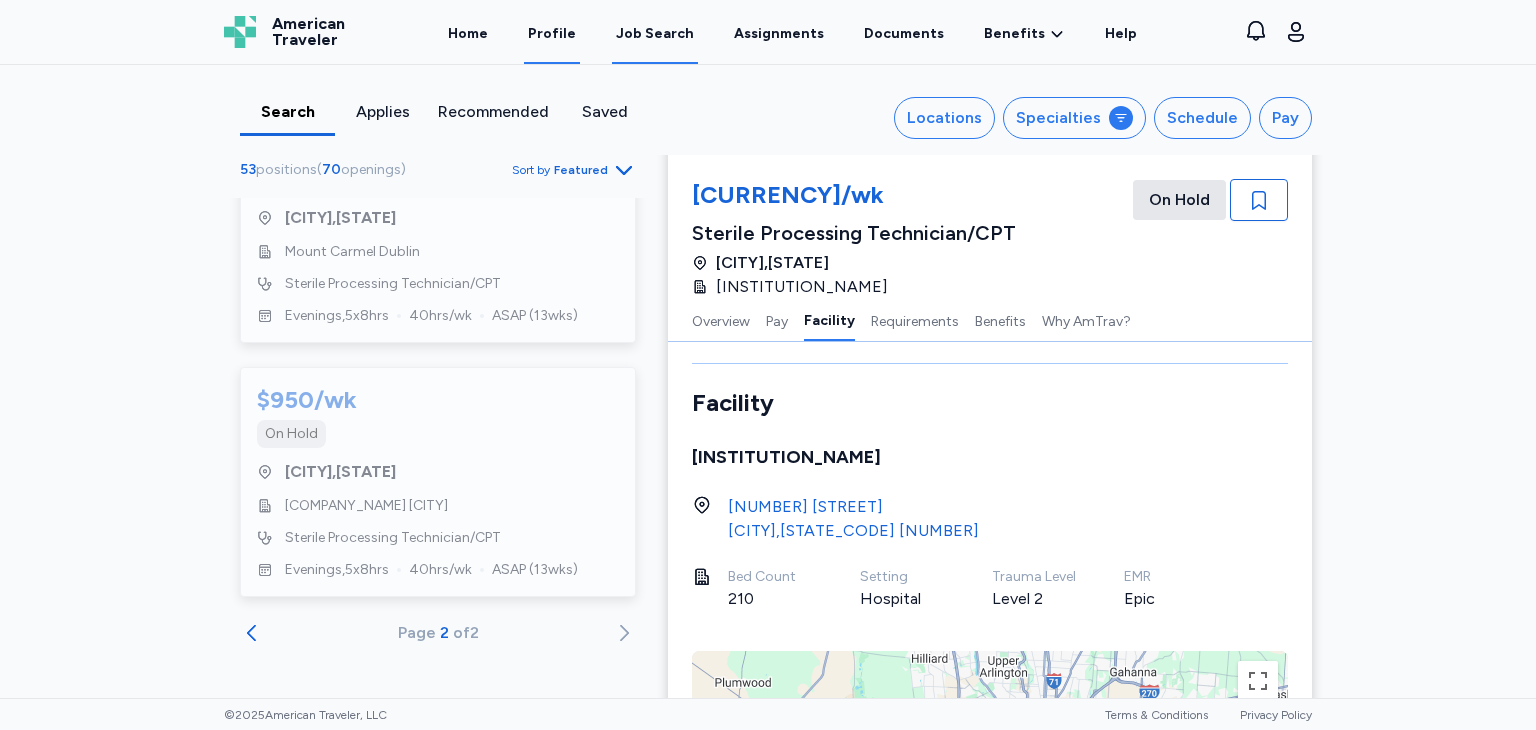 click on "Profile" at bounding box center (552, 33) 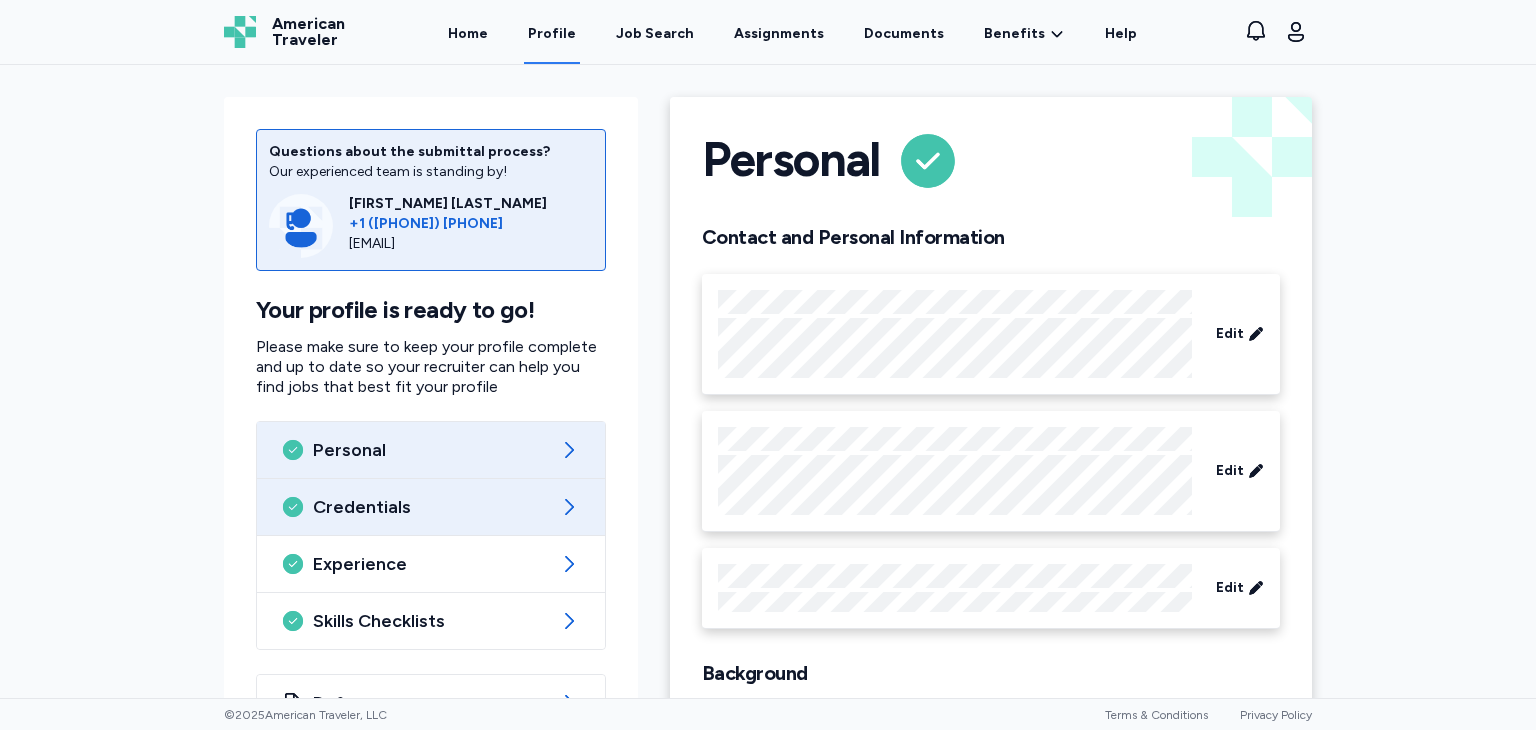 click on "Credentials" at bounding box center (431, 507) 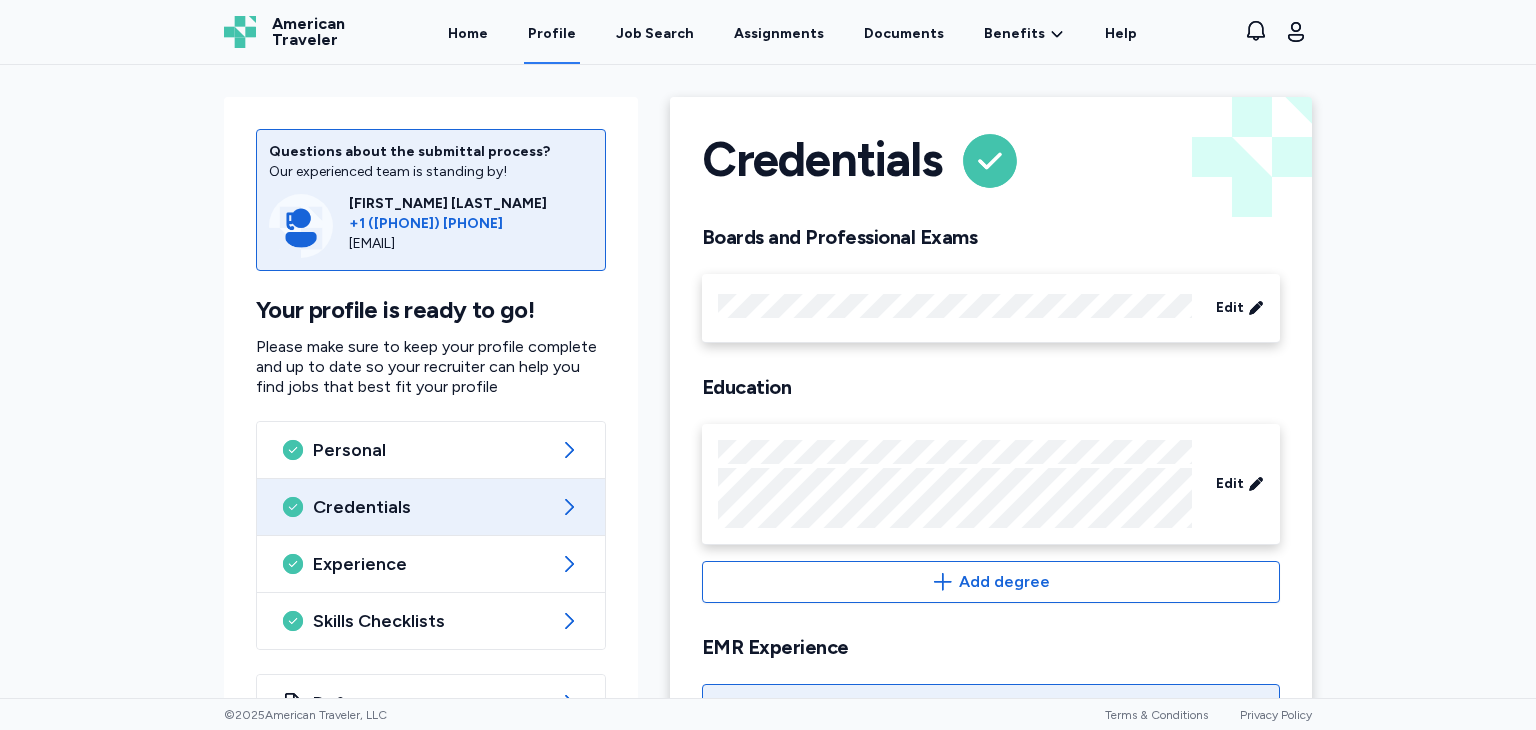 click on "Credentials" at bounding box center [431, 507] 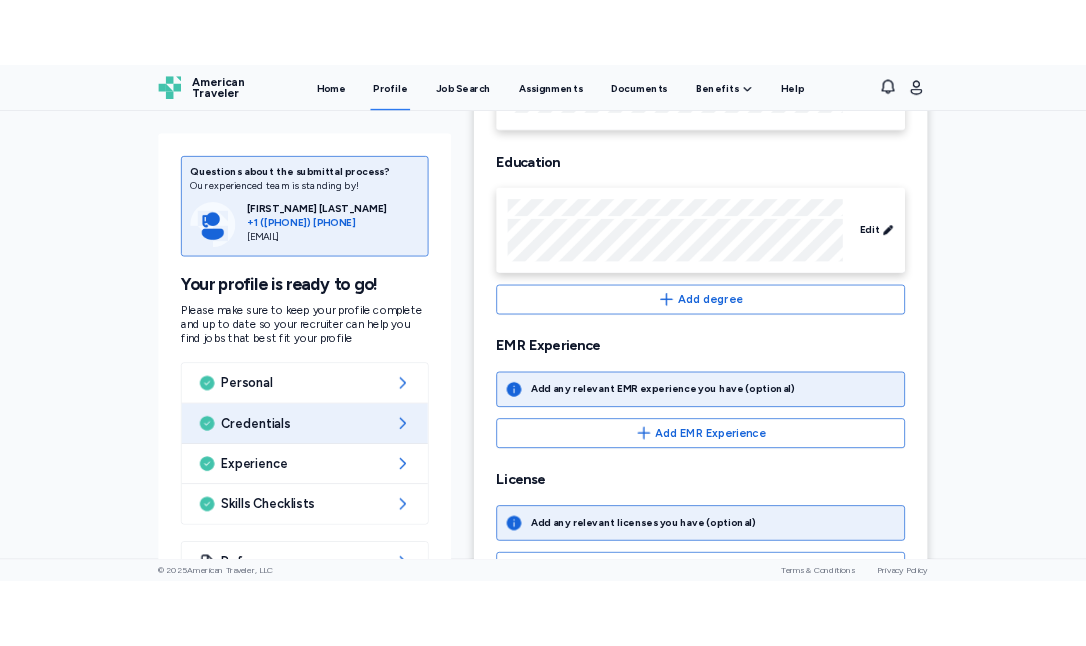 scroll, scrollTop: 548, scrollLeft: 0, axis: vertical 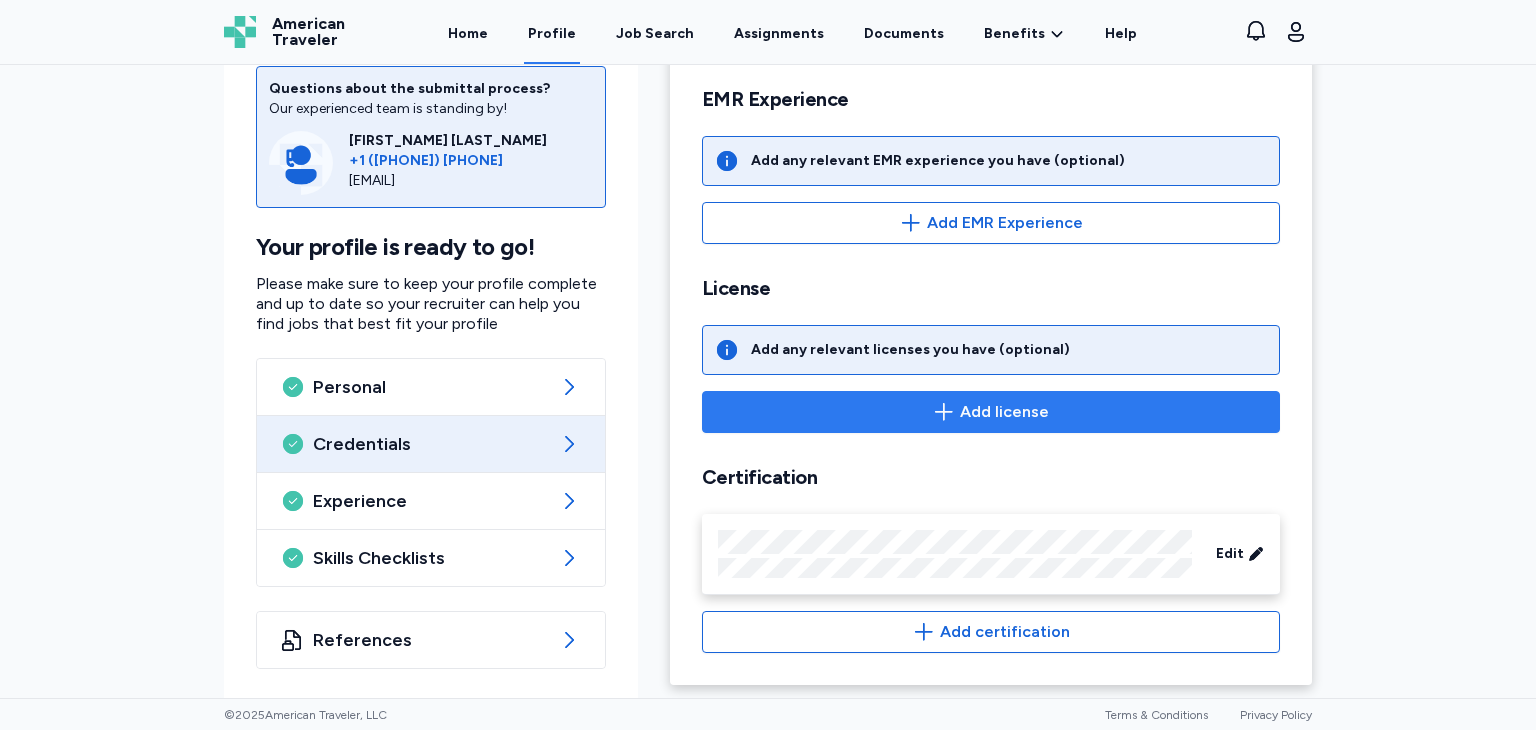 click on "Add license" at bounding box center [991, 412] 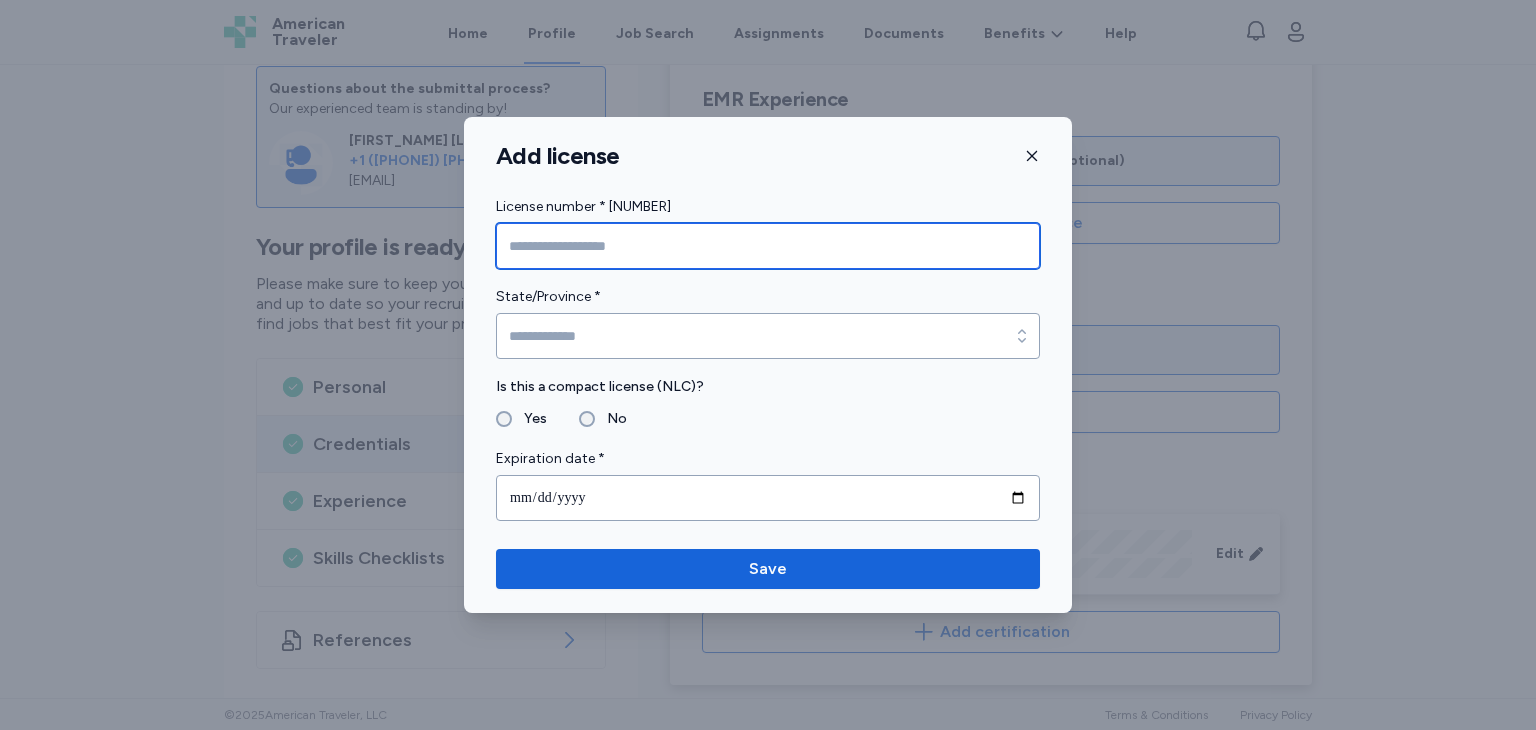click at bounding box center (768, 246) 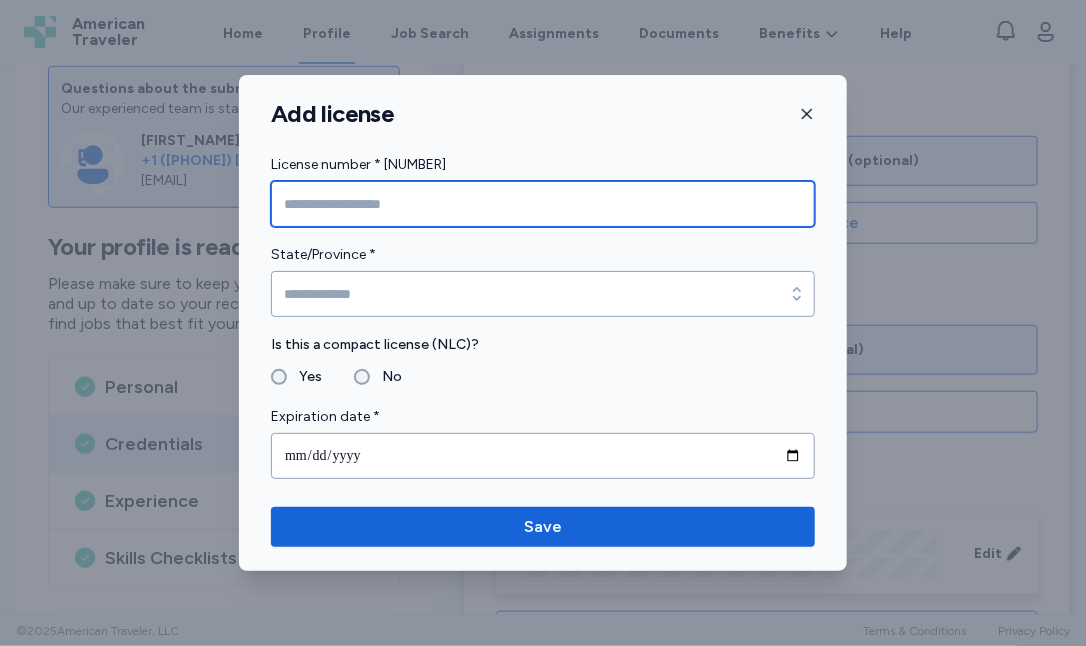 click at bounding box center [543, 204] 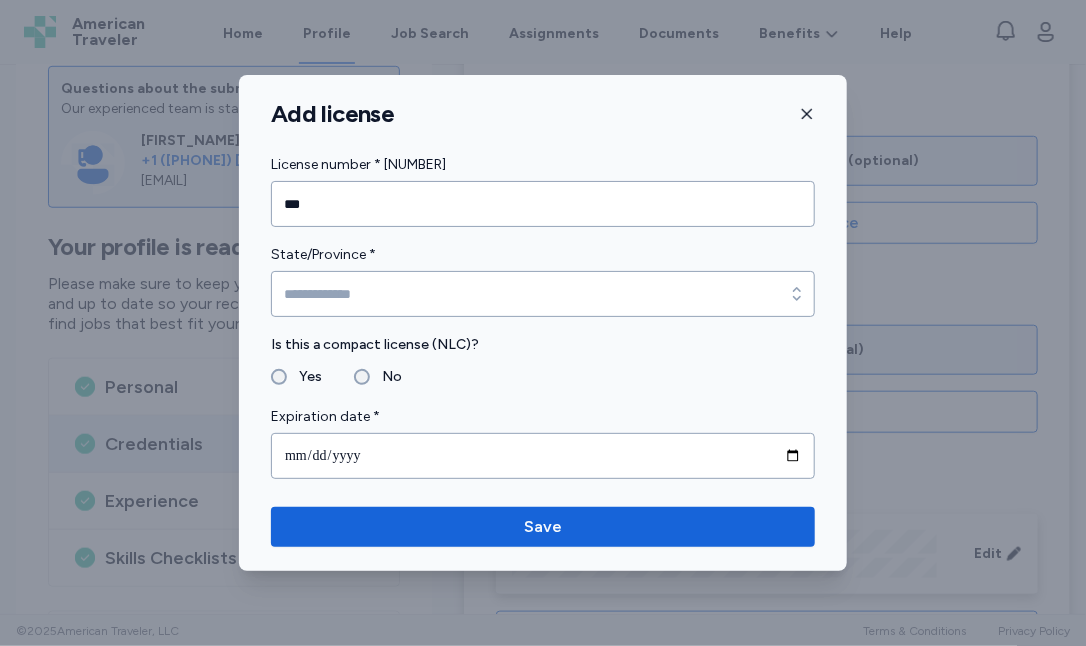 click on "Add license License number * *** State/Province * [STATE] Is this a compact license (NLC)? Yes No Expiration date * Save" at bounding box center (543, 323) 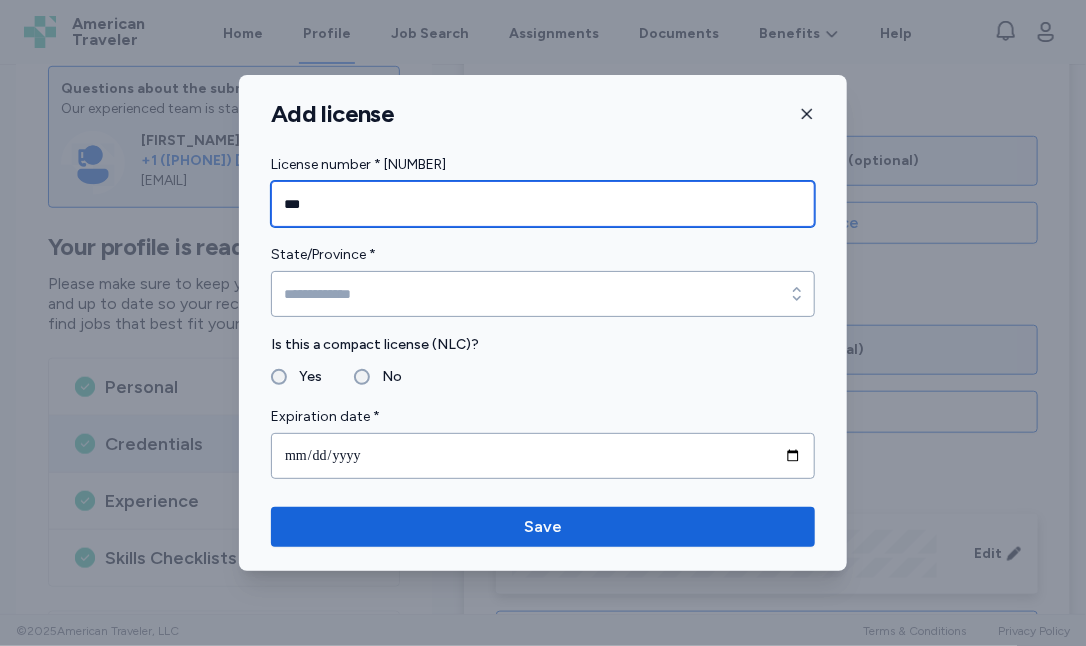 click on "***" at bounding box center [543, 204] 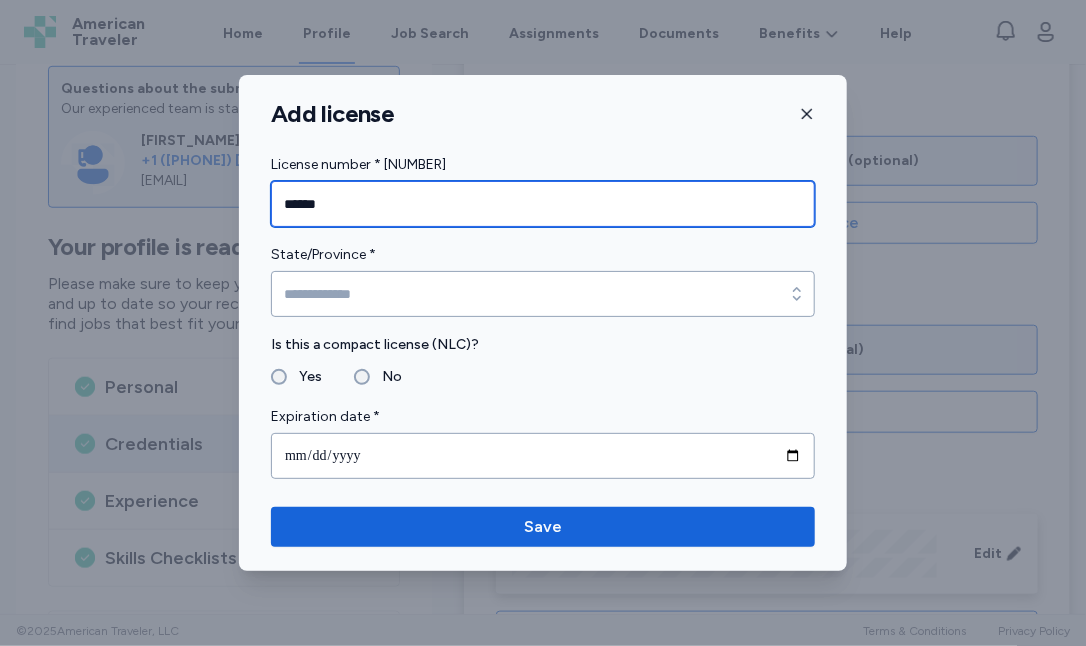 type on "******" 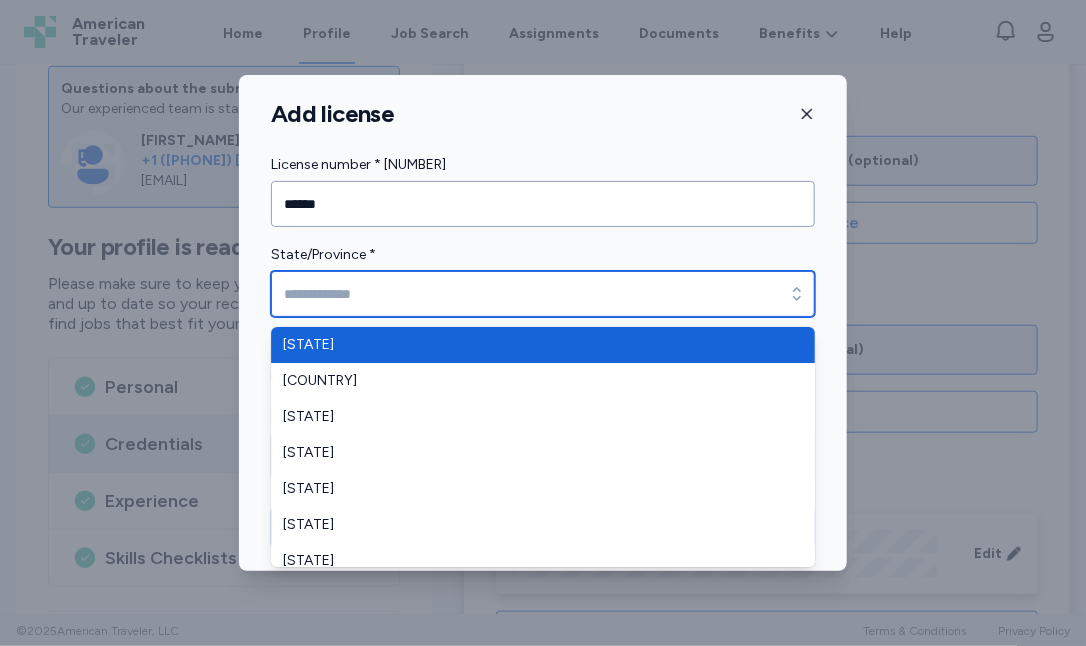 click on "State/Province *" at bounding box center [543, 294] 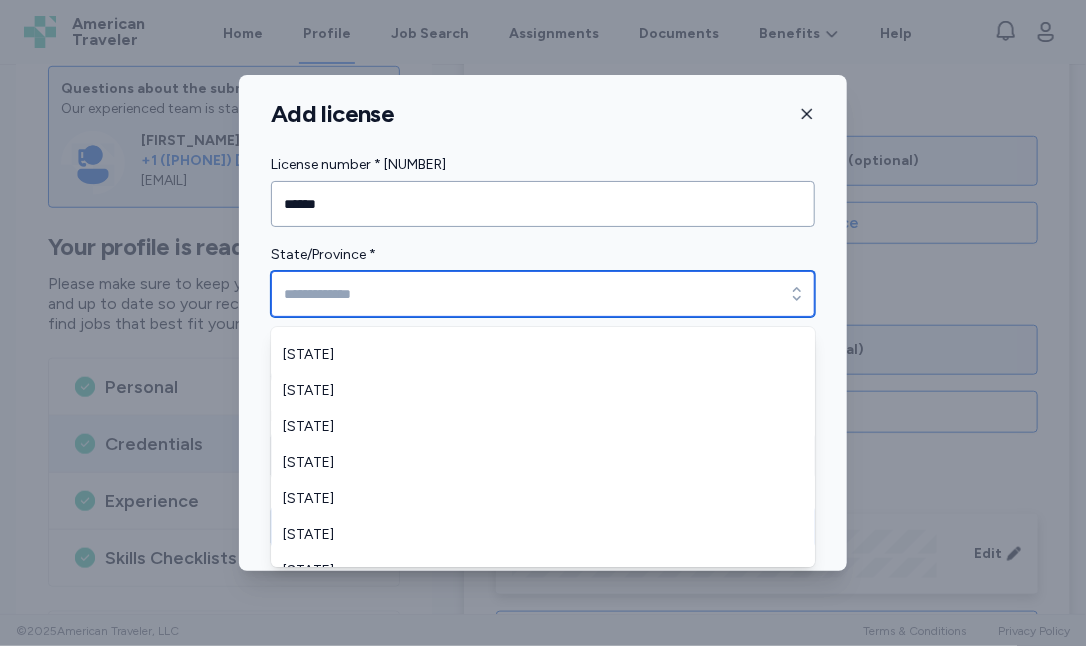 scroll, scrollTop: 1050, scrollLeft: 0, axis: vertical 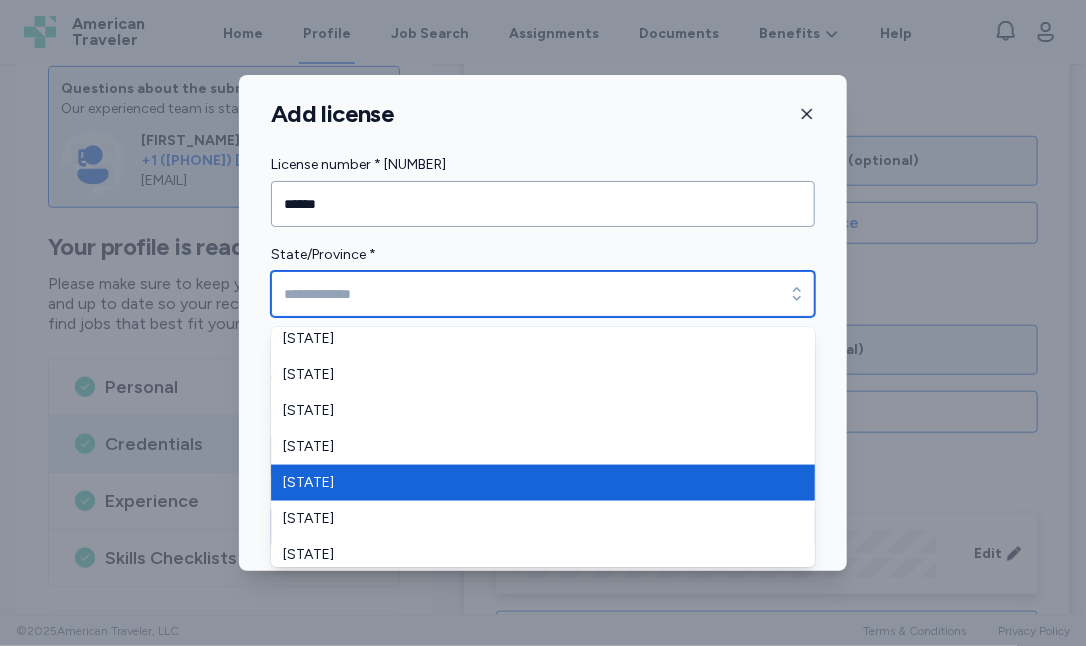 type on "**********" 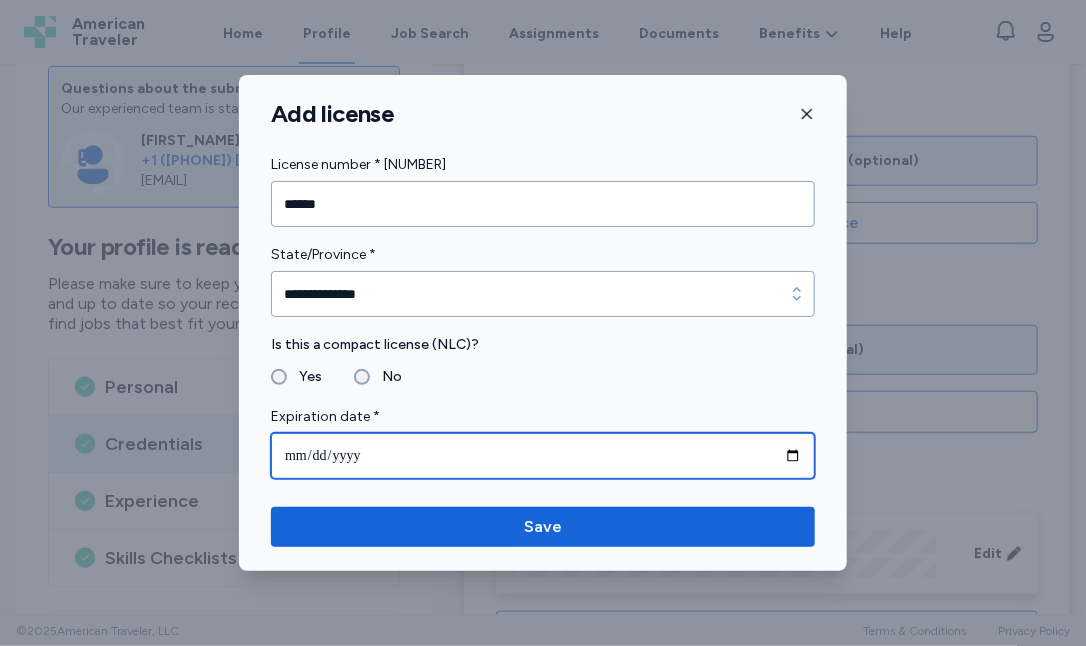 click at bounding box center (543, 456) 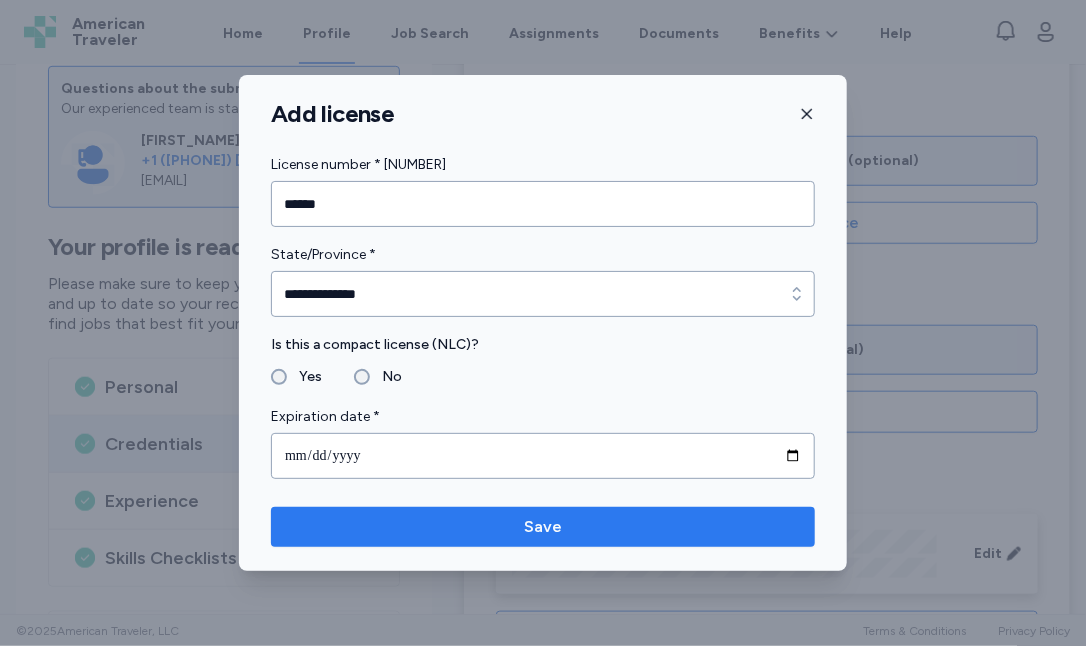 click on "Save" at bounding box center (543, 527) 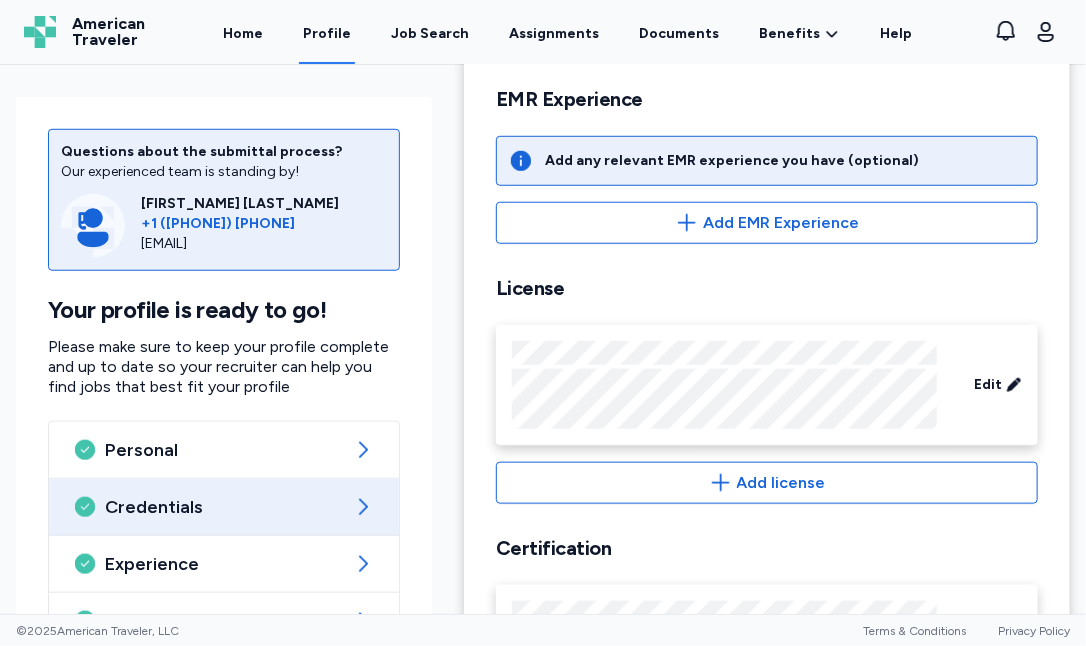scroll, scrollTop: 702, scrollLeft: 0, axis: vertical 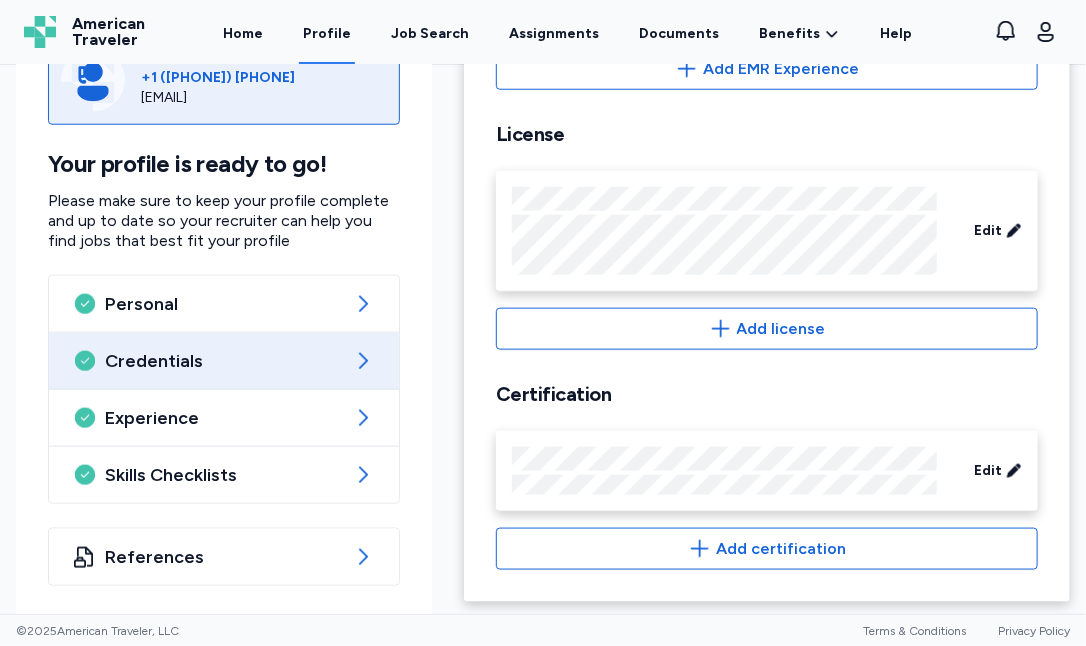 click 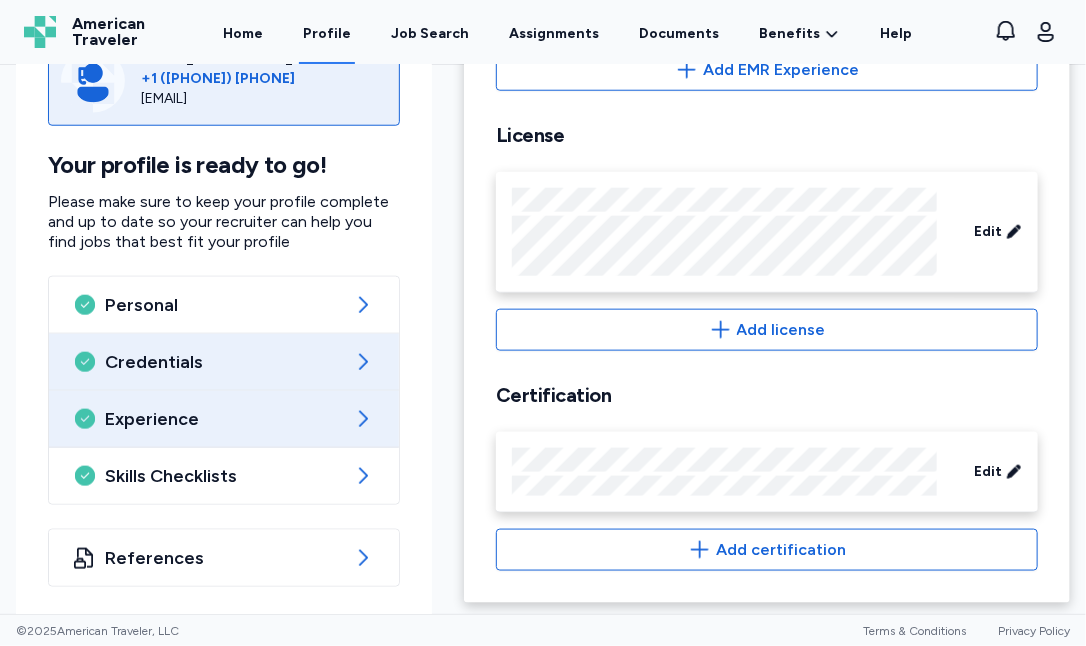 click on "Experience" at bounding box center [224, 419] 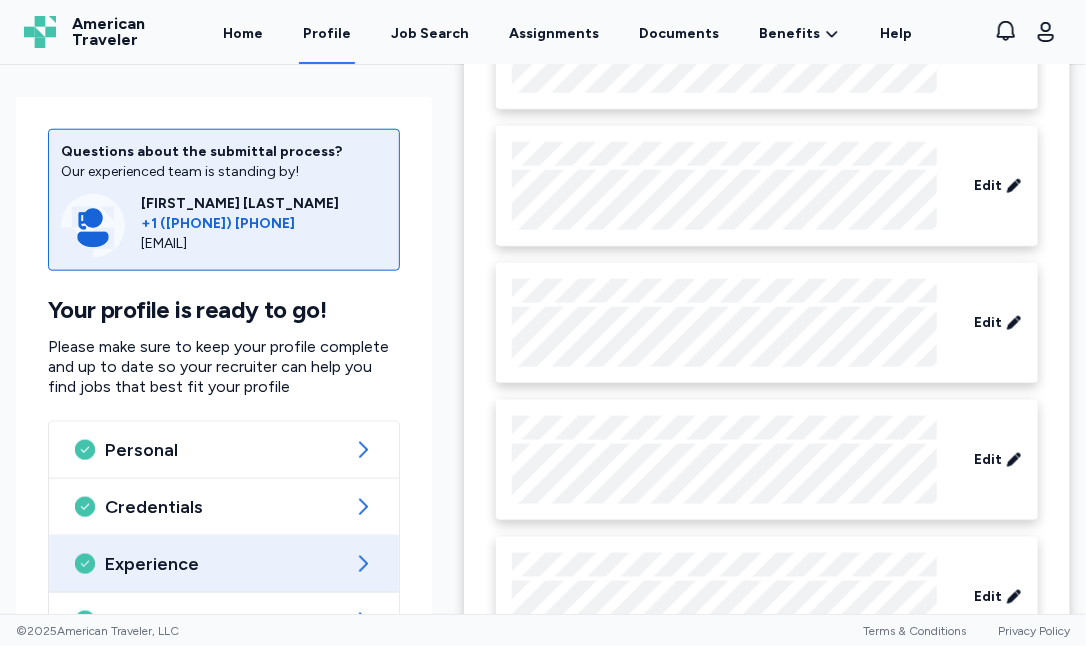 scroll, scrollTop: 0, scrollLeft: 0, axis: both 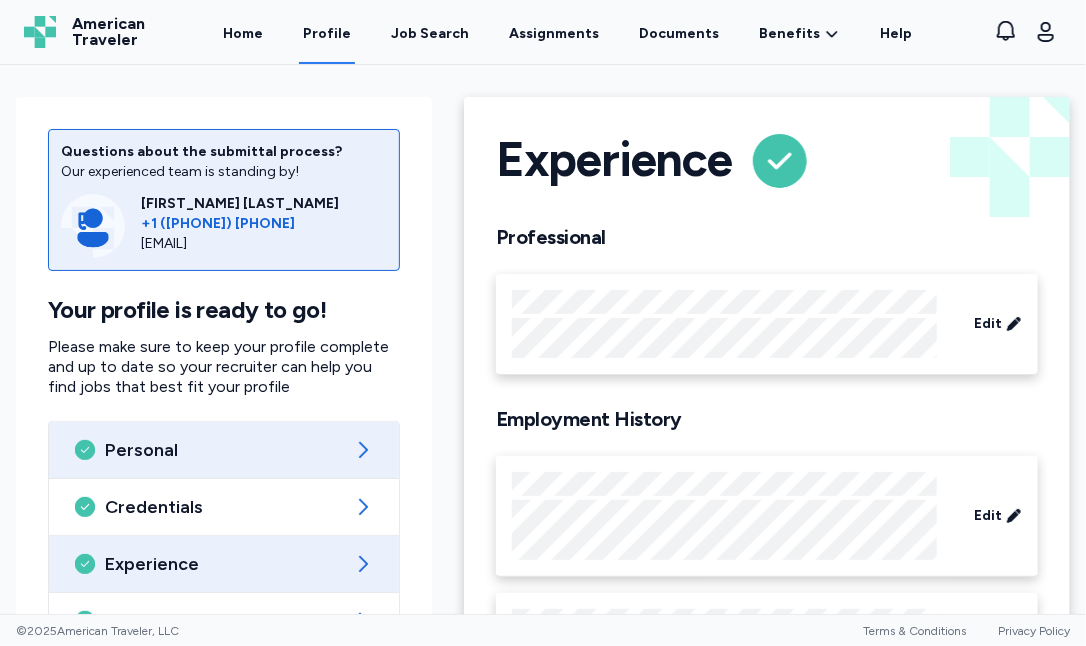 click on "Personal" at bounding box center [224, 450] 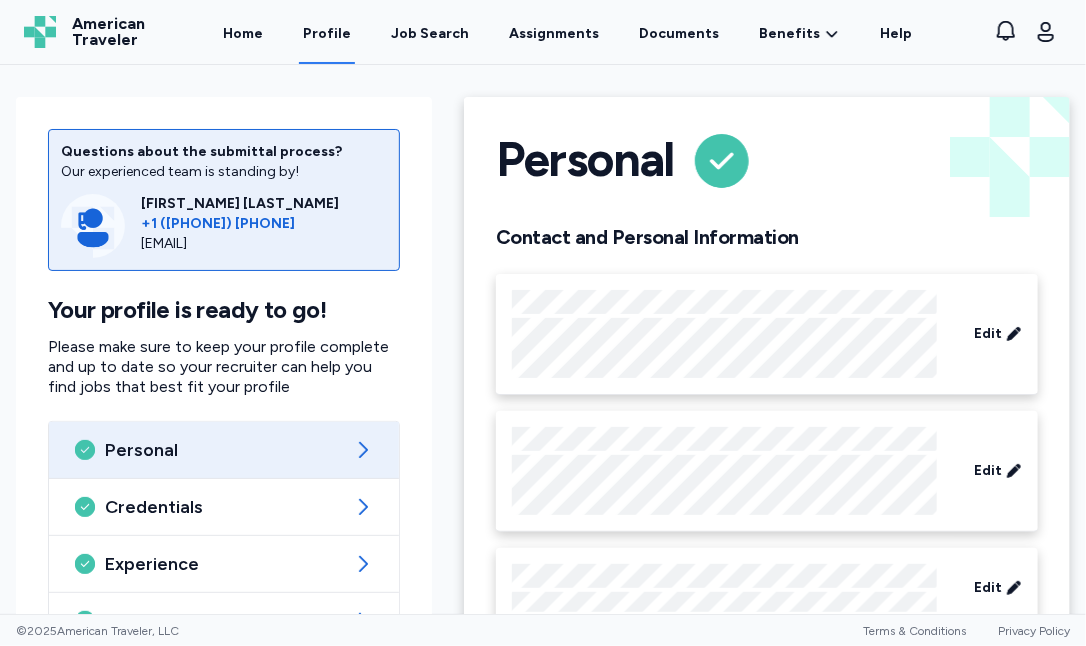 scroll, scrollTop: 224, scrollLeft: 0, axis: vertical 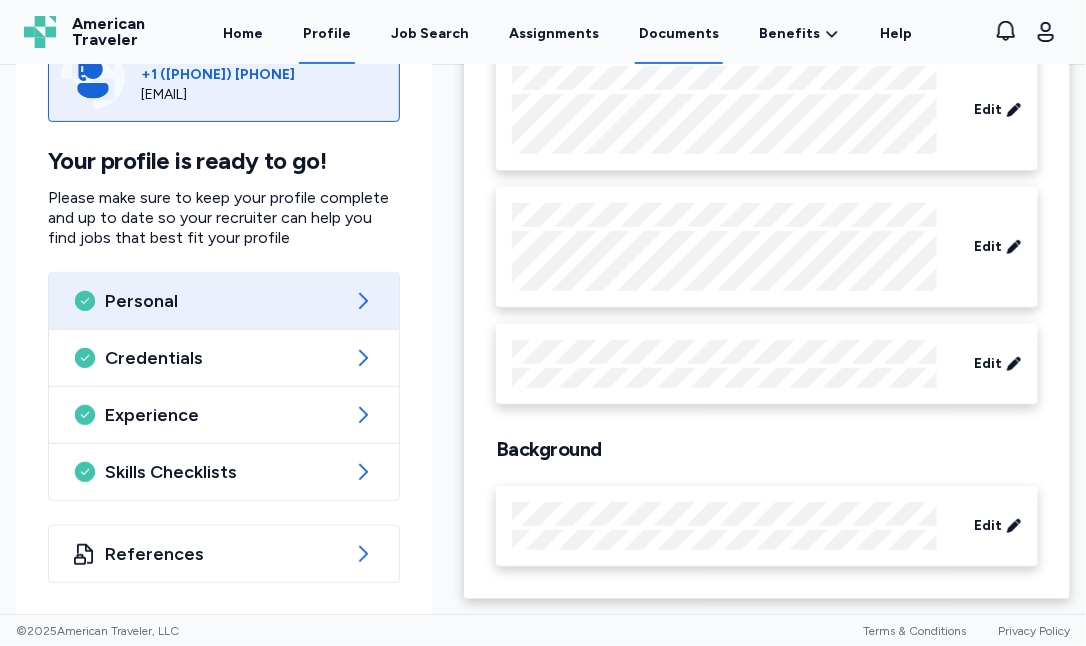 click on "Documents" at bounding box center [679, 33] 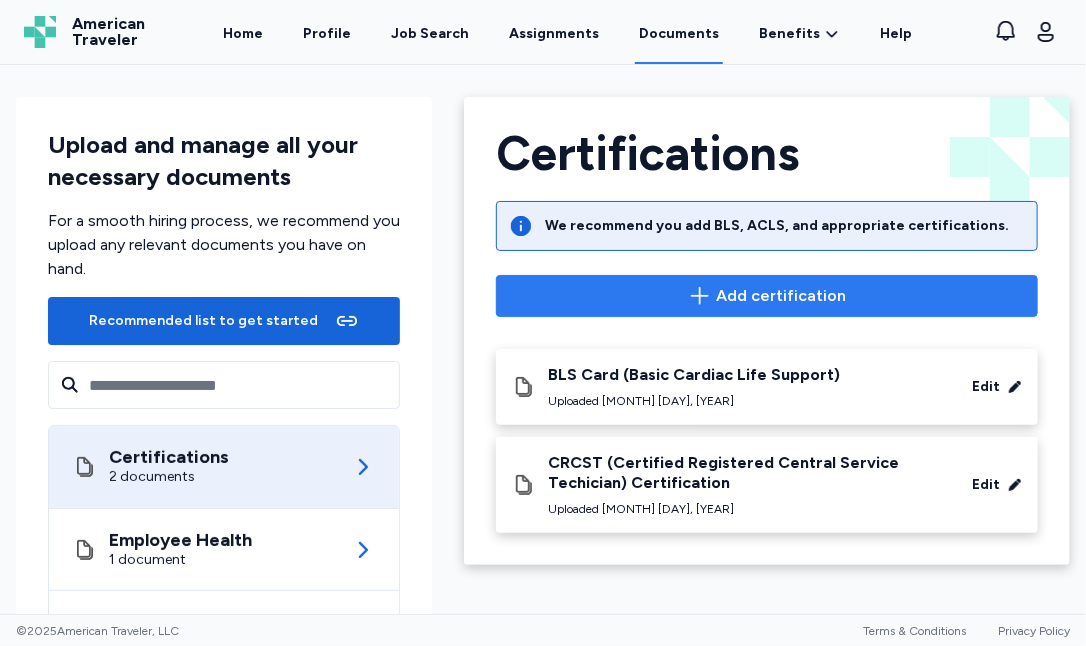 click on "Add certification" at bounding box center (781, 296) 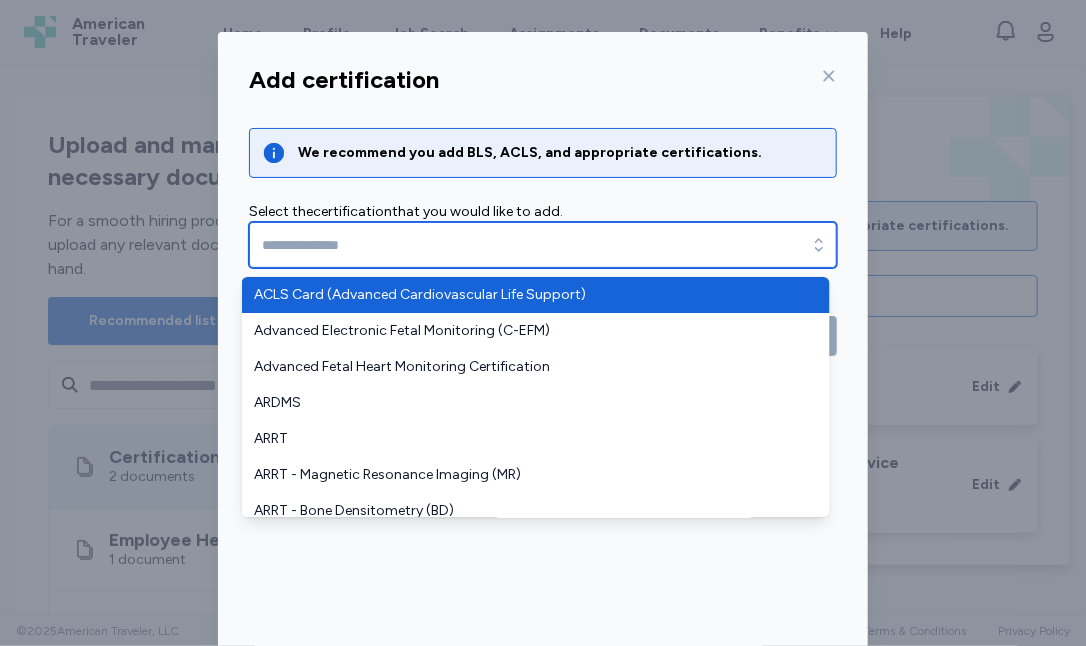 click at bounding box center [543, 245] 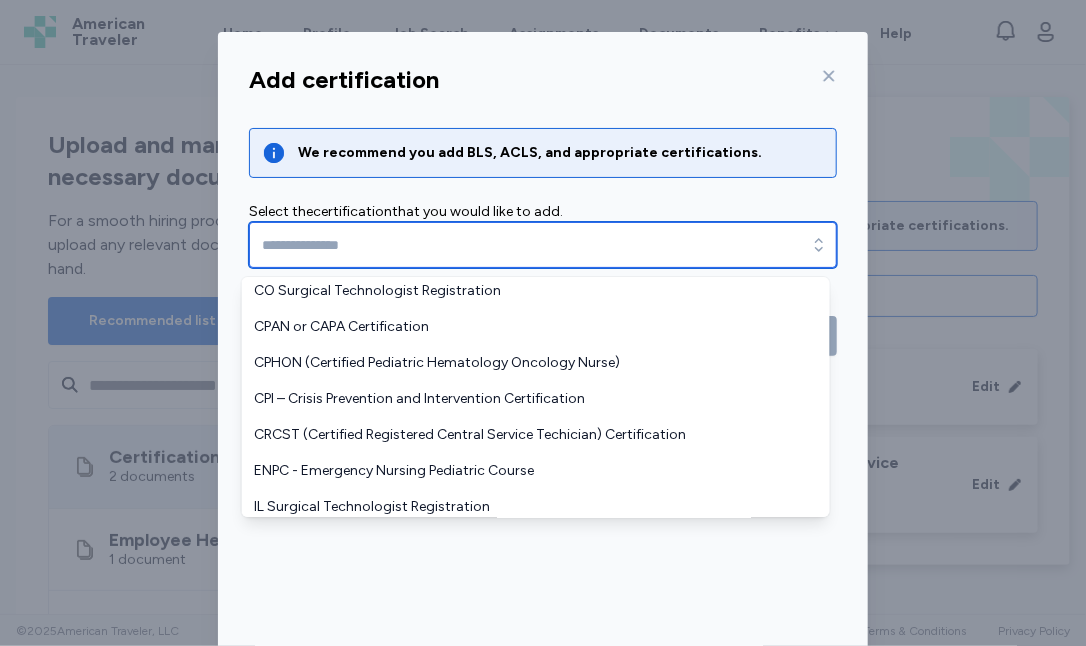 scroll, scrollTop: 978, scrollLeft: 0, axis: vertical 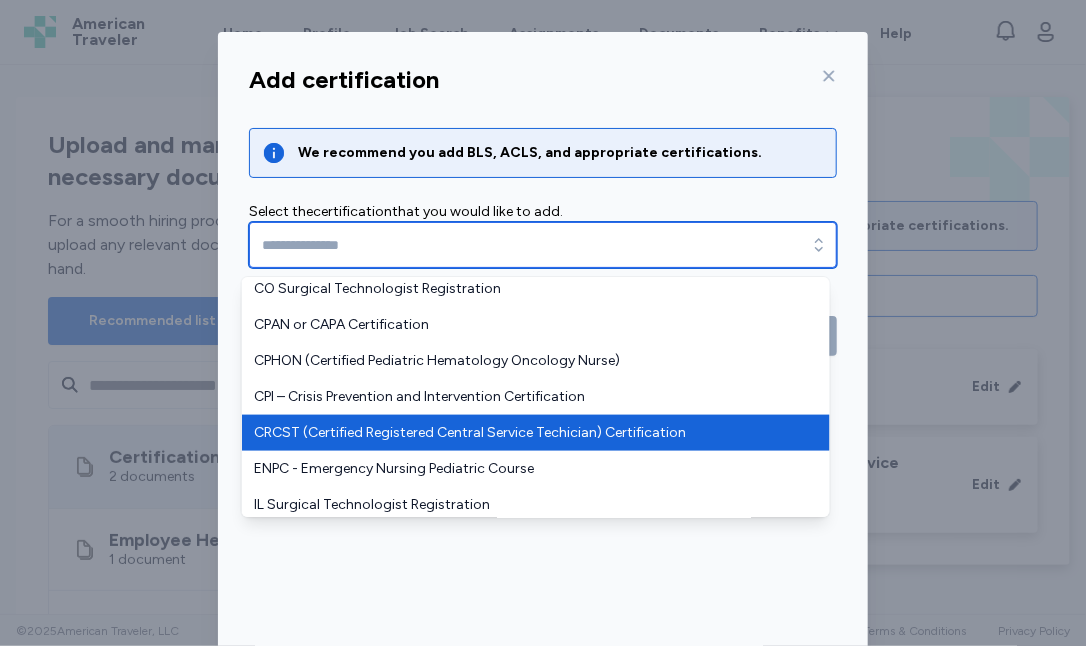 type on "**********" 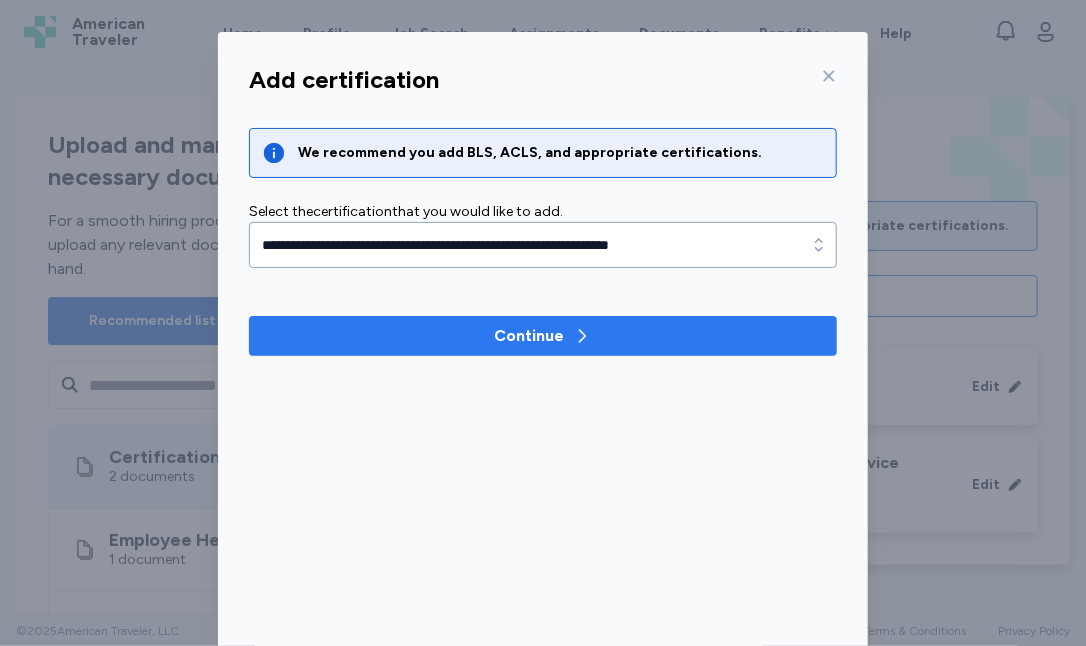 click on "Continue" at bounding box center [543, 336] 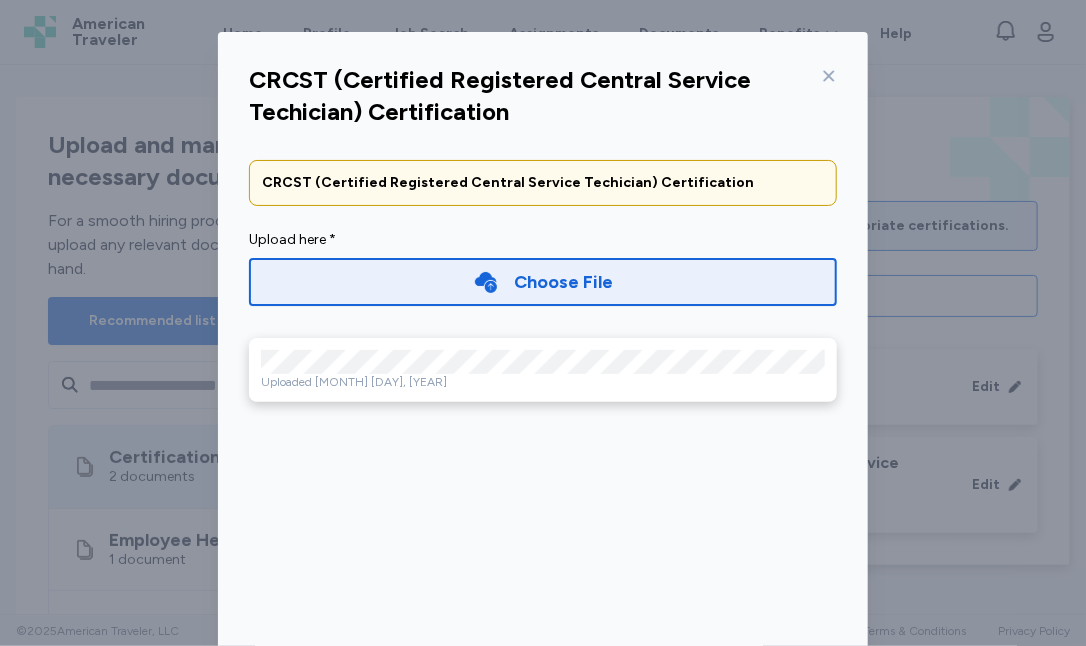 click on "Choose File" at bounding box center [543, 282] 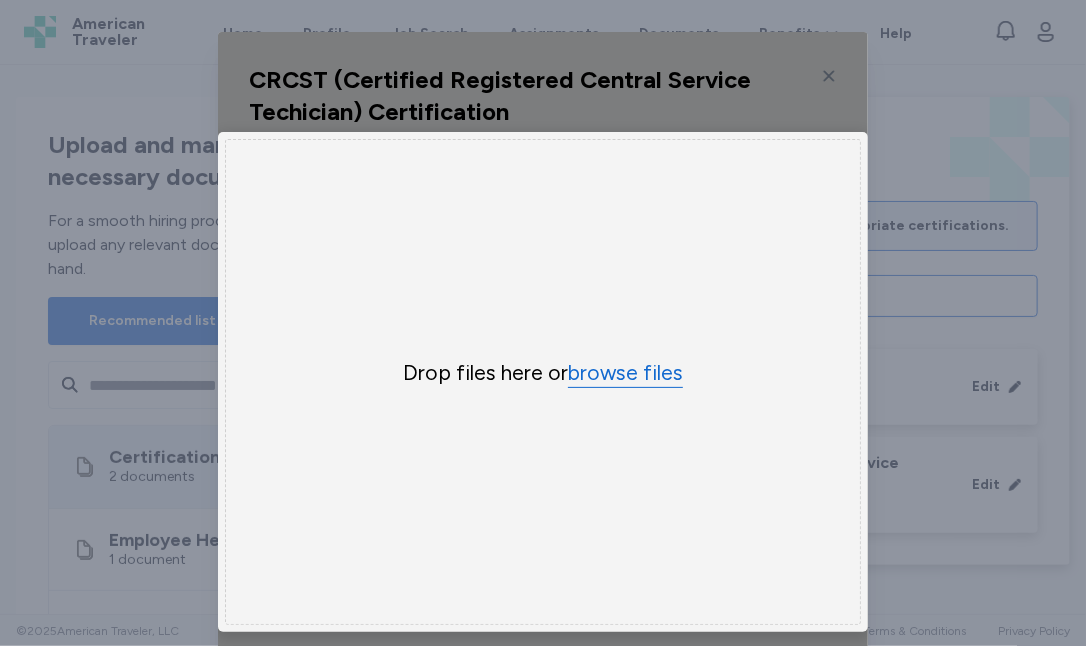 click on "browse files" at bounding box center (625, 373) 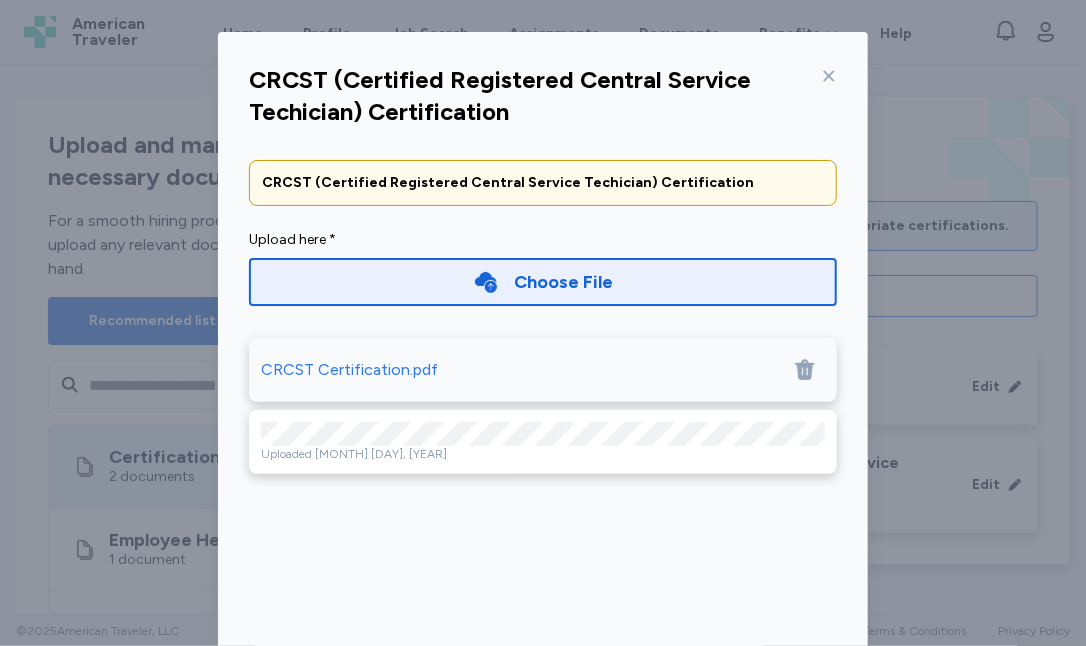 click on "CRCST Certification.pdf Uploaded [MONTH] [DAY], [YEAR] Save" at bounding box center [543, 394] 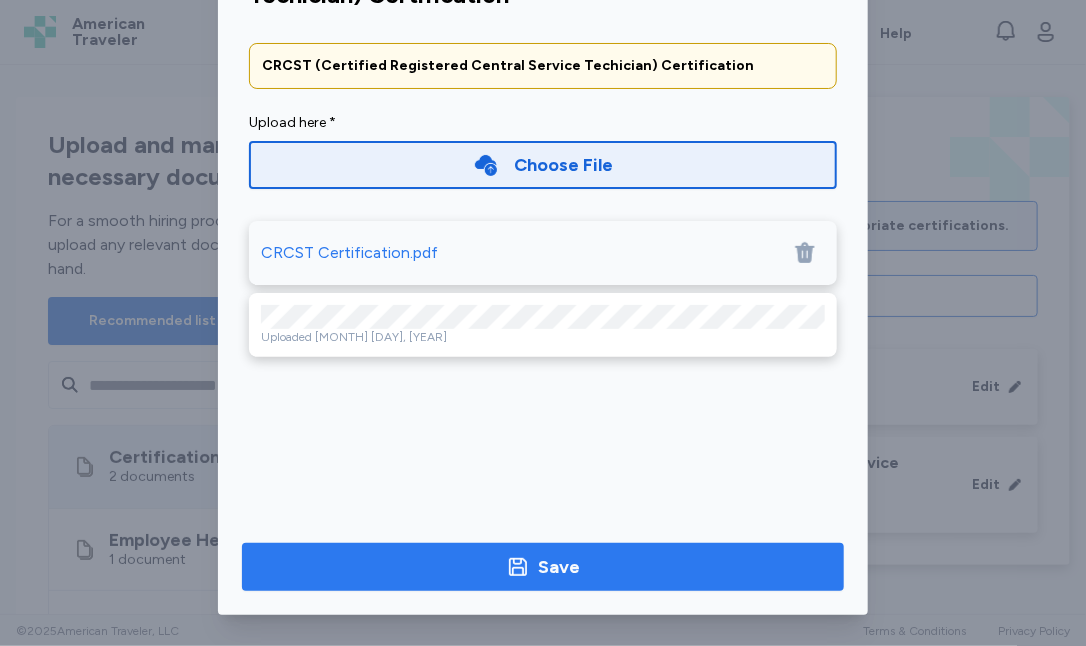 click 